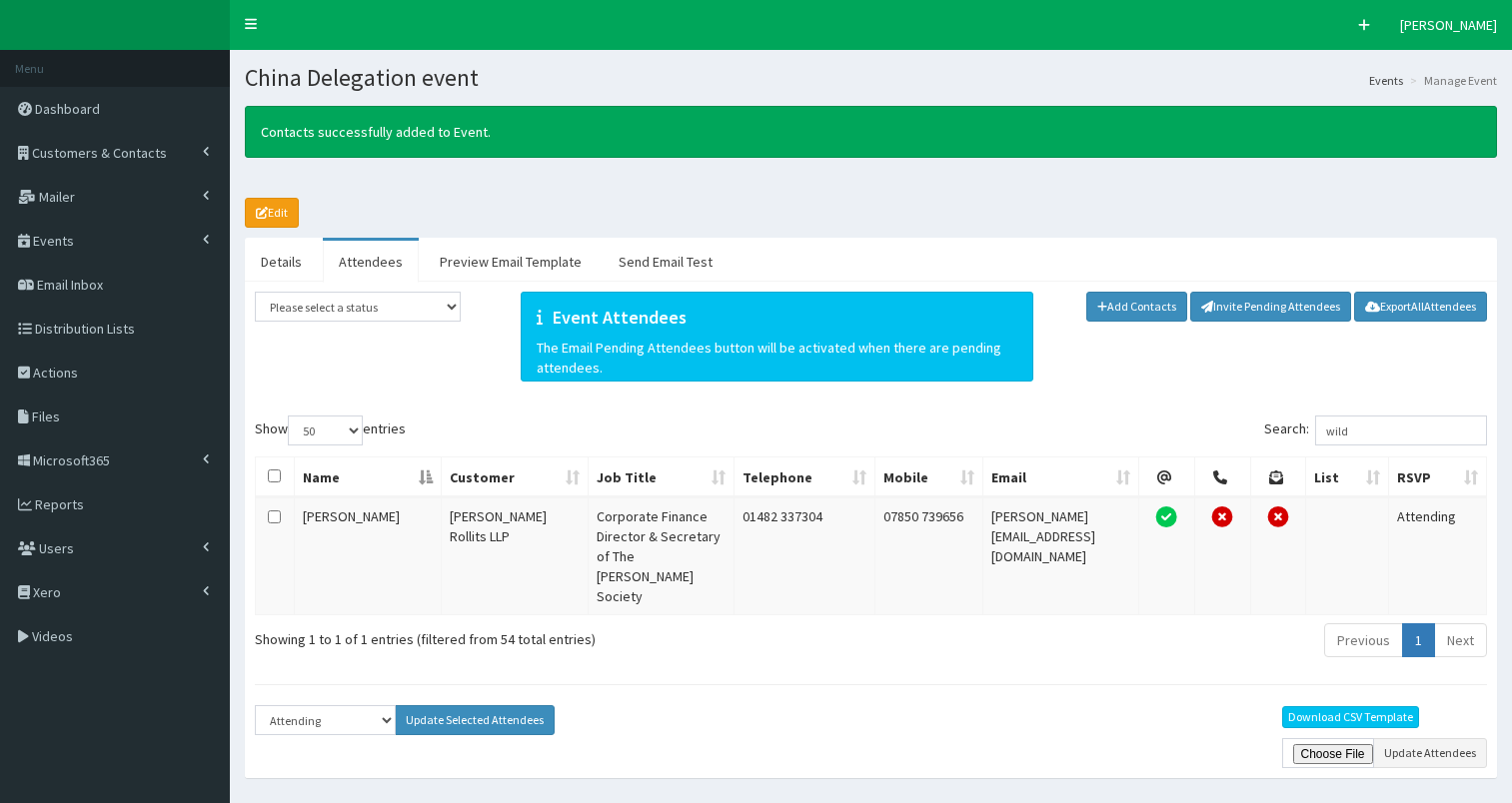 select on "50" 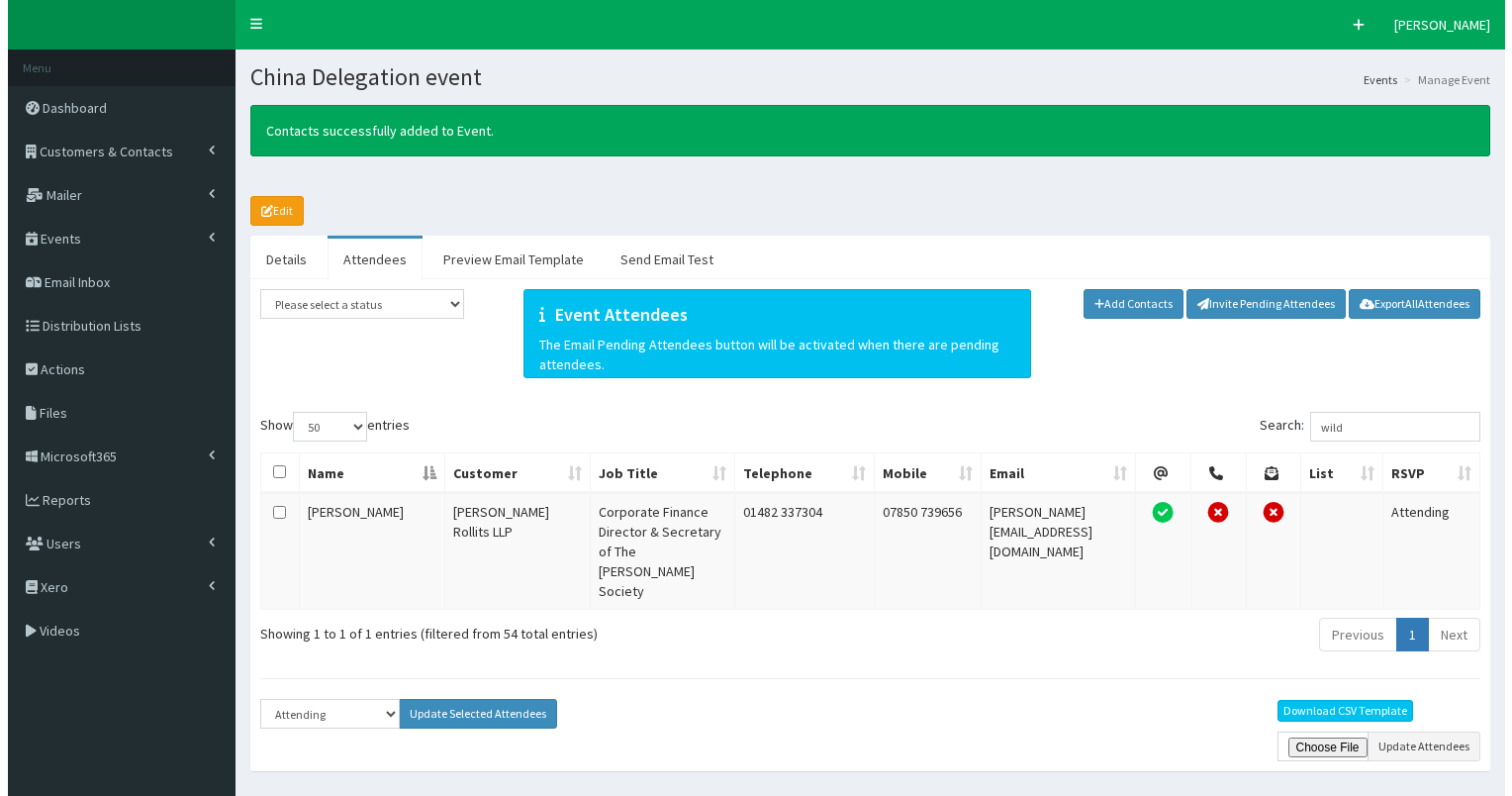 scroll, scrollTop: 0, scrollLeft: 0, axis: both 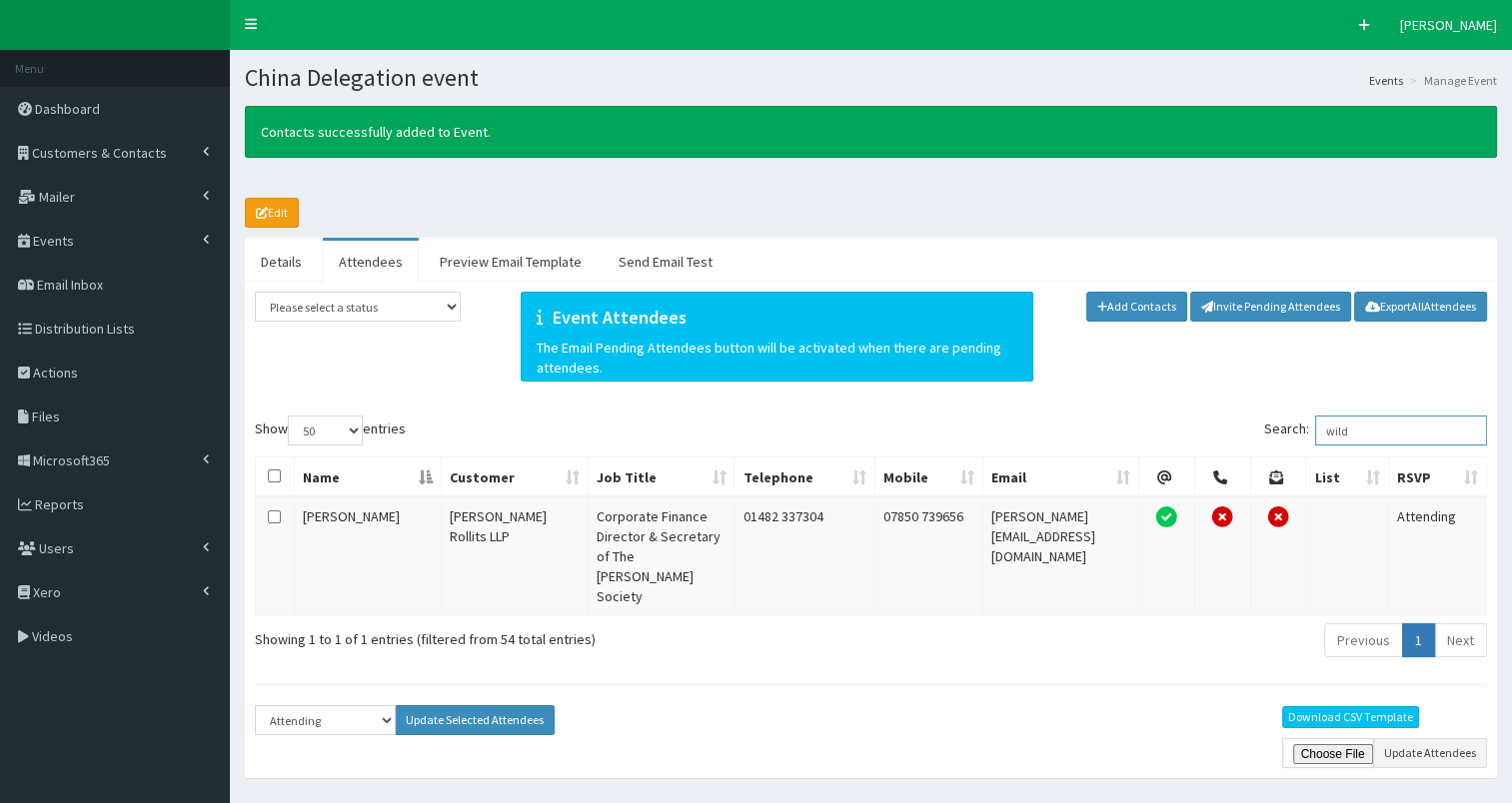 drag, startPoint x: 1334, startPoint y: 427, endPoint x: 1421, endPoint y: 433, distance: 87.20665 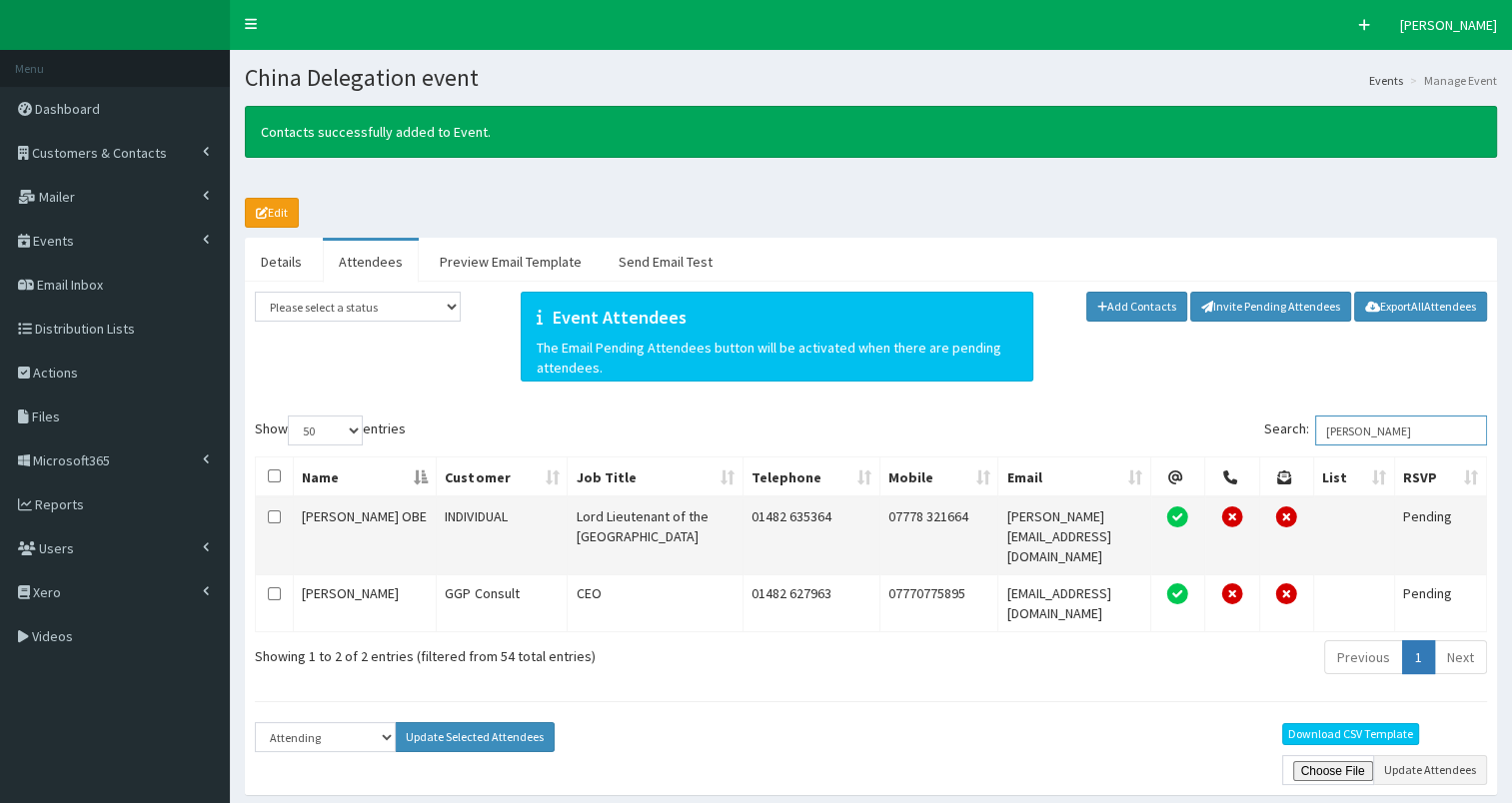type on "jim" 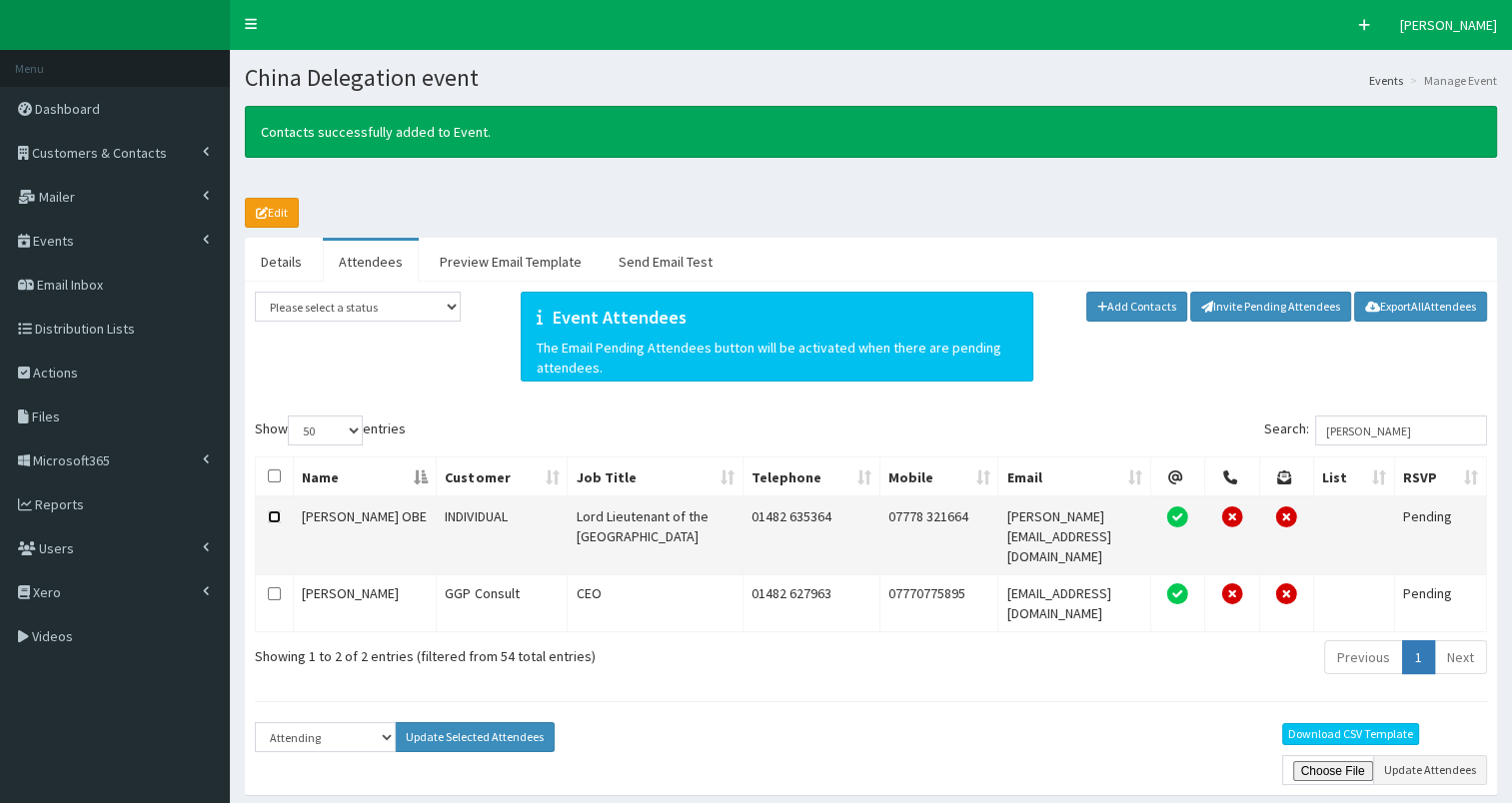 click at bounding box center [274, 516] 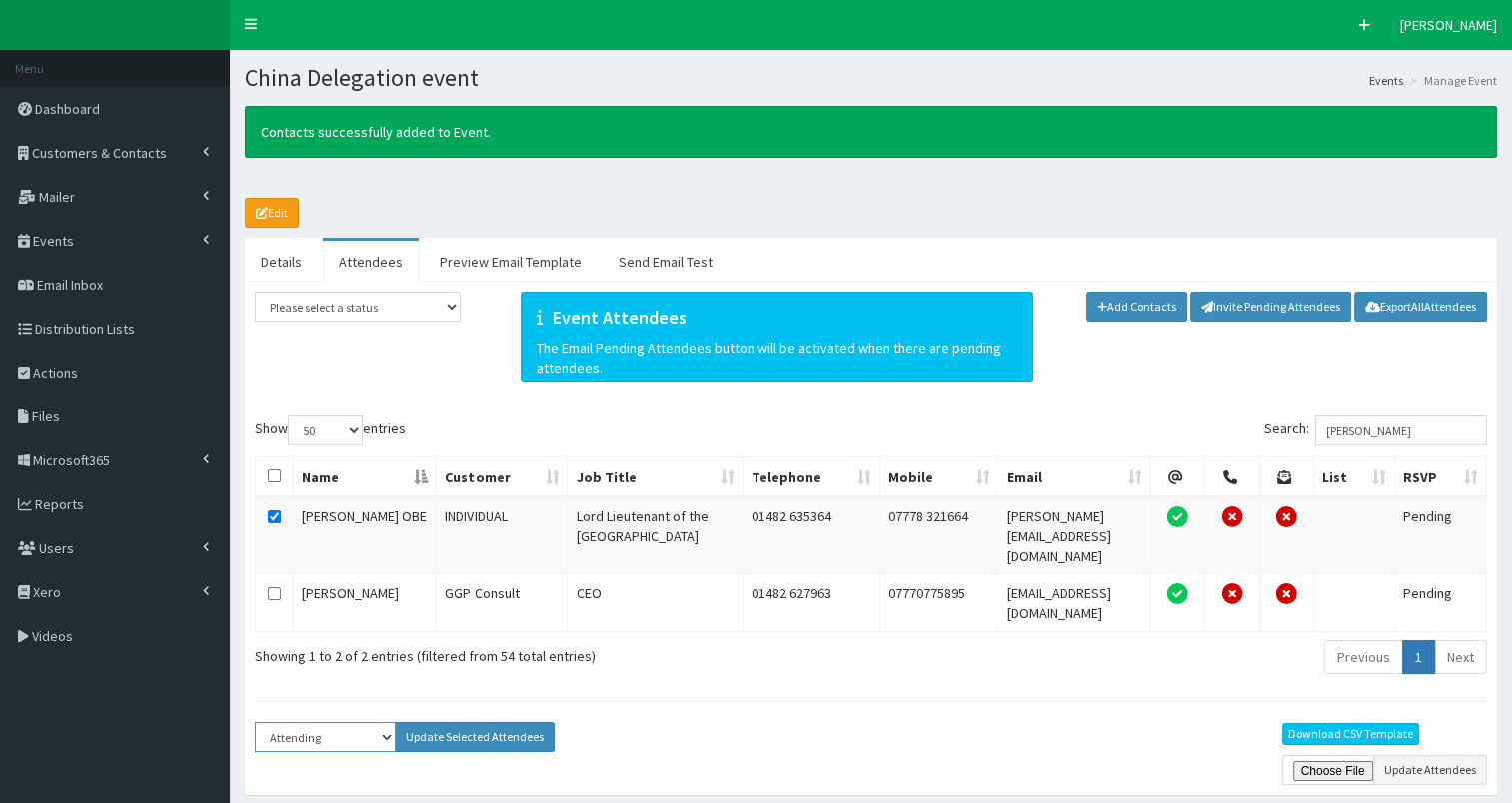 click on "Select Status
Apologies
Attended
Attending
Cancelled
Declined
Did Not Attend
Invited
Pending" at bounding box center (325, 737) 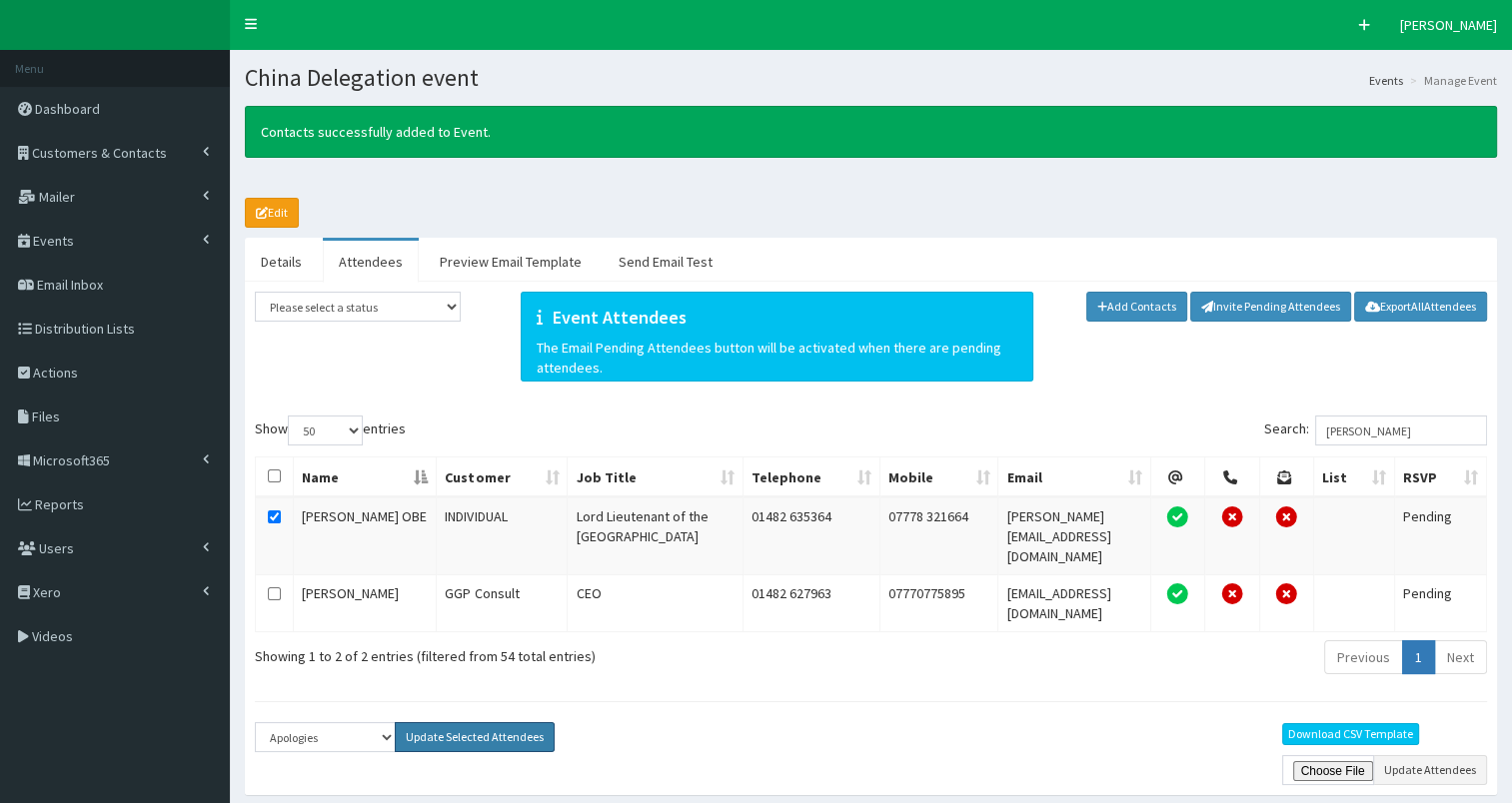 click on "Update Selected Attendees" at bounding box center (475, 737) 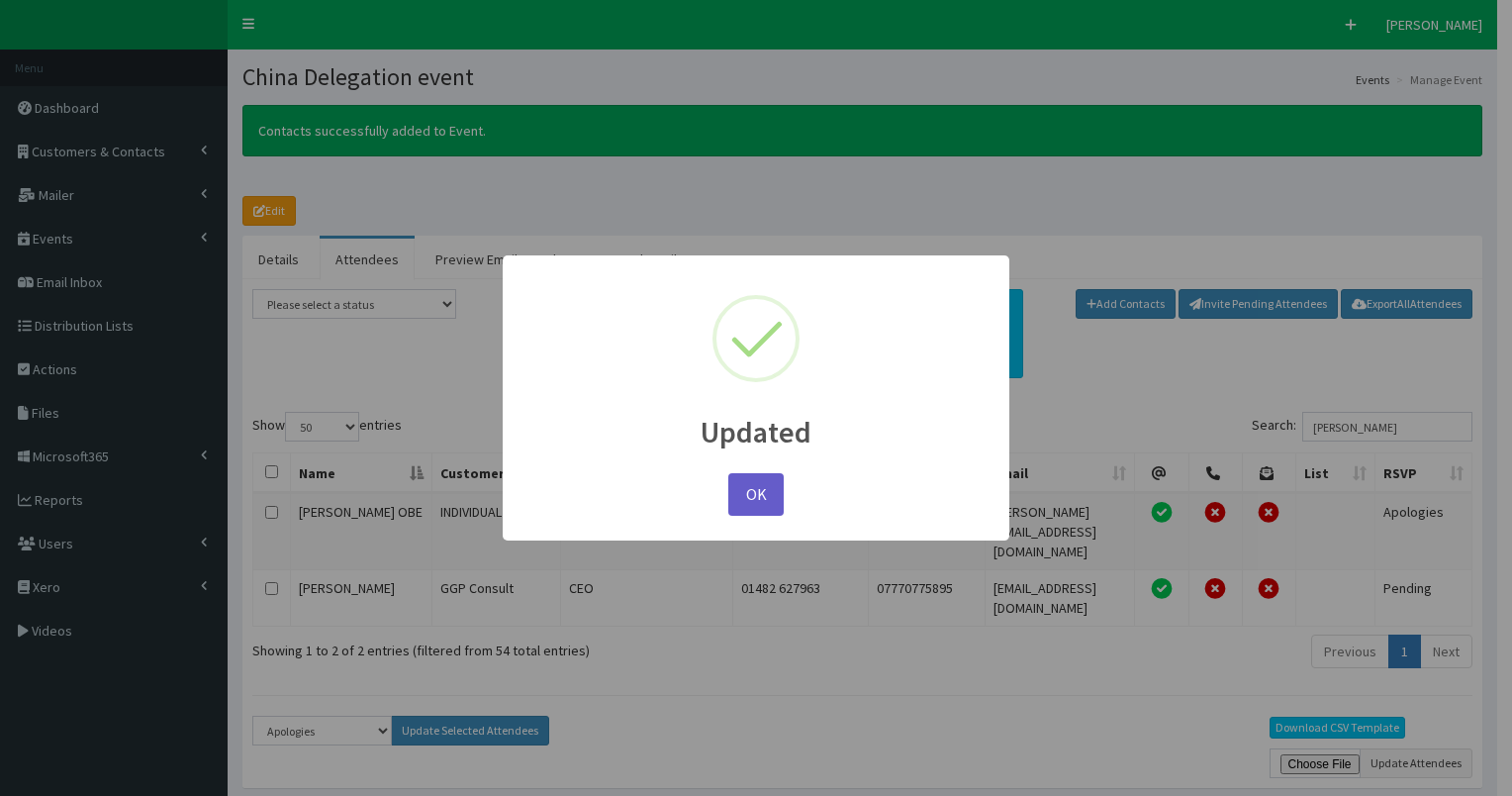 click on "OK" at bounding box center [756, 494] 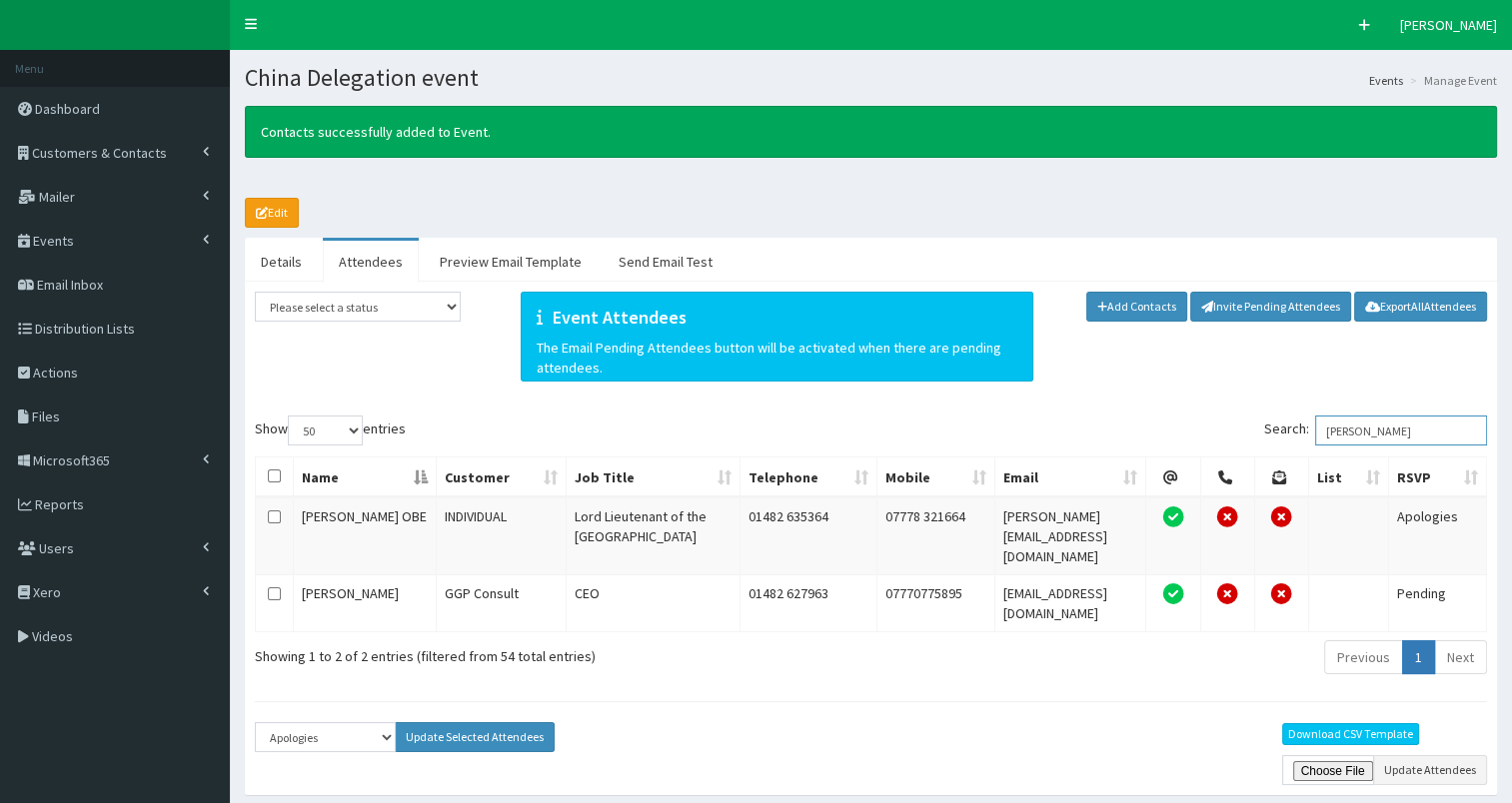 drag, startPoint x: 1338, startPoint y: 430, endPoint x: 1375, endPoint y: 431, distance: 37.01351 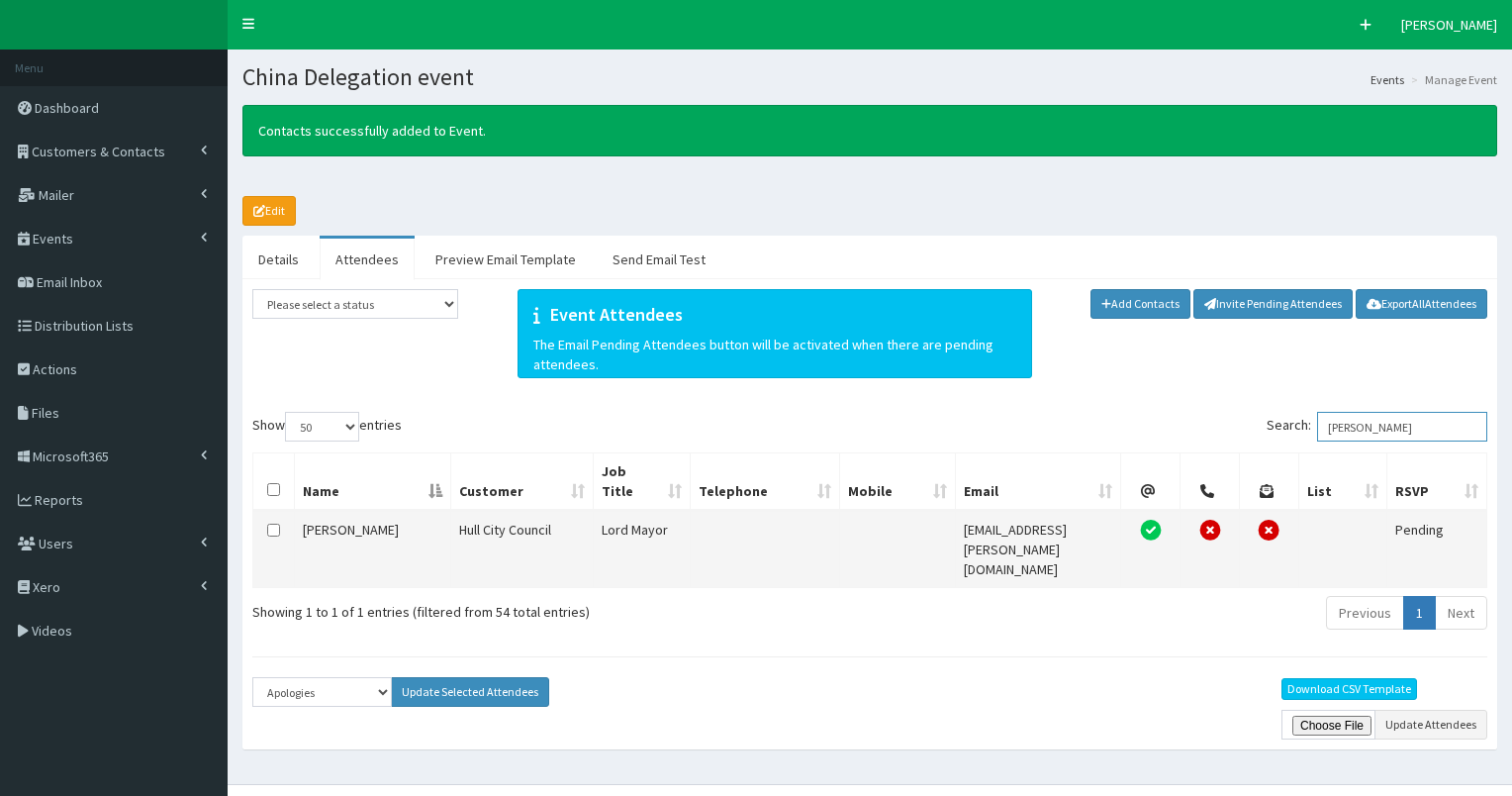 type on "[PERSON_NAME]" 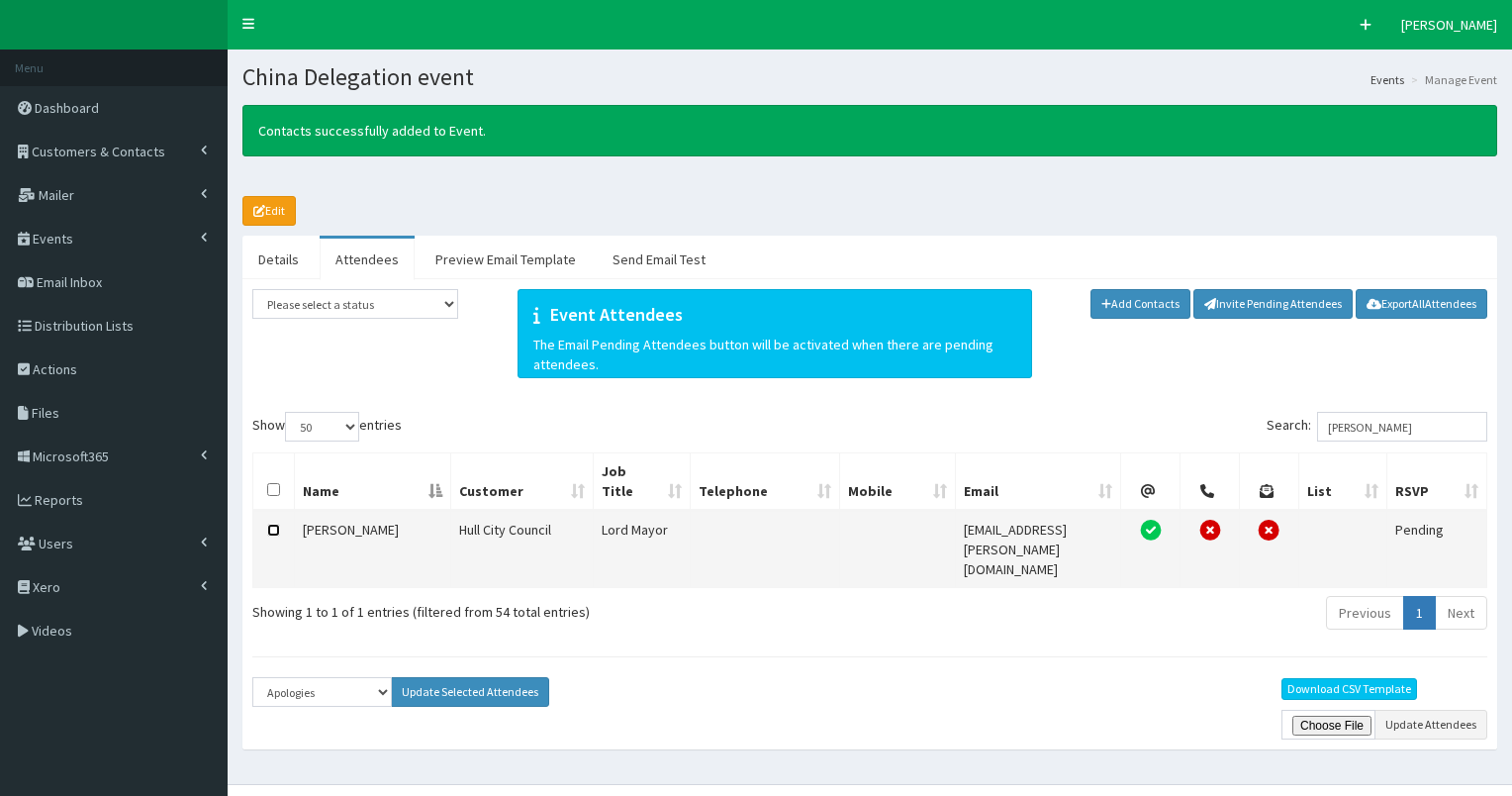 click at bounding box center (273, 530) 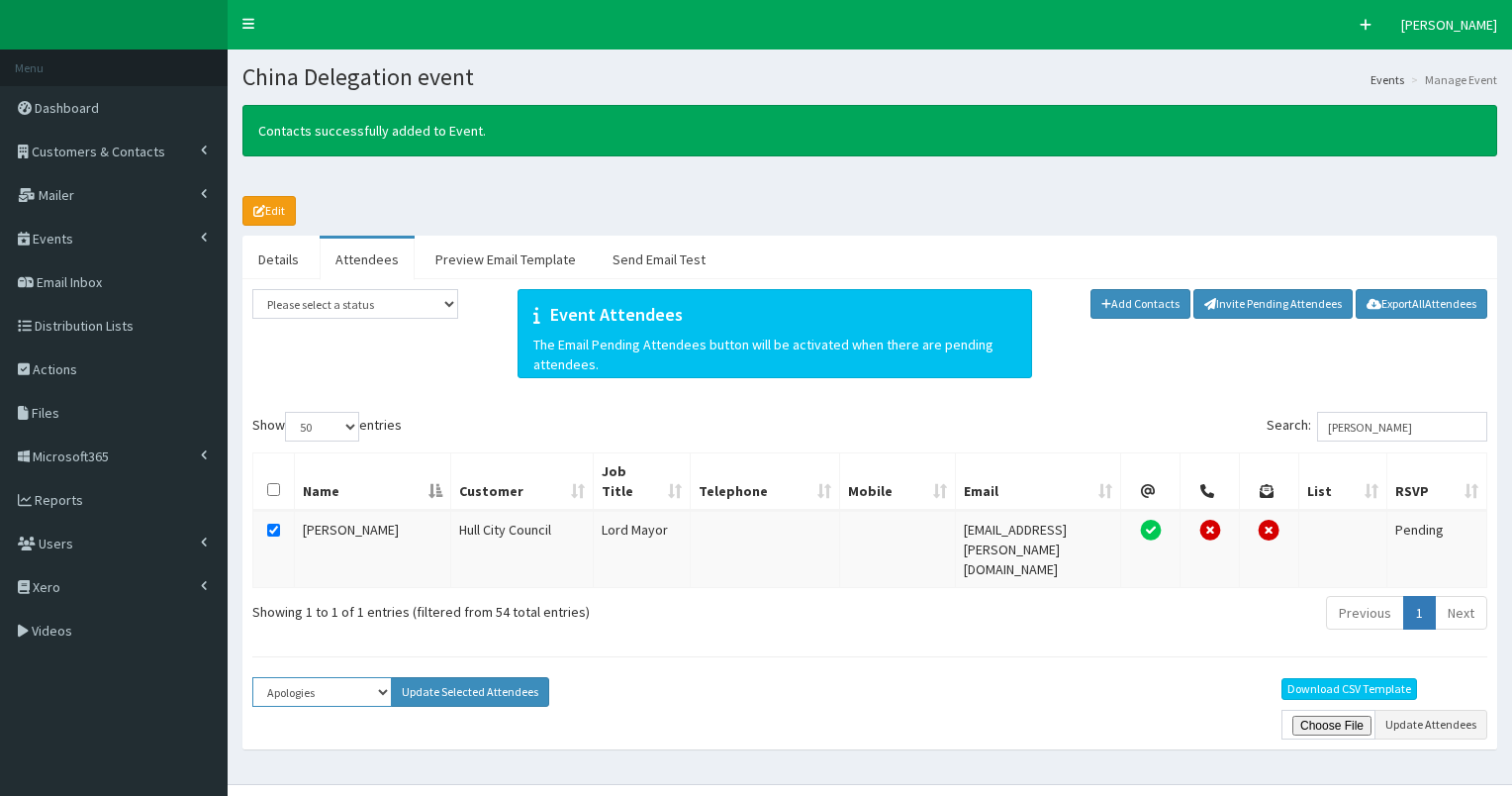 click on "Select Status
Apologies
Attended
Attending
Cancelled
Declined
Did Not Attend
Invited
Pending" at bounding box center (322, 692) 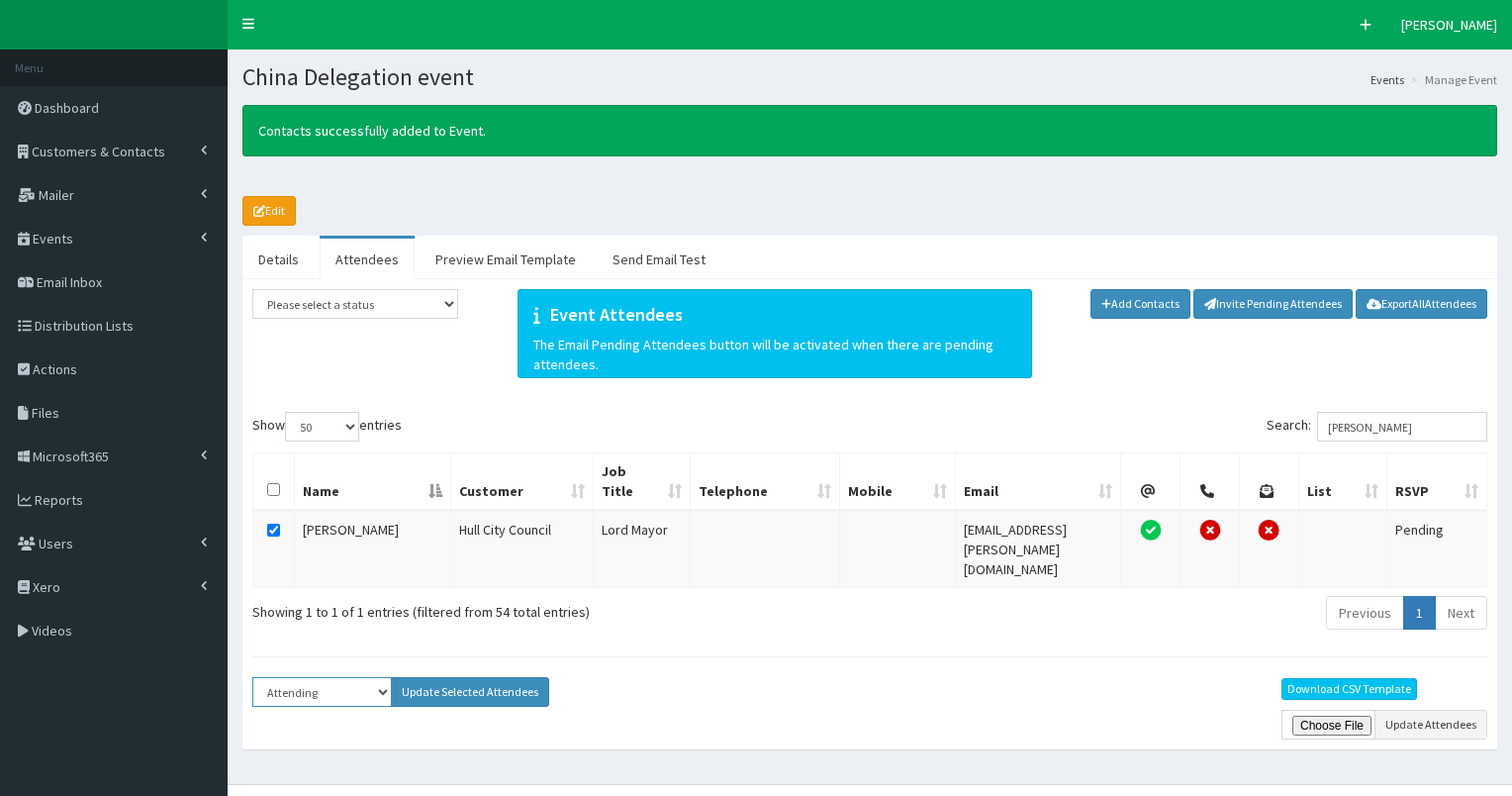 click on "Select Status
Apologies
Attended
Attending
Cancelled
Declined
Did Not Attend
Invited
Pending" at bounding box center [322, 692] 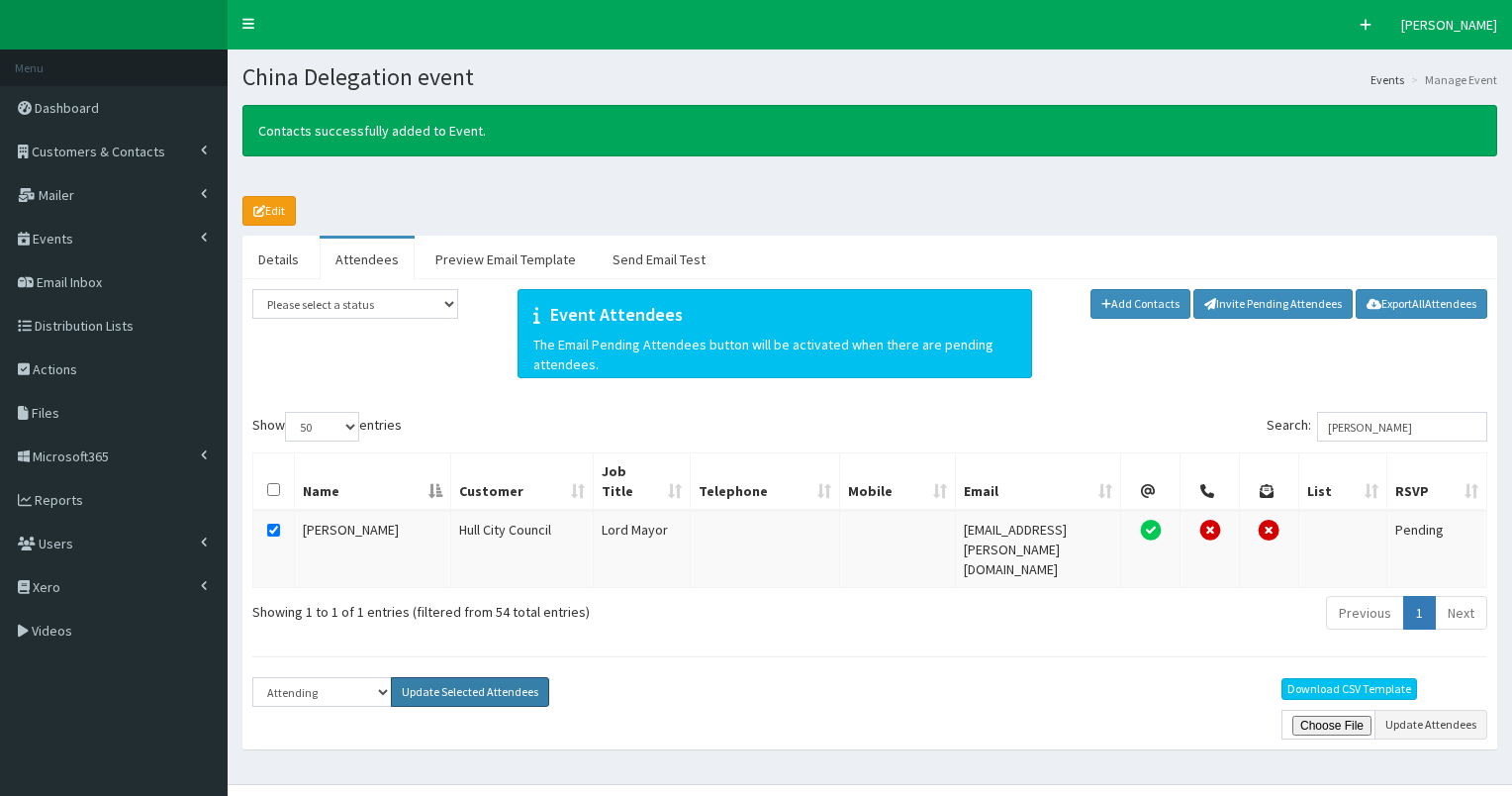click on "Update Selected Attendees" at bounding box center (470, 692) 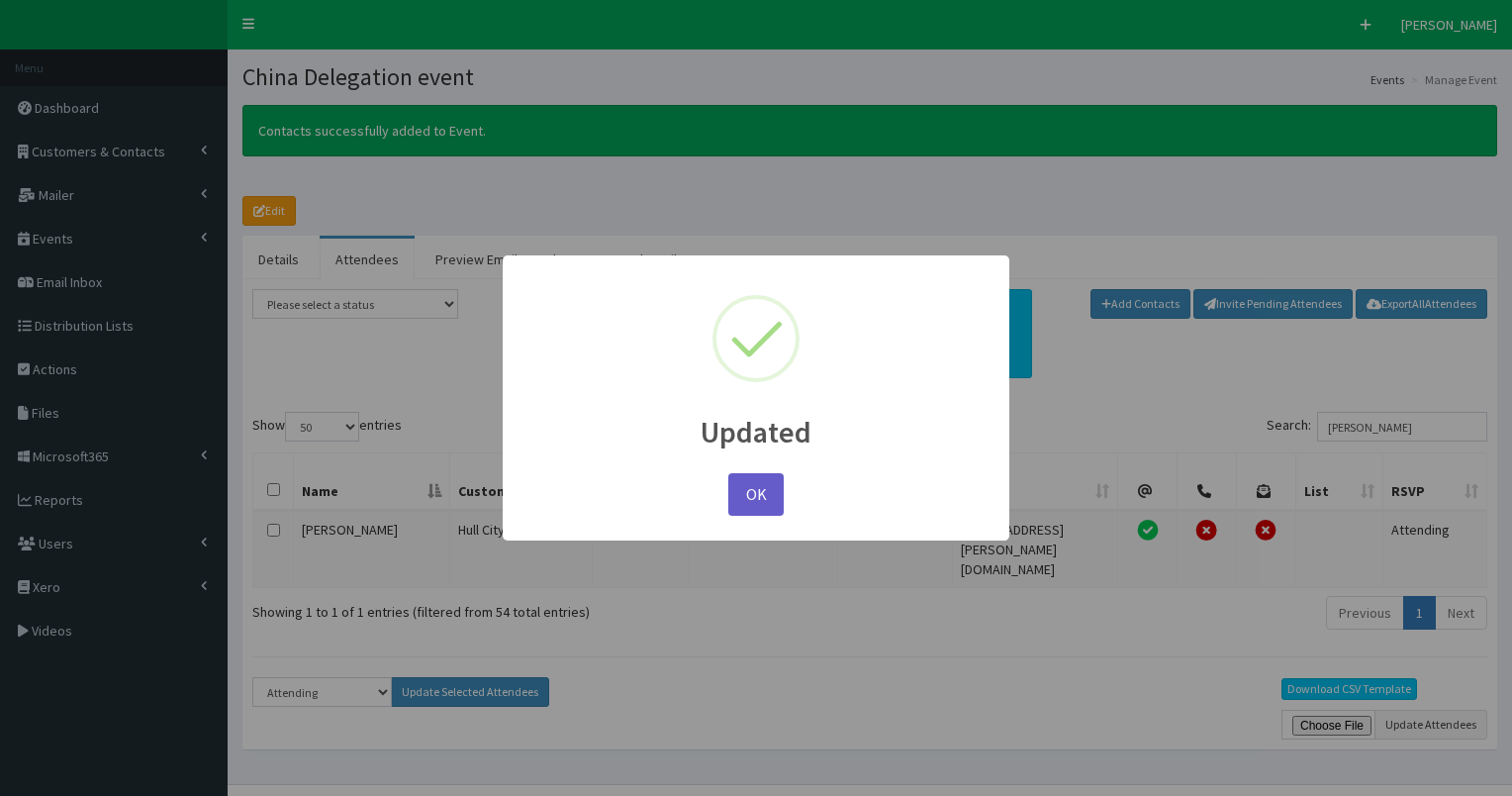 click on "OK" at bounding box center (756, 494) 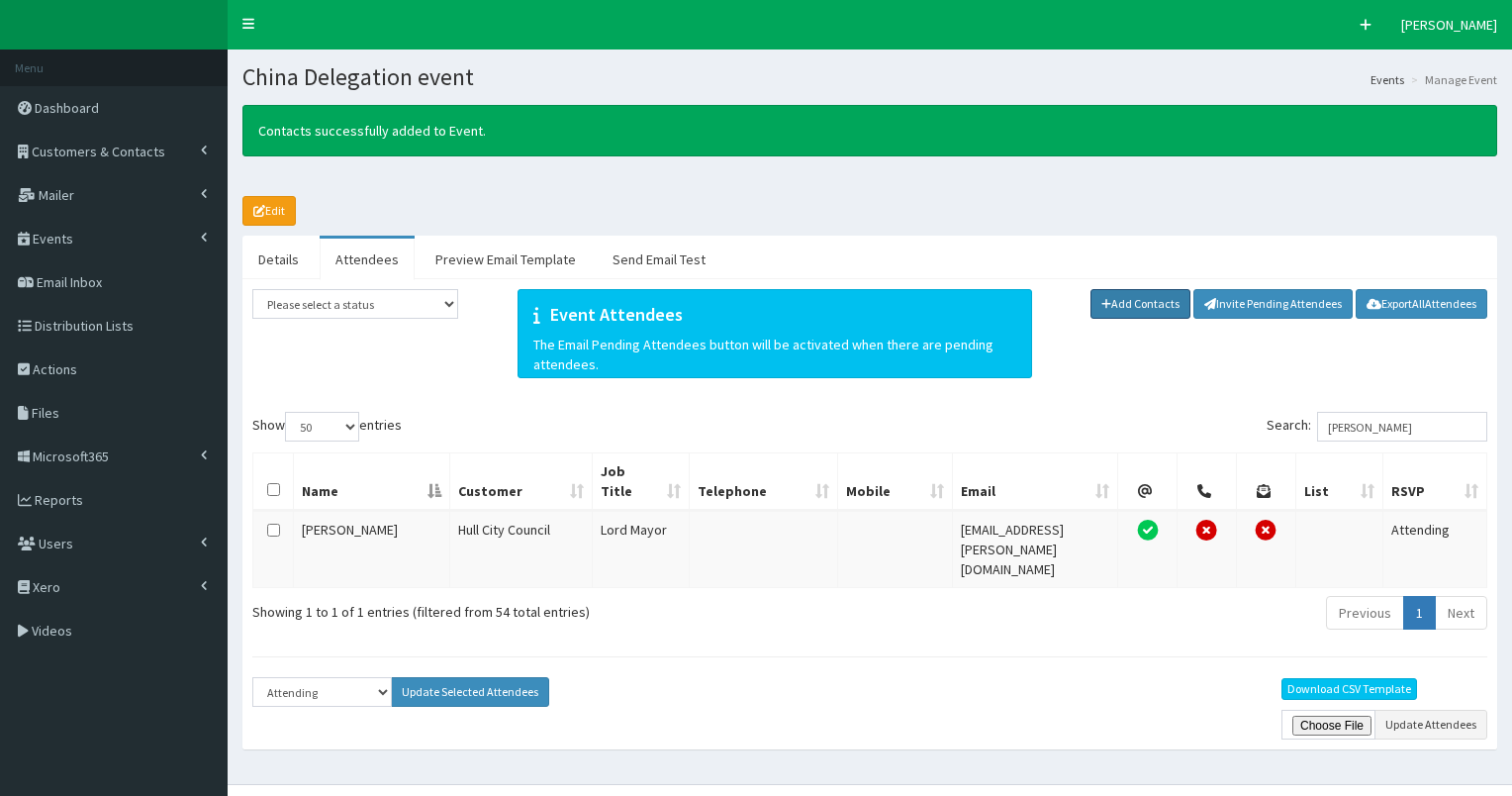 click on "Add Contacts" at bounding box center (1141, 304) 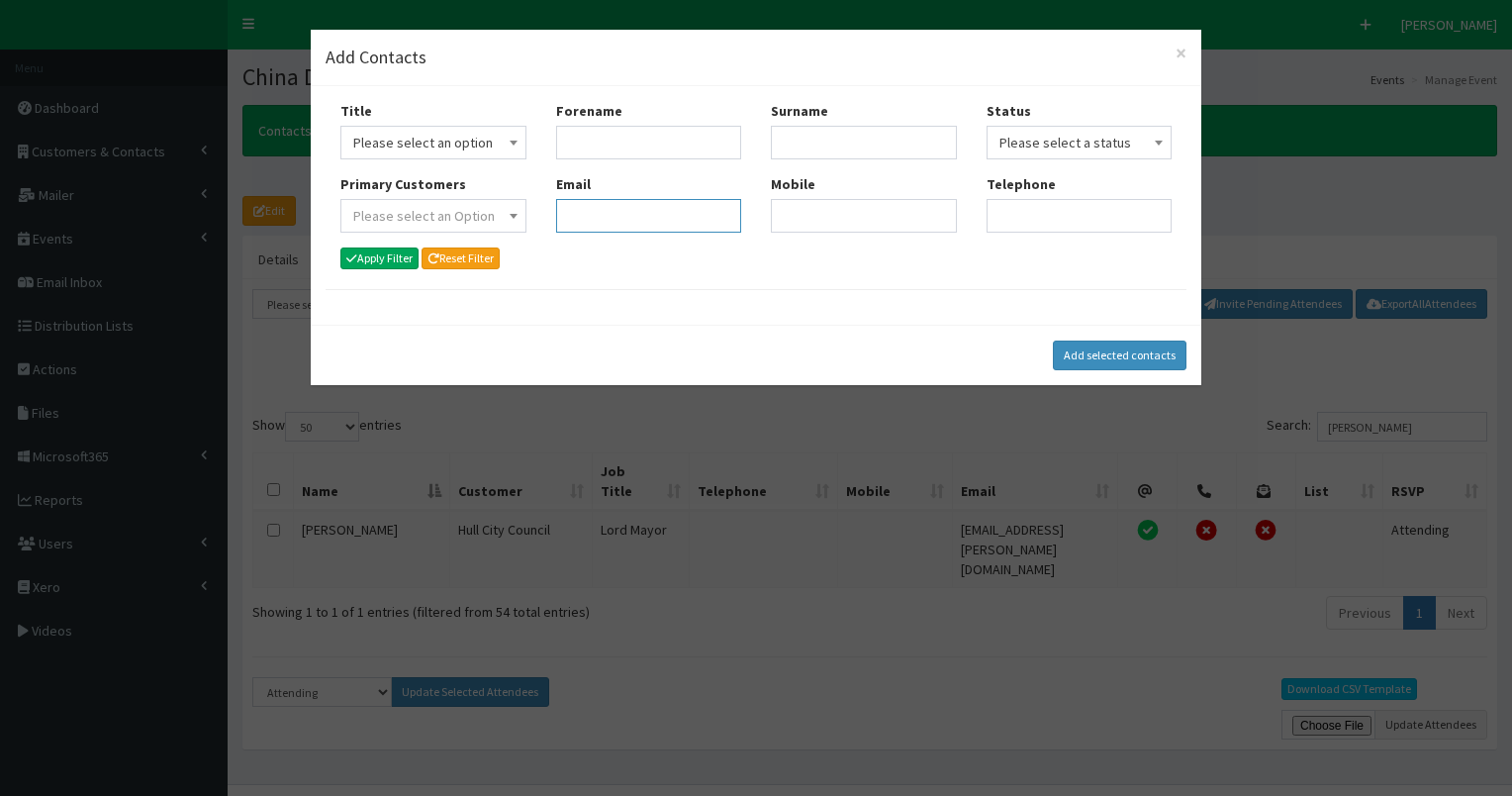 click on "Email" at bounding box center [649, 216] 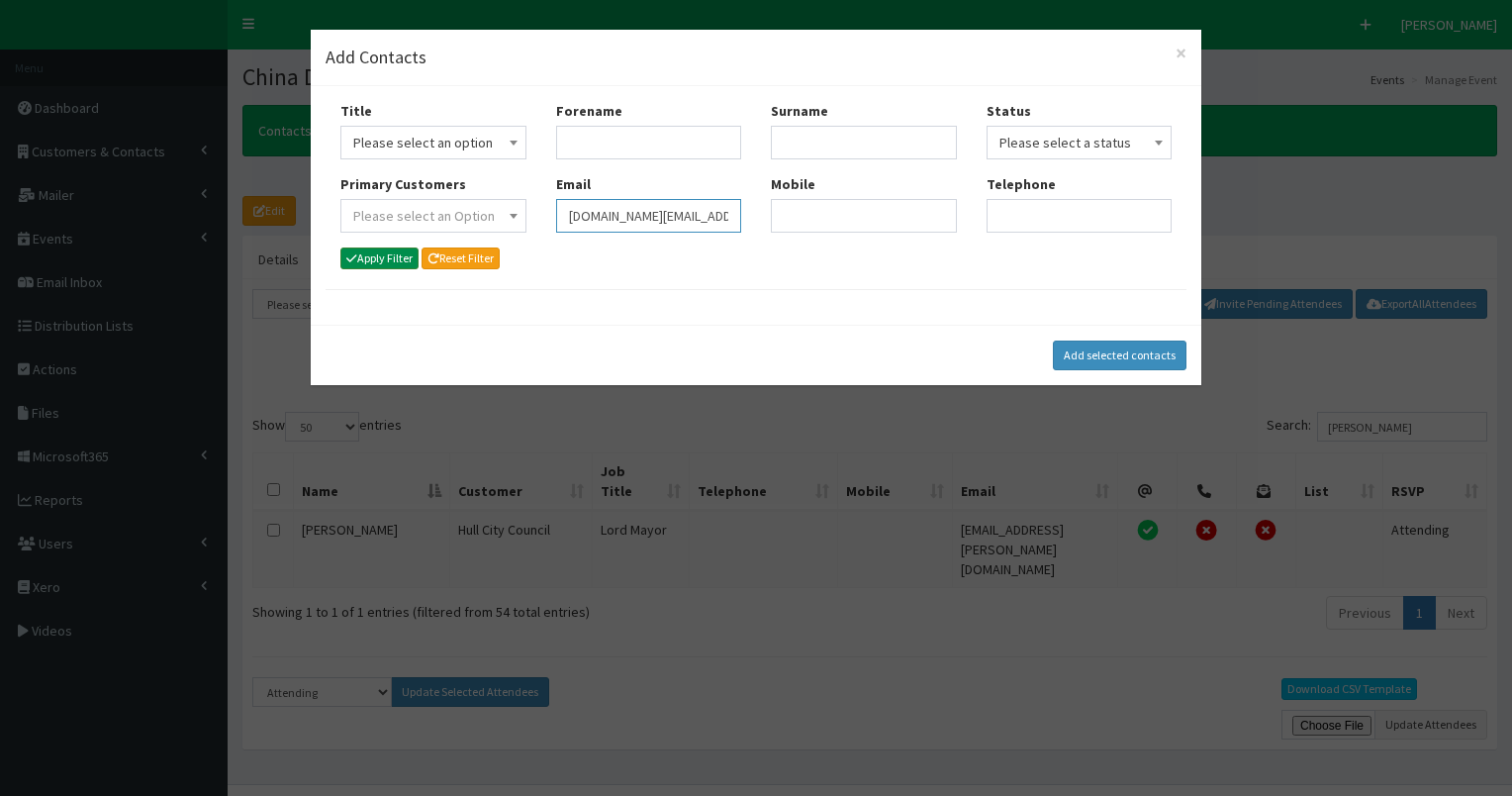 type on "Civic.Office@hullcc.gov.uk" 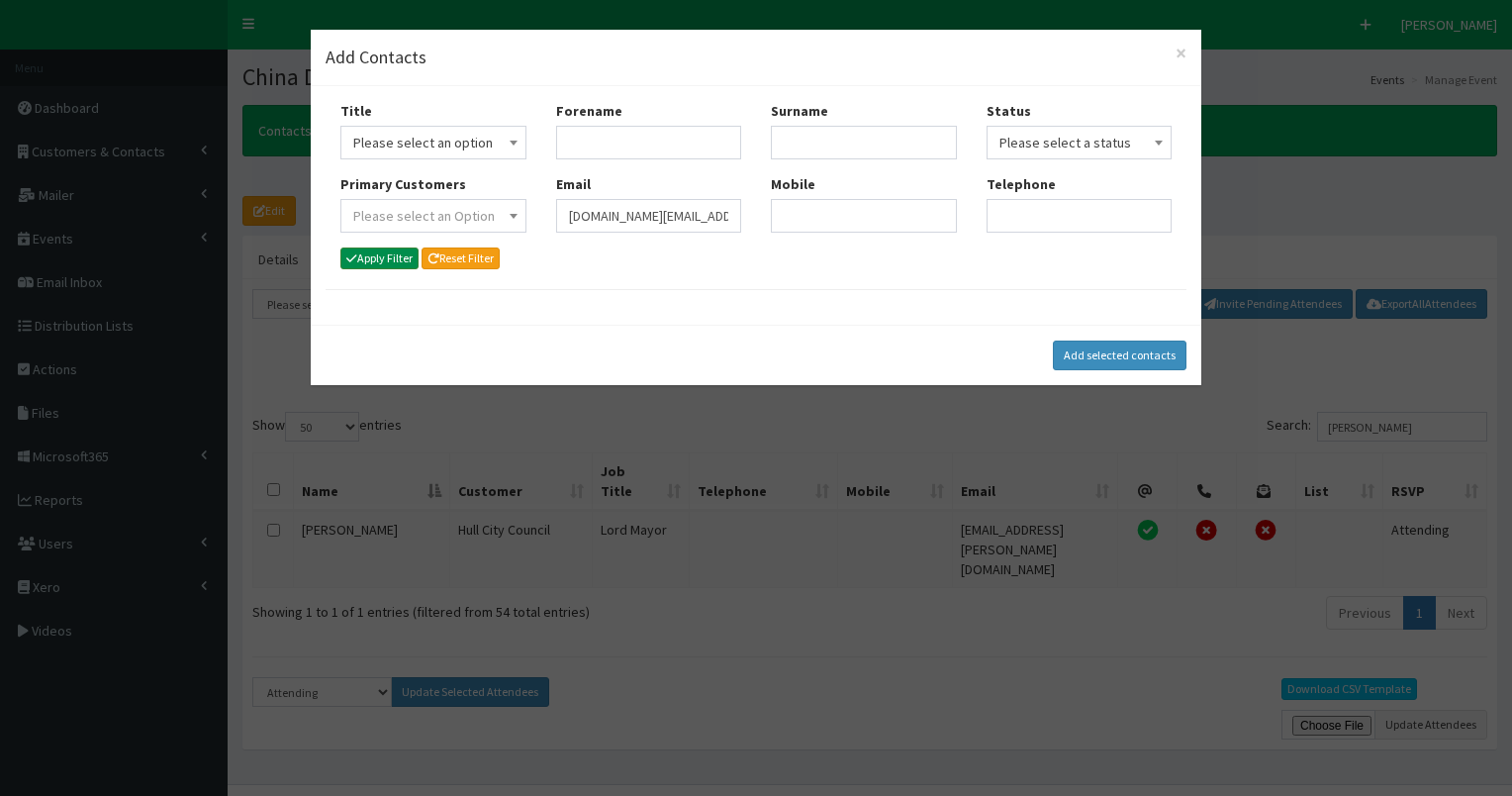 click on "Apply Filter" at bounding box center [379, 258] 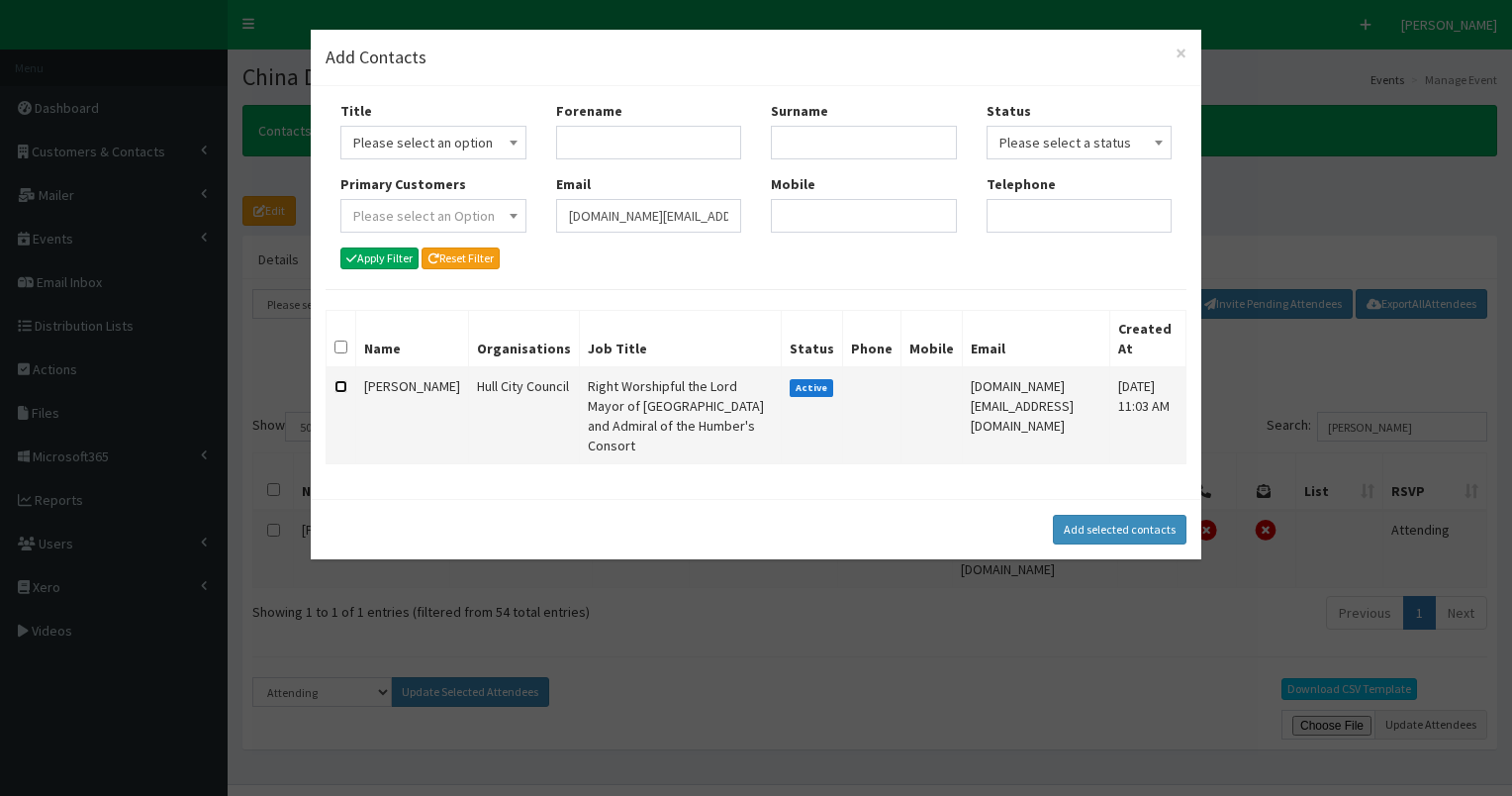 click at bounding box center (340, 386) 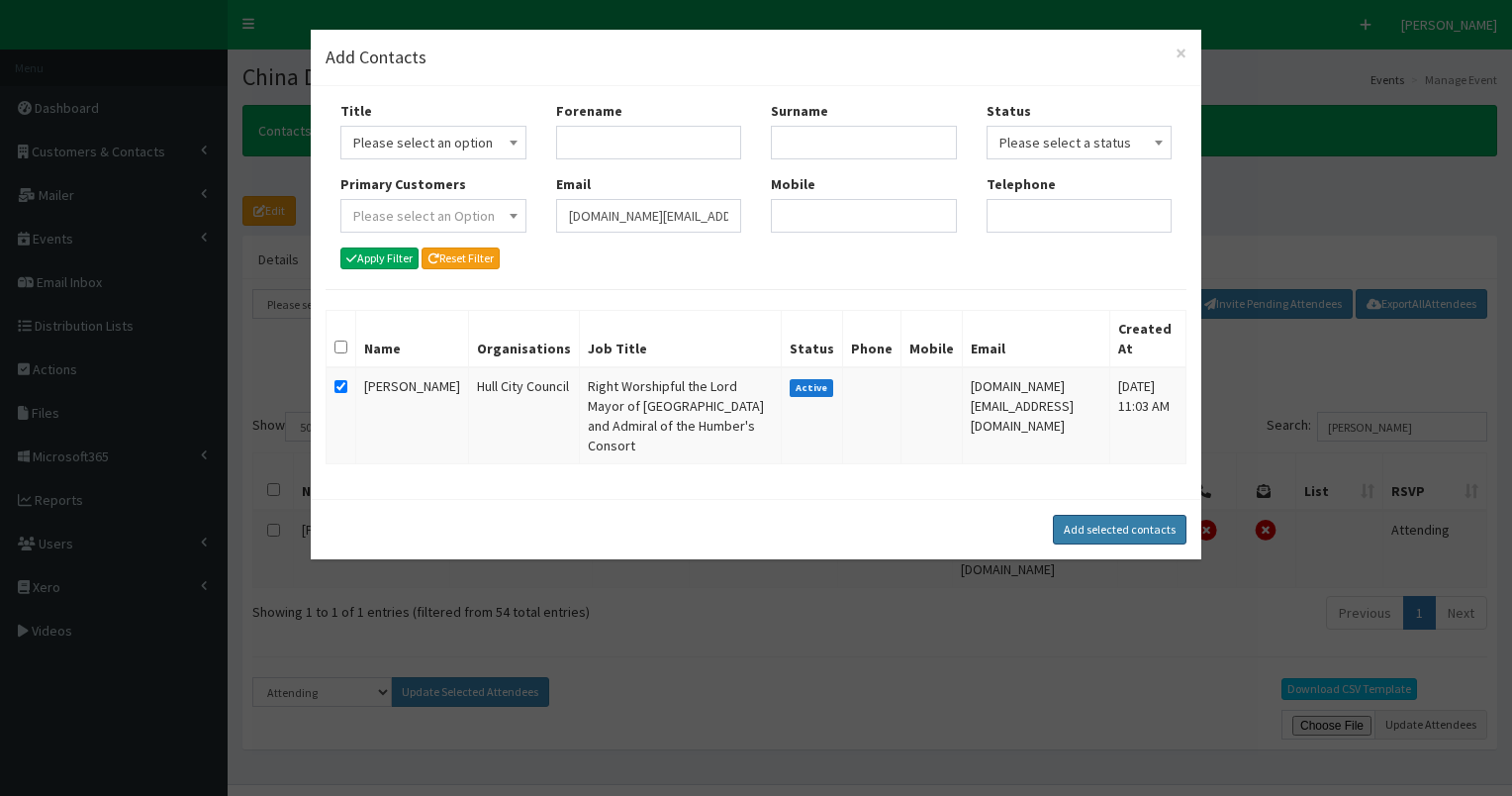 click on "Add selected contacts" at bounding box center [1119, 530] 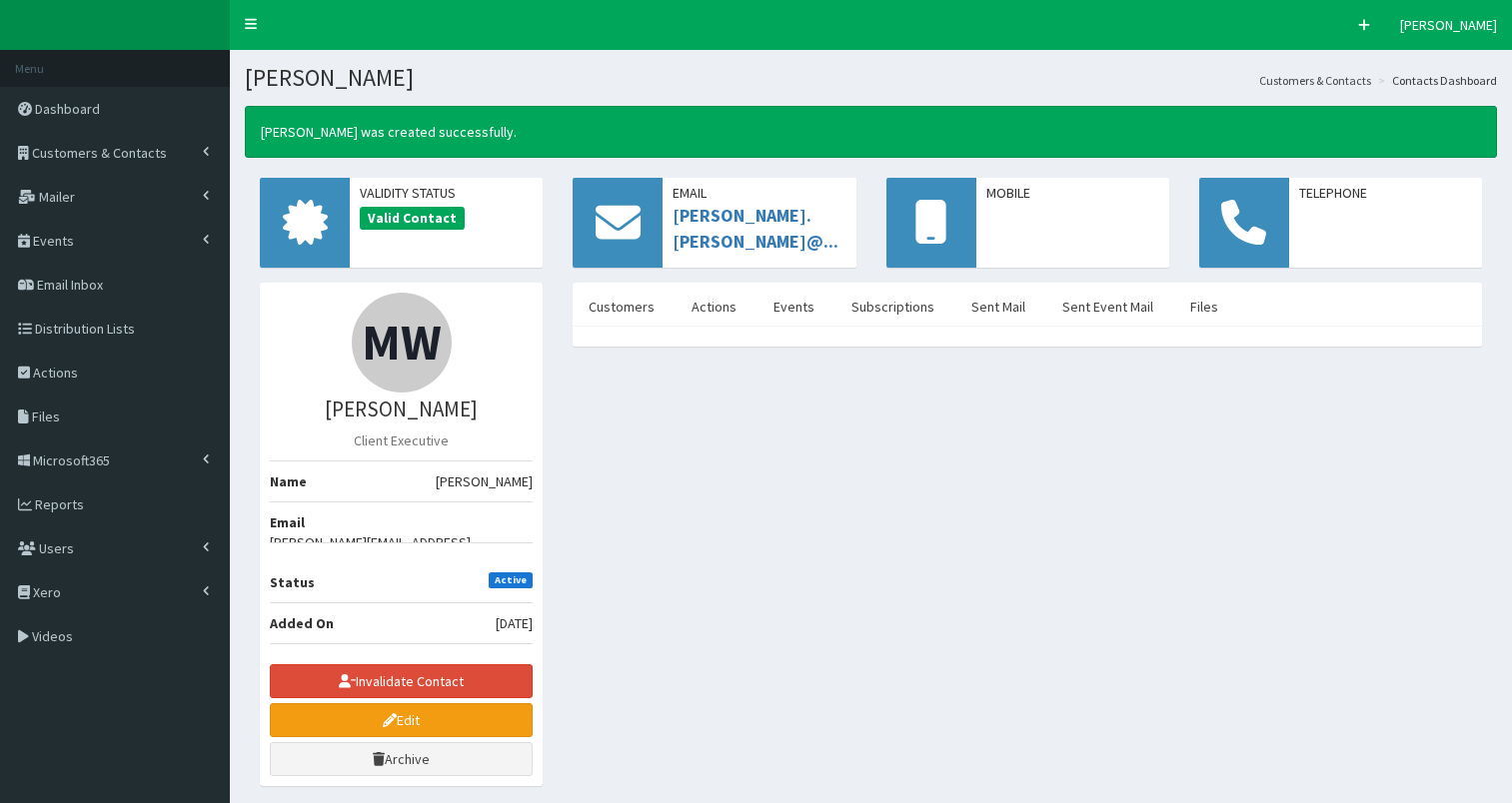 scroll, scrollTop: 0, scrollLeft: 0, axis: both 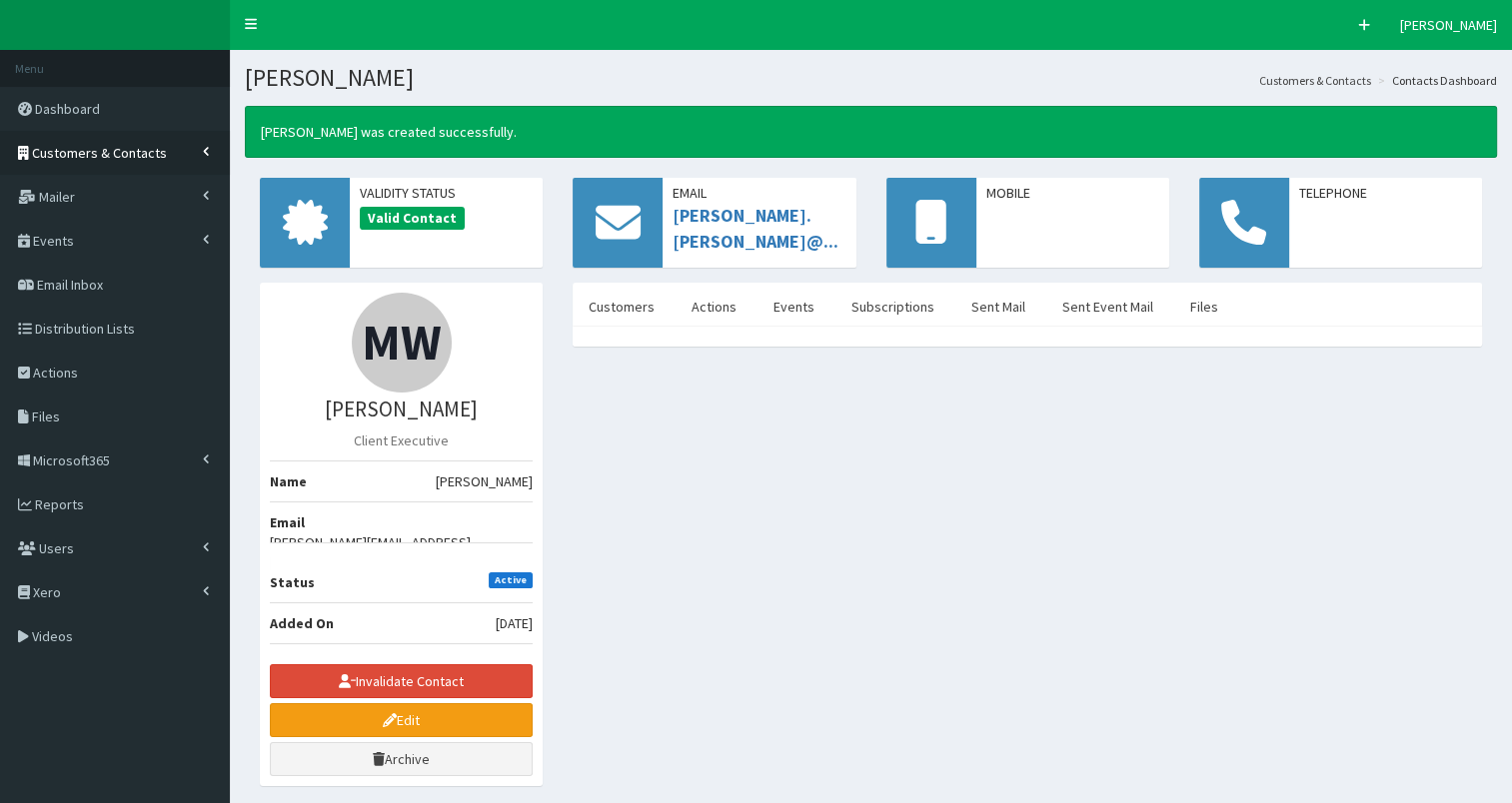 click on "Customers & Contacts" at bounding box center (99, 153) 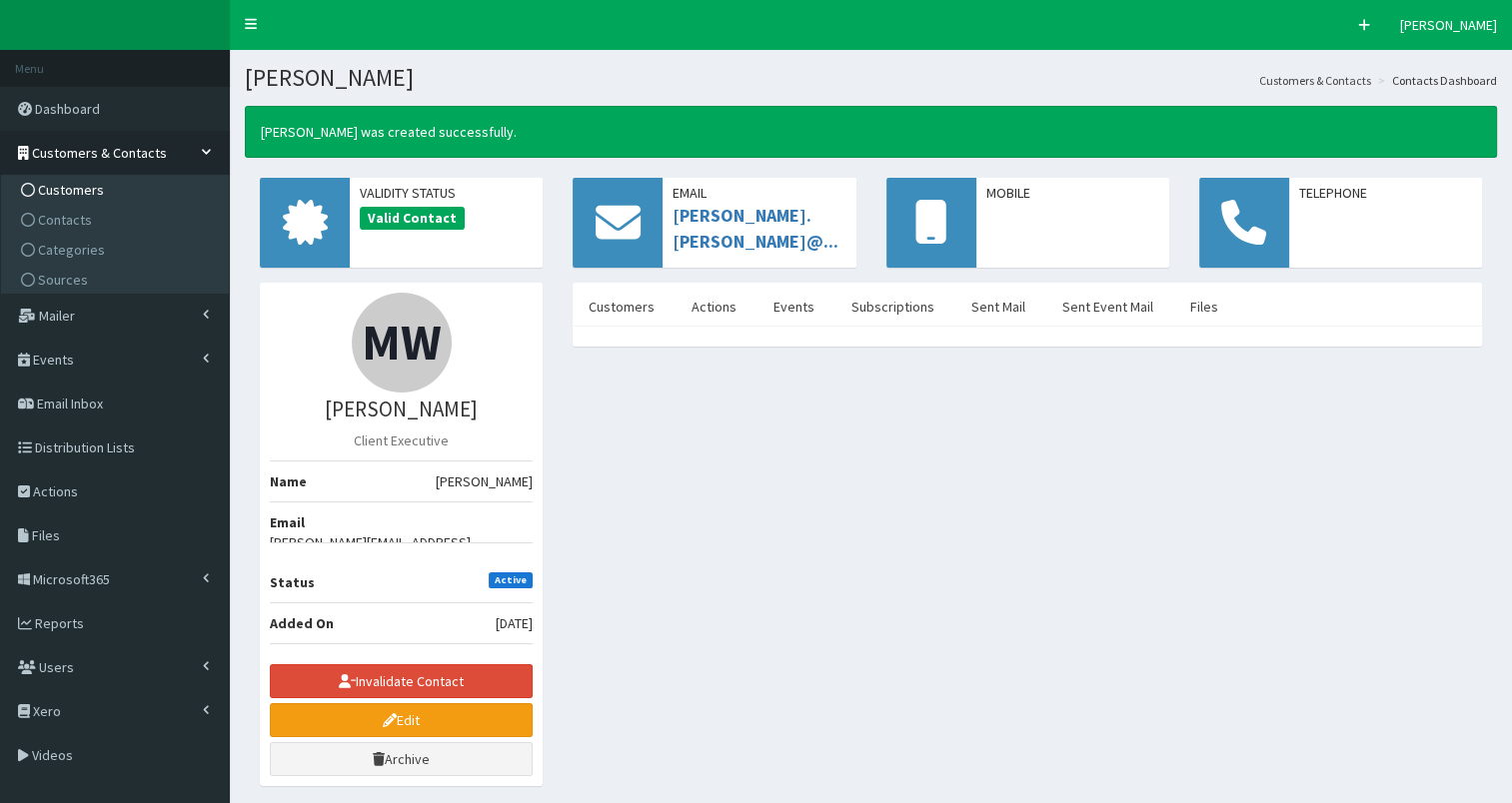 click on "Customers" at bounding box center [71, 190] 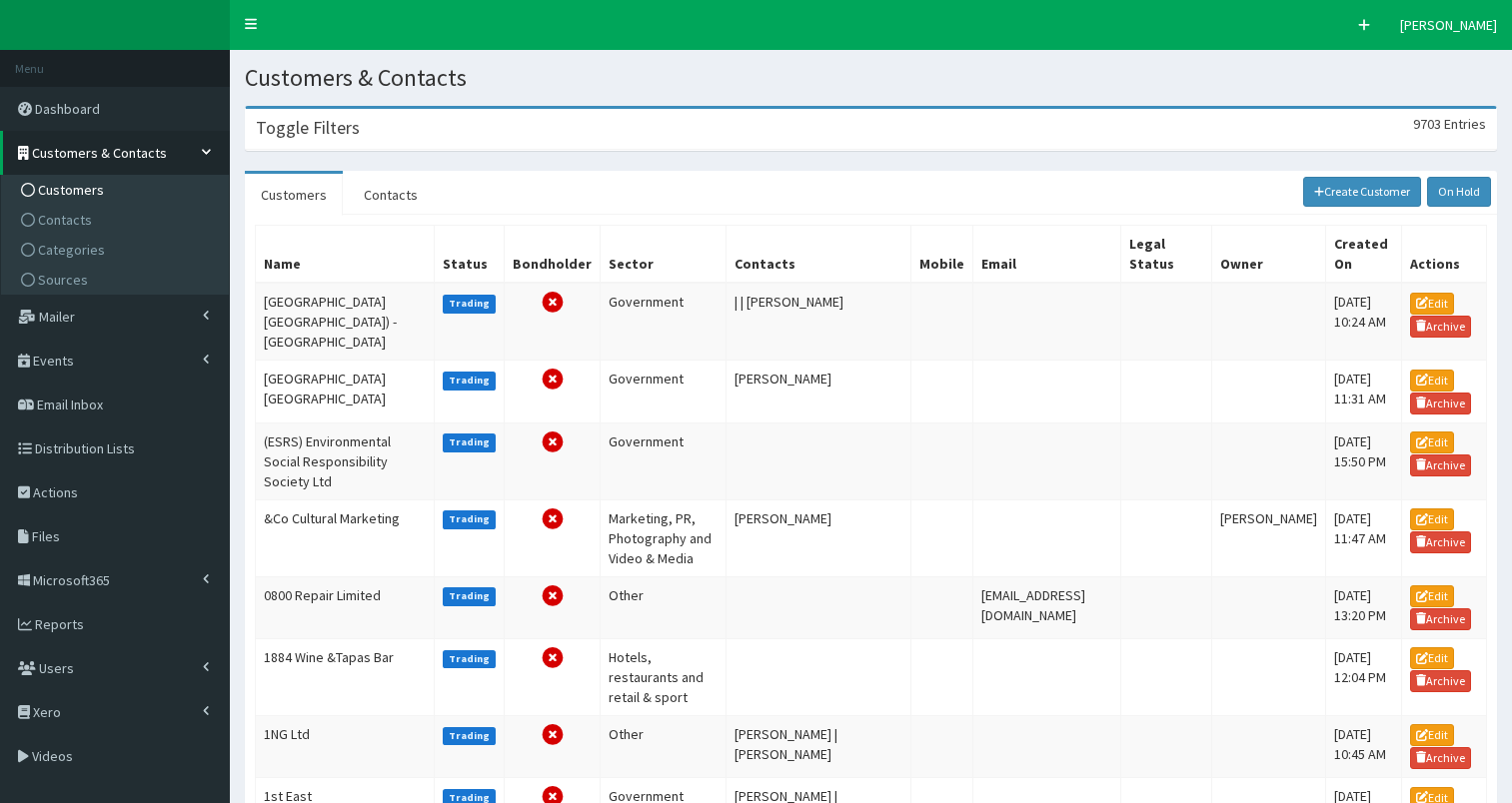 scroll, scrollTop: 0, scrollLeft: 0, axis: both 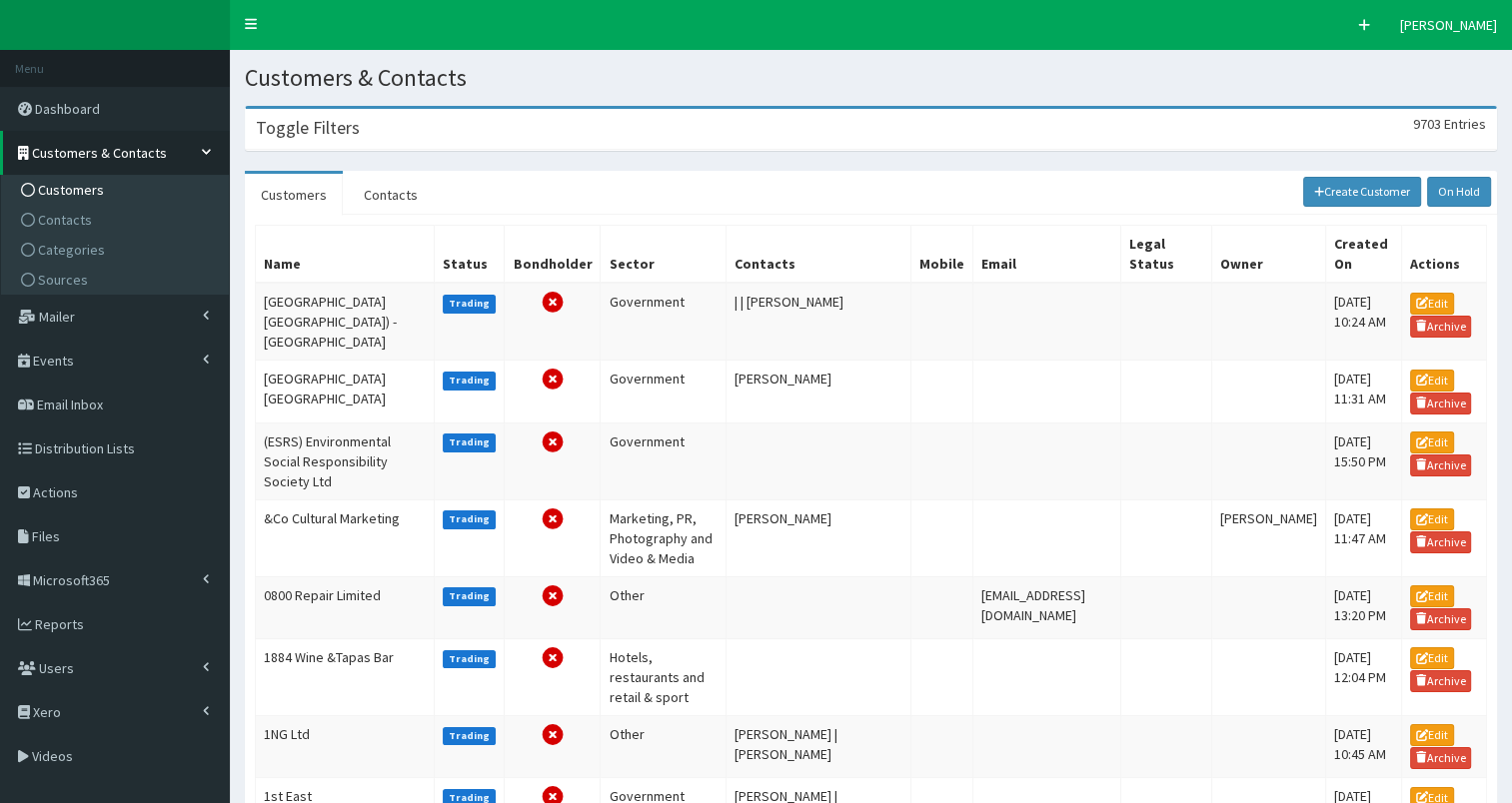 click on "Toggle Filters" at bounding box center (308, 128) 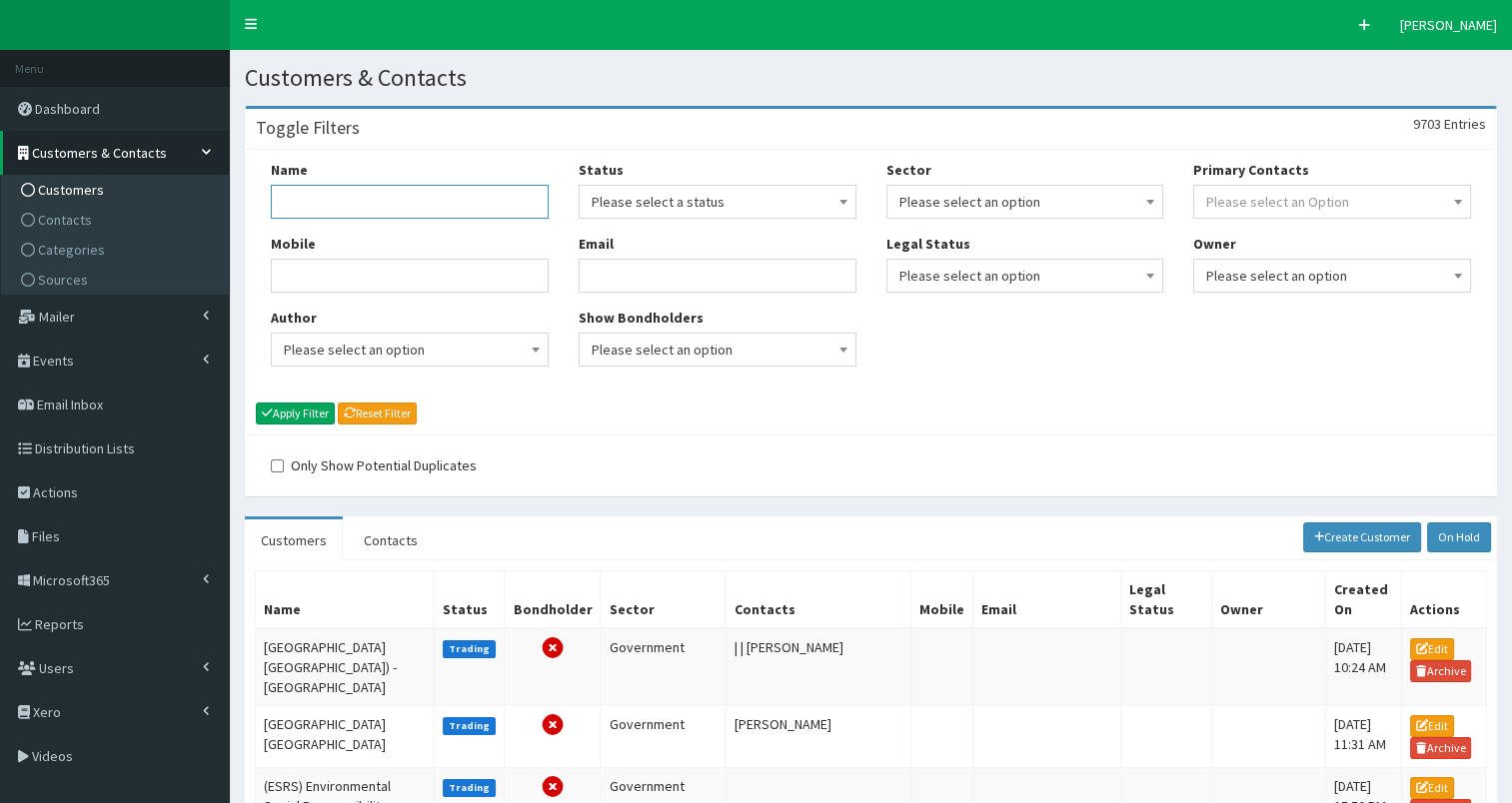 click on "Name" at bounding box center (410, 202) 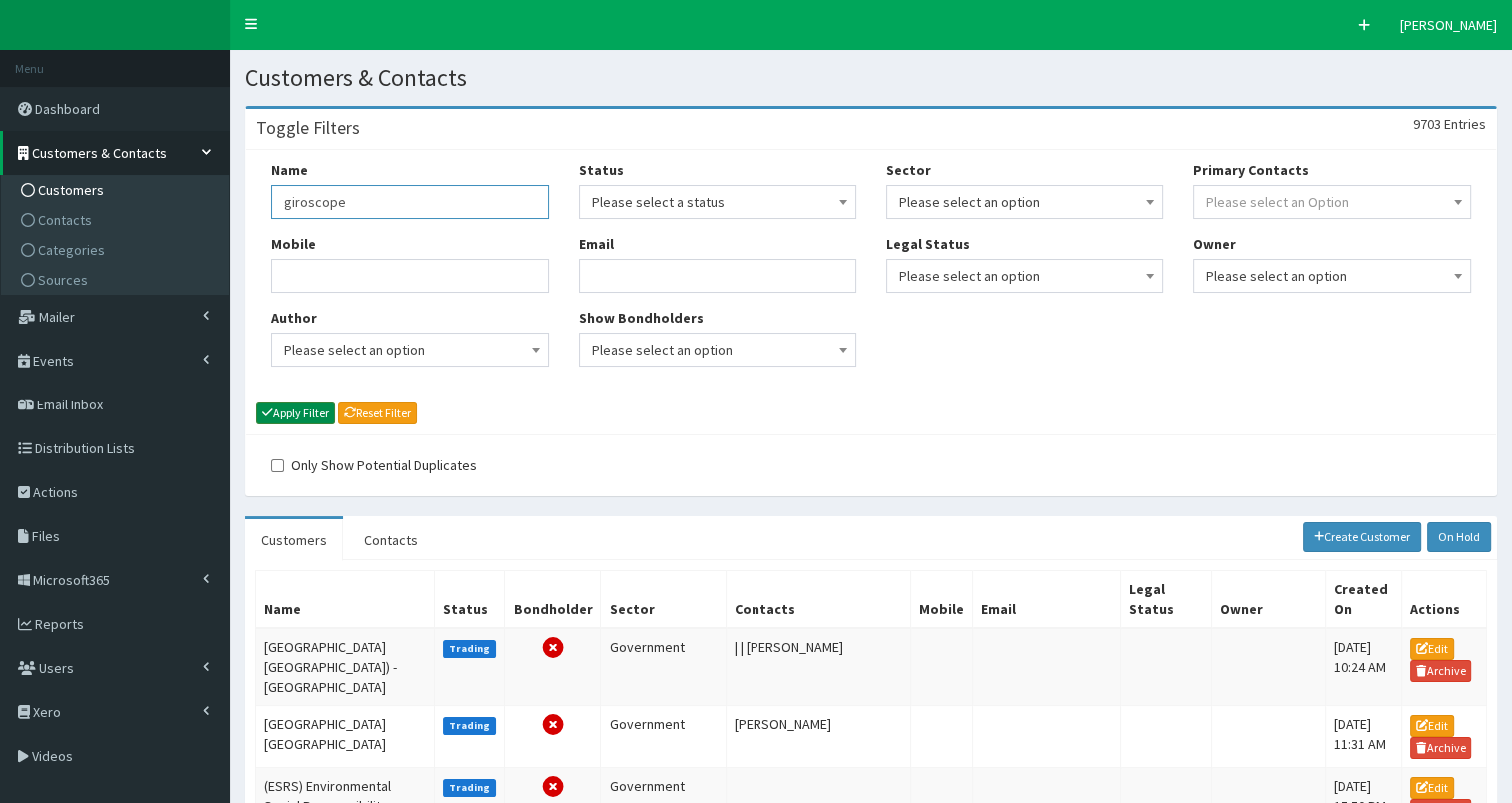 type on "giroscope" 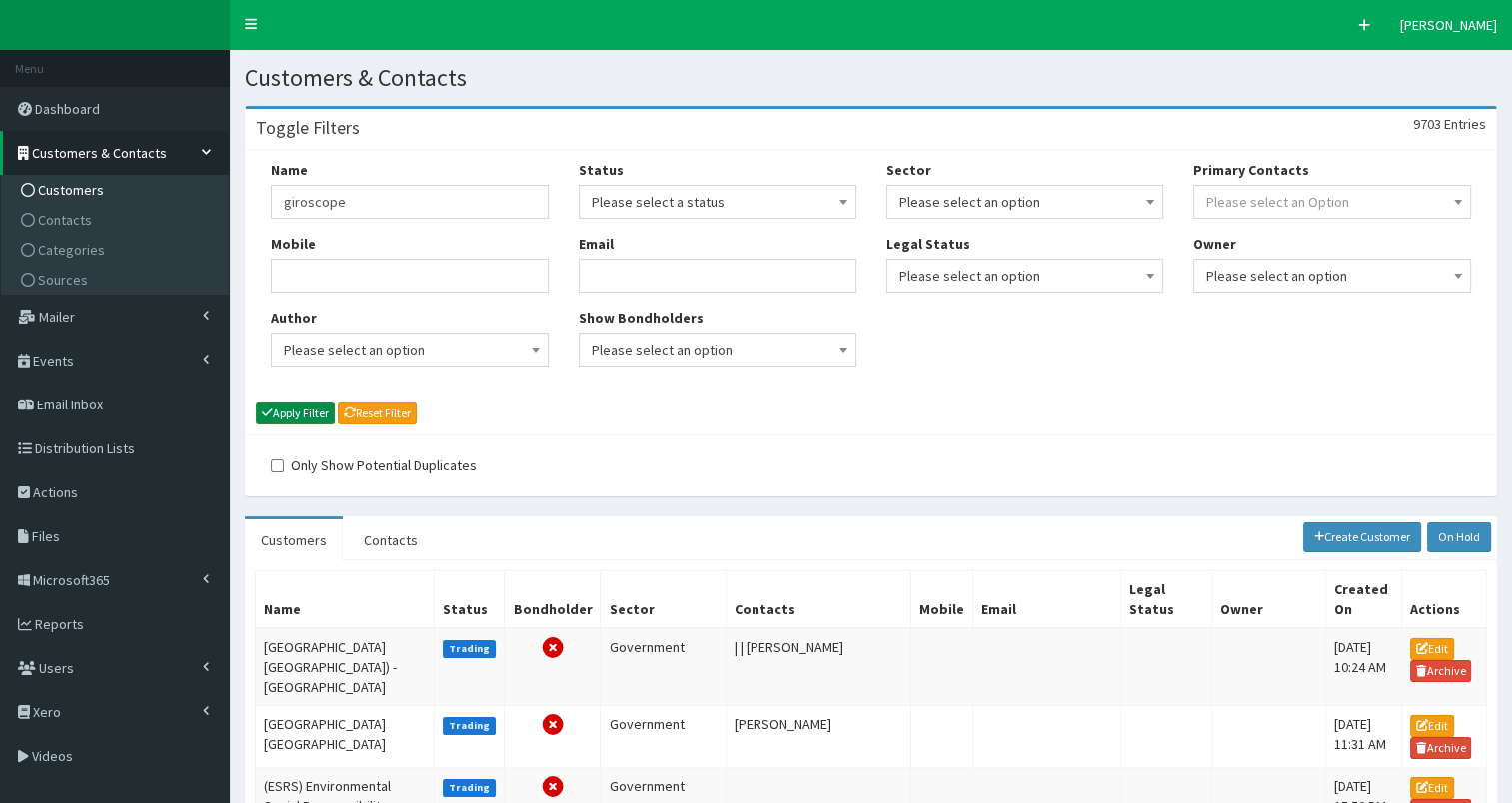 click on "Apply Filter" at bounding box center [295, 413] 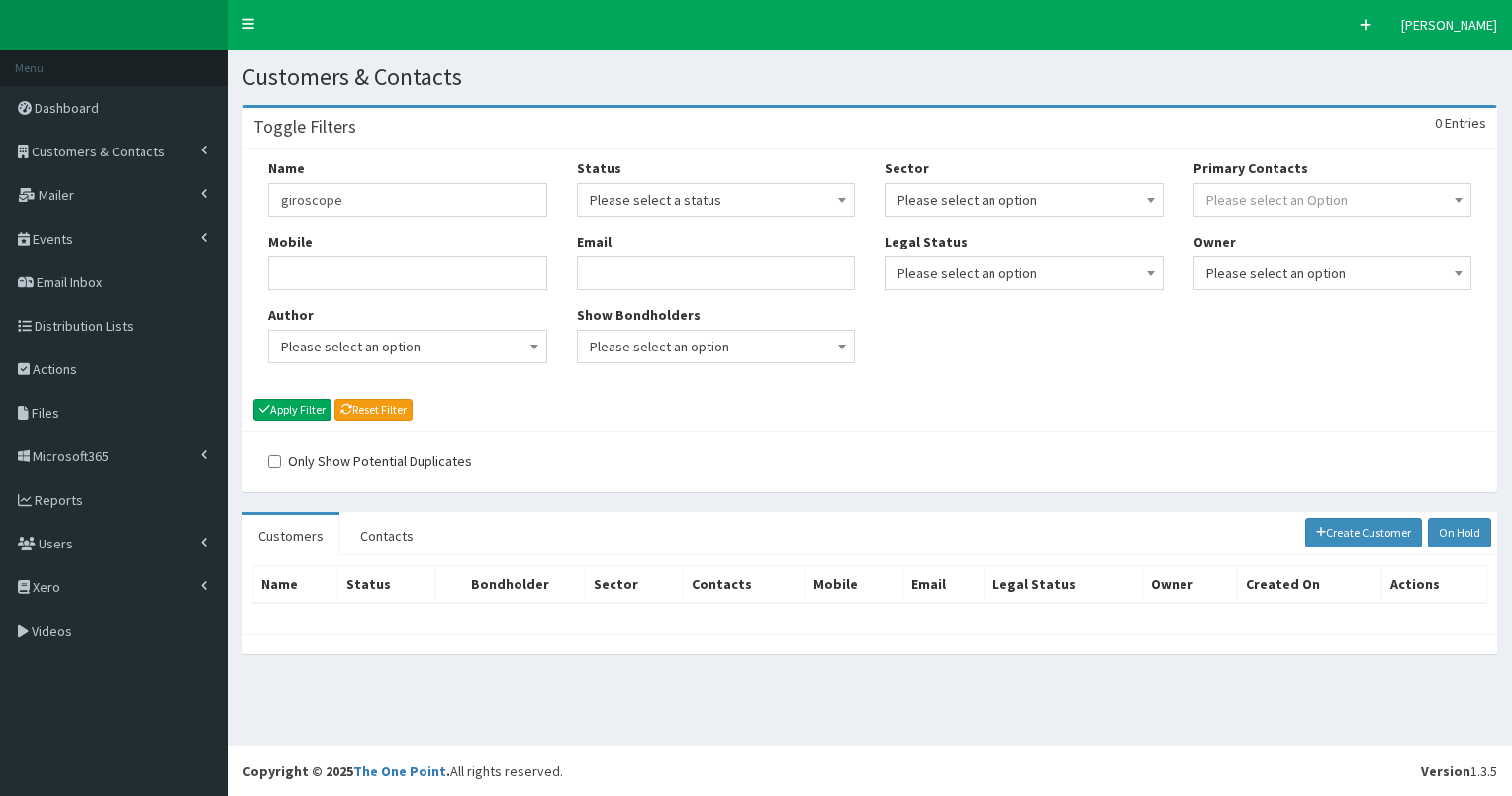 scroll, scrollTop: 0, scrollLeft: 0, axis: both 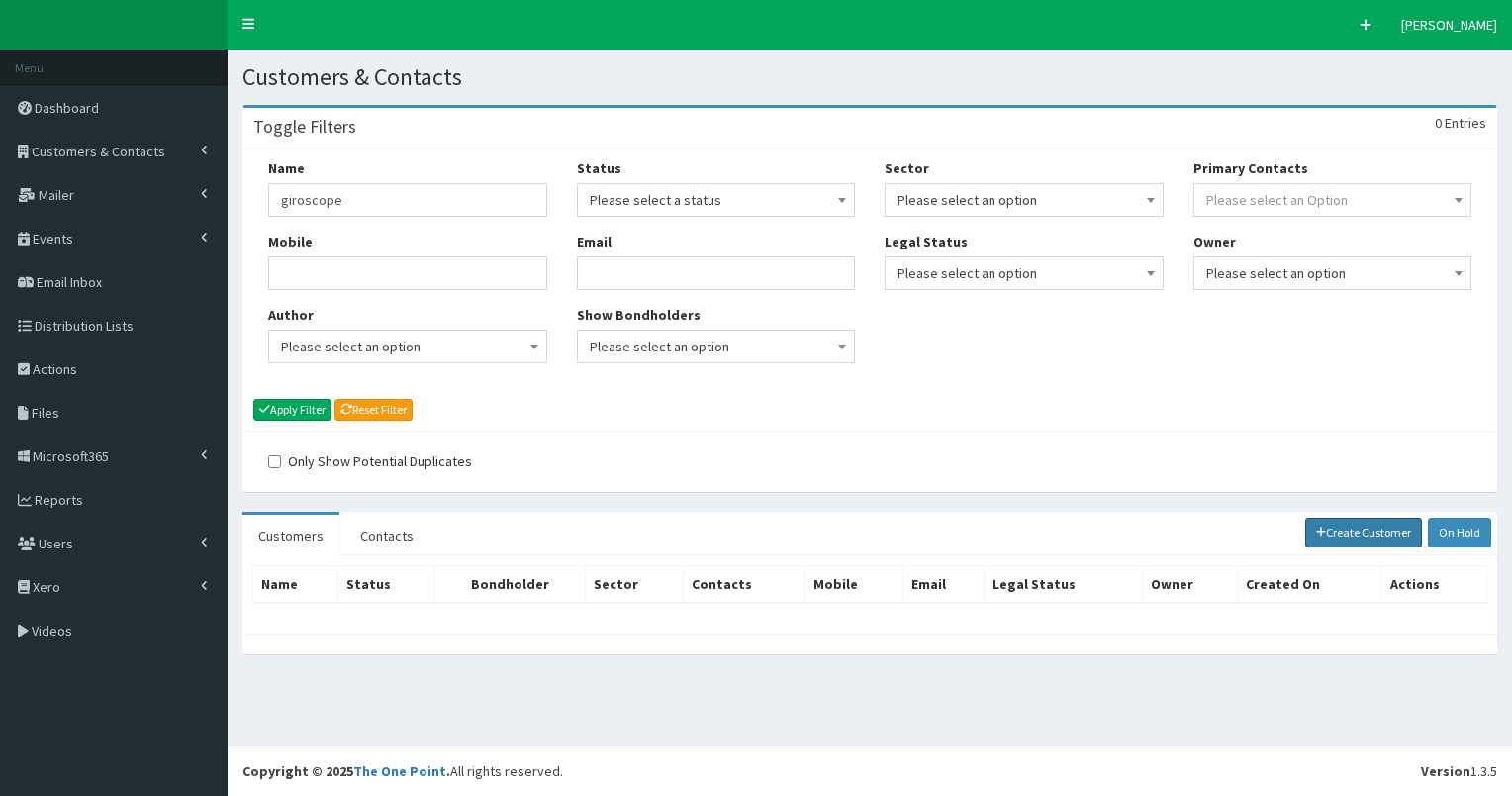 click on "Create Customer" at bounding box center (1364, 533) 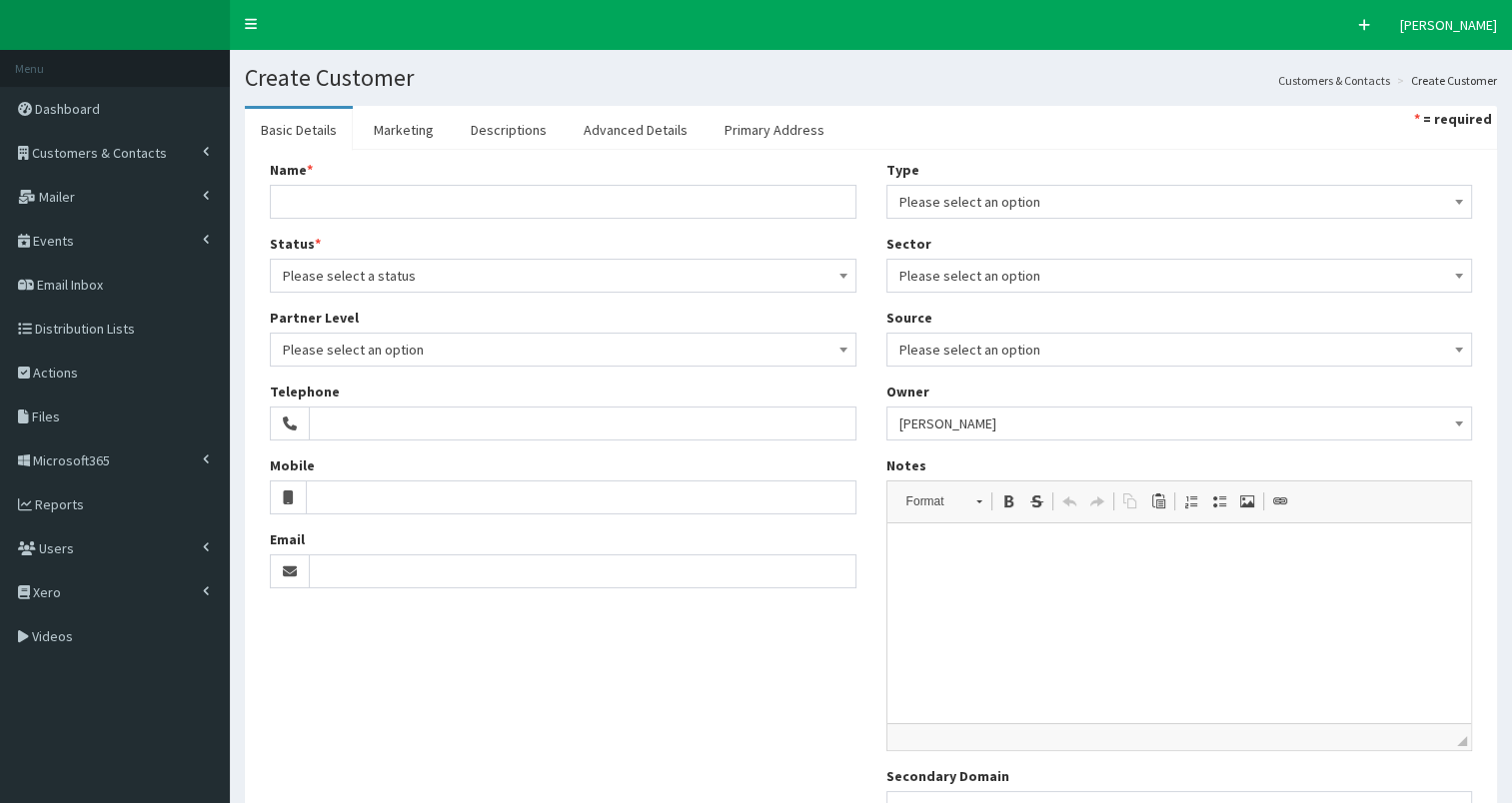 scroll, scrollTop: 0, scrollLeft: 0, axis: both 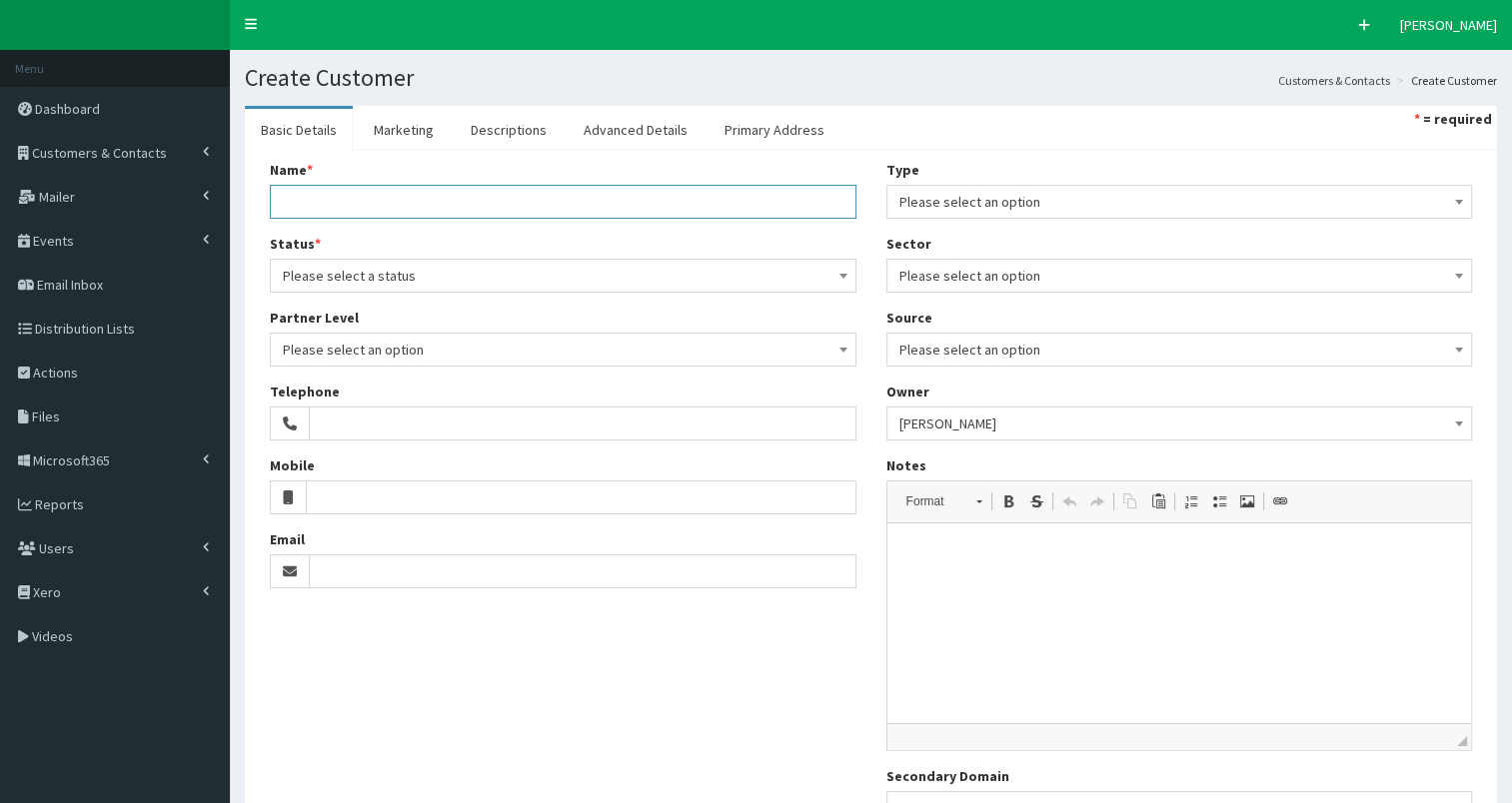 click on "Name  *" at bounding box center [563, 202] 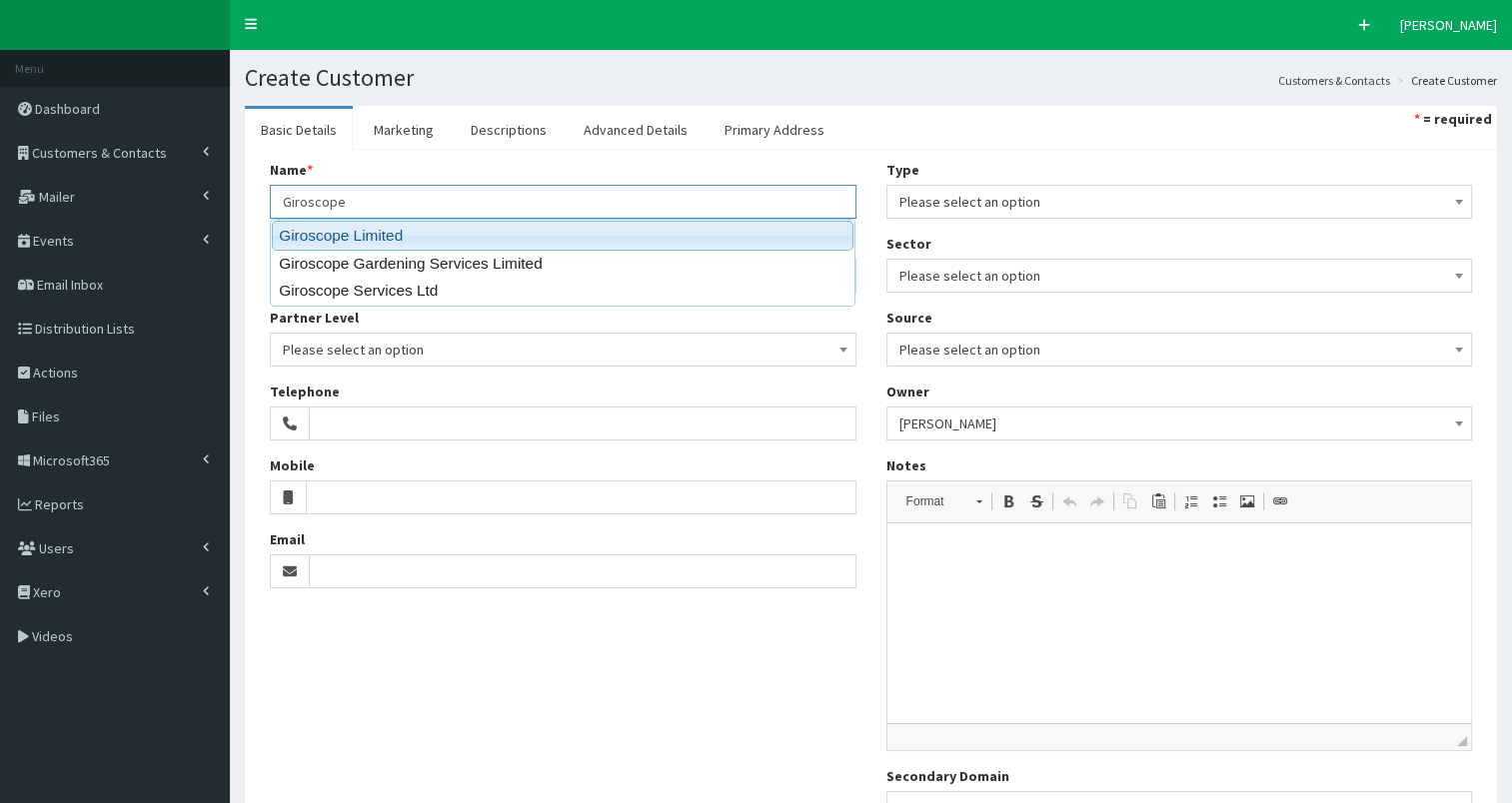 click on "Giroscope Limited" at bounding box center (563, 235) 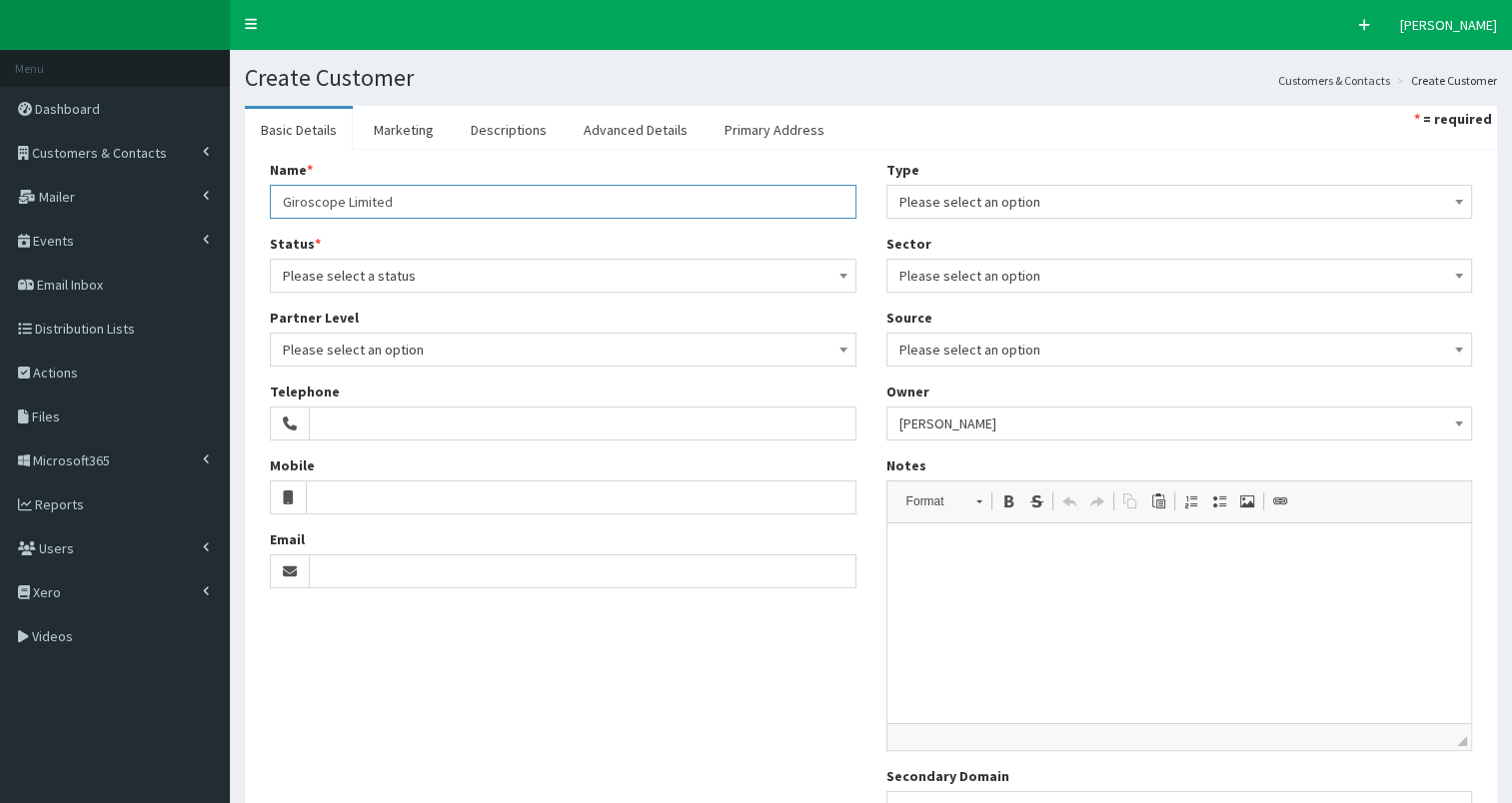 type on "Giroscope Limited" 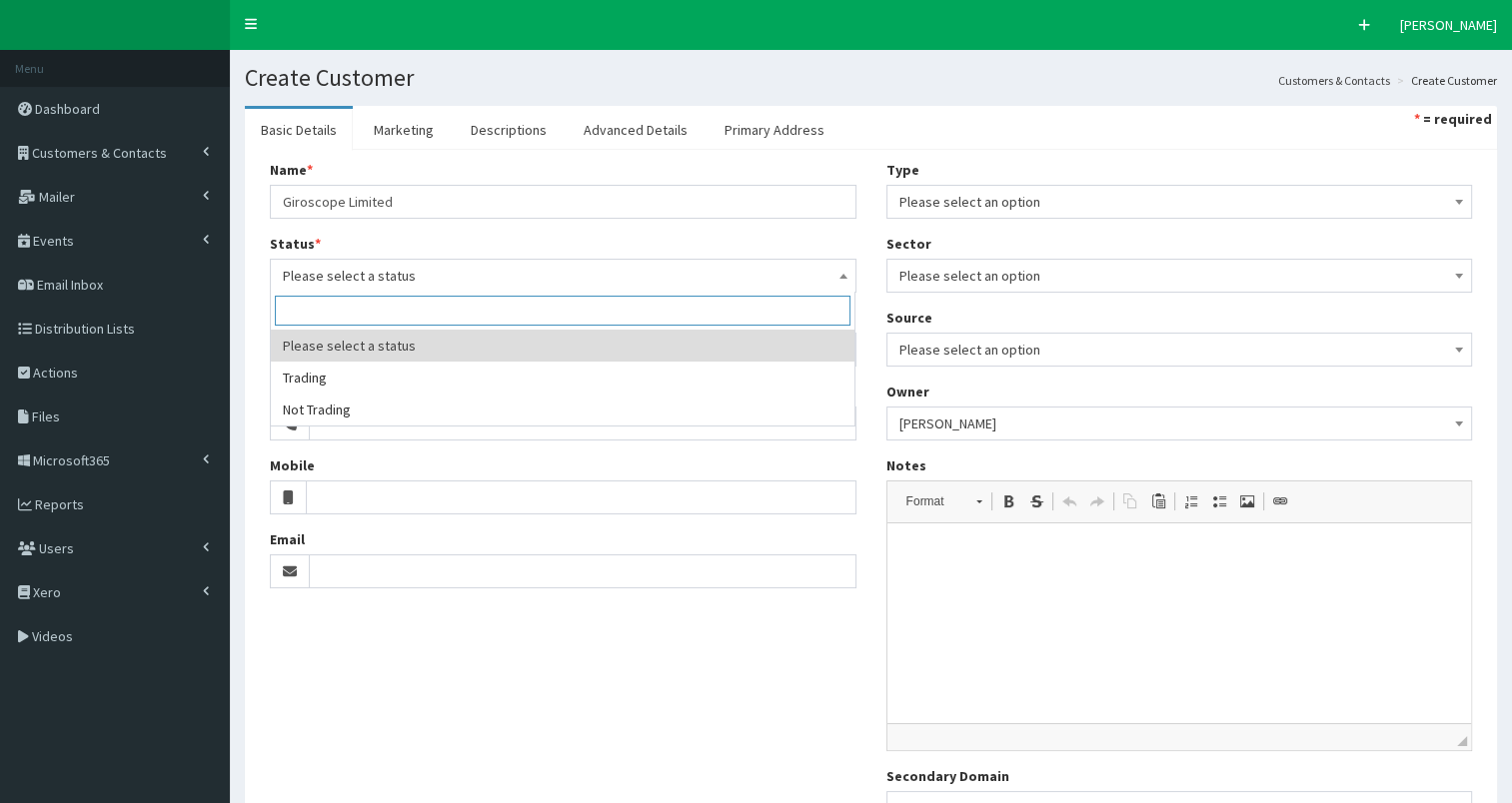 click on "Please select a status" at bounding box center (563, 276) 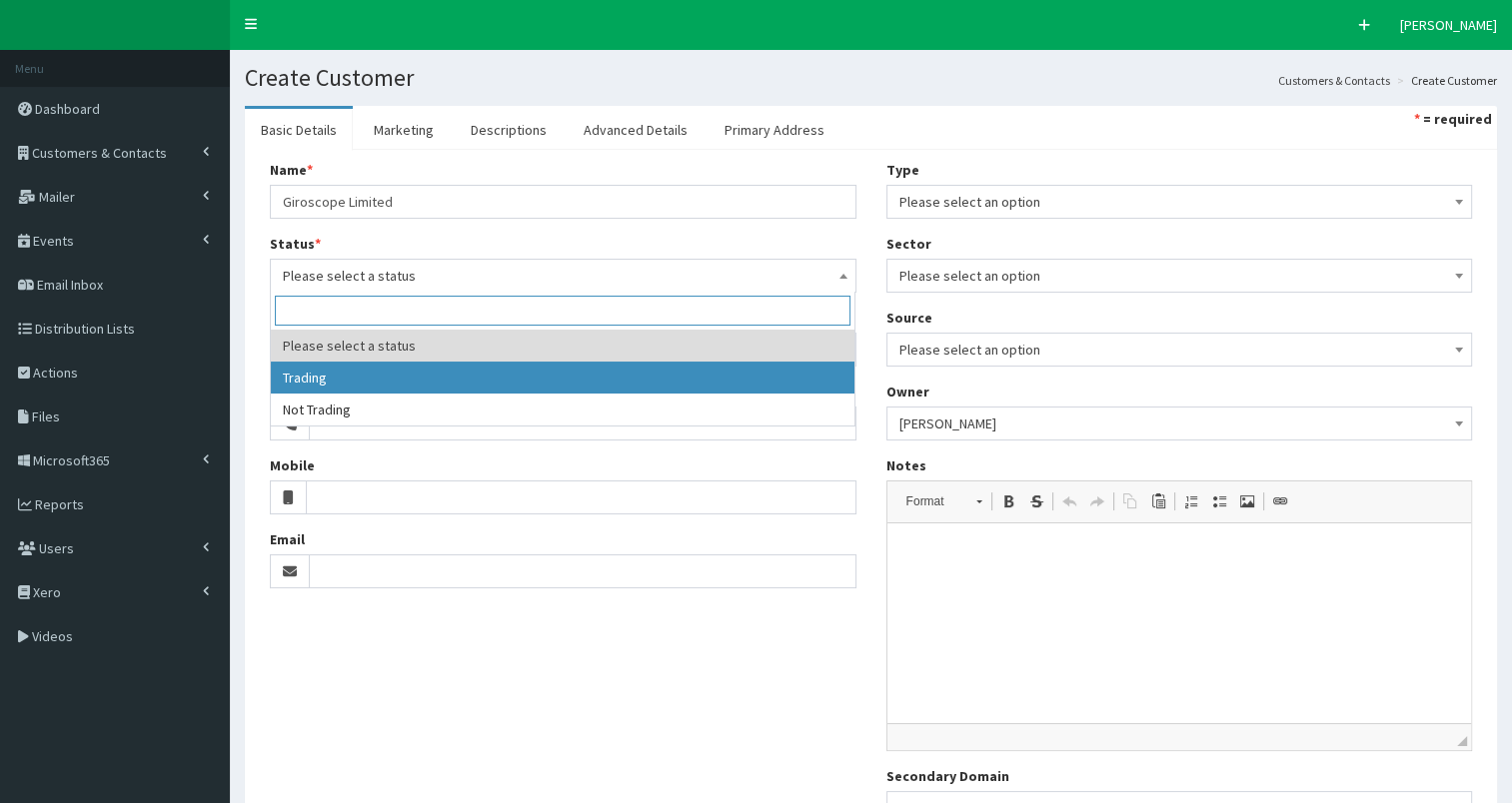 select on "1" 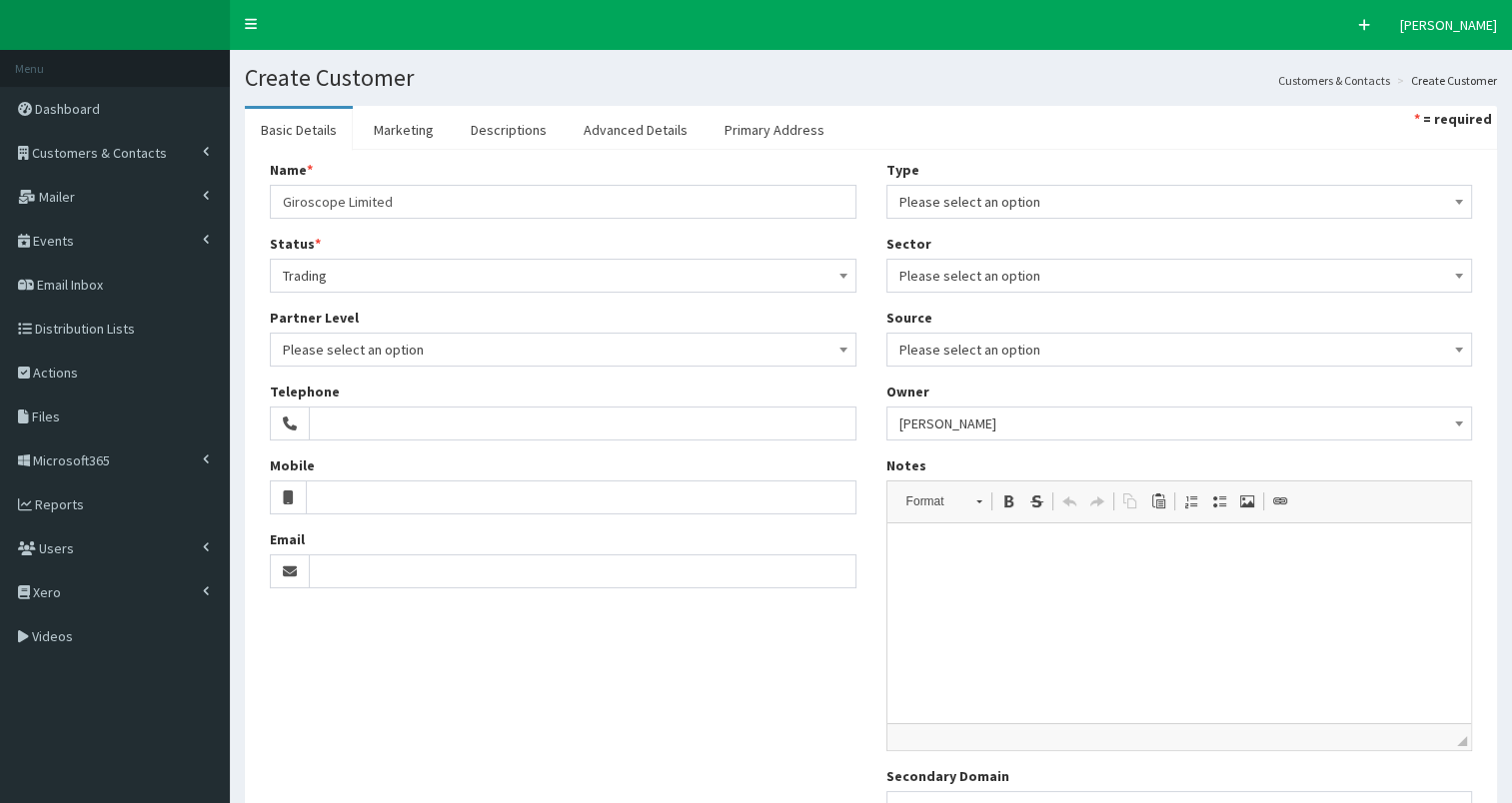 click on "Please select an option" at bounding box center [1179, 202] 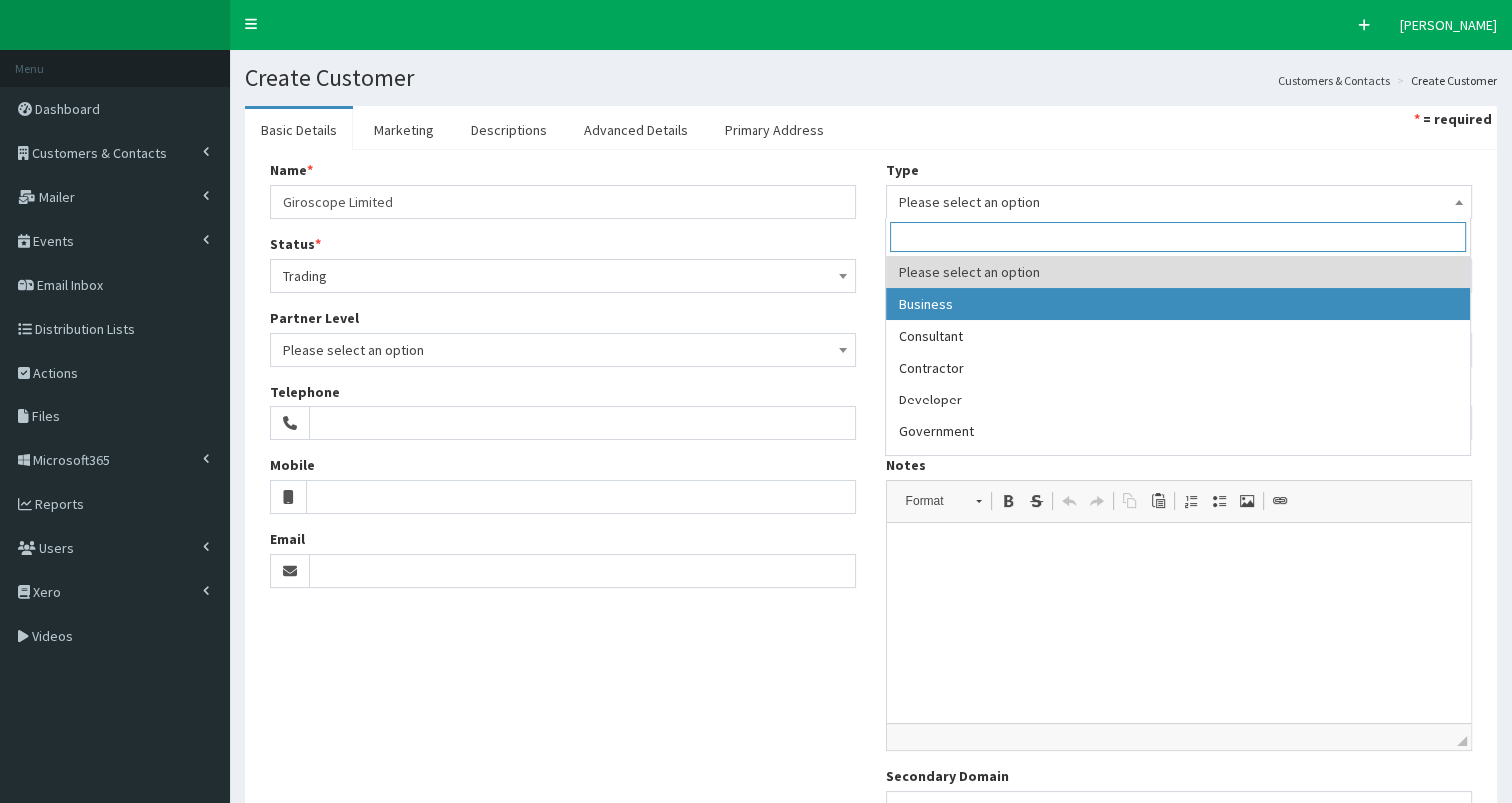 select on "1" 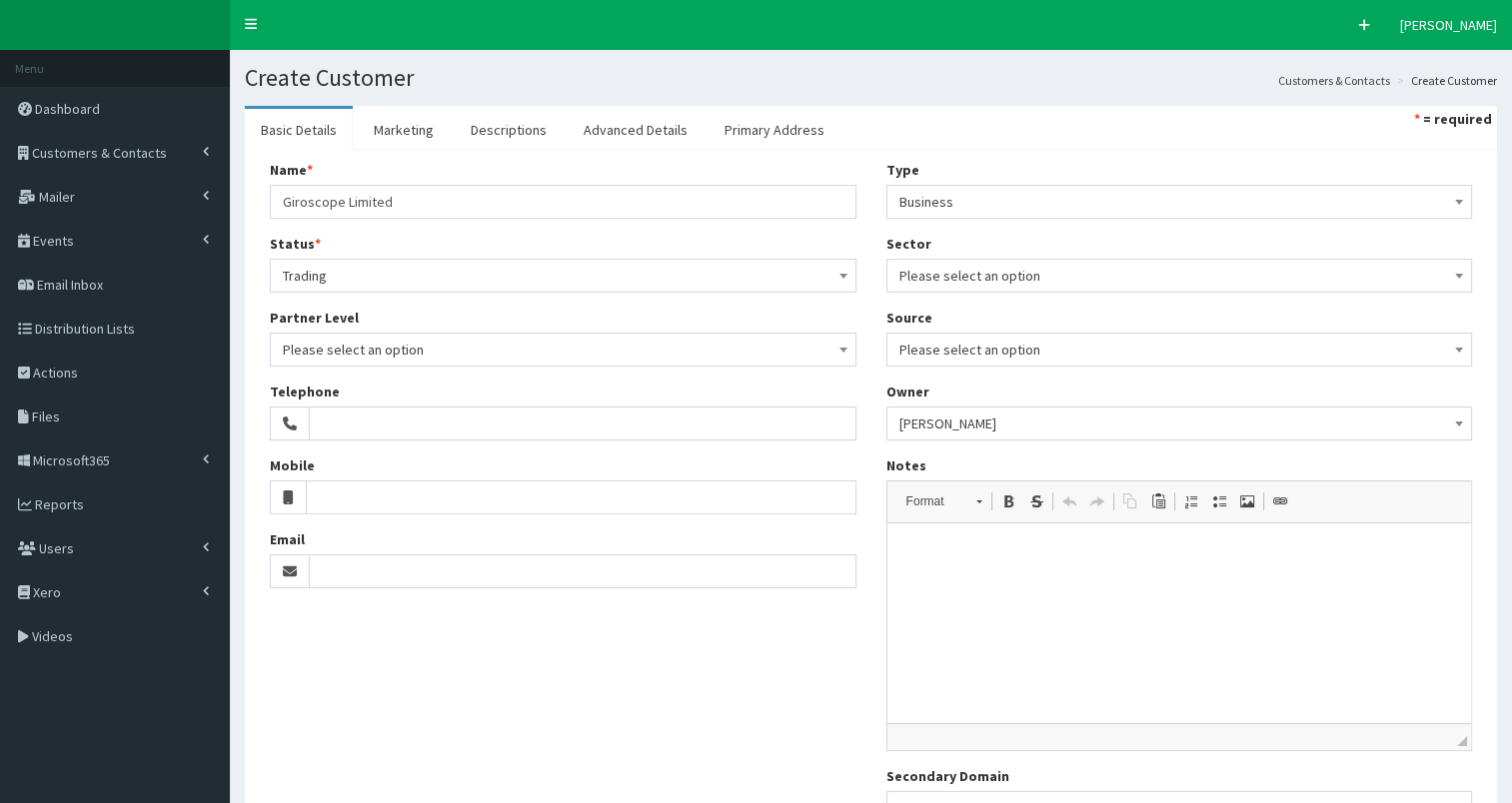 click on "Please select an option" at bounding box center [1179, 276] 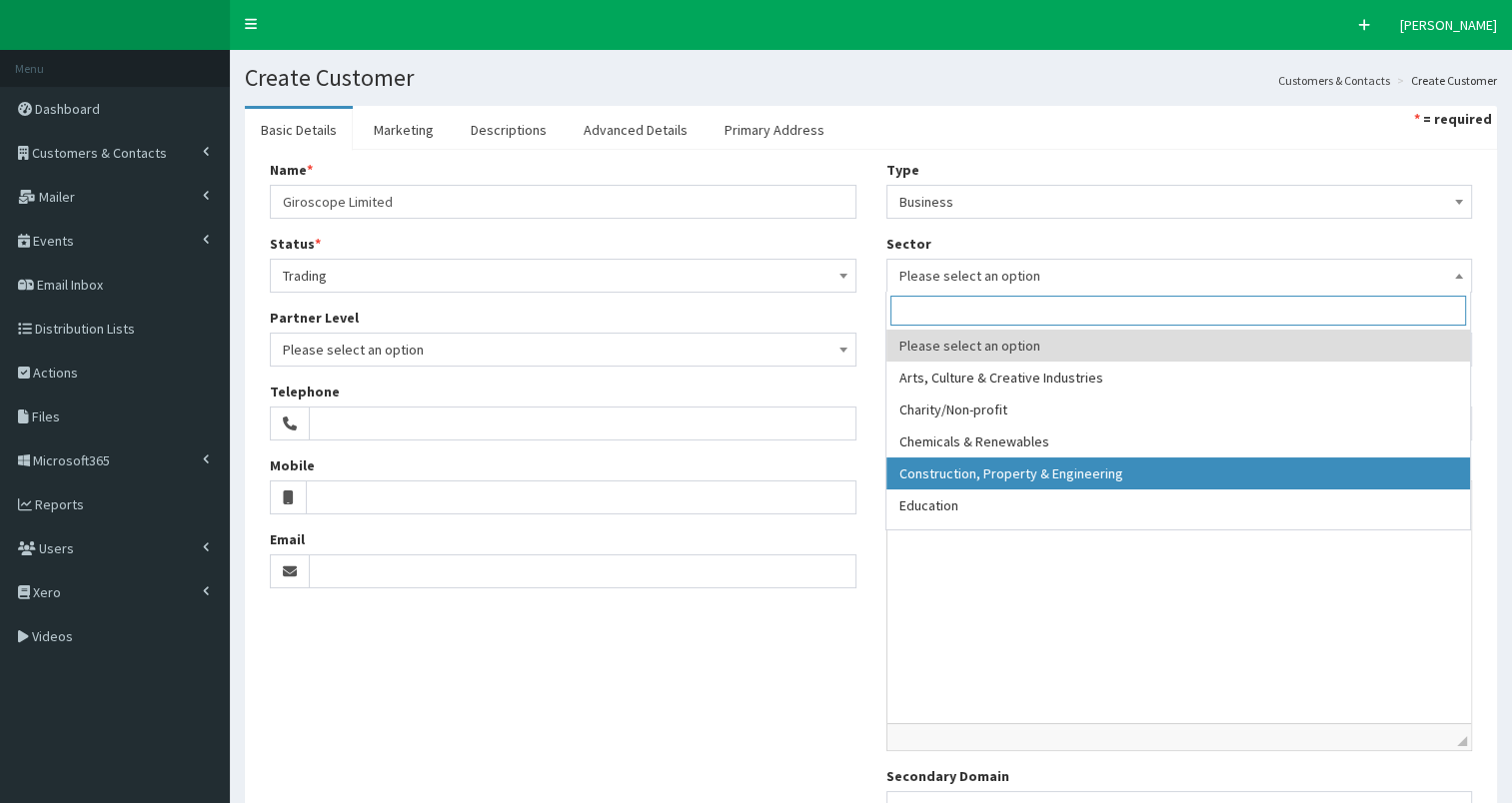 select on "4" 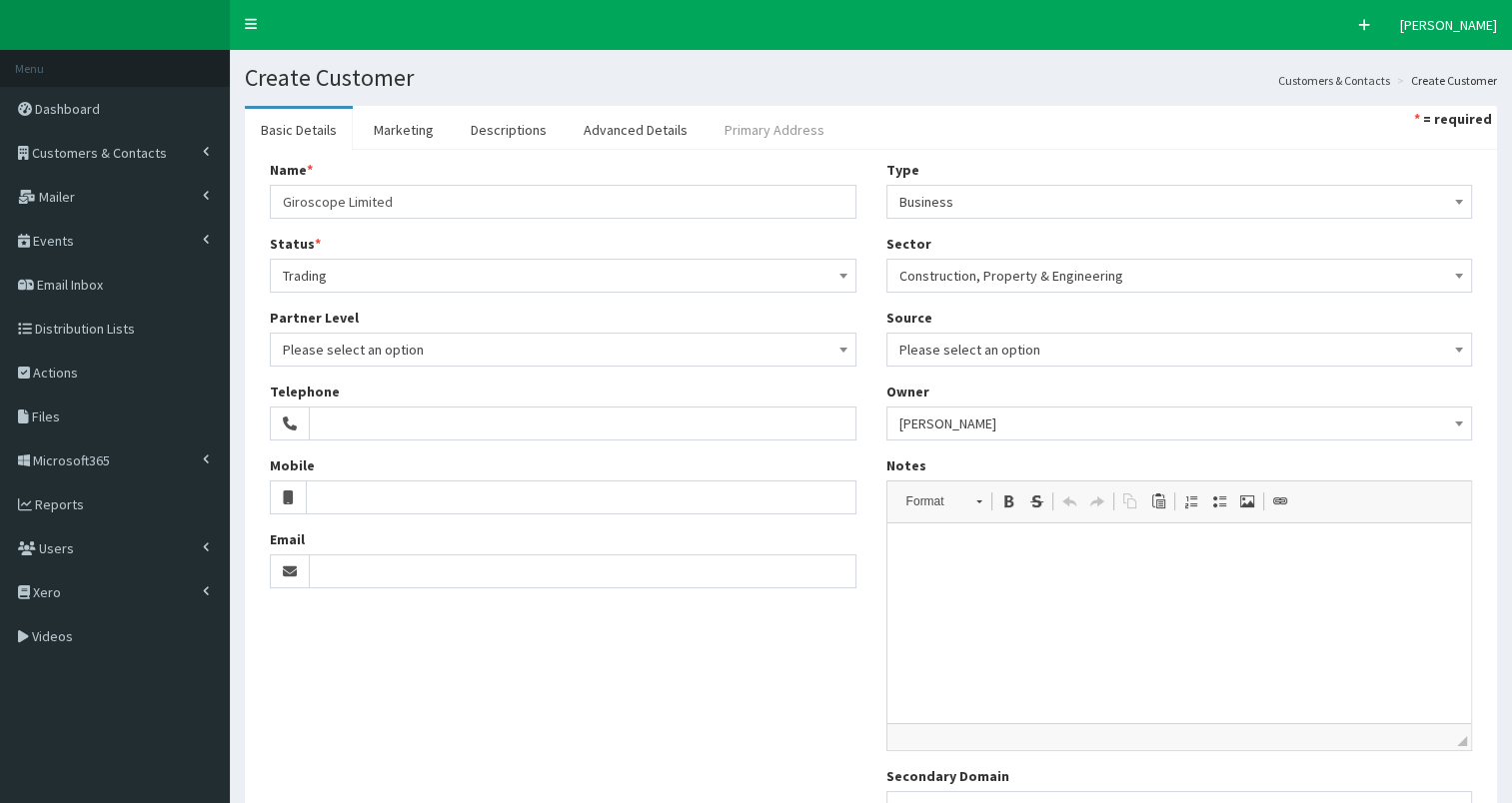 click on "Primary Address" at bounding box center [774, 130] 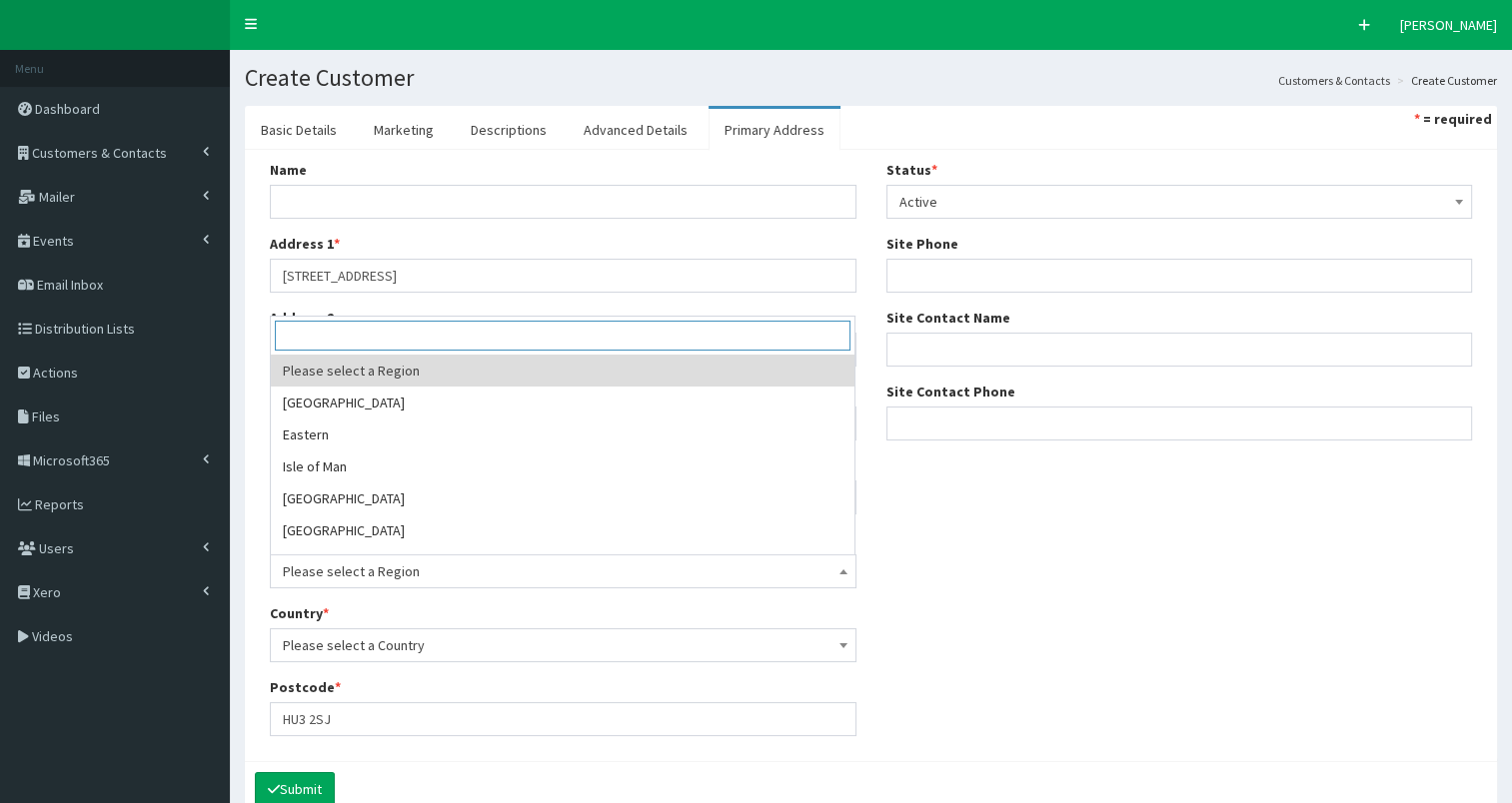 click on "Please select a Region" at bounding box center [563, 571] 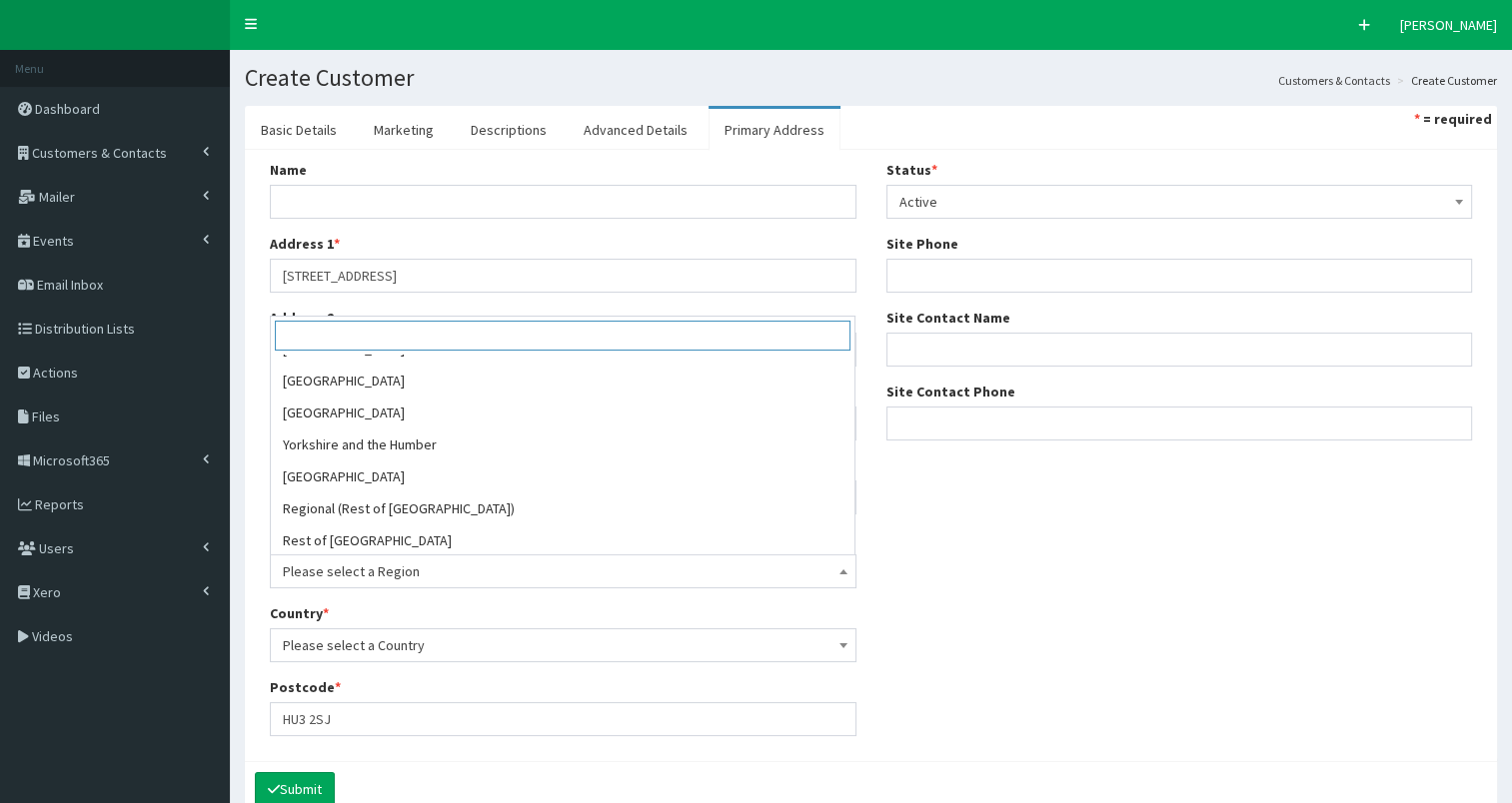 scroll, scrollTop: 503, scrollLeft: 0, axis: vertical 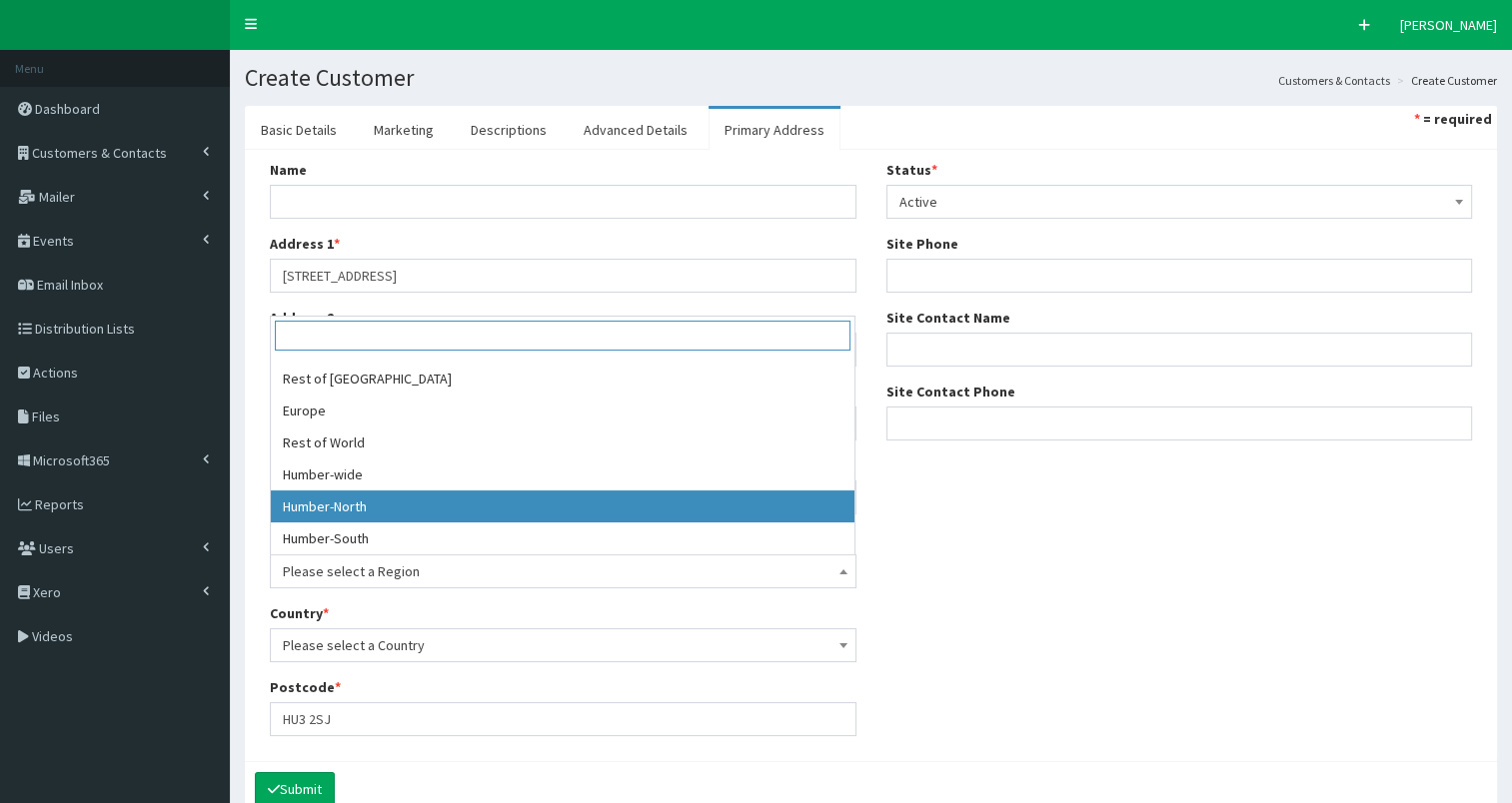 select on "20" 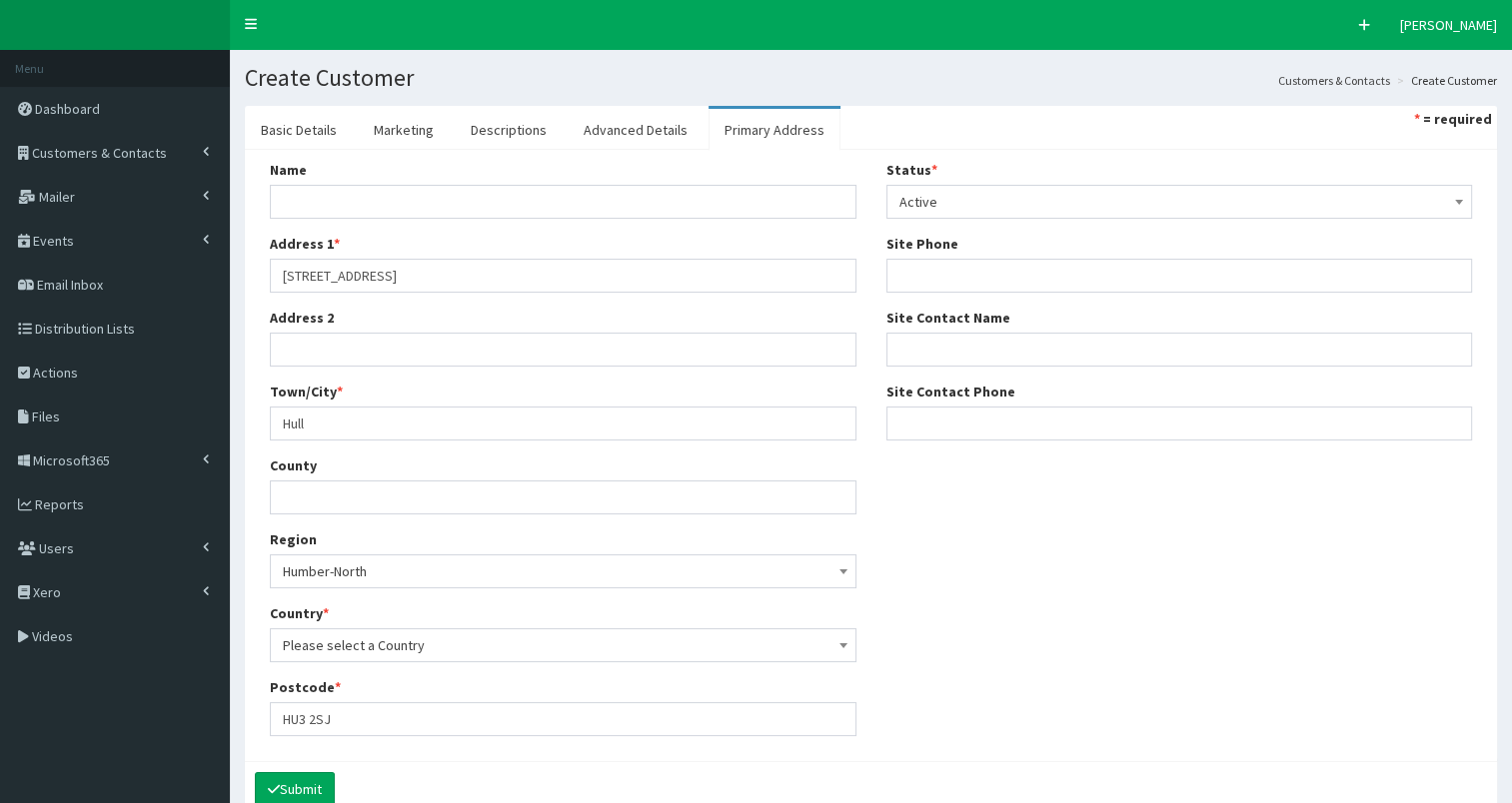 click on "Please select a Country" at bounding box center (563, 645) 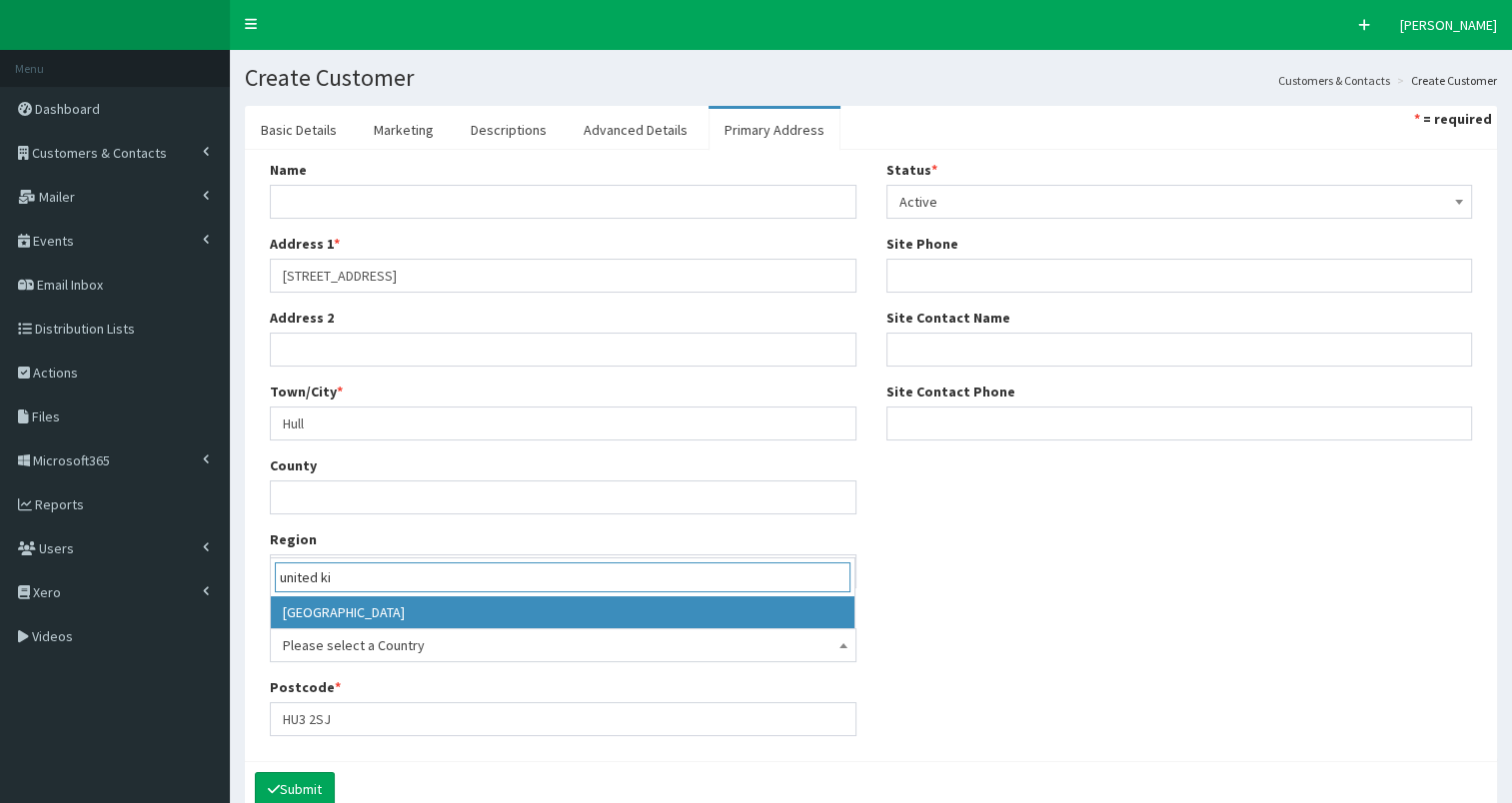 type on "united ki" 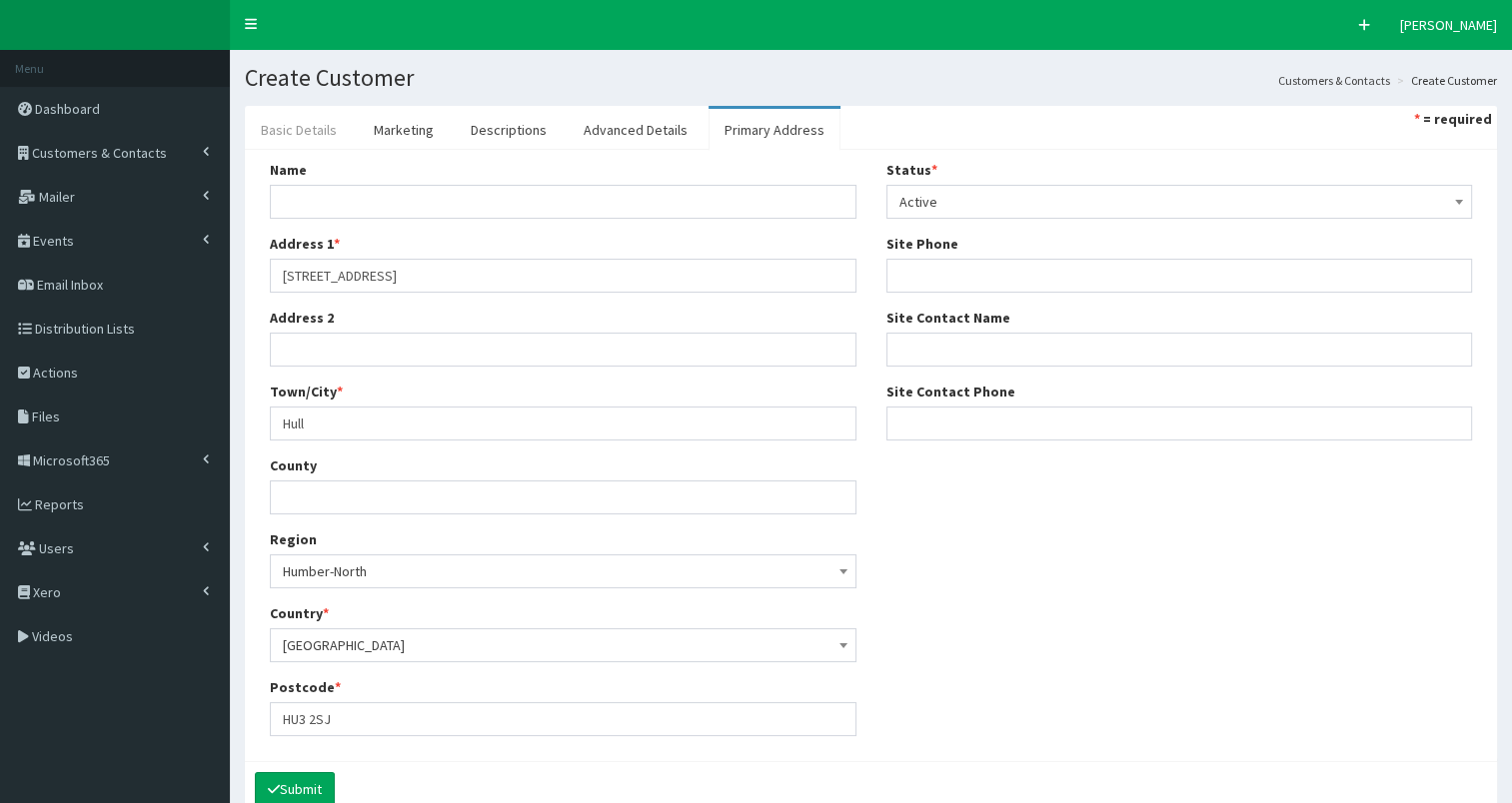click on "Basic Details" at bounding box center [299, 130] 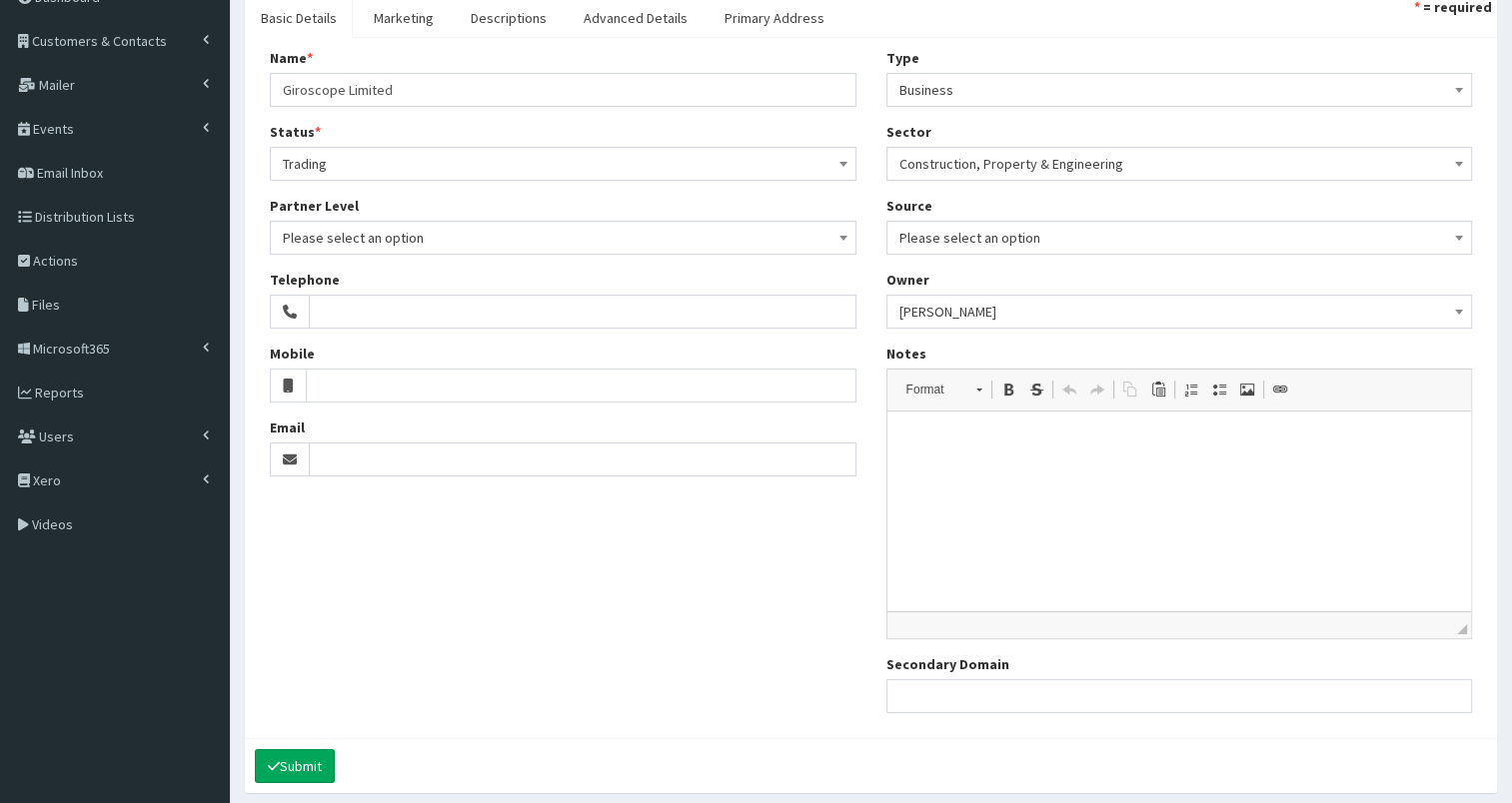 scroll, scrollTop: 186, scrollLeft: 0, axis: vertical 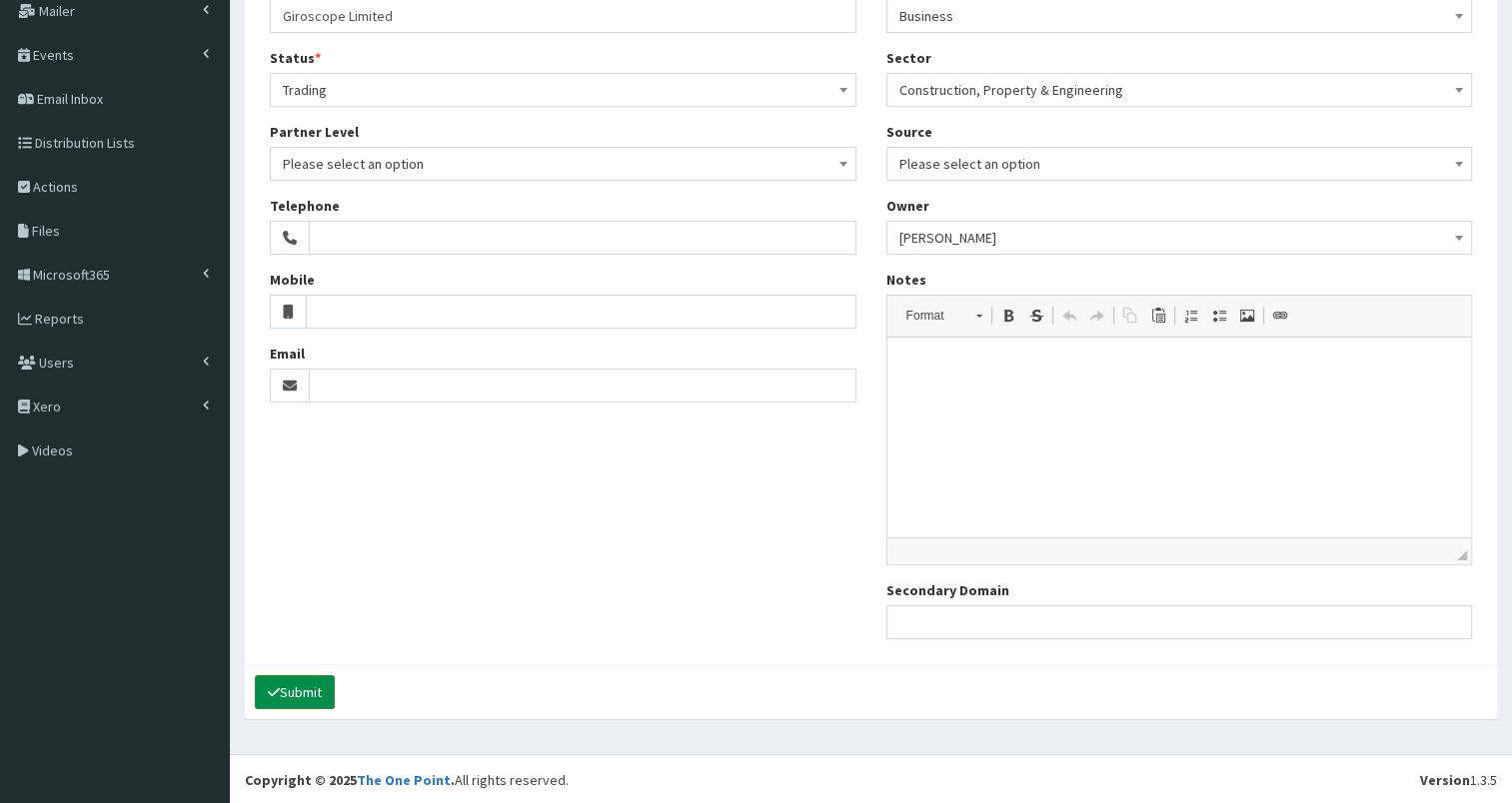 click 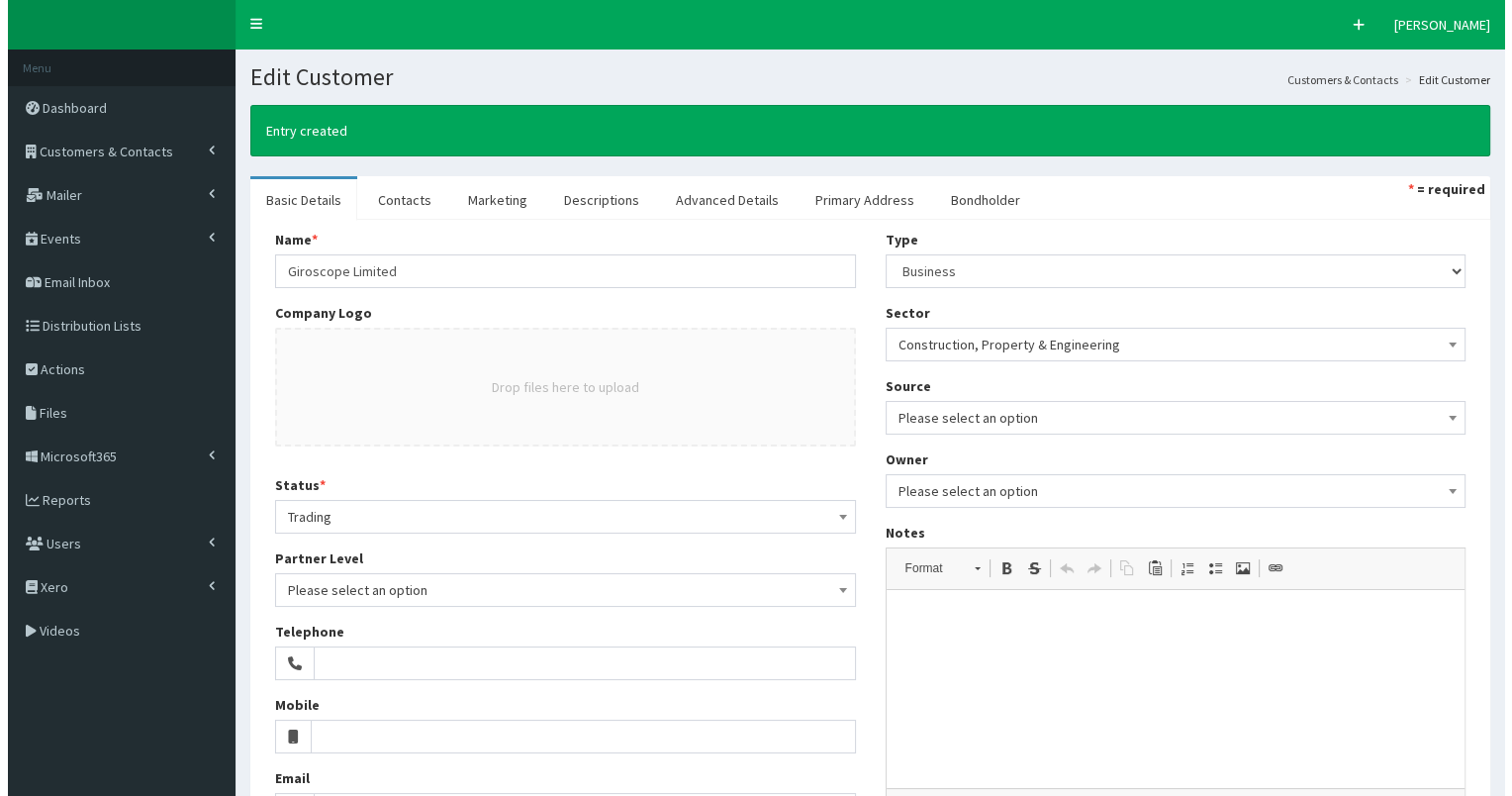 scroll, scrollTop: 0, scrollLeft: 0, axis: both 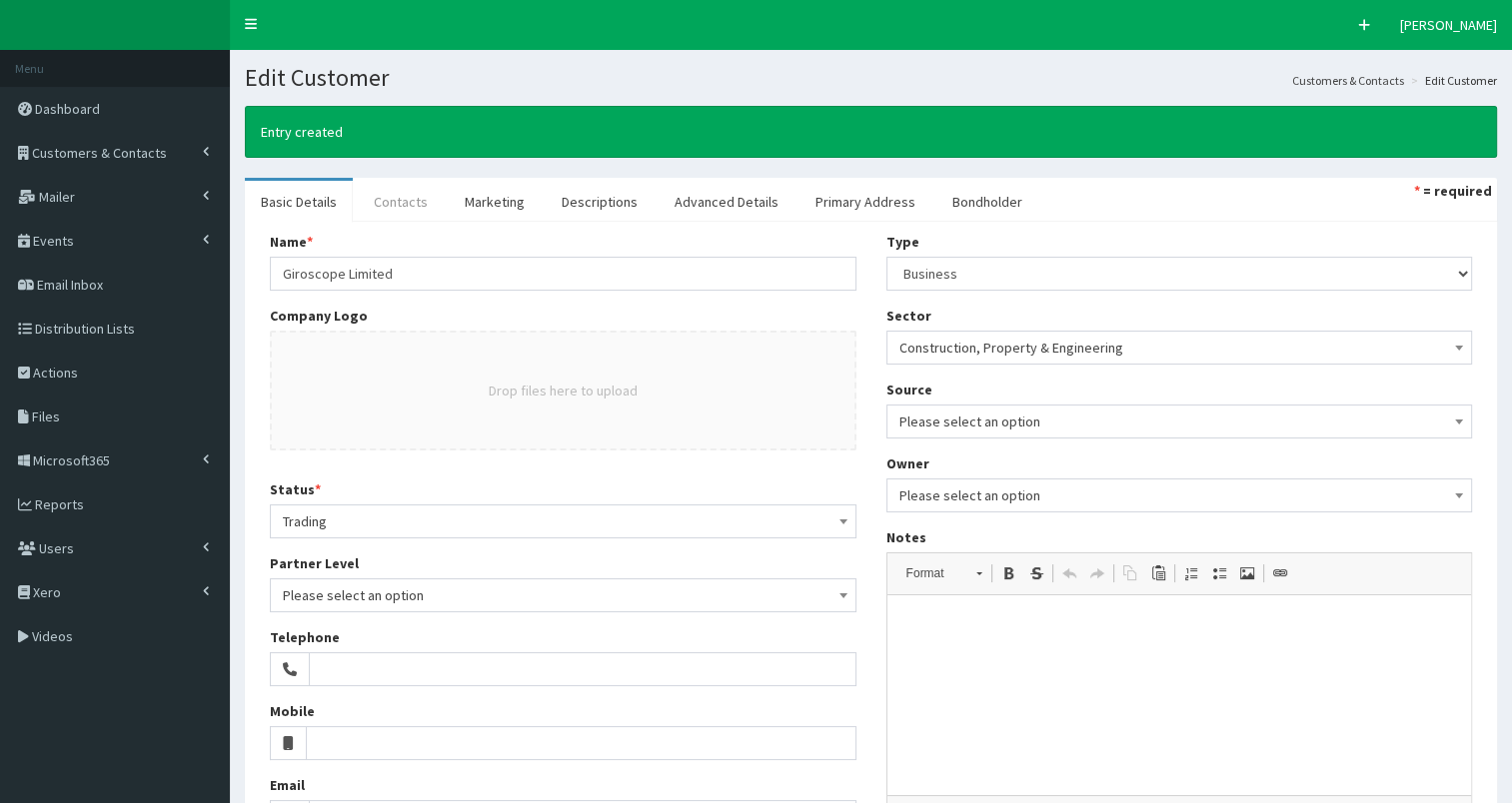 click on "Contacts" at bounding box center [401, 202] 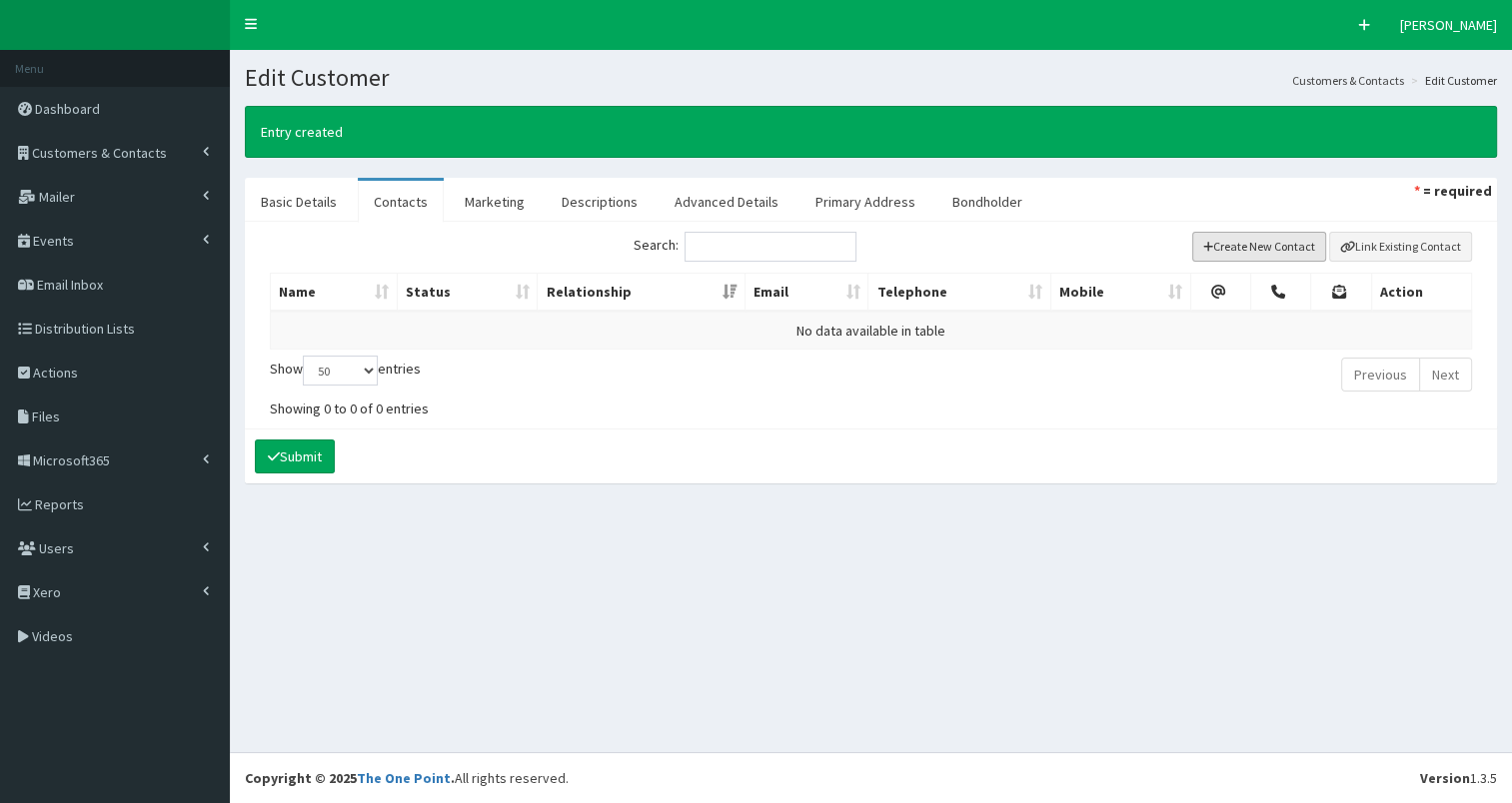 click on "Create New Contact" at bounding box center (1259, 247) 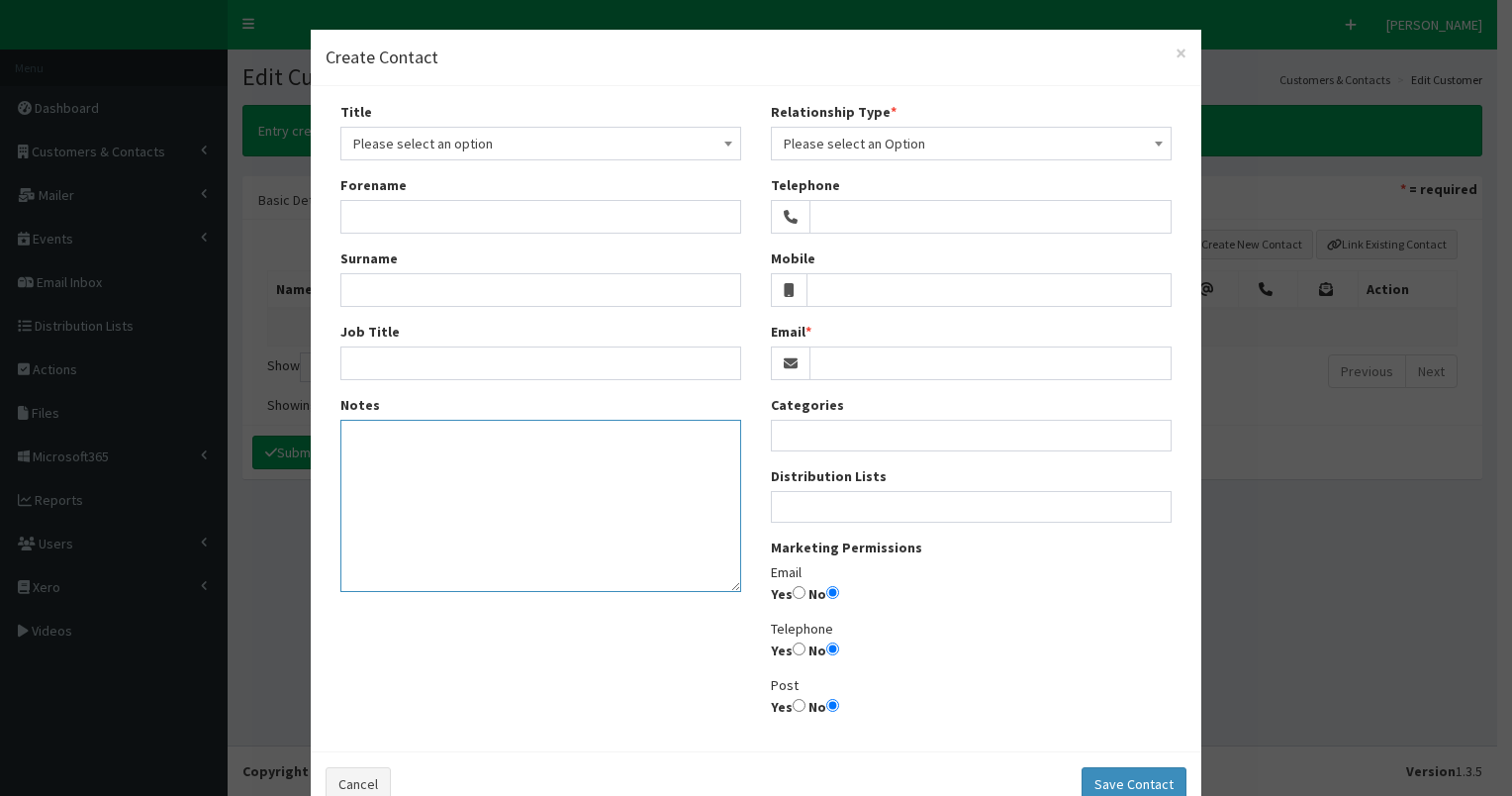 click on "Notes" at bounding box center [540, 506] 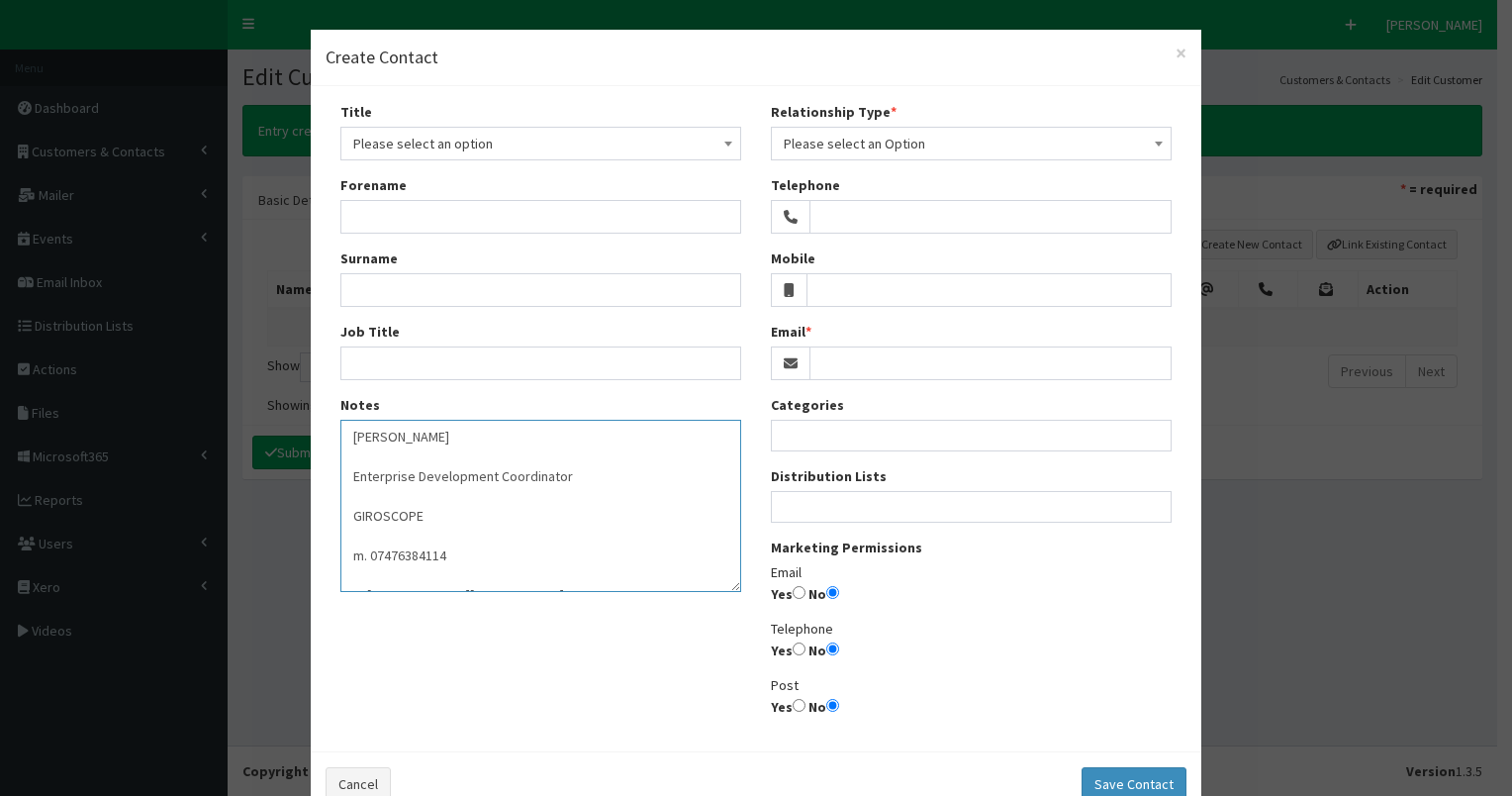 scroll, scrollTop: 51, scrollLeft: 0, axis: vertical 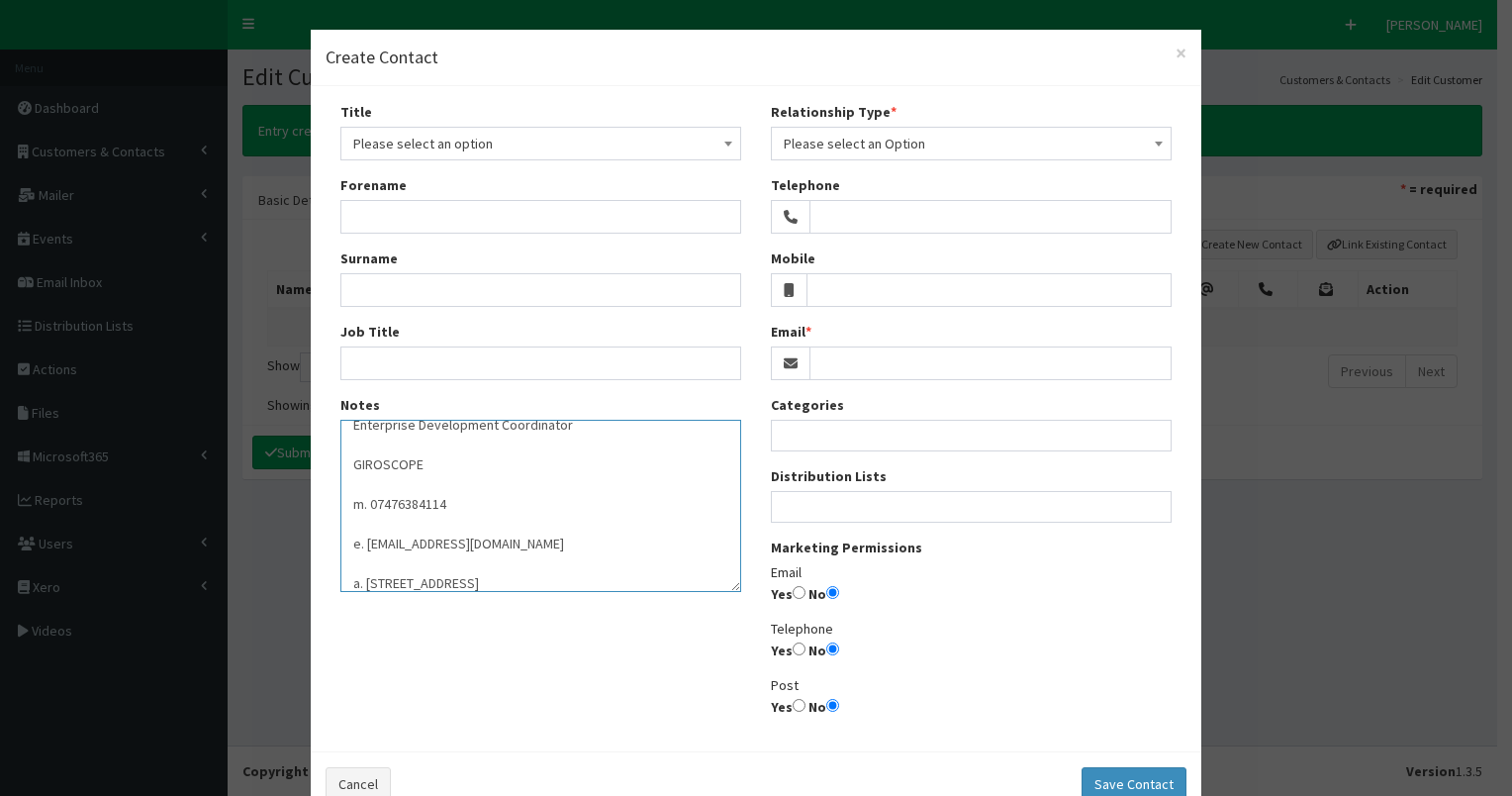 drag, startPoint x: 362, startPoint y: 499, endPoint x: 491, endPoint y: 501, distance: 129.0155 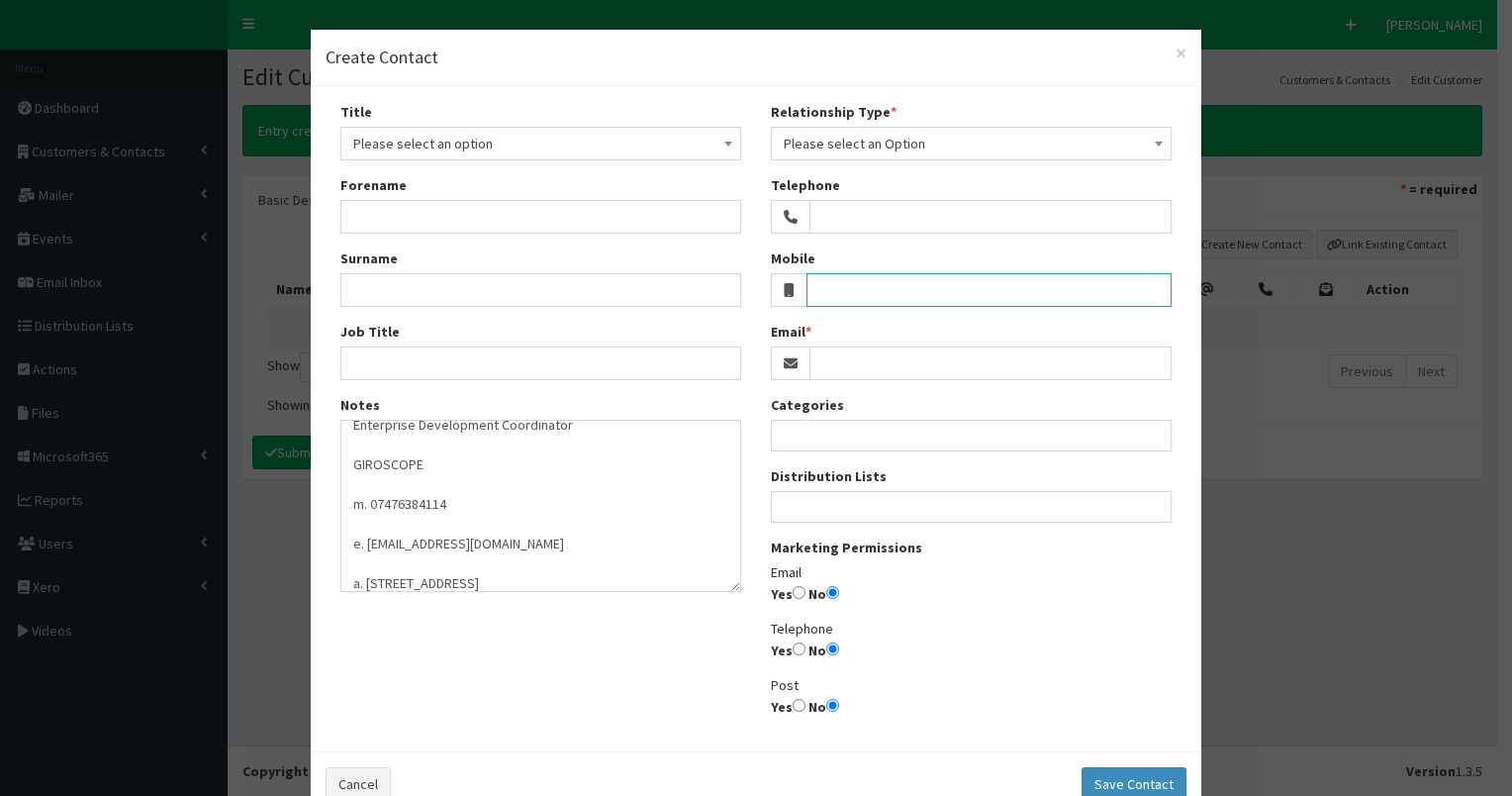 click on "Mobile" at bounding box center (990, 290) 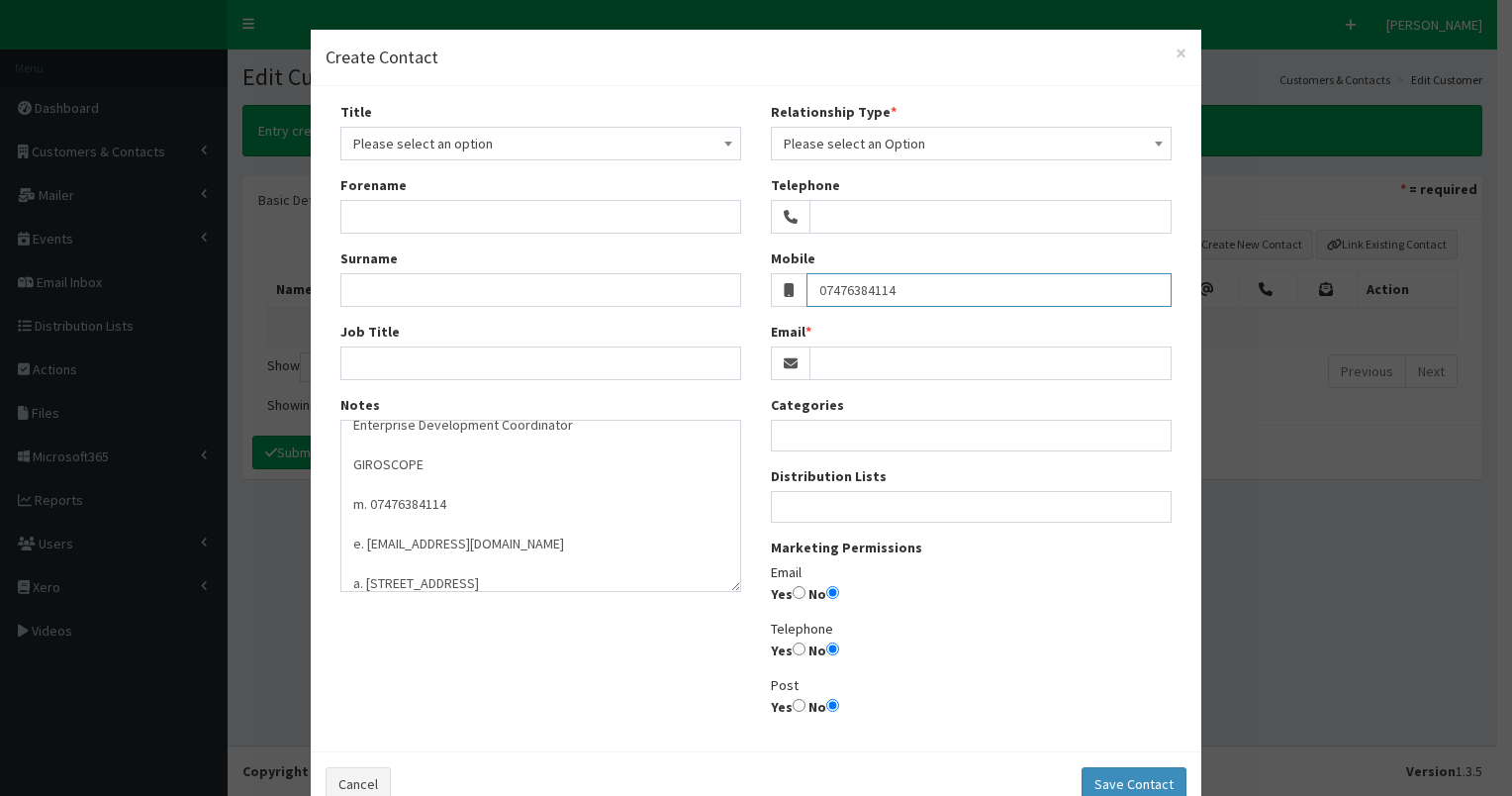 type on "07476384114" 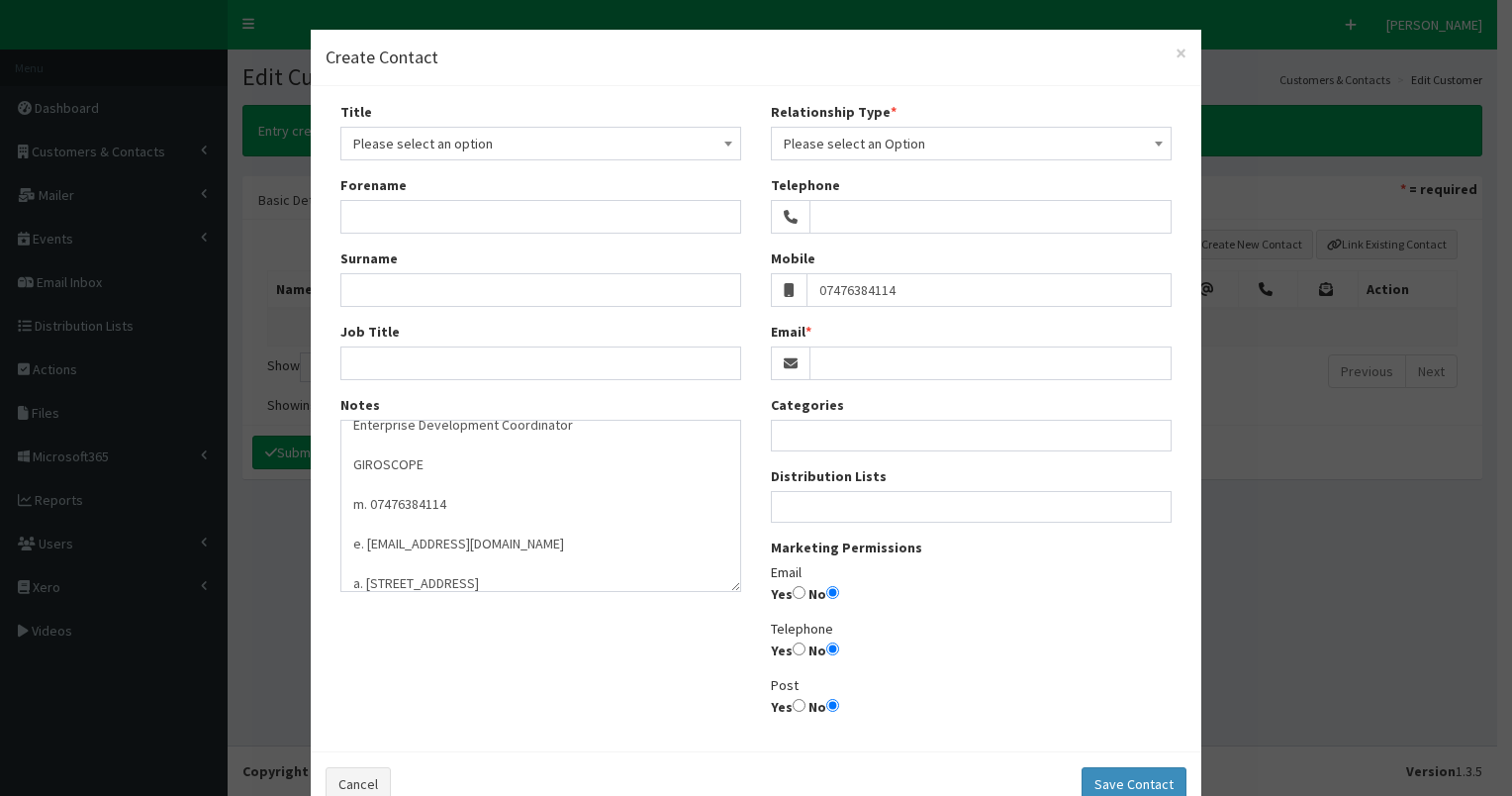 click on "Please select an Option" at bounding box center [971, 144] 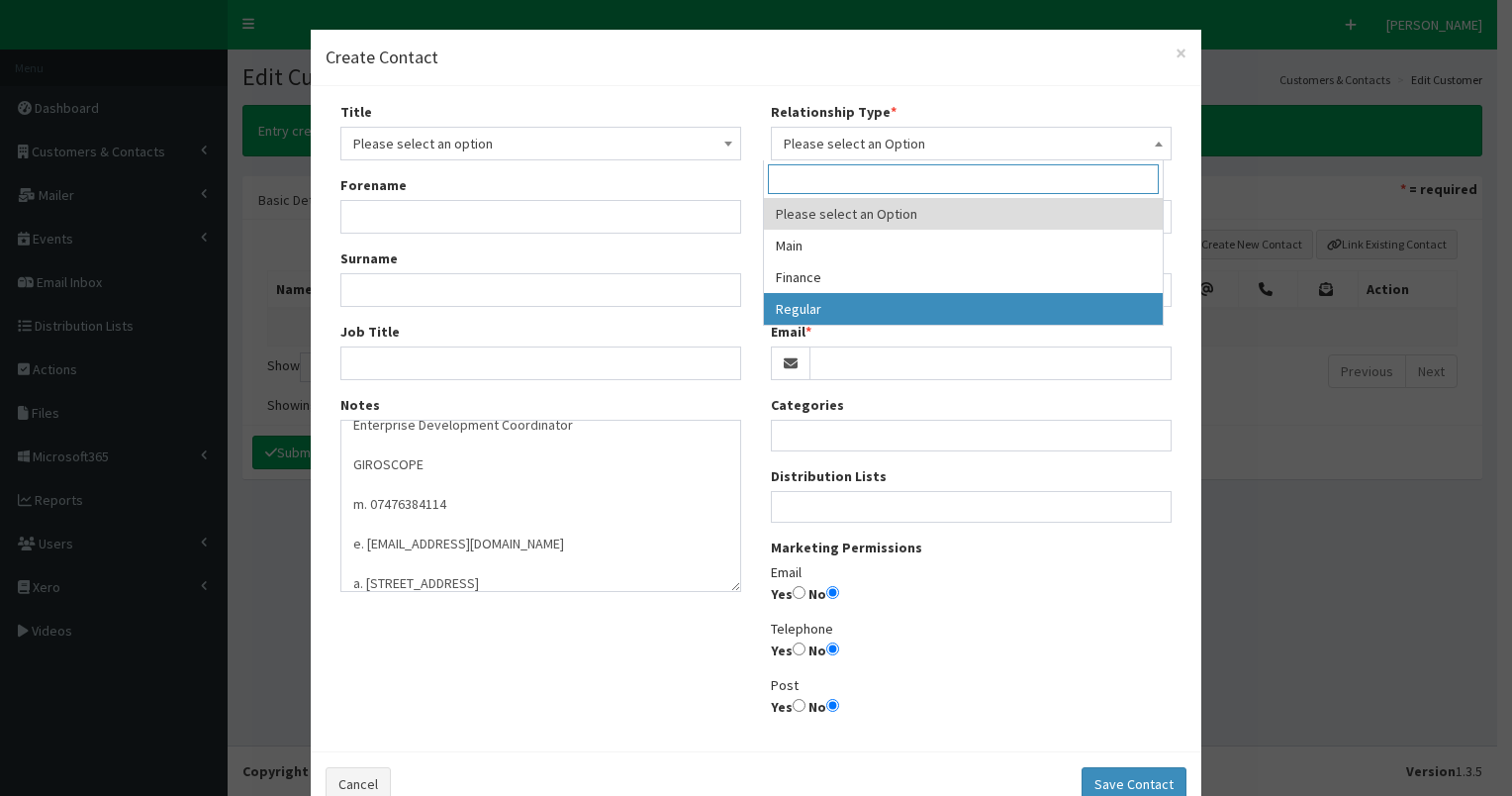 select on "3" 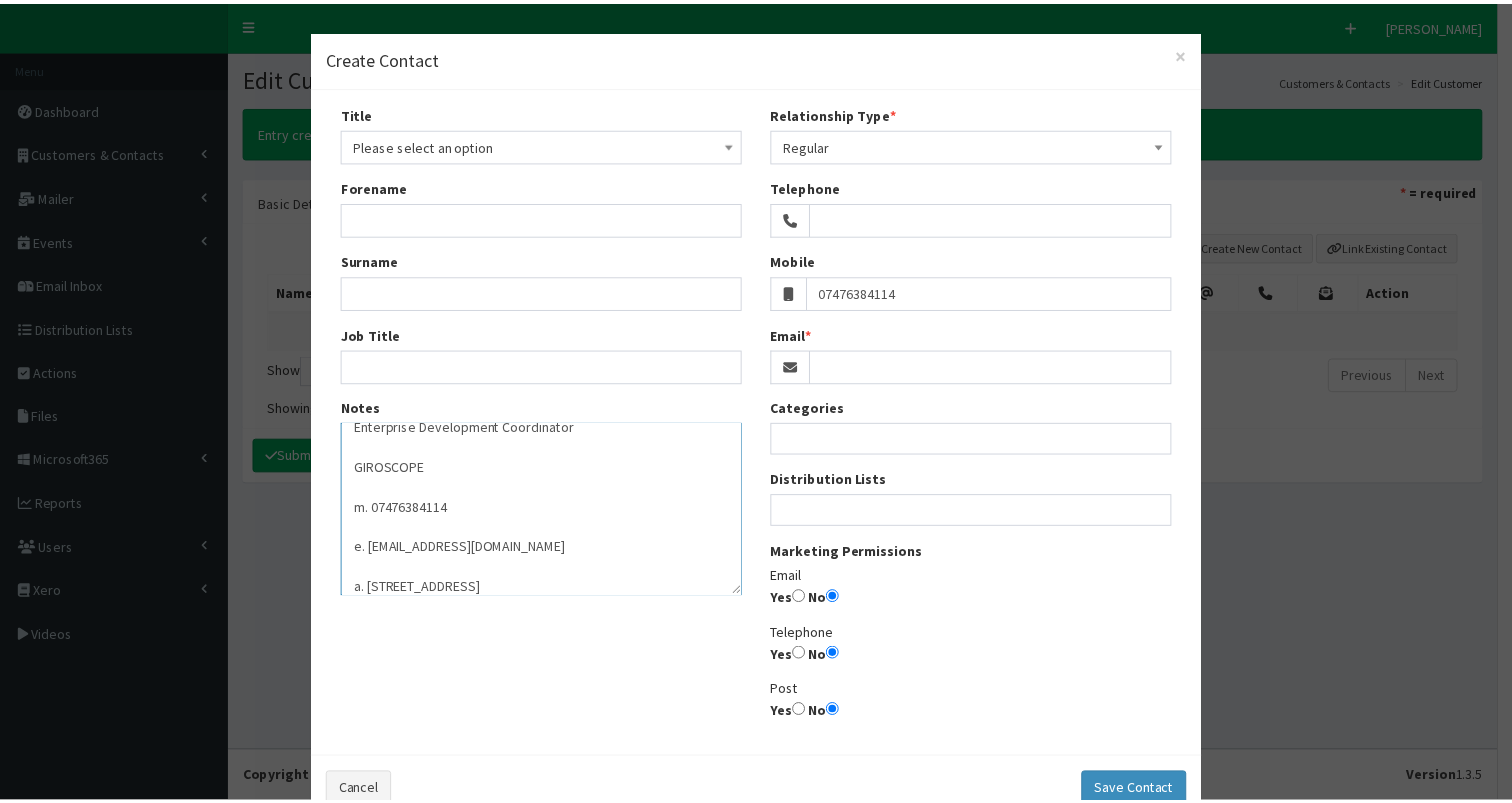 scroll, scrollTop: 0, scrollLeft: 0, axis: both 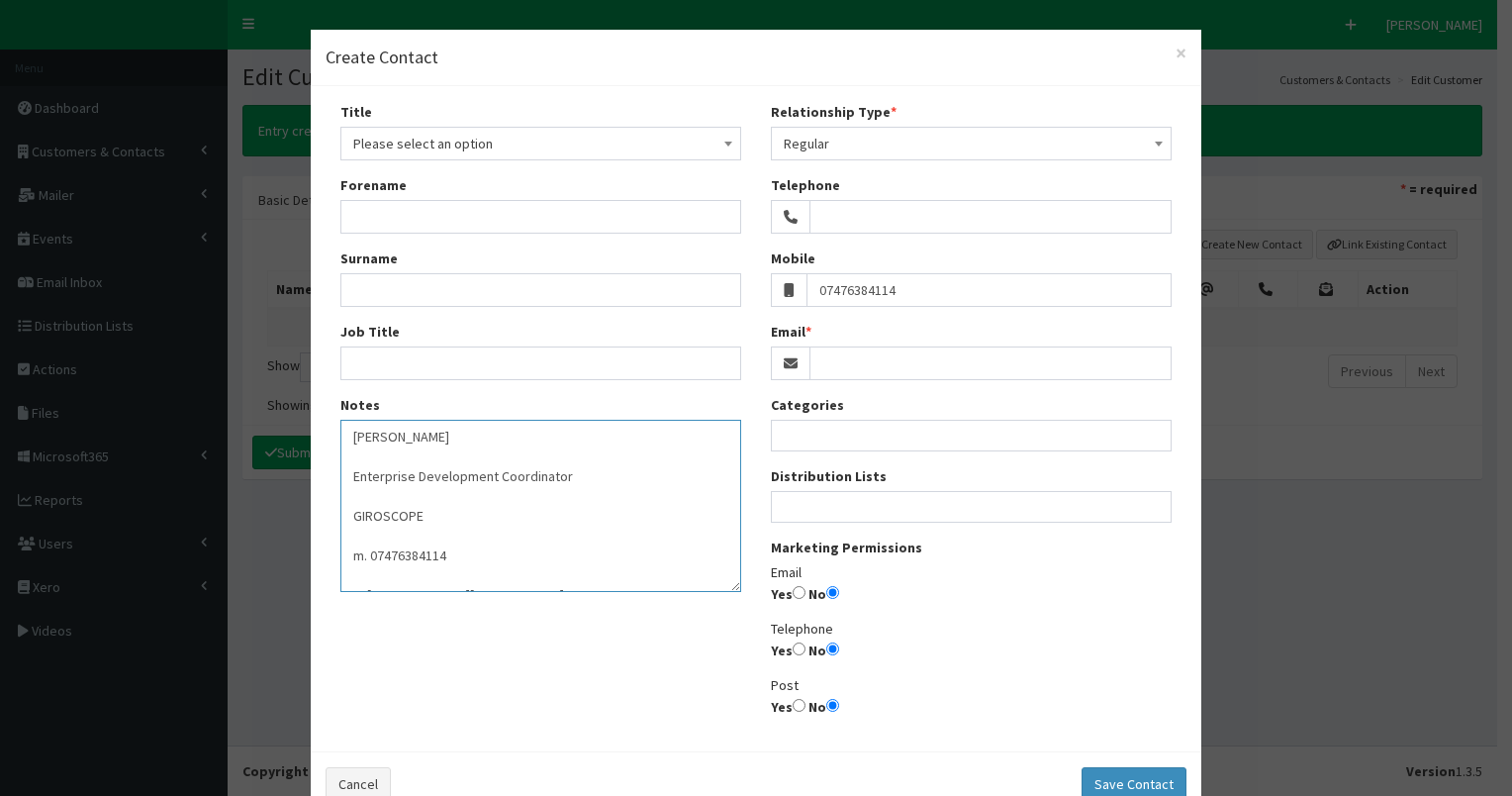 drag, startPoint x: 348, startPoint y: 424, endPoint x: 442, endPoint y: 467, distance: 103.36827 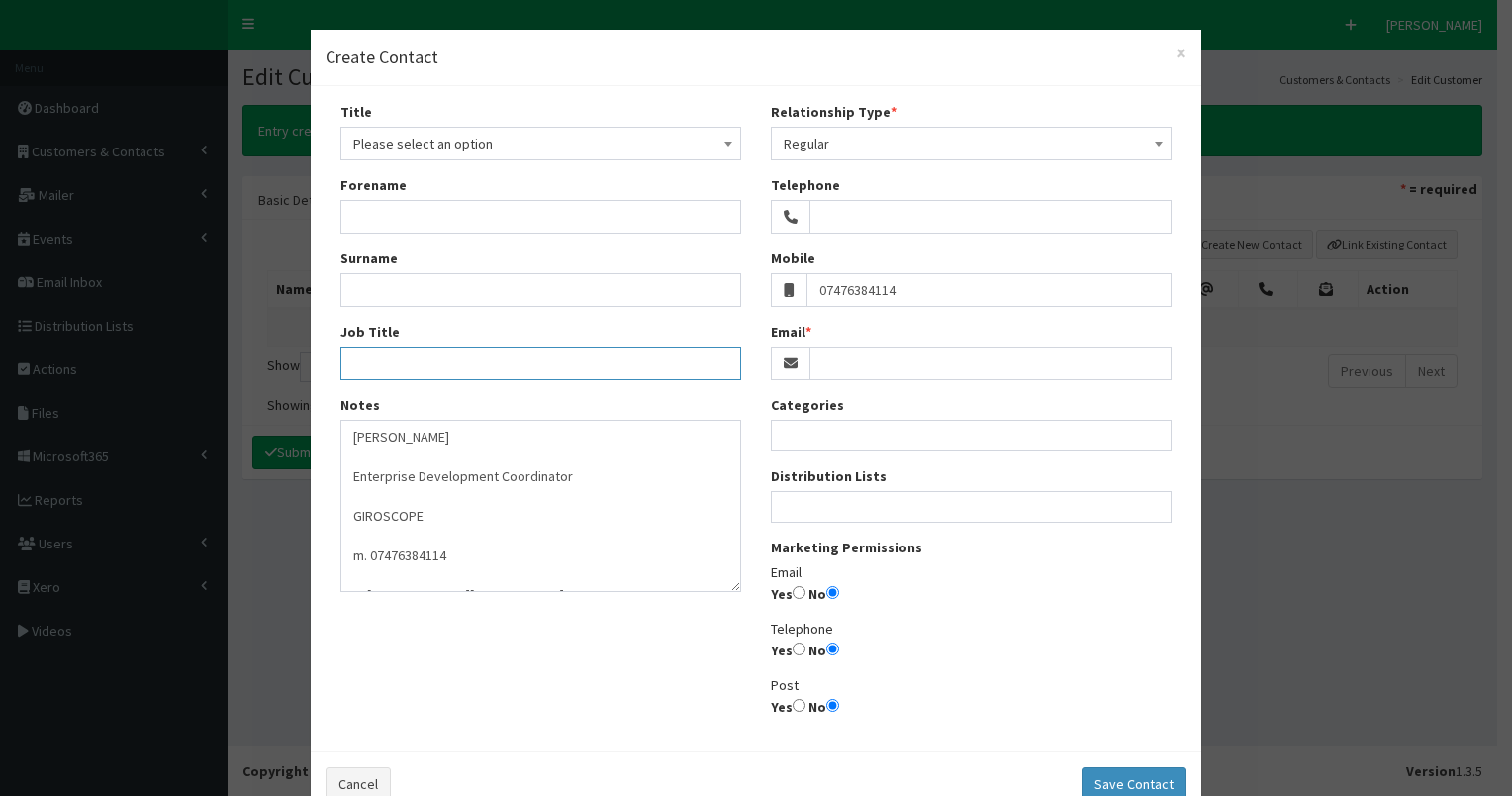 click on "Job Title" at bounding box center (540, 363) 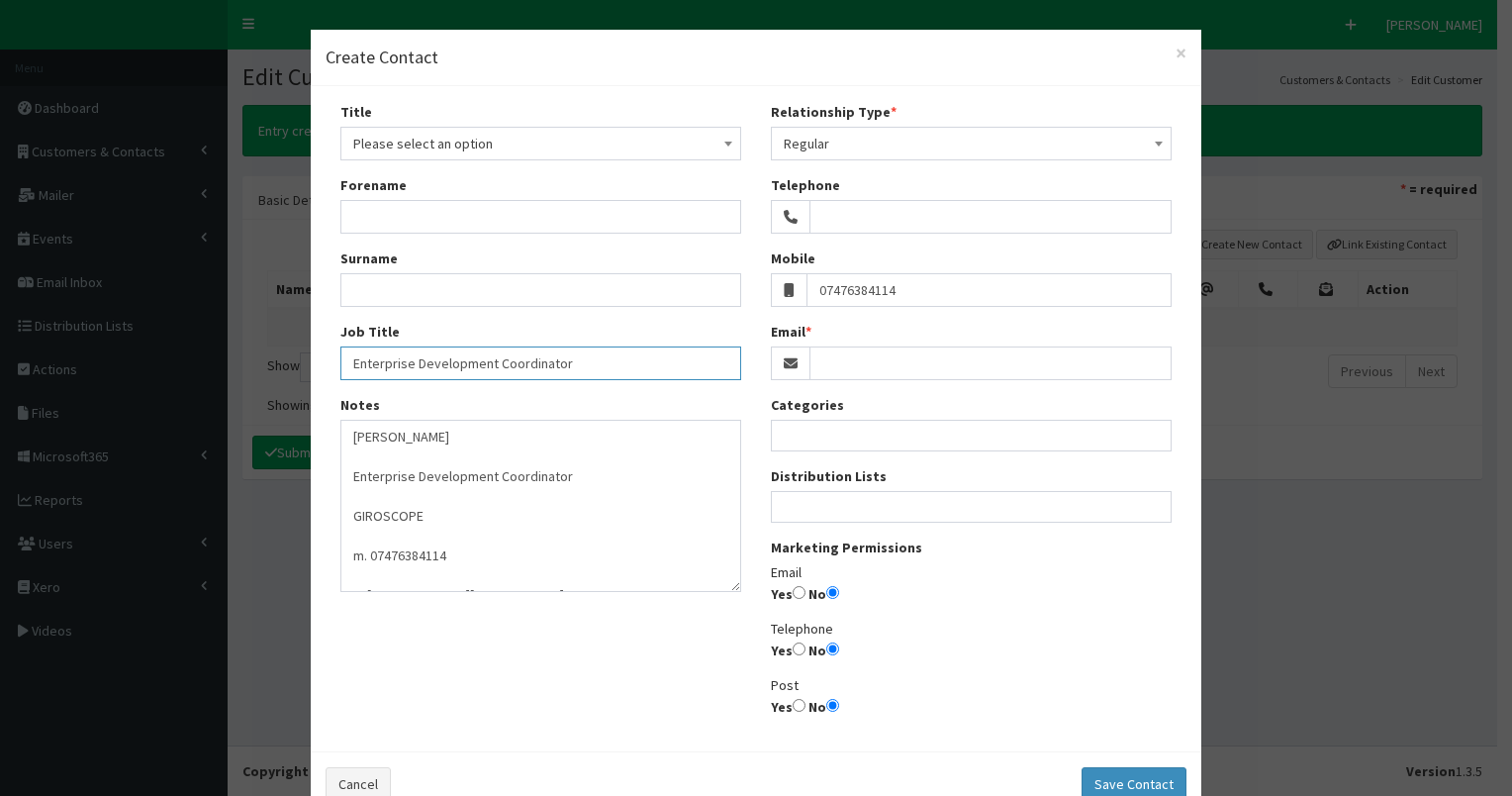 type on "Enterprise Development Coordinator" 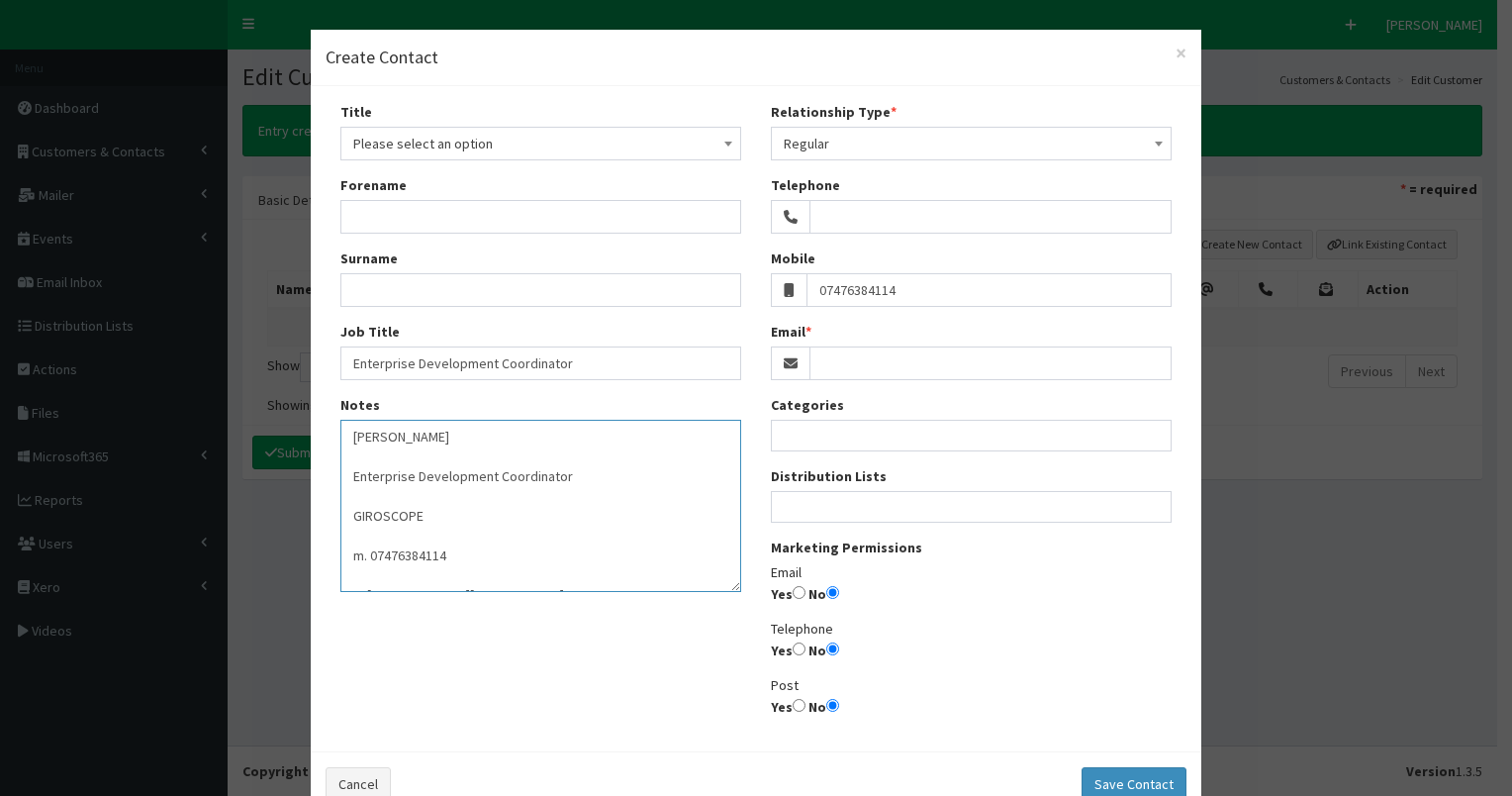 drag, startPoint x: 358, startPoint y: 436, endPoint x: 500, endPoint y: 438, distance: 142.01408 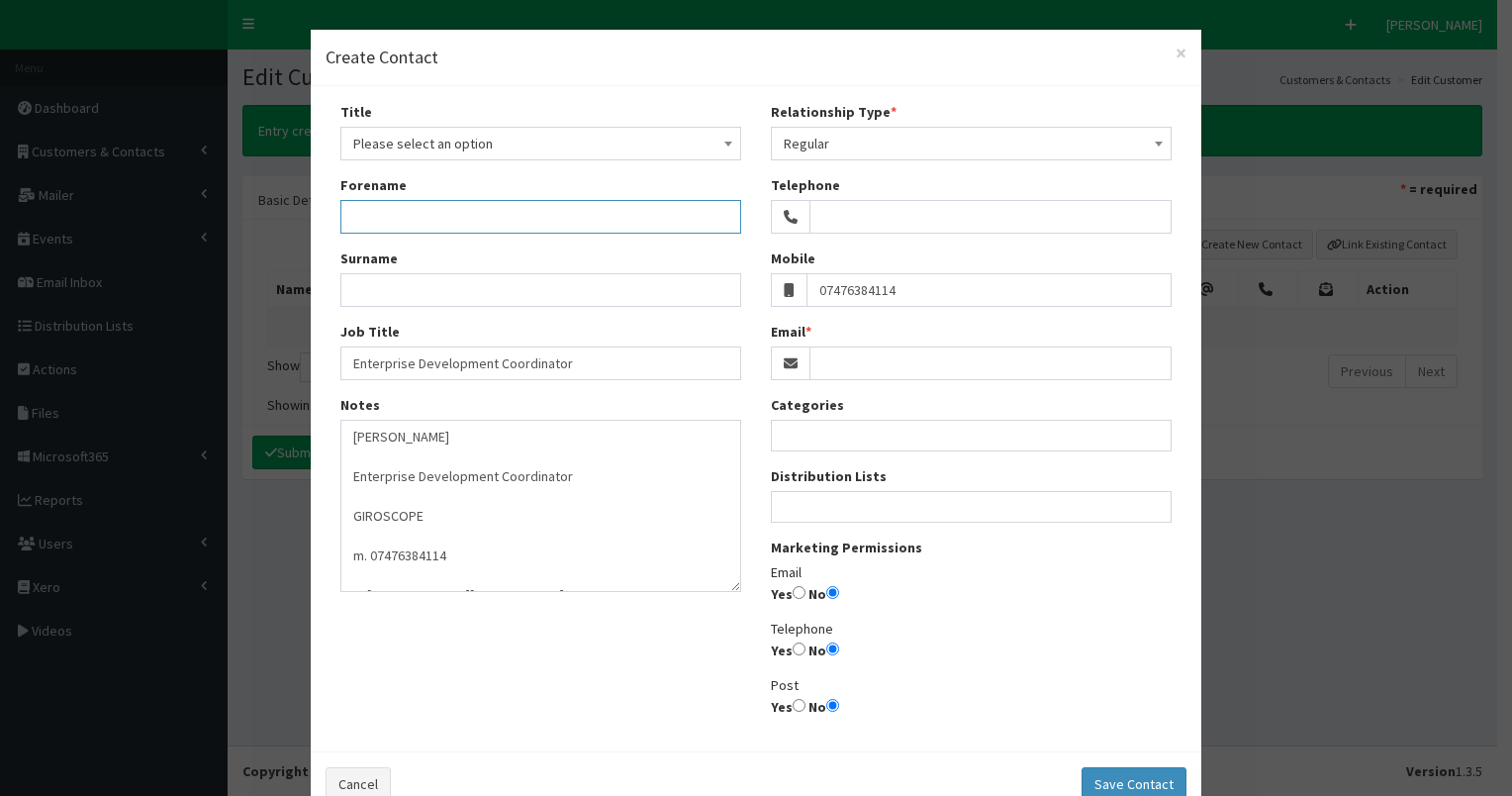 click on "Forename" at bounding box center [540, 217] 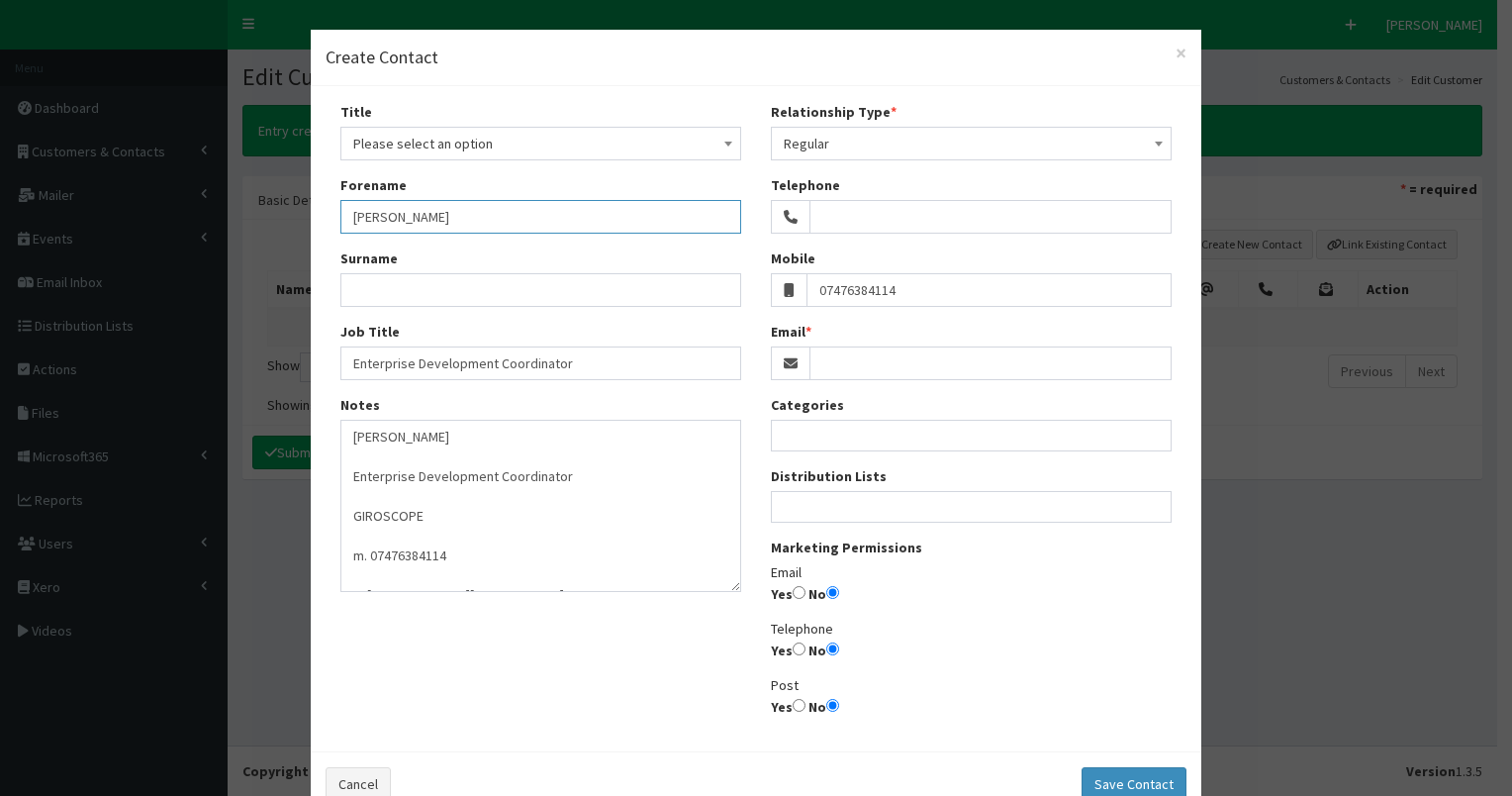 drag, startPoint x: 388, startPoint y: 217, endPoint x: 586, endPoint y: 210, distance: 198.1237 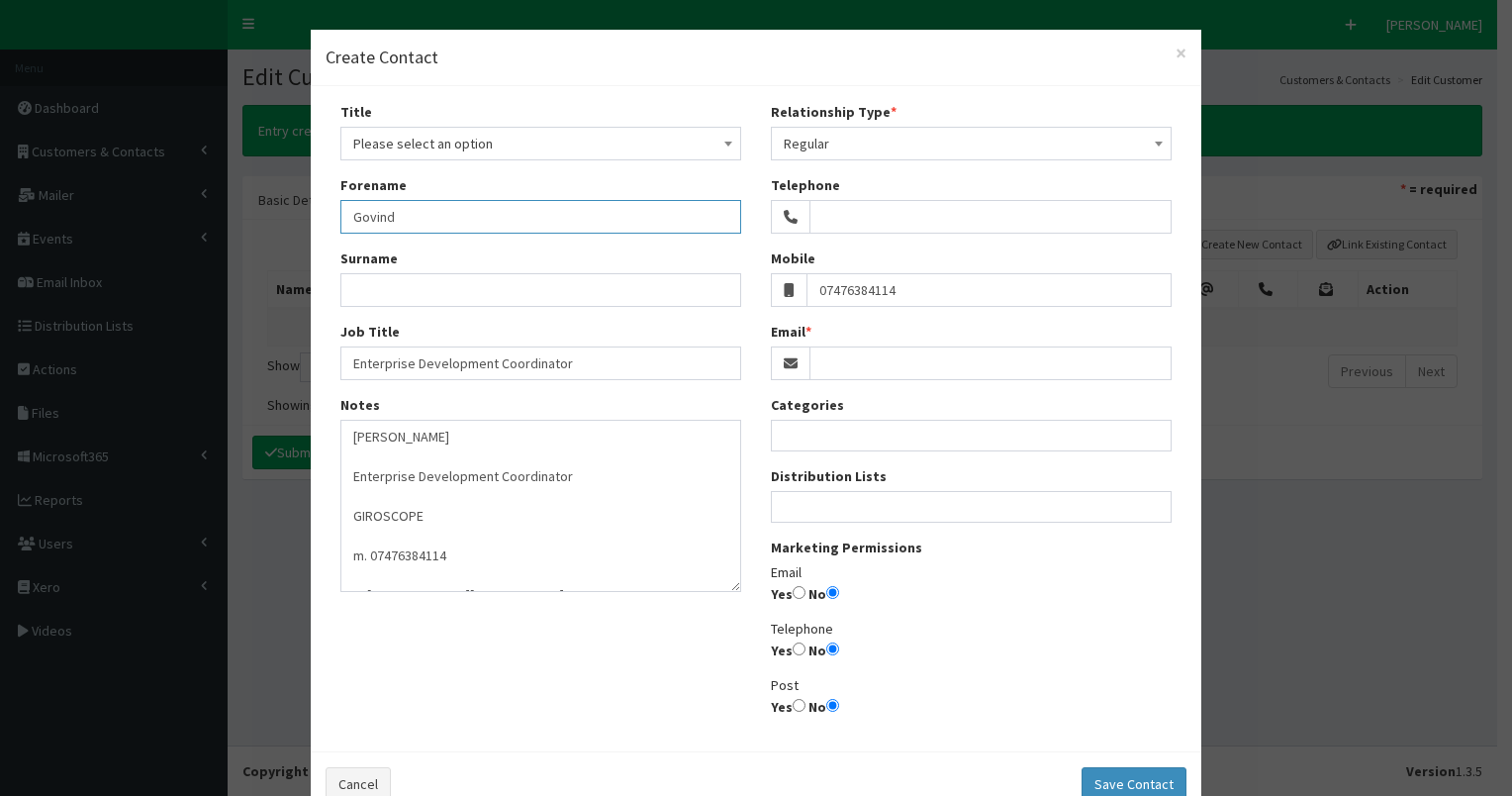 type on "Govind" 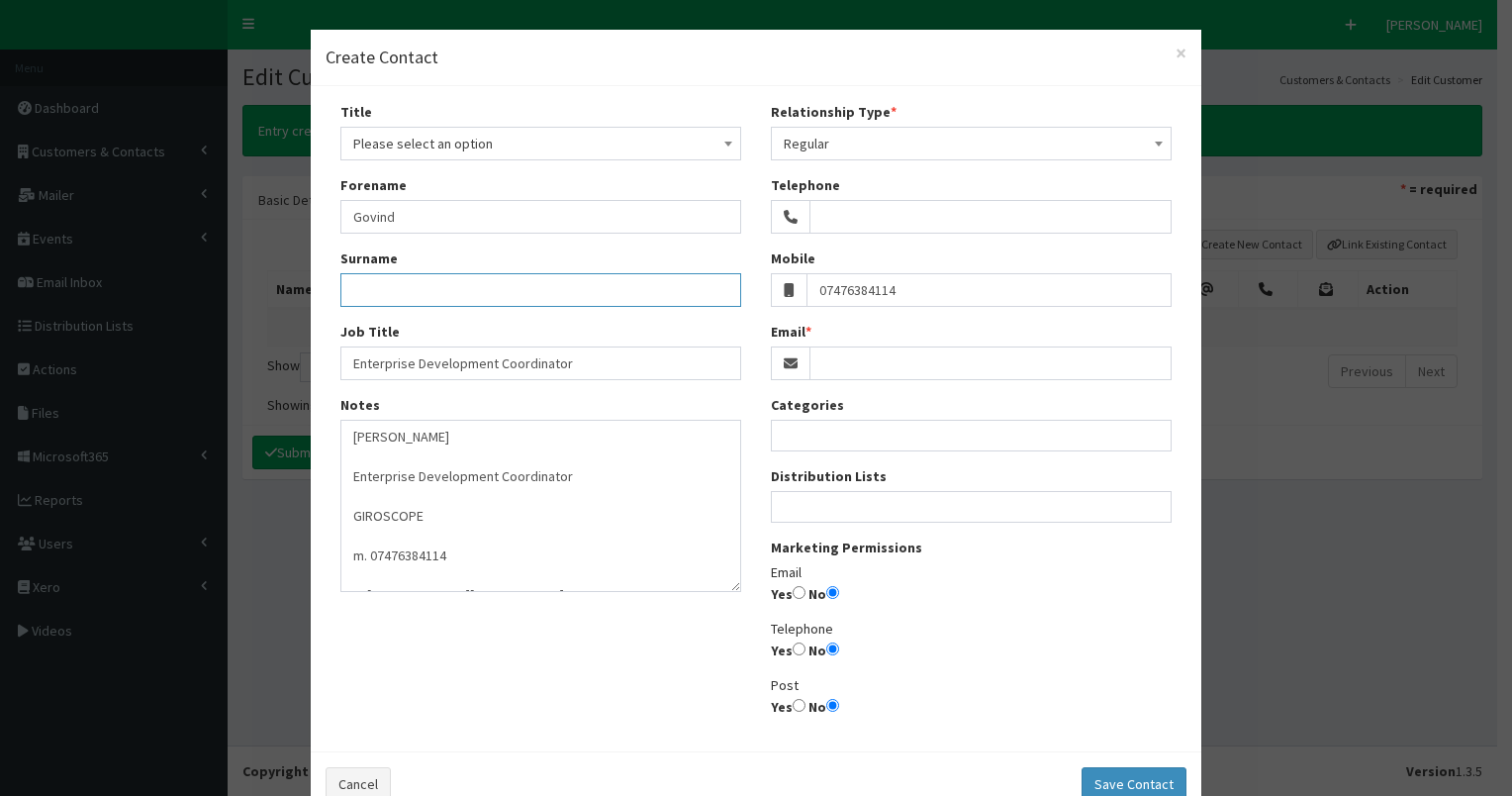 click on "Surname" at bounding box center [540, 290] 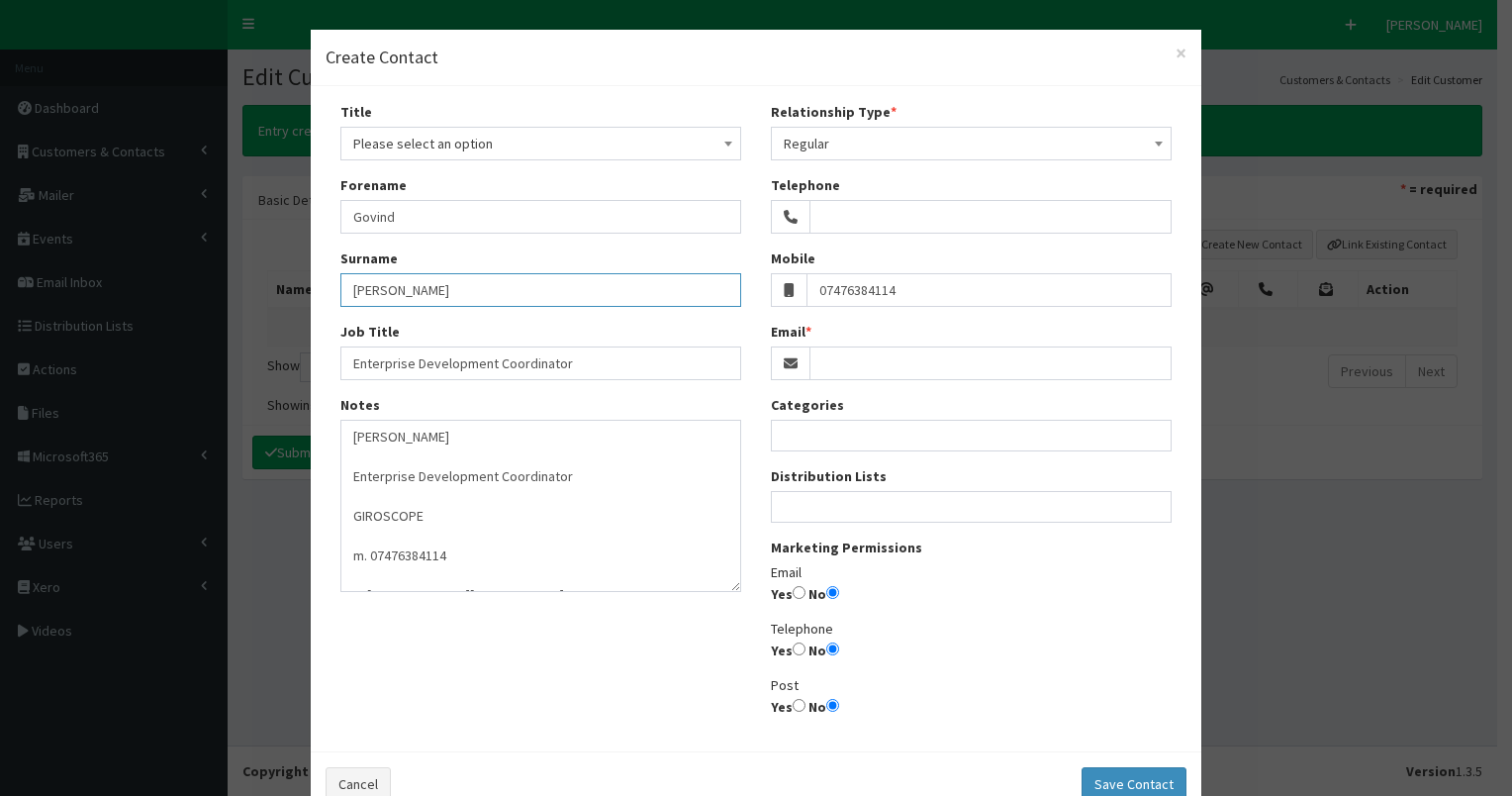 type on "Manocha" 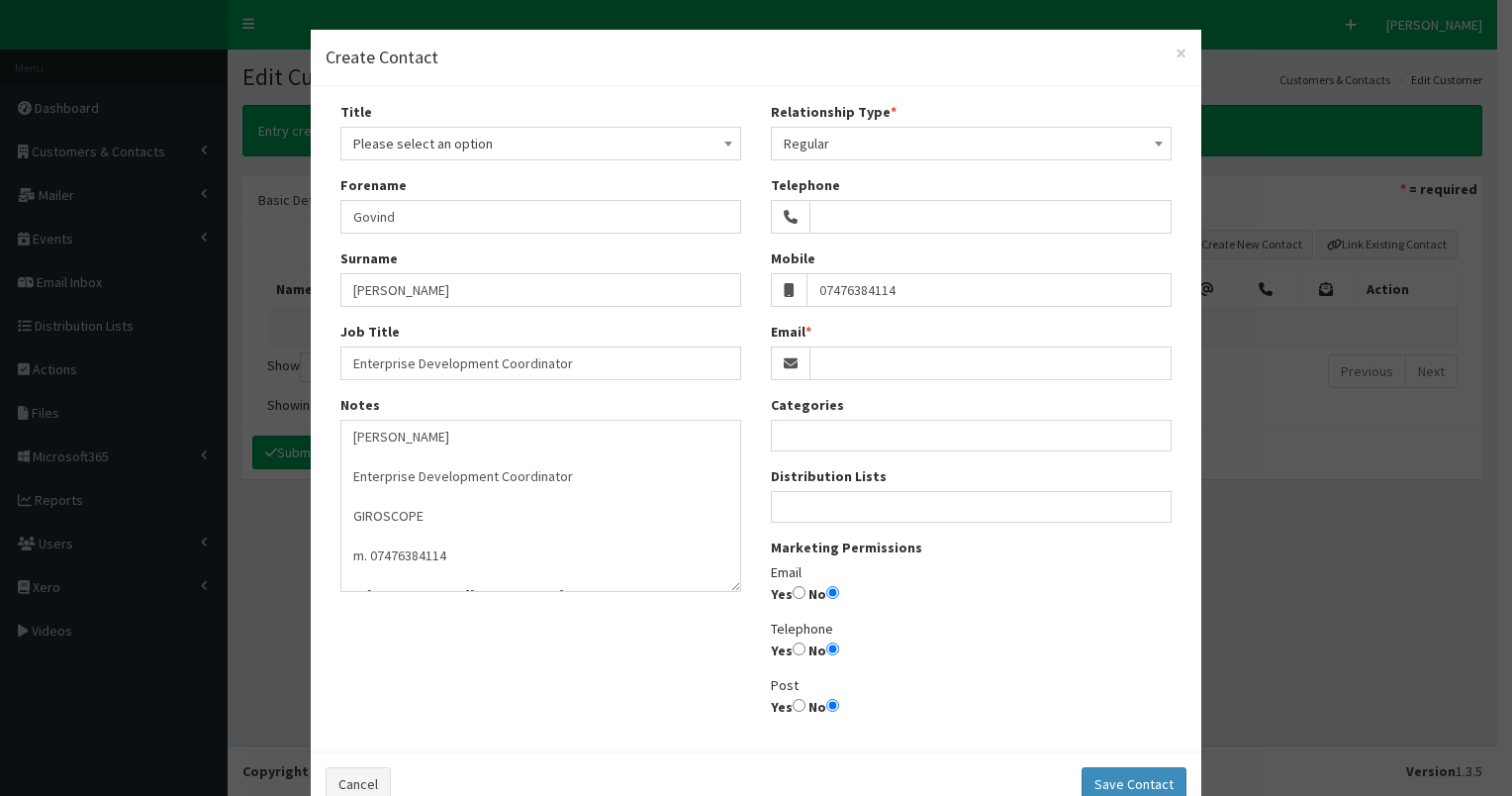 click on "Please select an option" at bounding box center (540, 144) 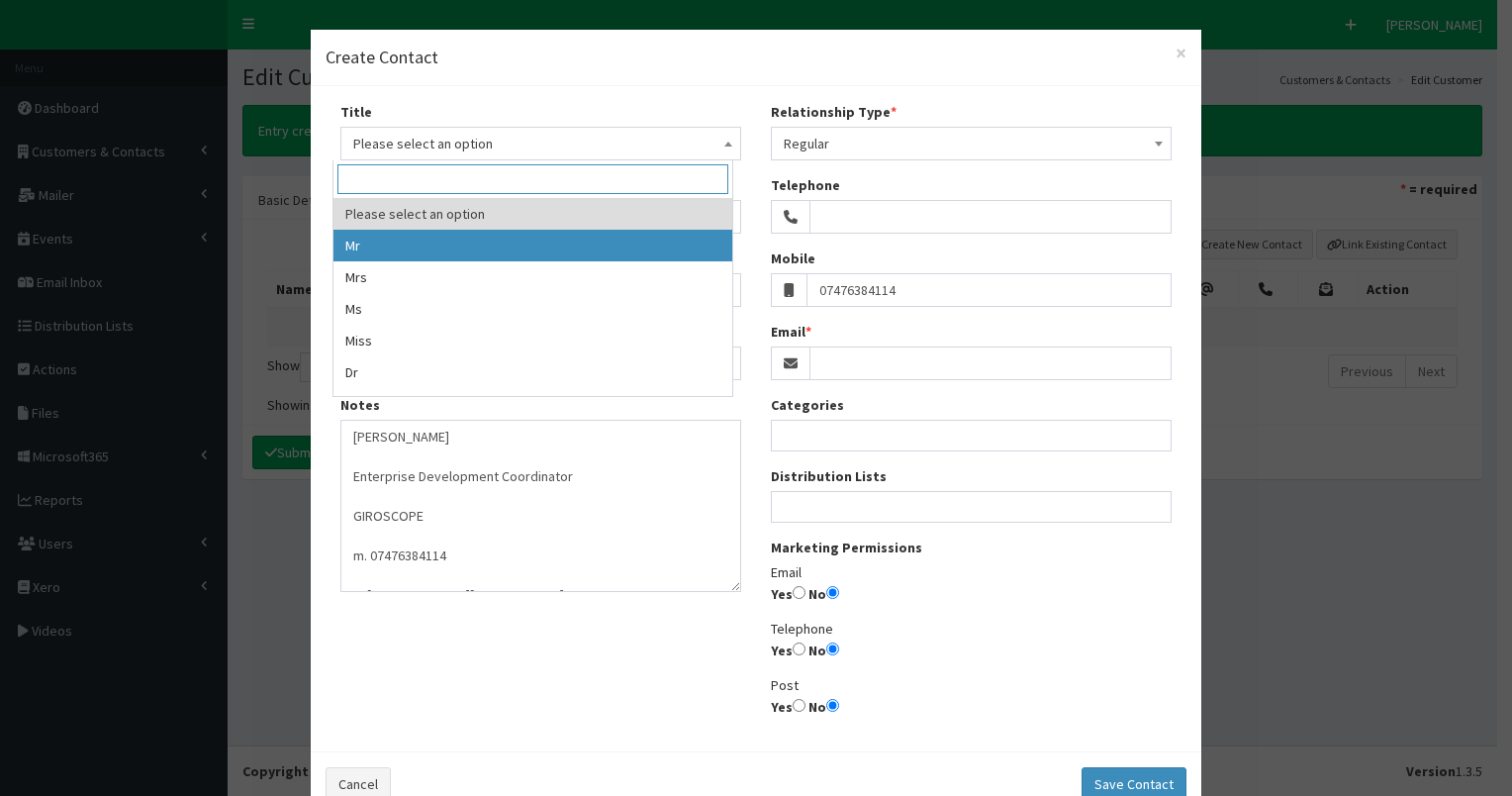 select on "1" 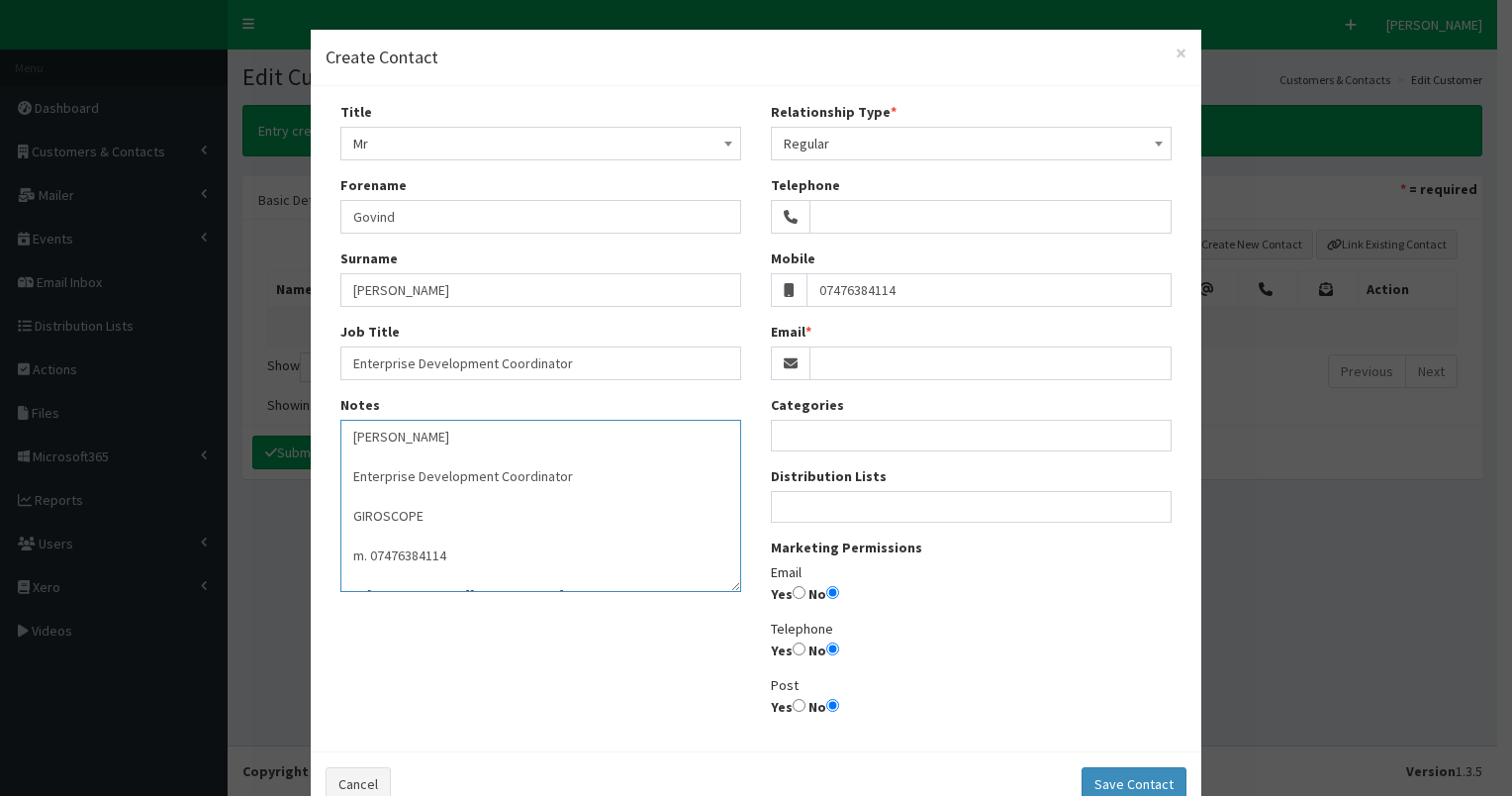 drag, startPoint x: 339, startPoint y: 438, endPoint x: 473, endPoint y: 516, distance: 155.0484 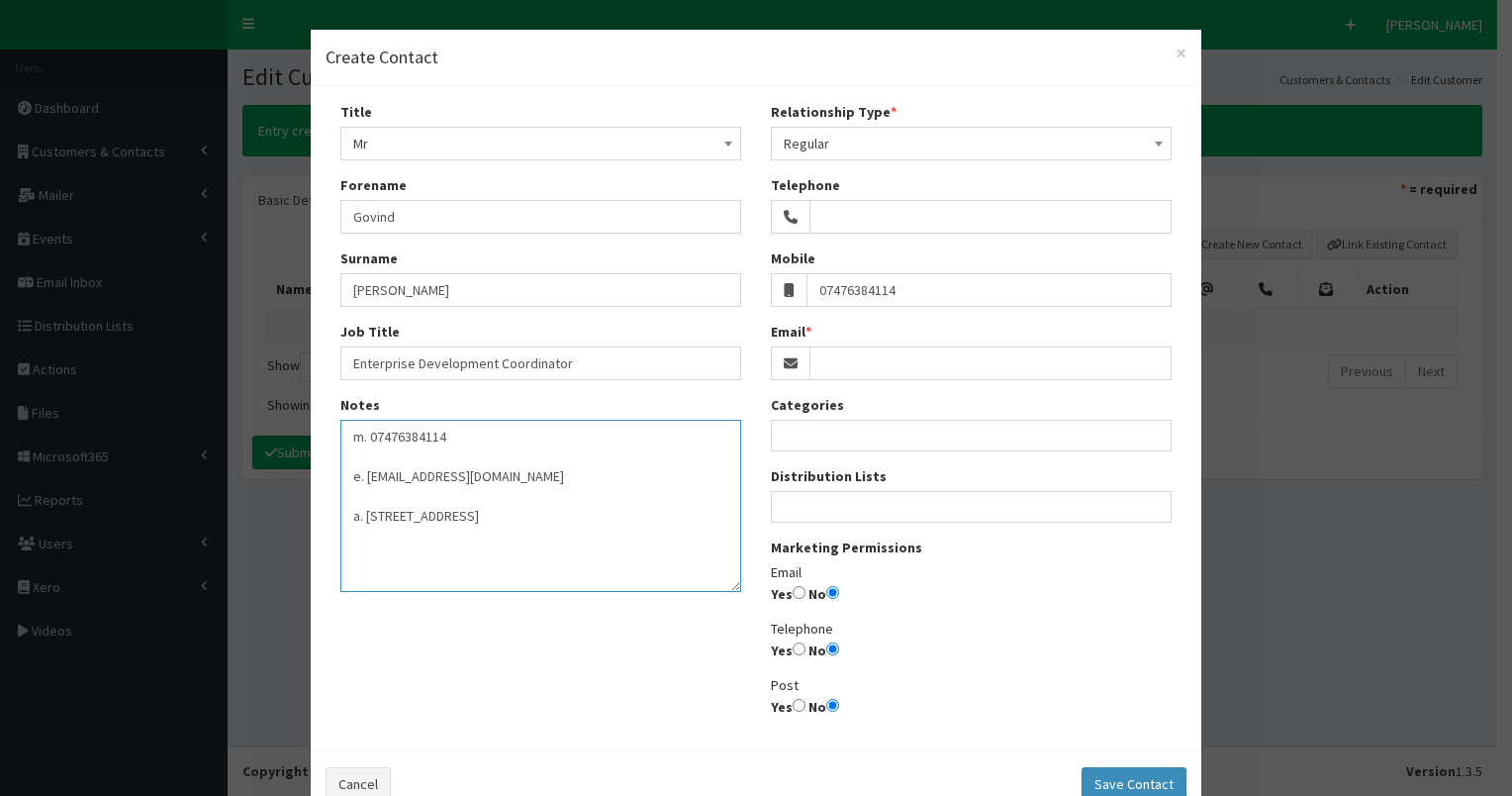drag, startPoint x: 344, startPoint y: 431, endPoint x: 512, endPoint y: 437, distance: 168.10711 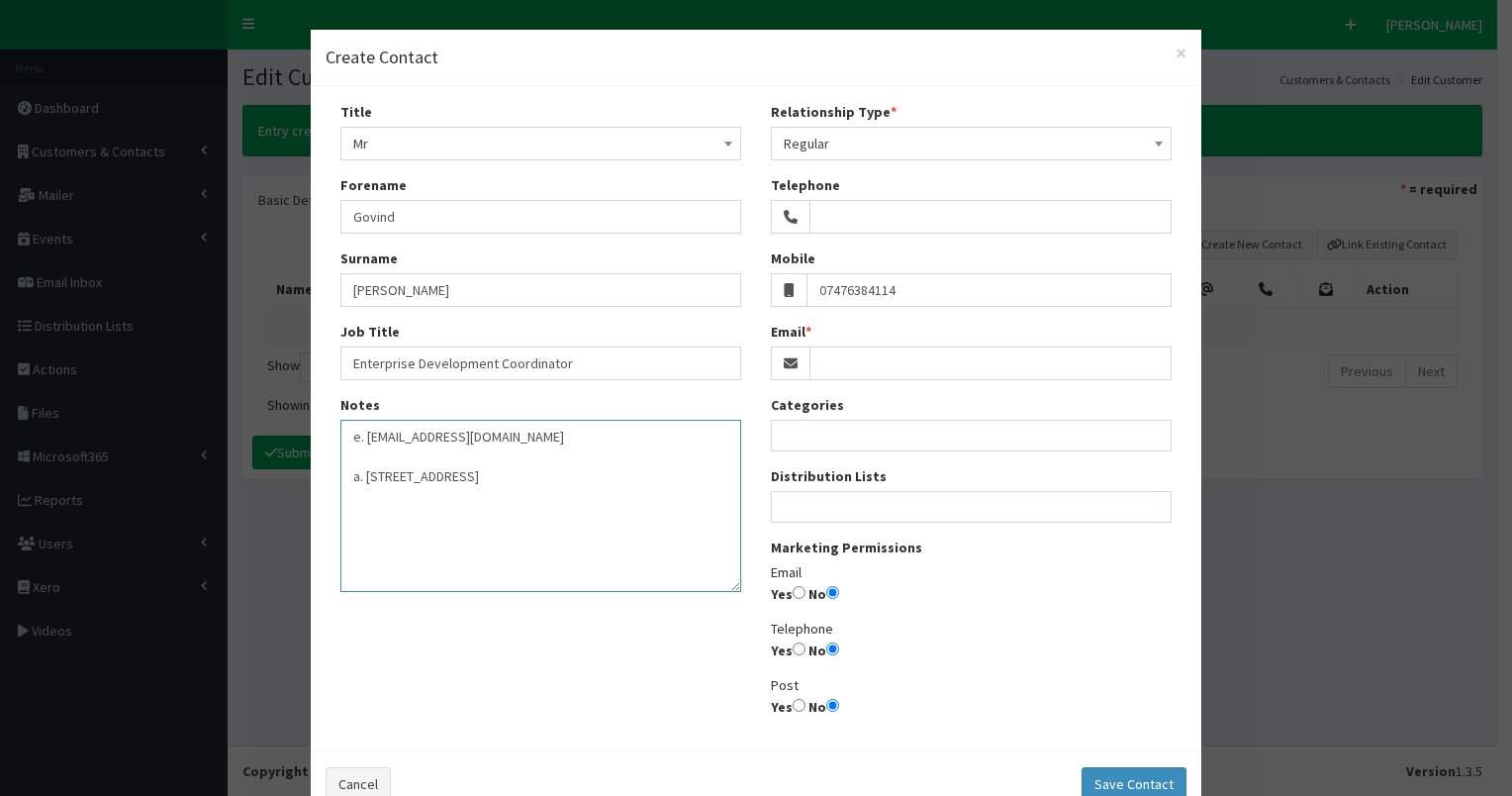 drag, startPoint x: 424, startPoint y: 434, endPoint x: 562, endPoint y: 436, distance: 138.01449 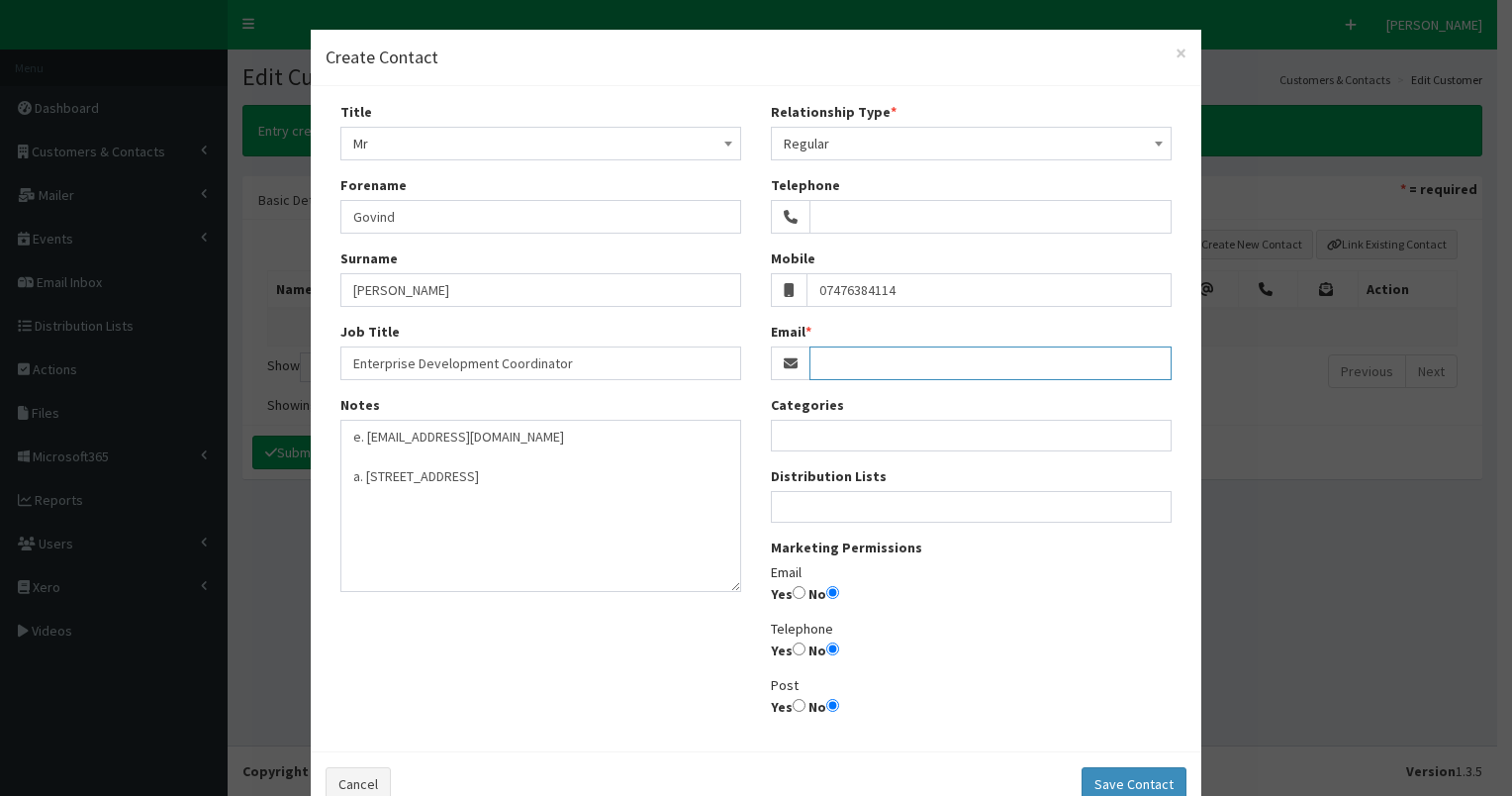 click on "Email" at bounding box center [991, 363] 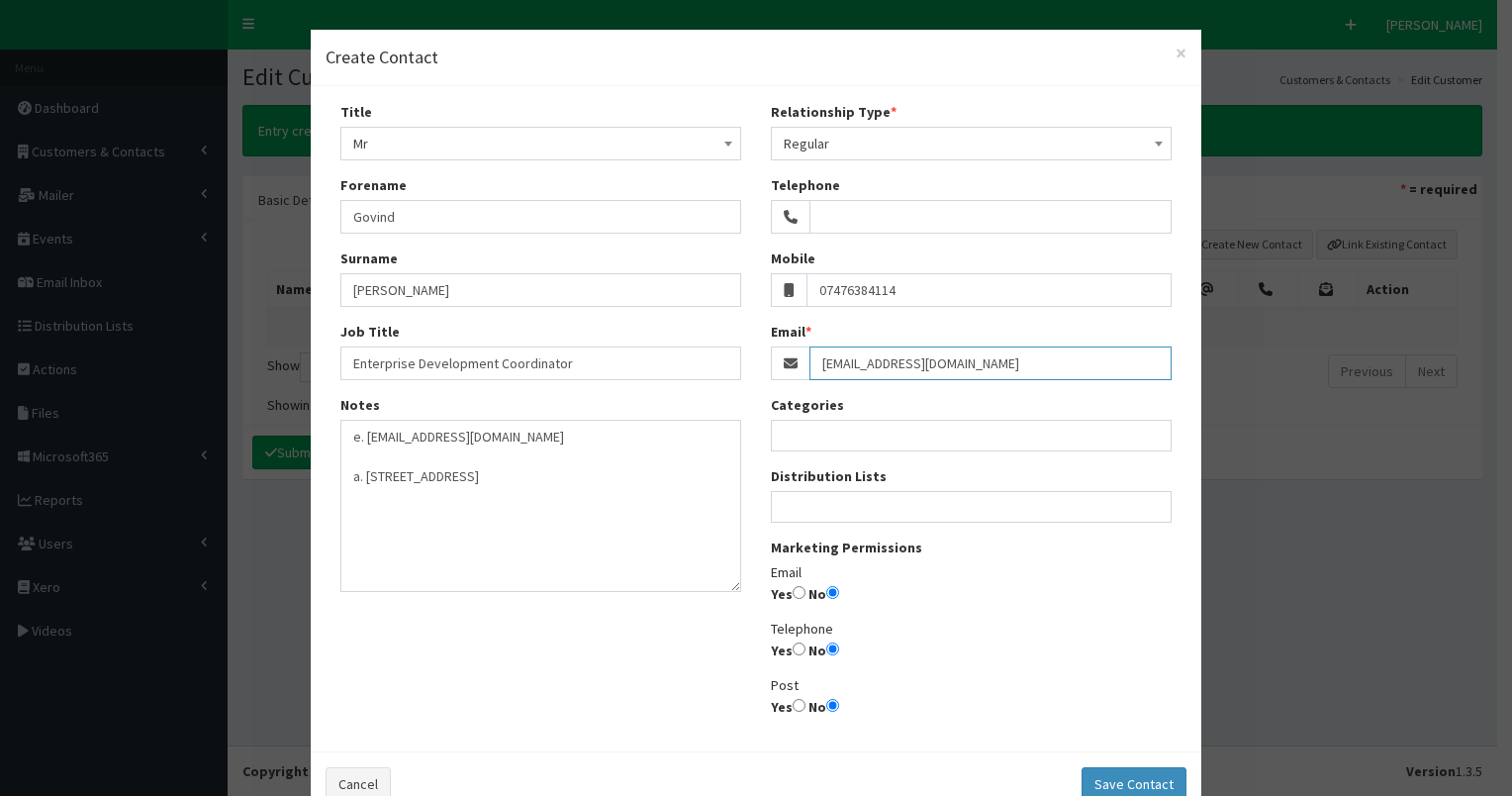 type on "govind@giroscope.org.uk" 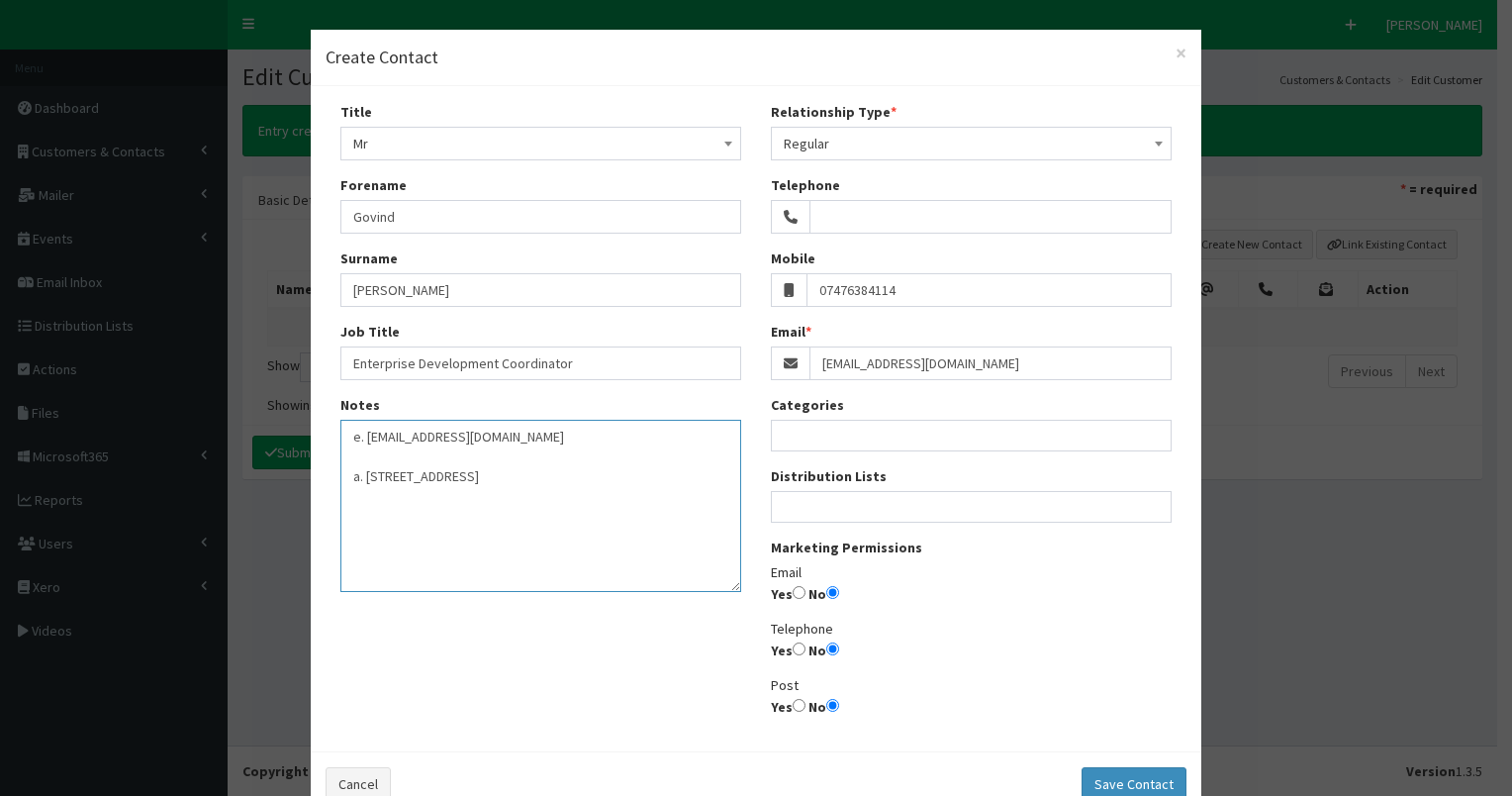 drag, startPoint x: 336, startPoint y: 440, endPoint x: 607, endPoint y: 436, distance: 271.0295 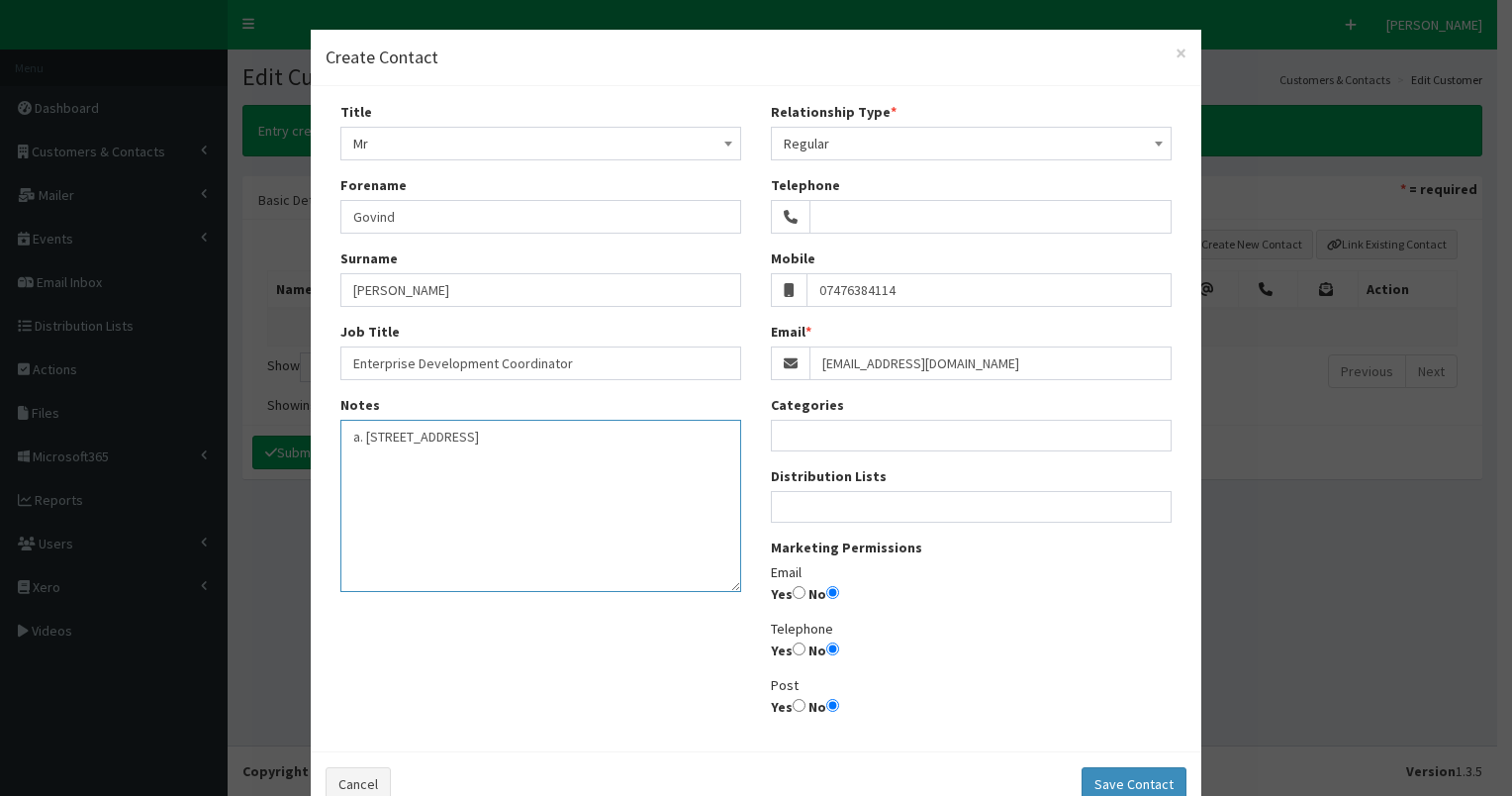 type on "a. 69 Coltman Street, Hull, HU3 2SJ" 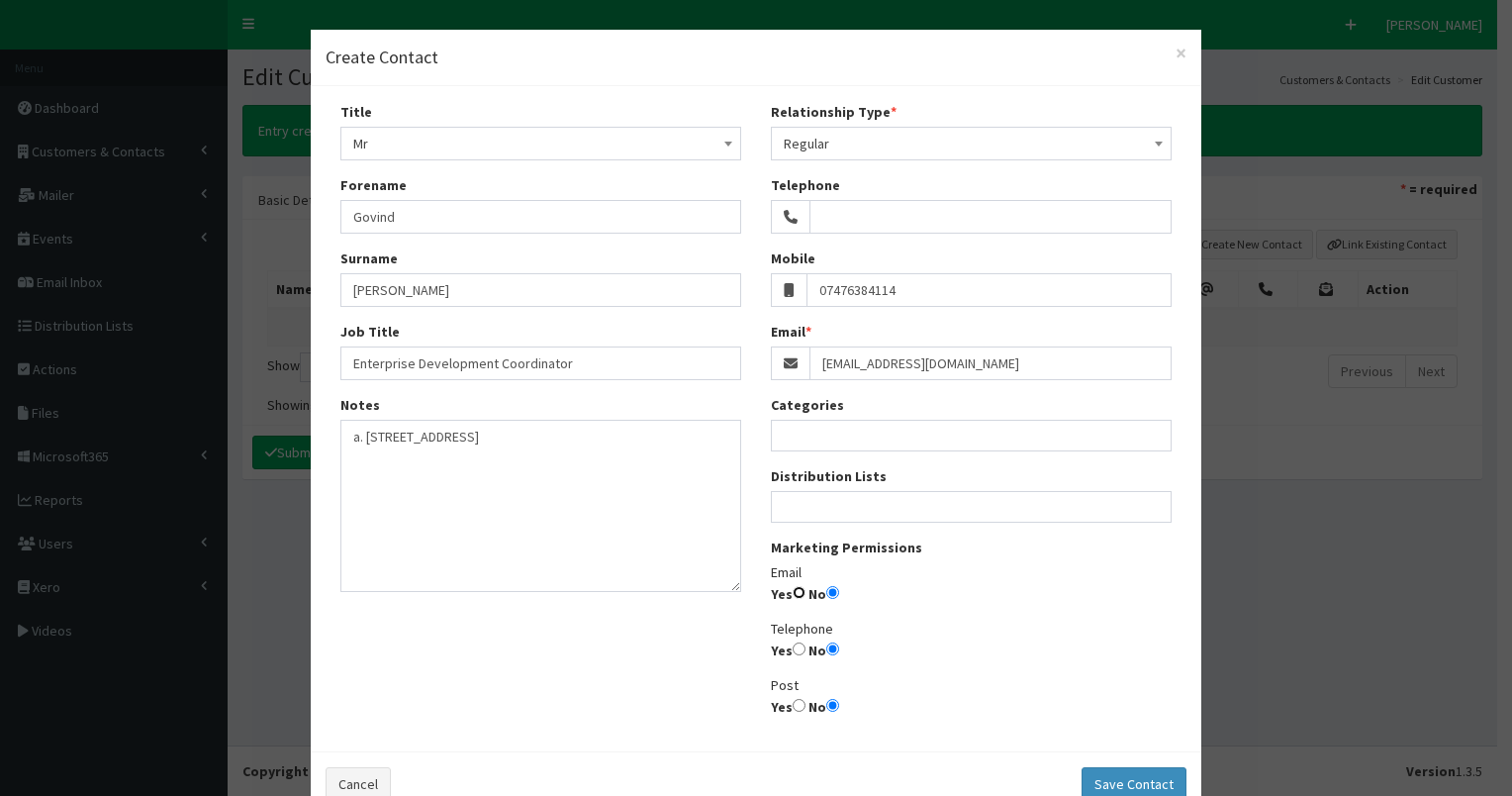 click on "Yes" at bounding box center [799, 592] 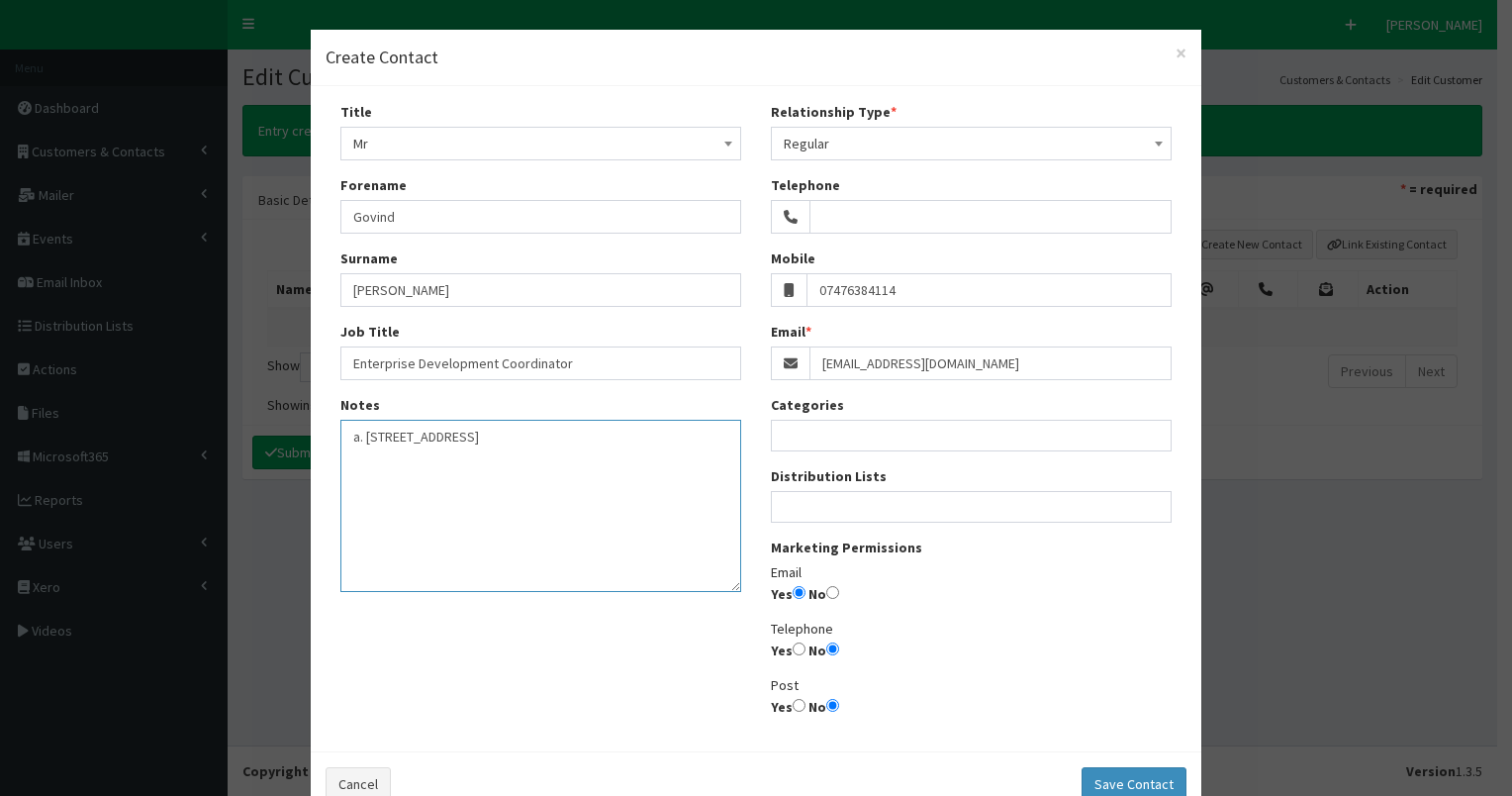 click on "a. 69 Coltman Street, Hull, HU3 2SJ" at bounding box center (540, 506) 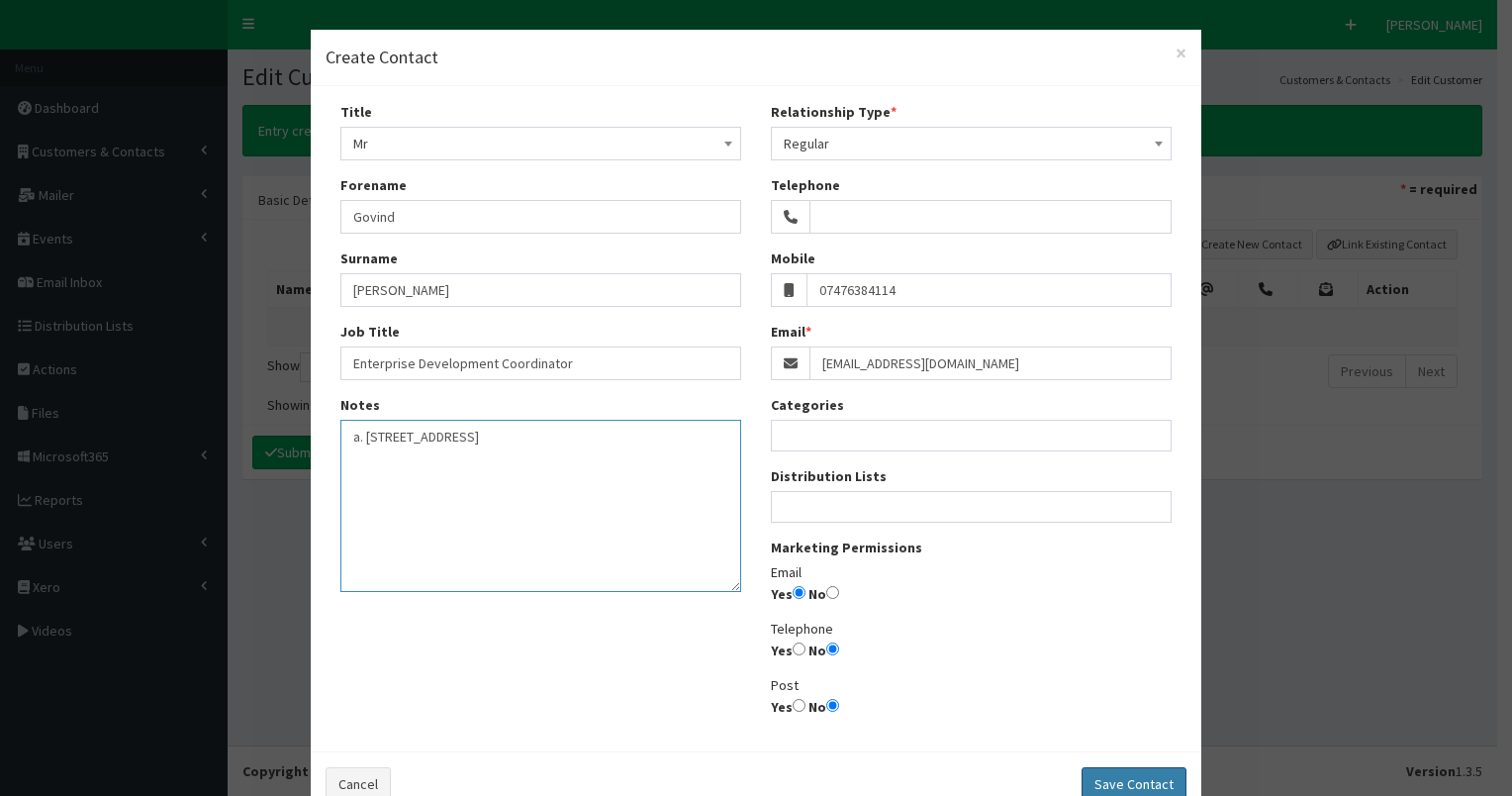 type on "a. 69 Coltman Street, Hull, HU3 2SJ" 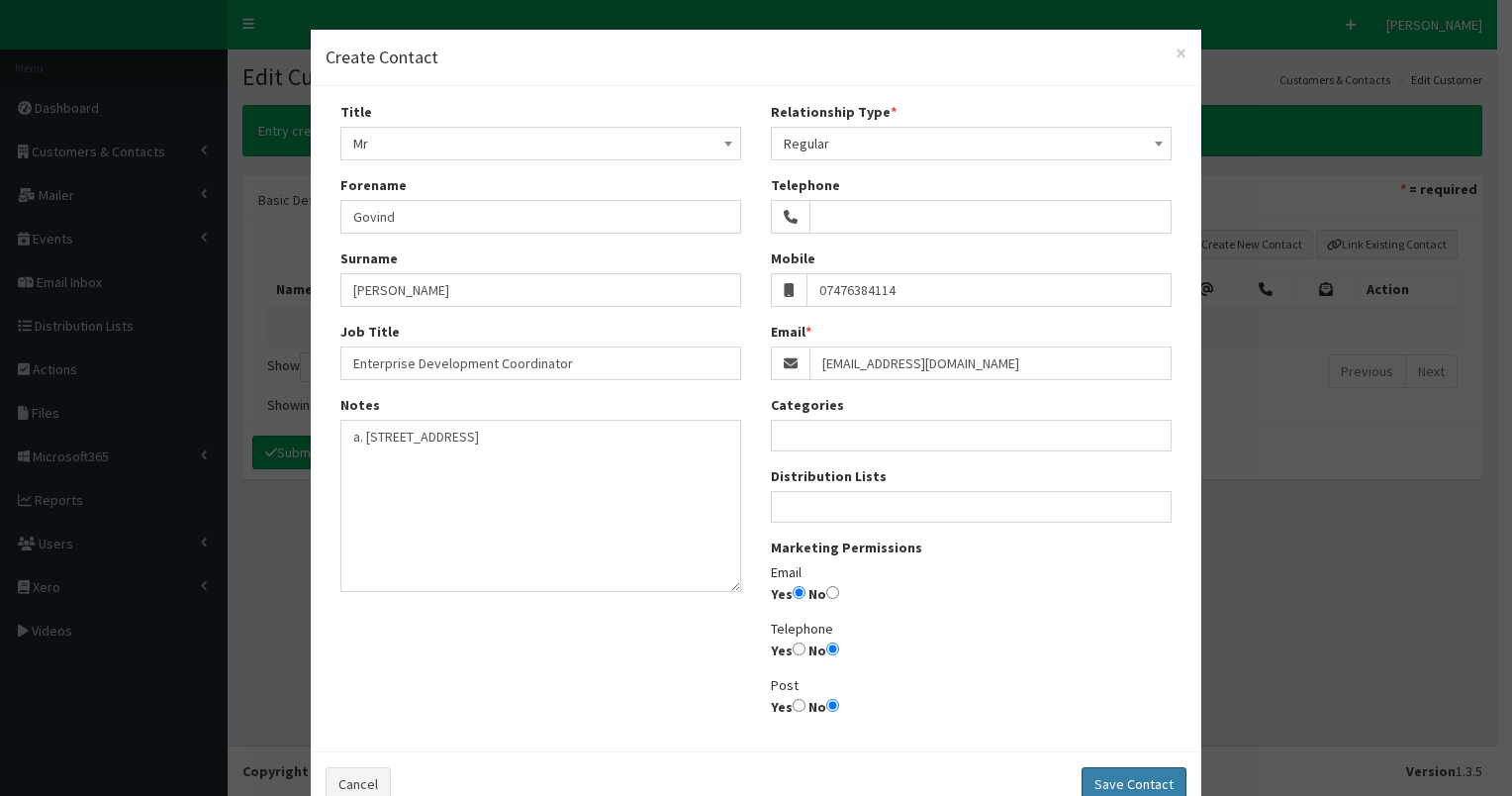 click on "Save Contact" at bounding box center [1134, 784] 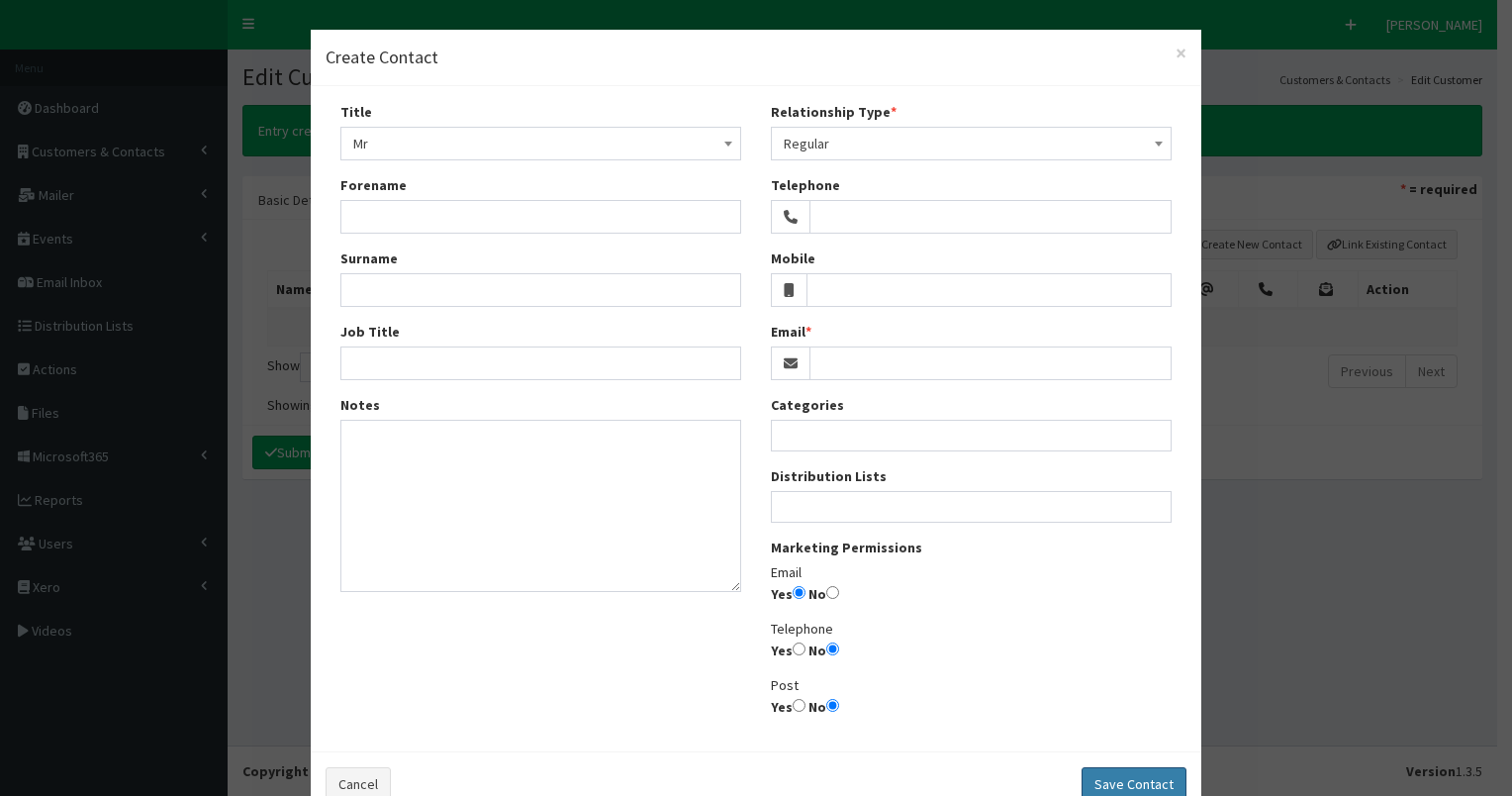 radio on "false" 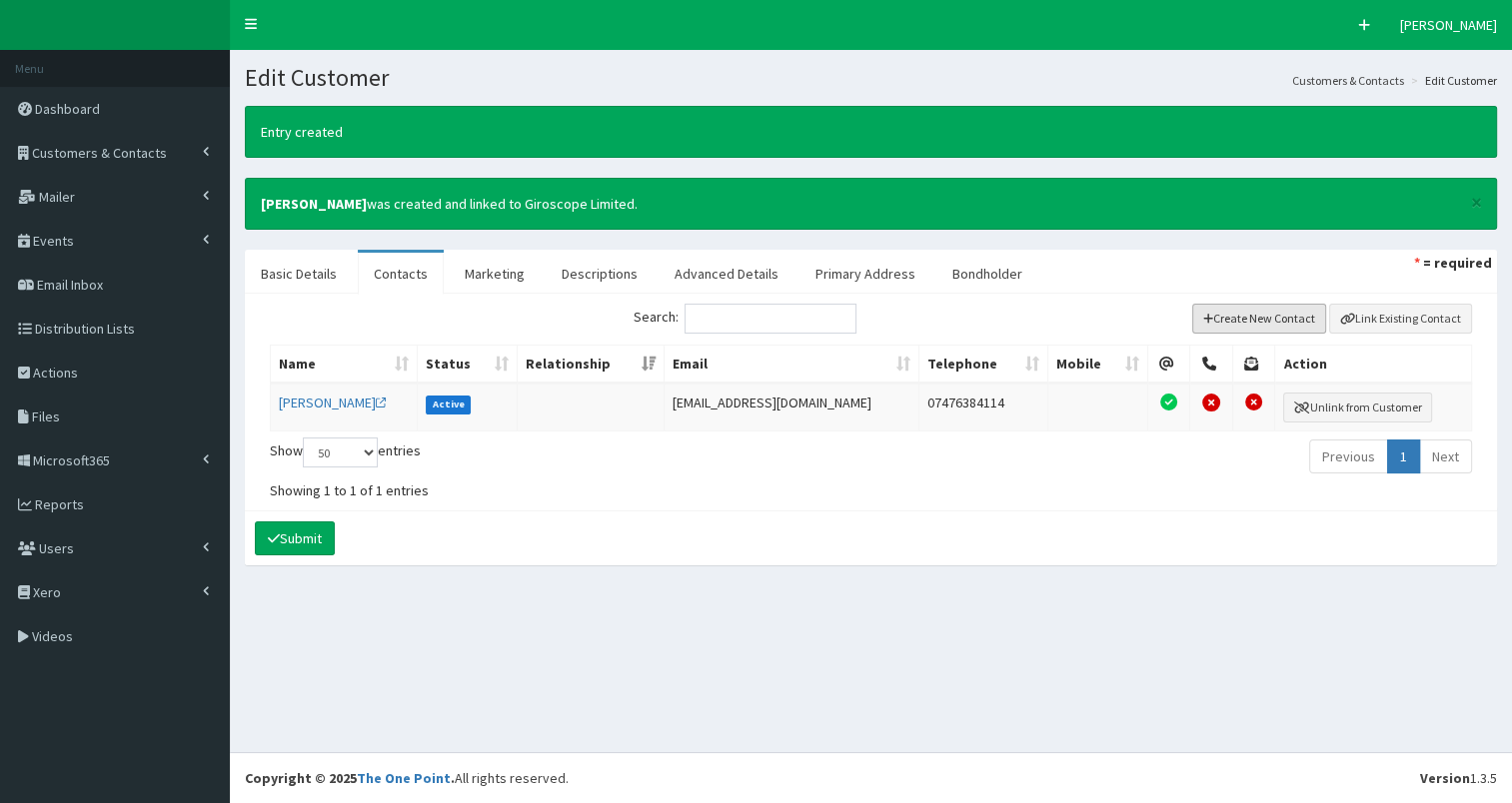 click on "Create New Contact" at bounding box center [1259, 319] 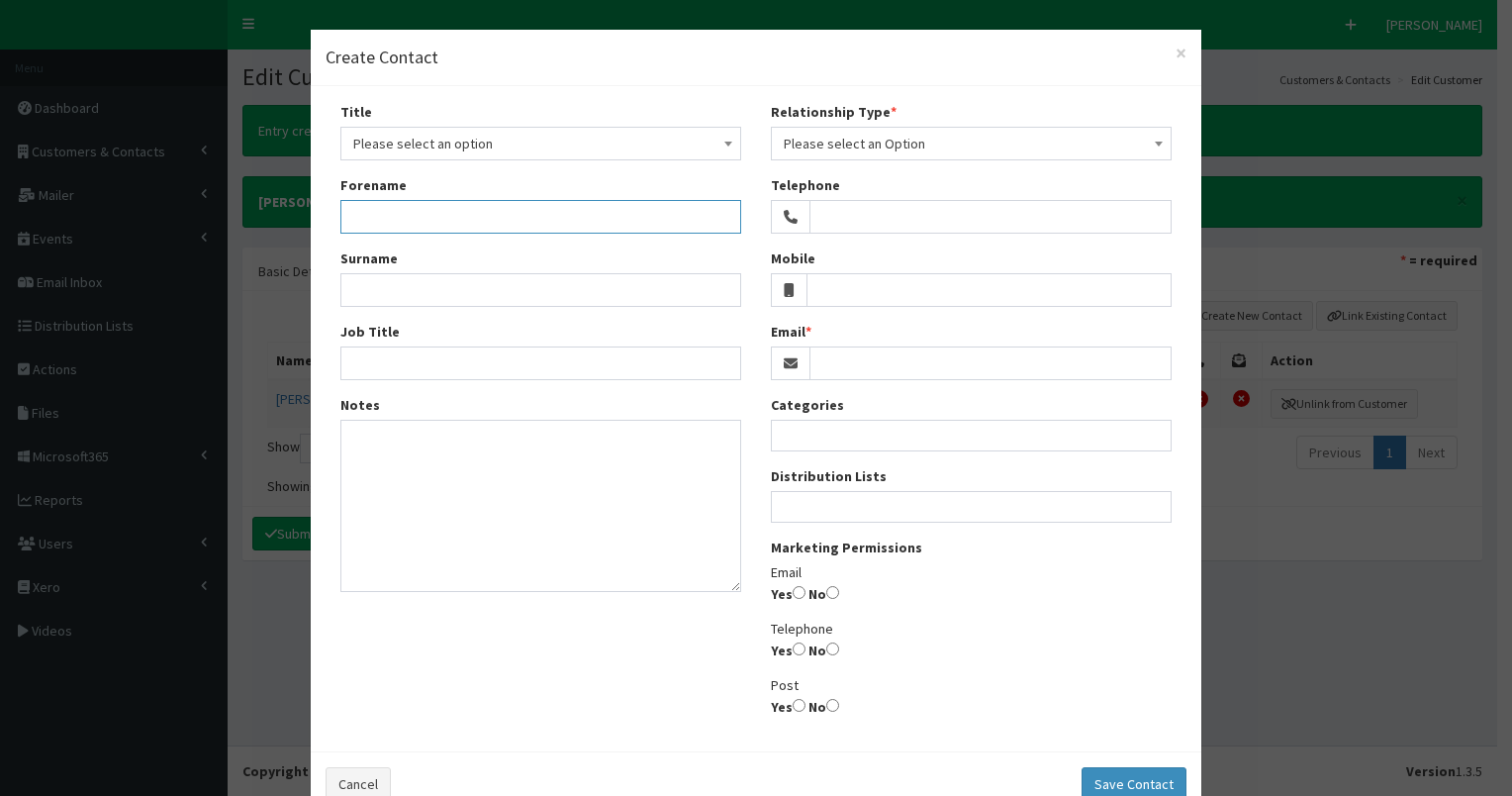 click on "Forename" at bounding box center [540, 217] 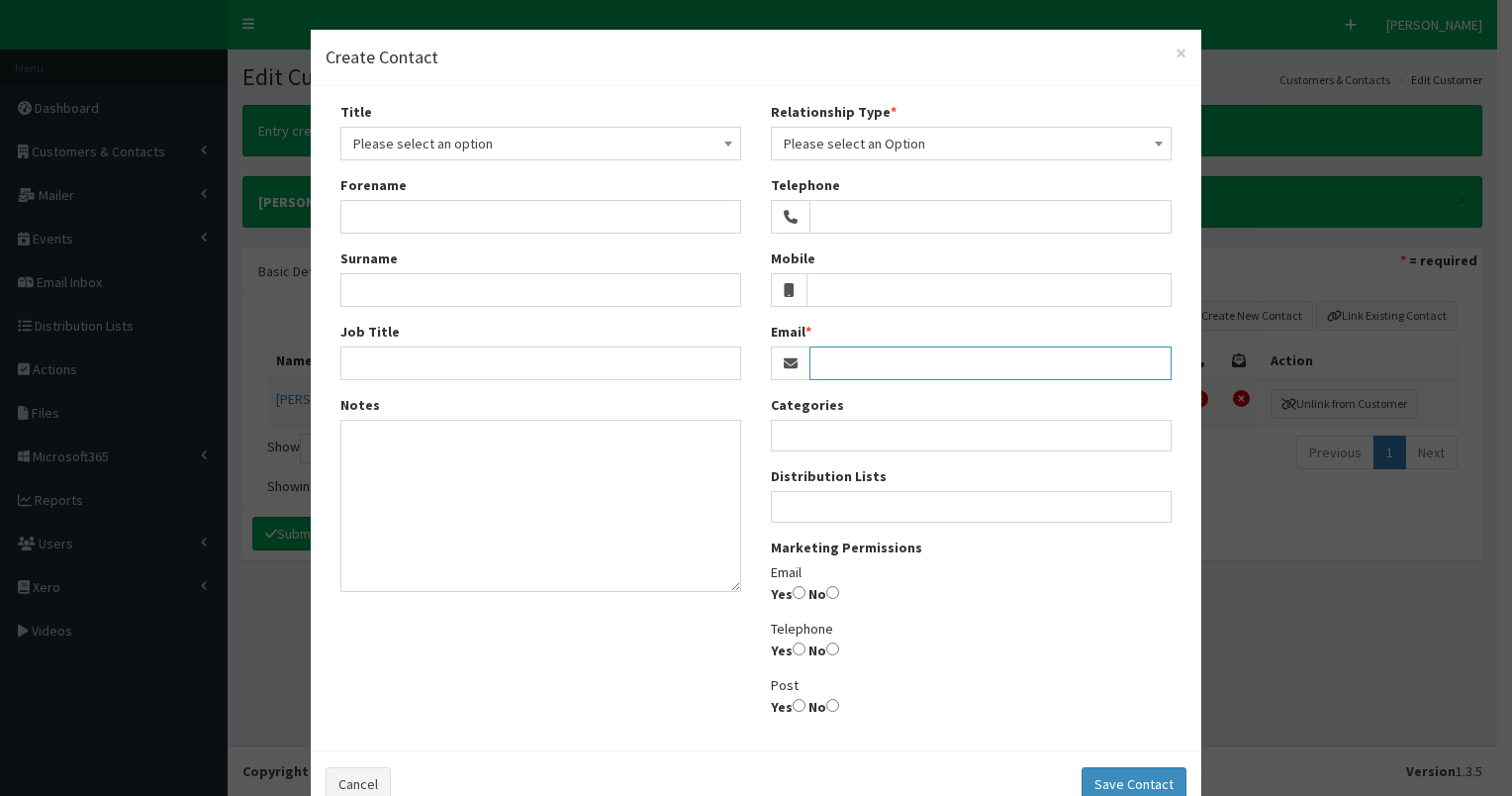 click on "Email" at bounding box center [991, 363] 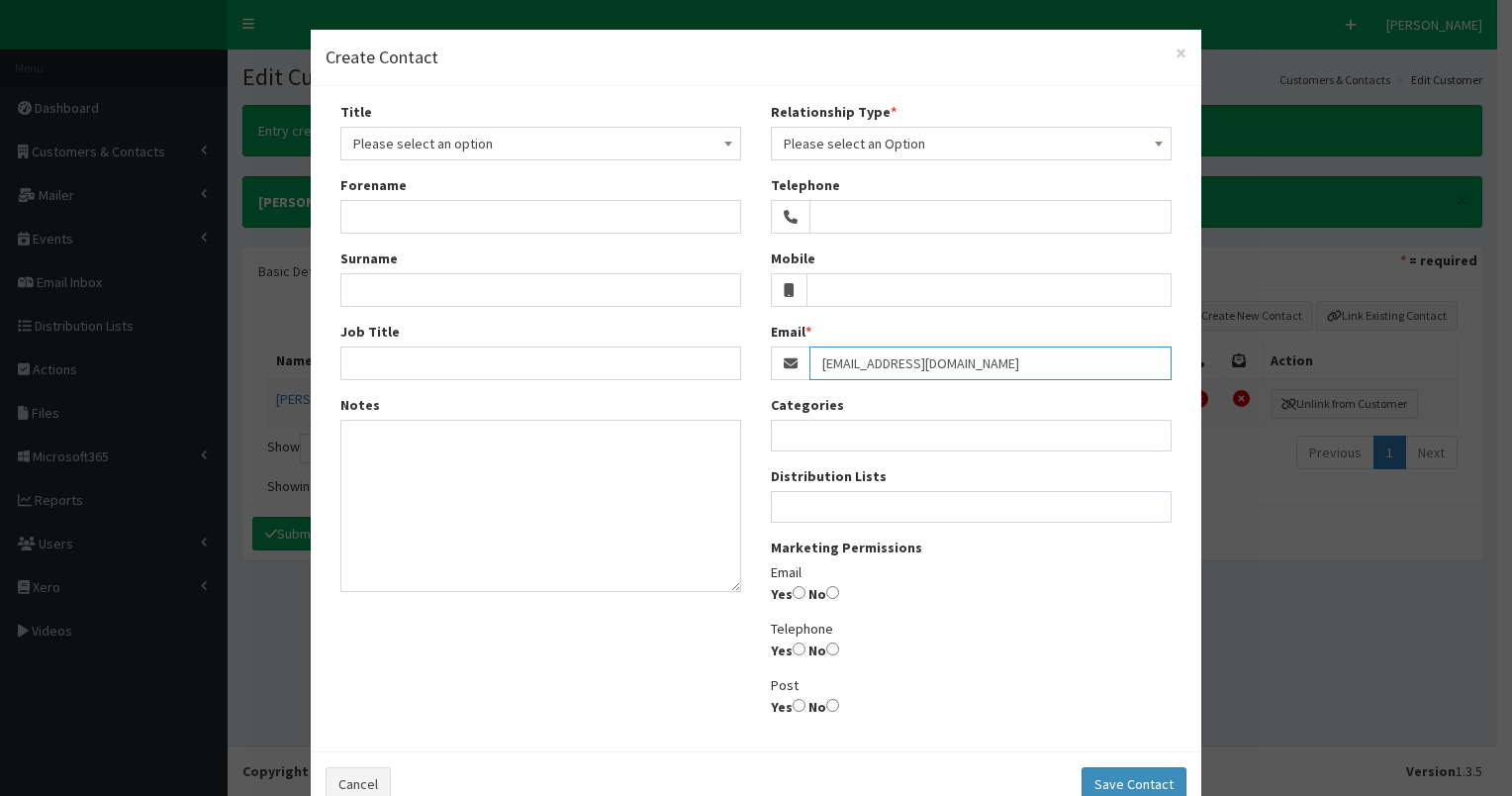type on "megan@giroscope.org.uk" 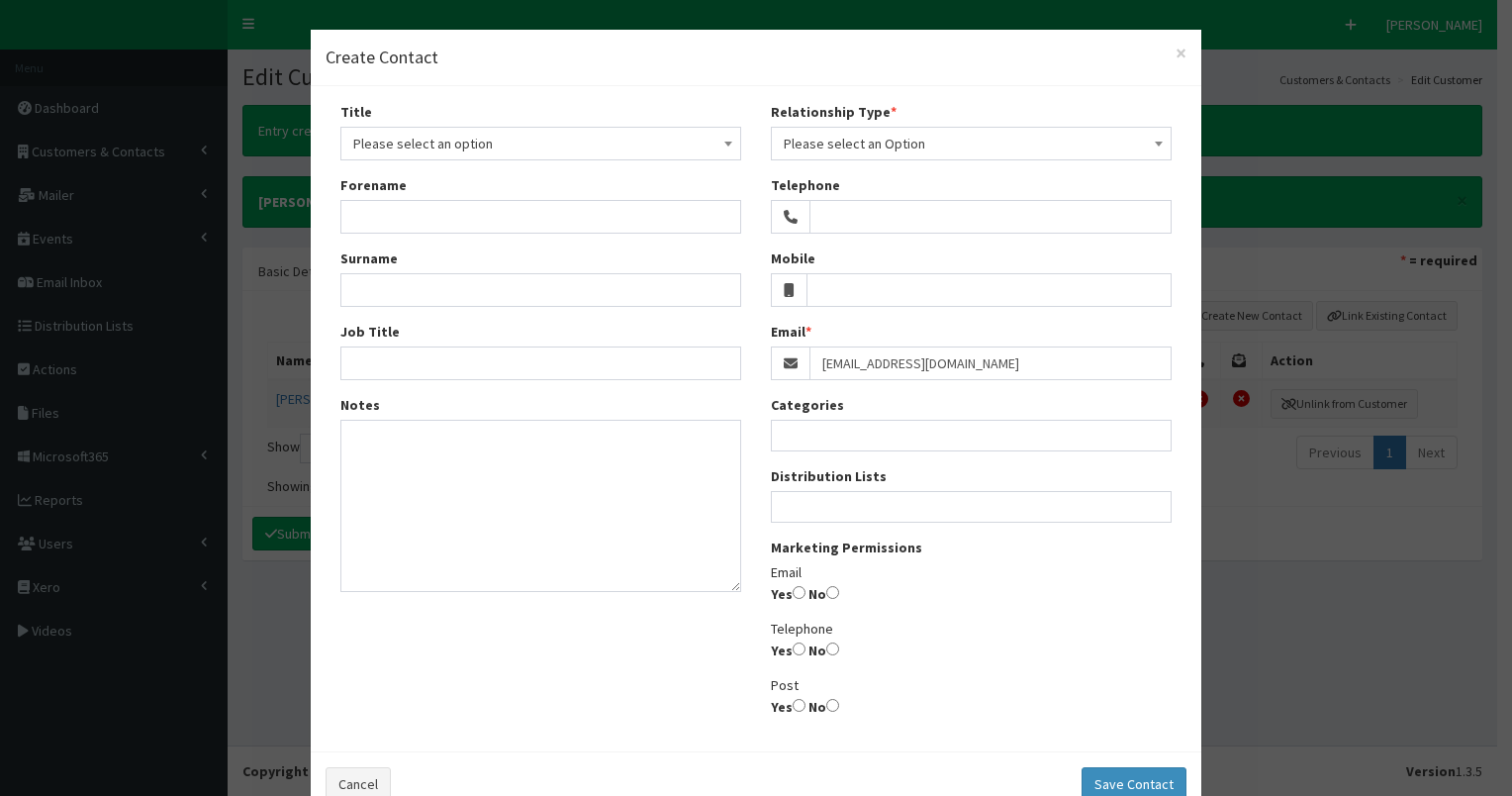 click on "Please select an option" at bounding box center (540, 144) 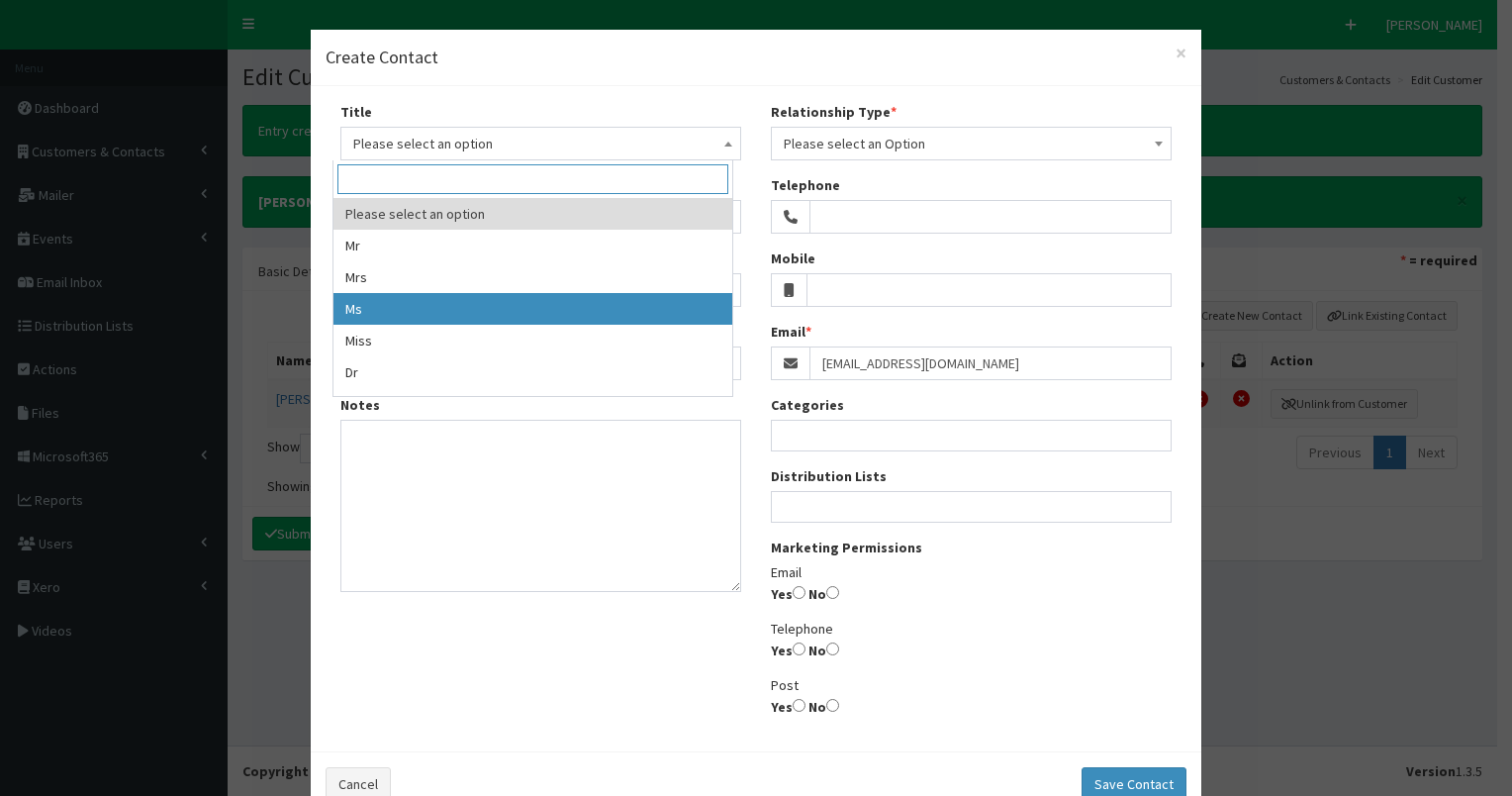 drag, startPoint x: 382, startPoint y: 309, endPoint x: 376, endPoint y: 261, distance: 48.373546 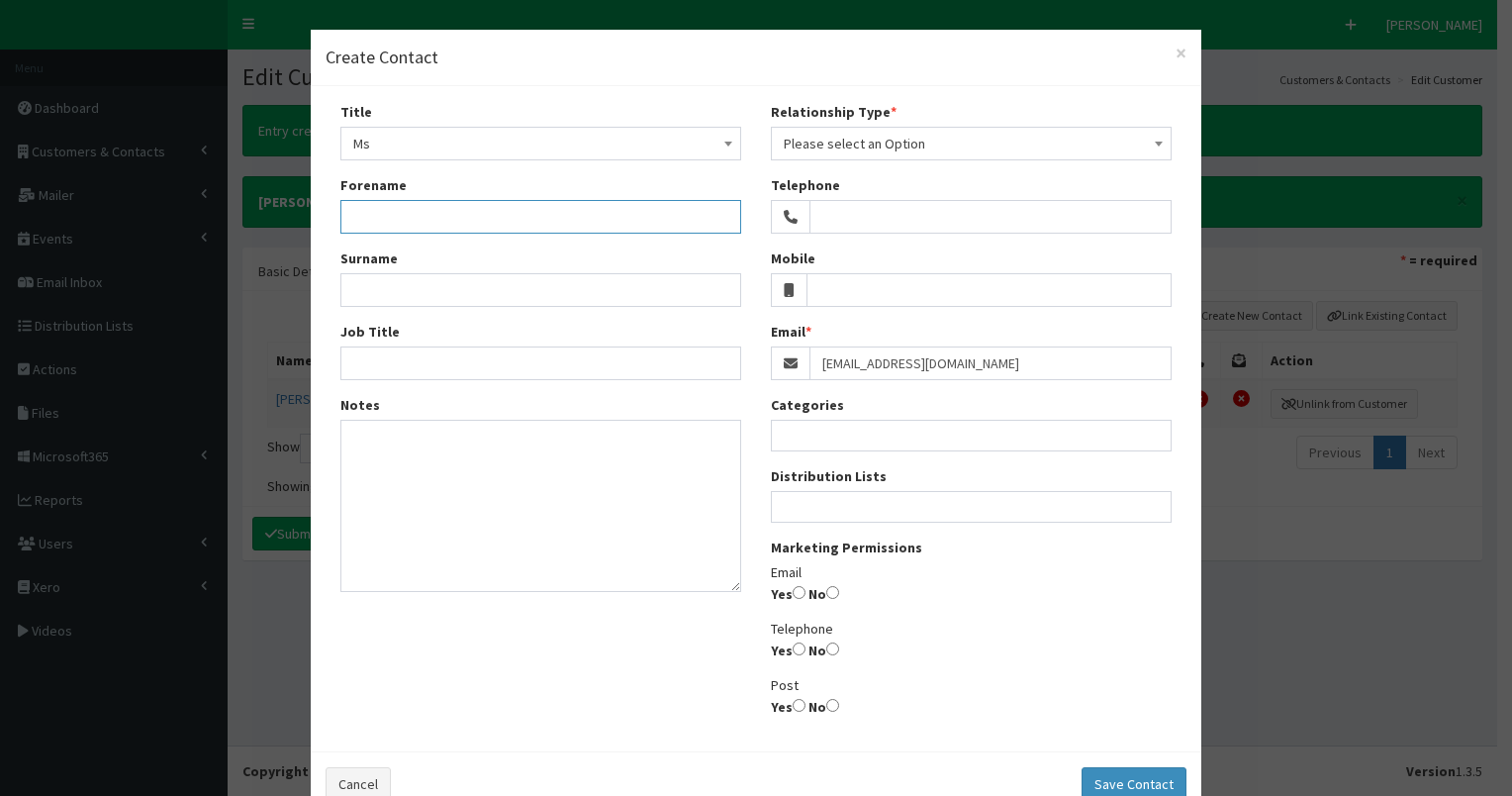click on "Forename" at bounding box center [540, 217] 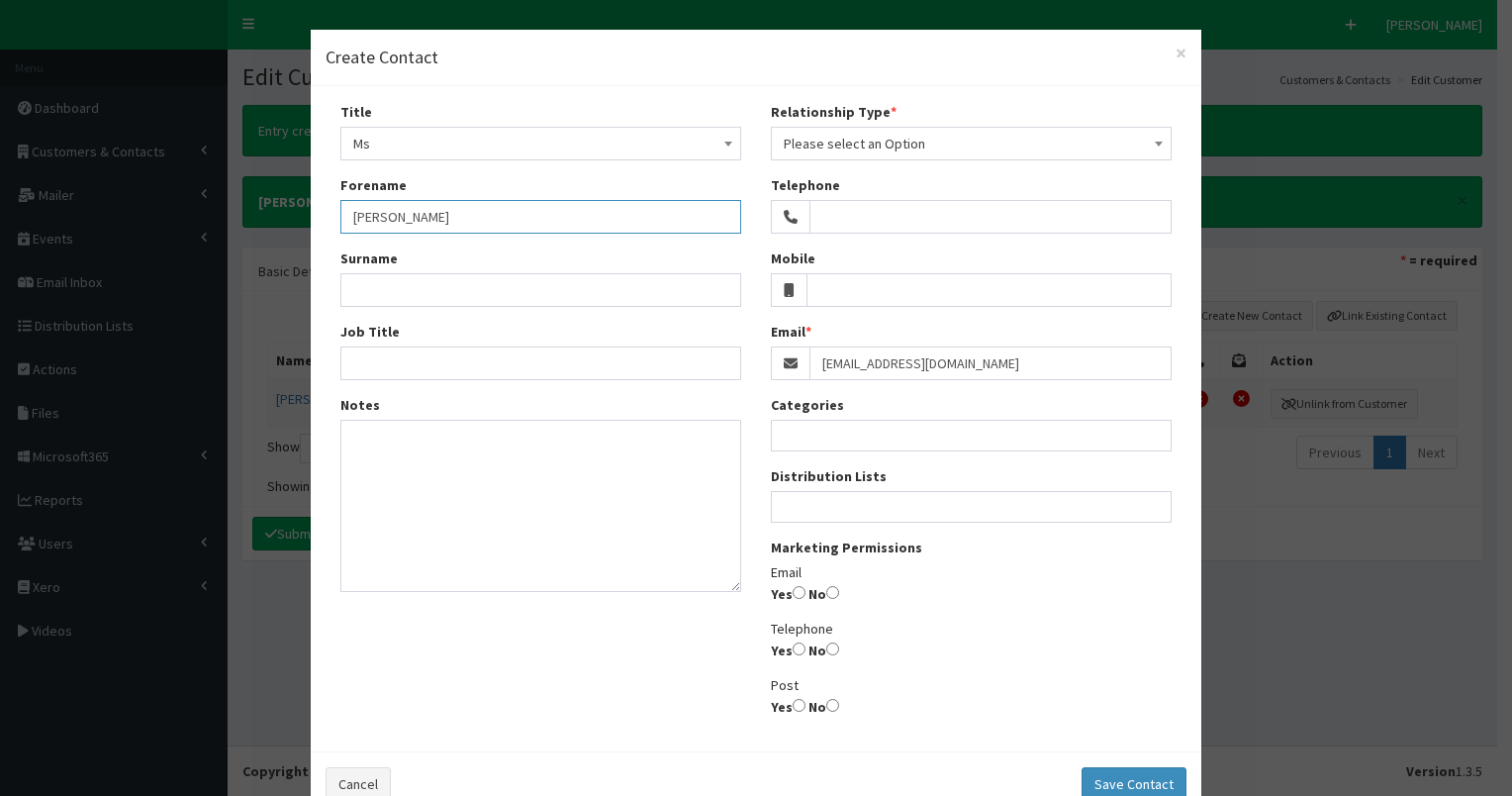type on "Megan" 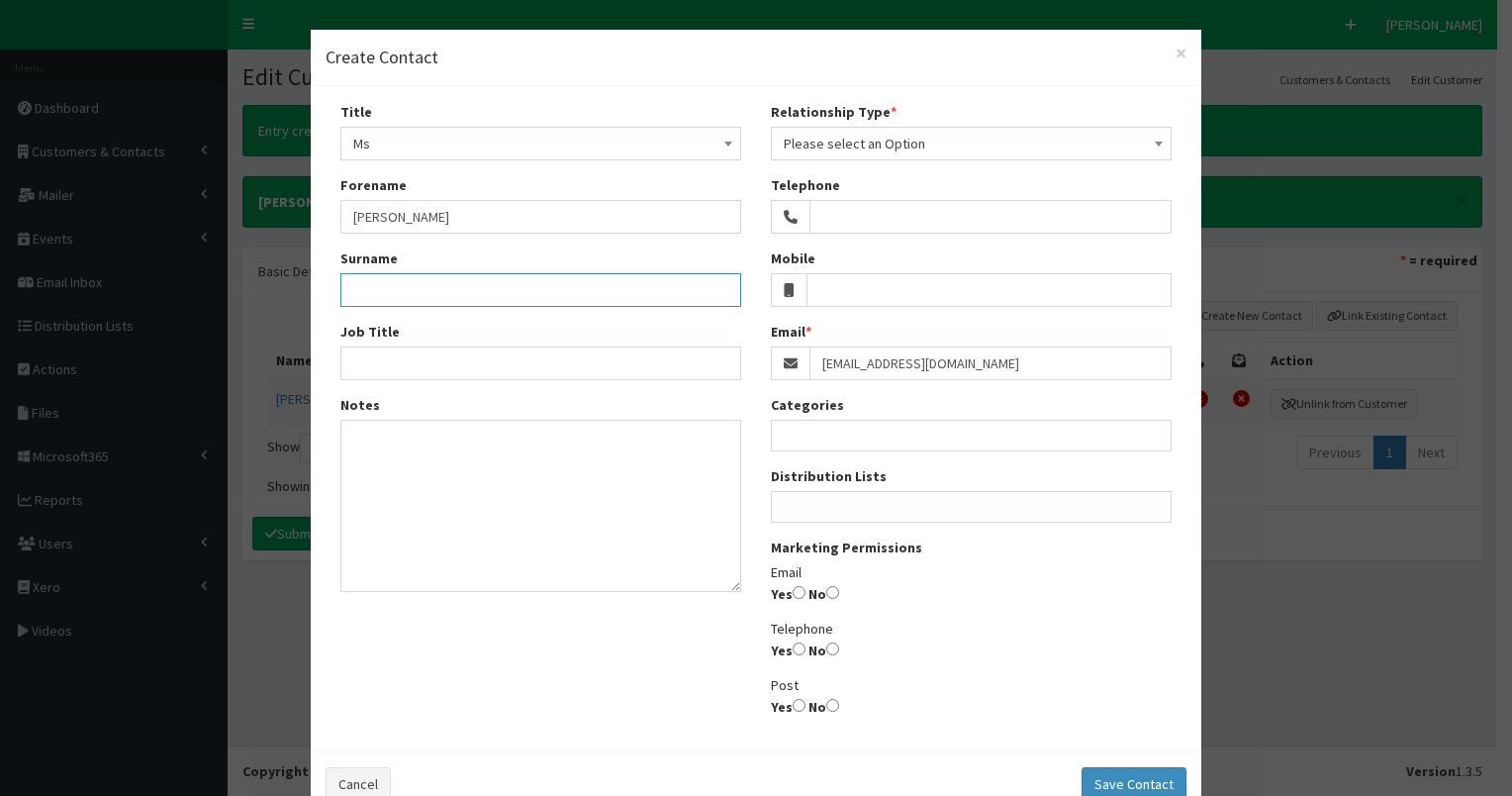 click on "Surname" at bounding box center (540, 290) 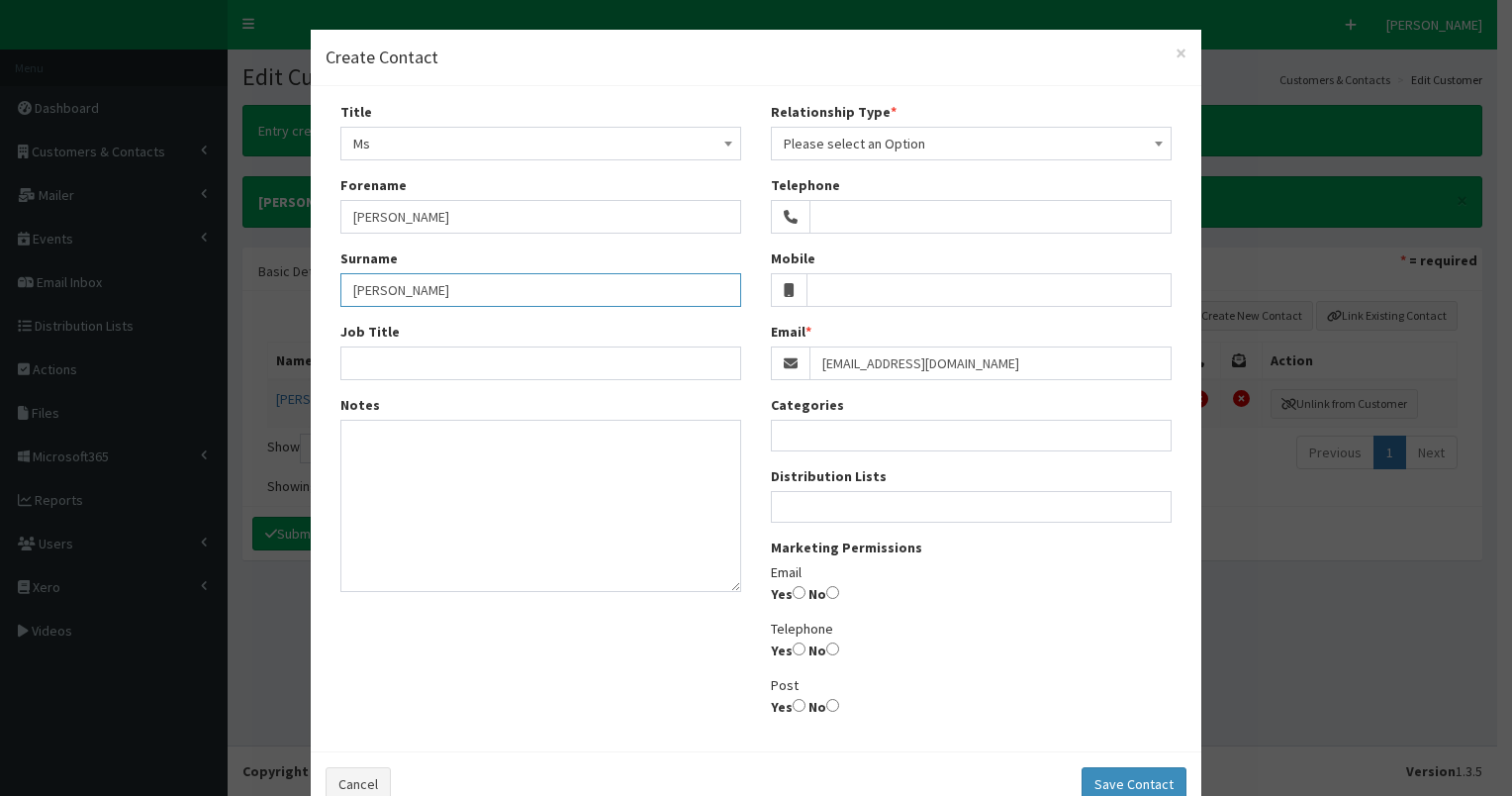 type on "Browne" 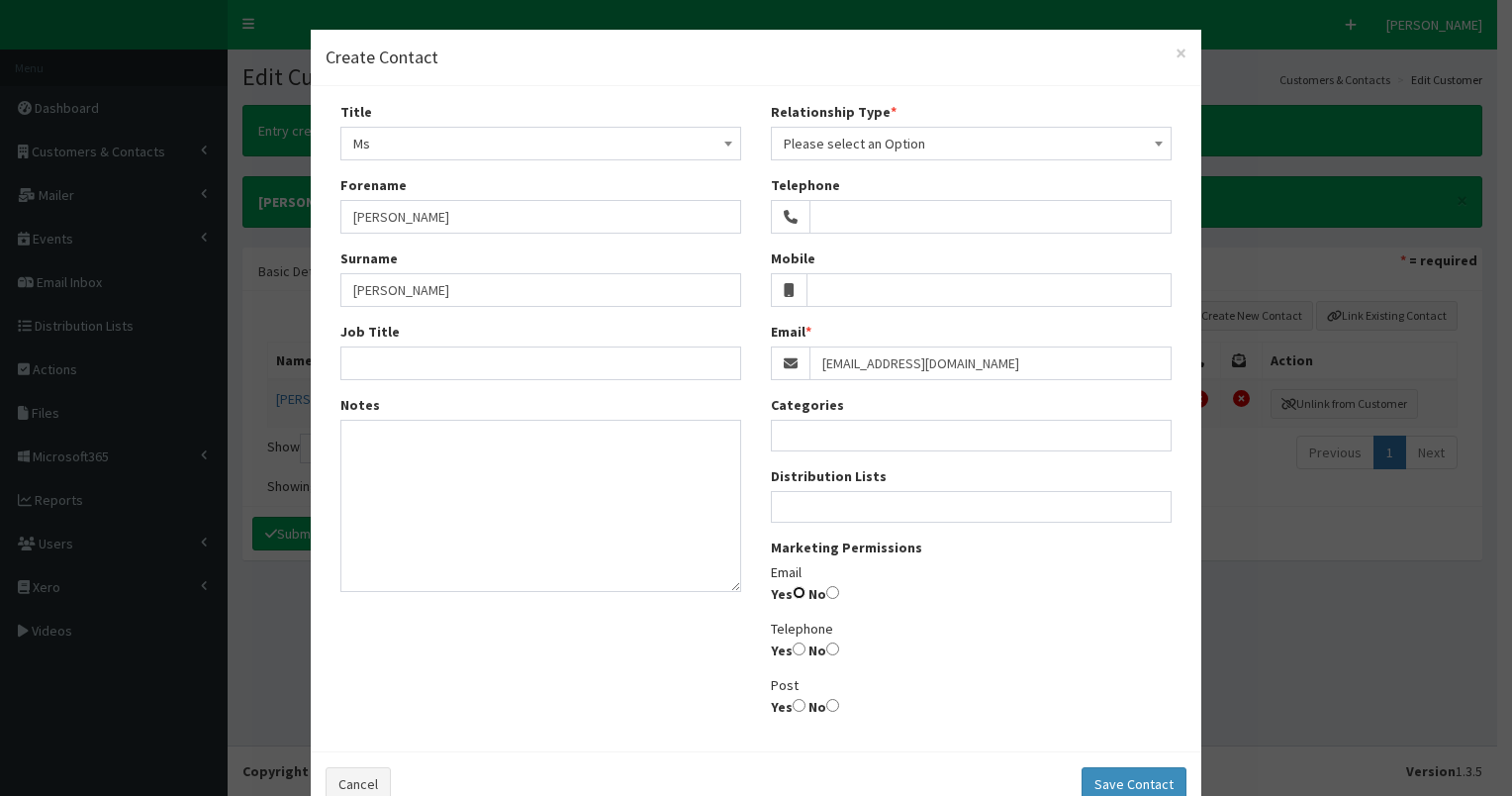 click on "Yes" at bounding box center [799, 592] 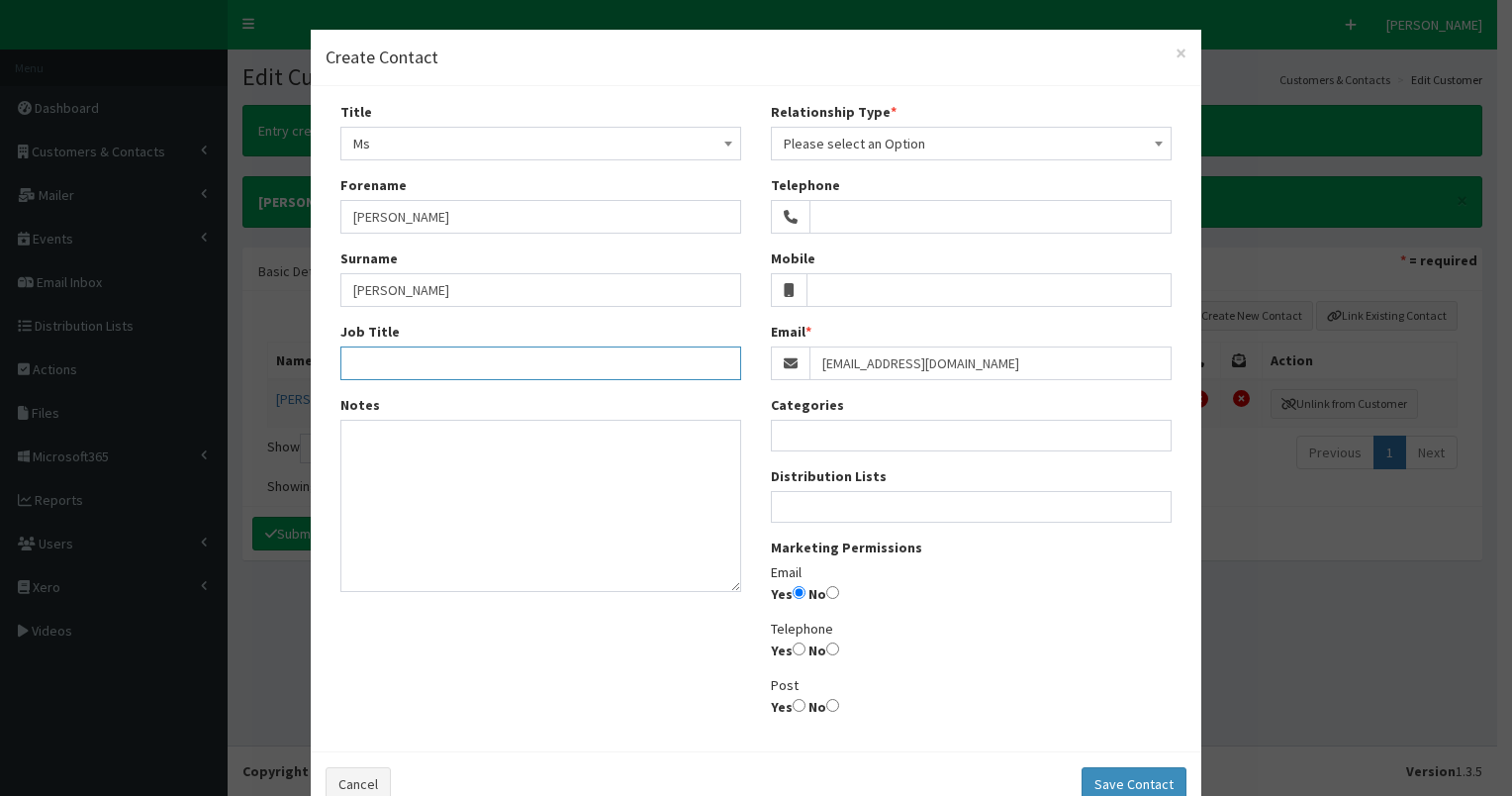 click on "Job Title" at bounding box center [540, 363] 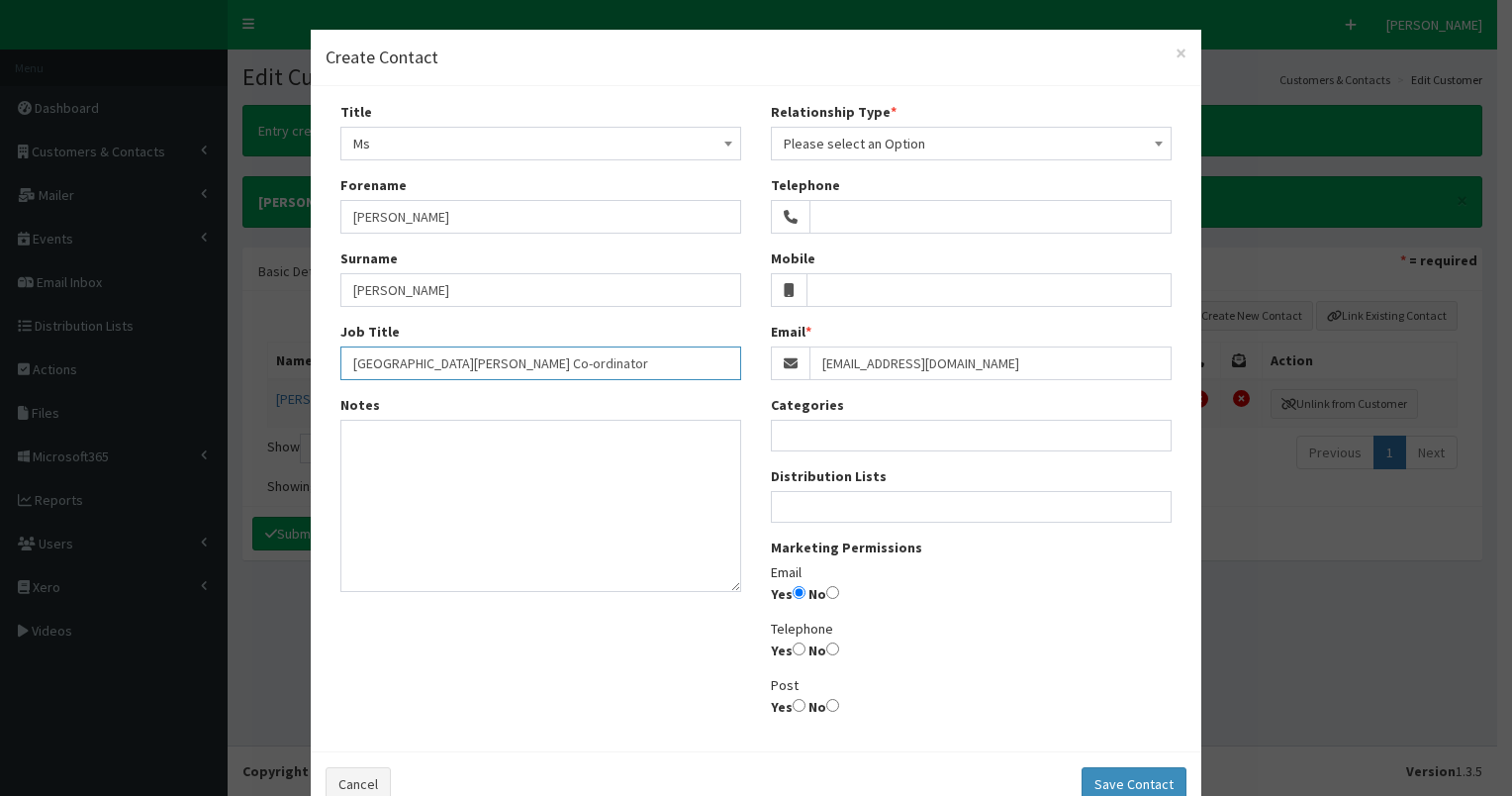 type on "St. Matthews Business Centre Co-ordinator" 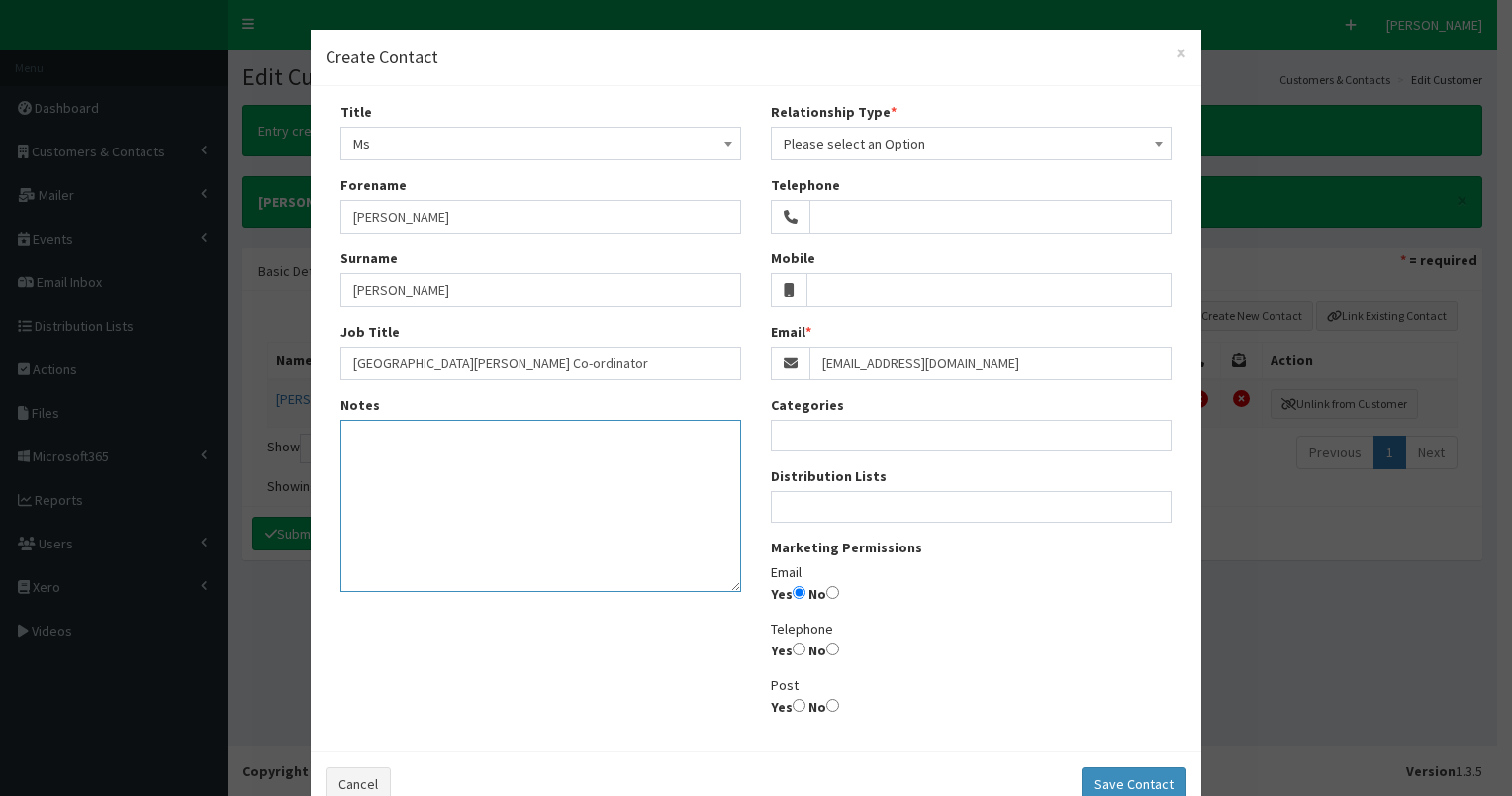 click on "Notes" at bounding box center (540, 506) 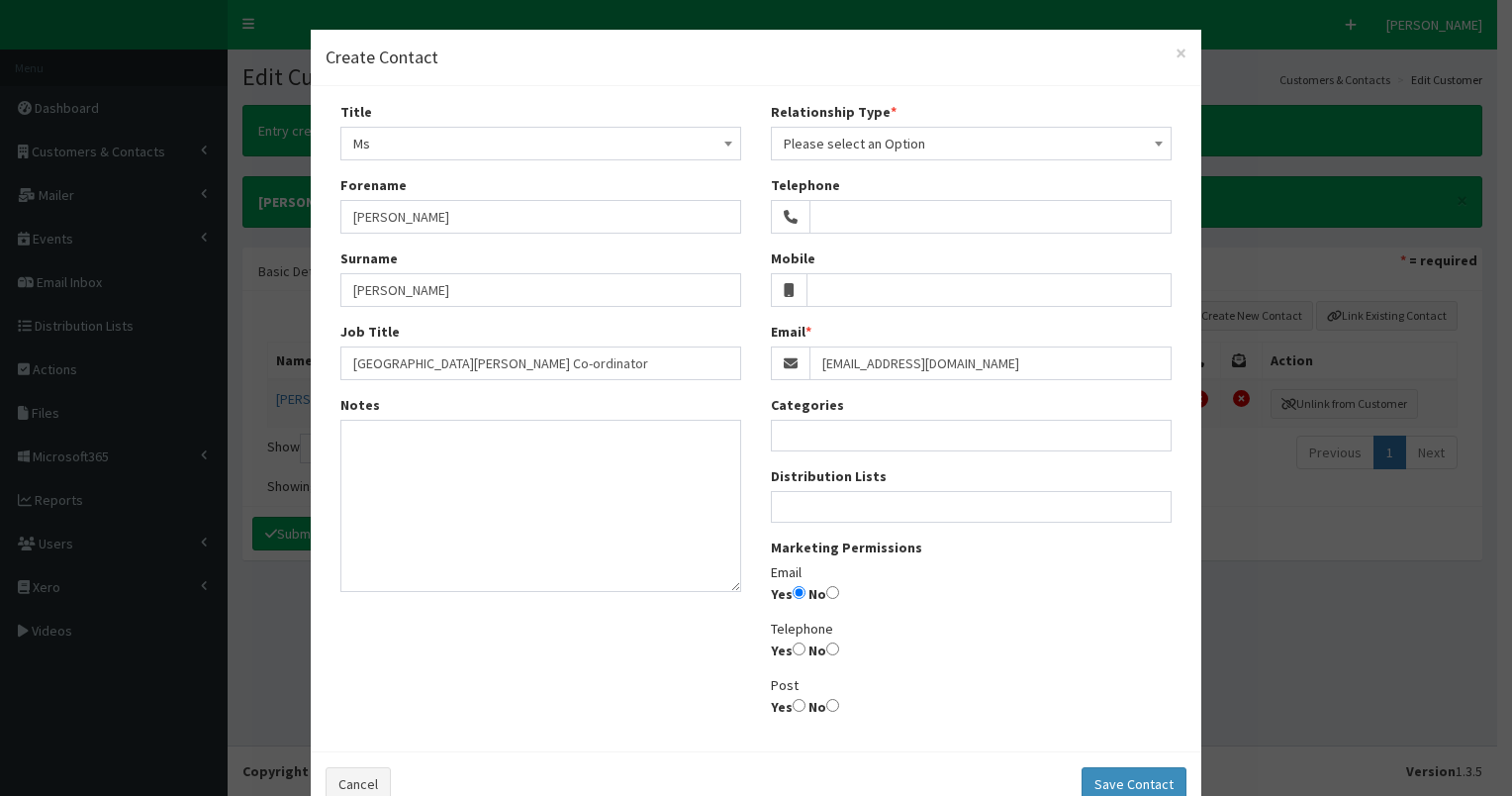 drag, startPoint x: 1025, startPoint y: 139, endPoint x: 1008, endPoint y: 154, distance: 22.671568 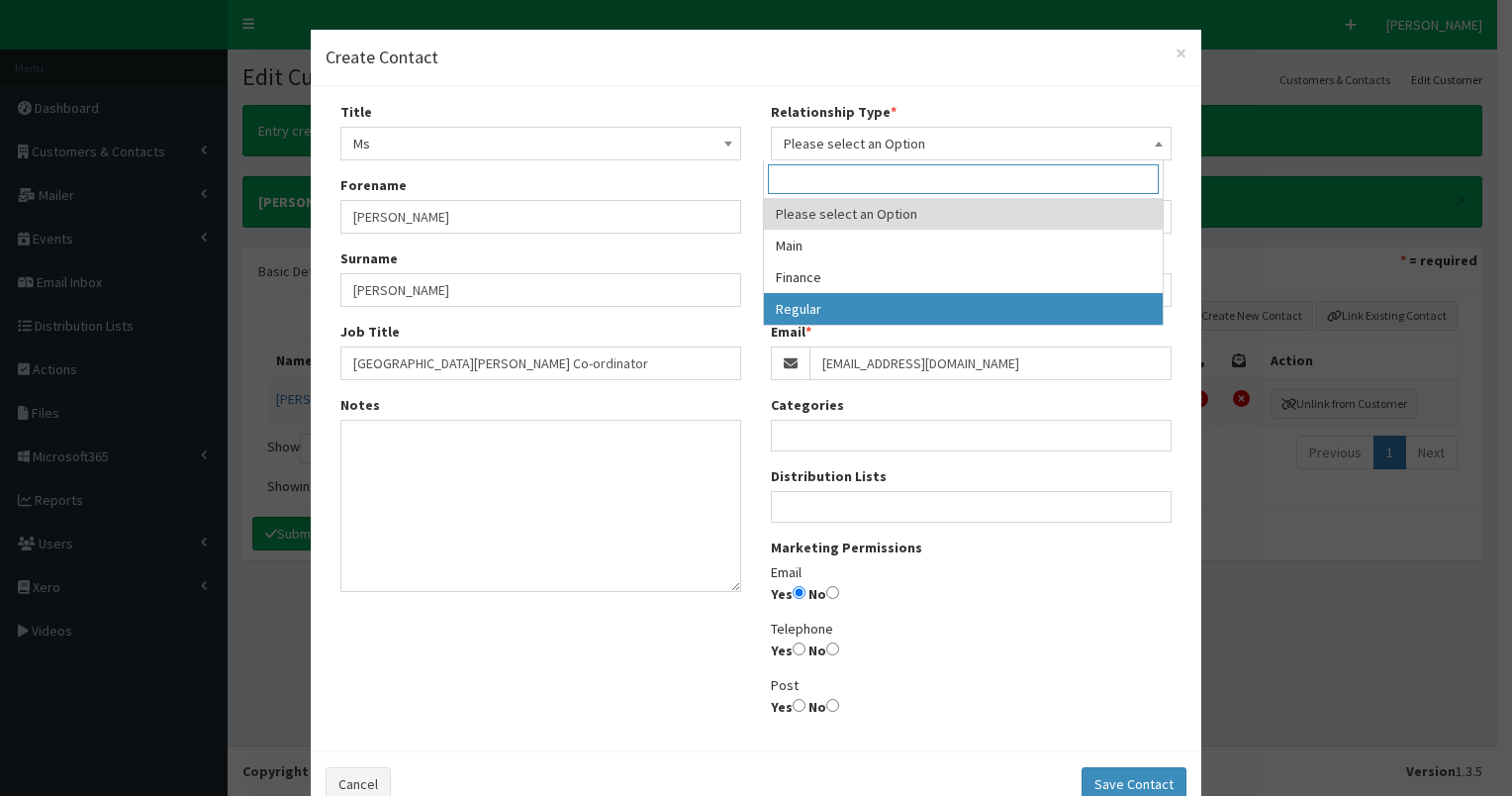 select on "3" 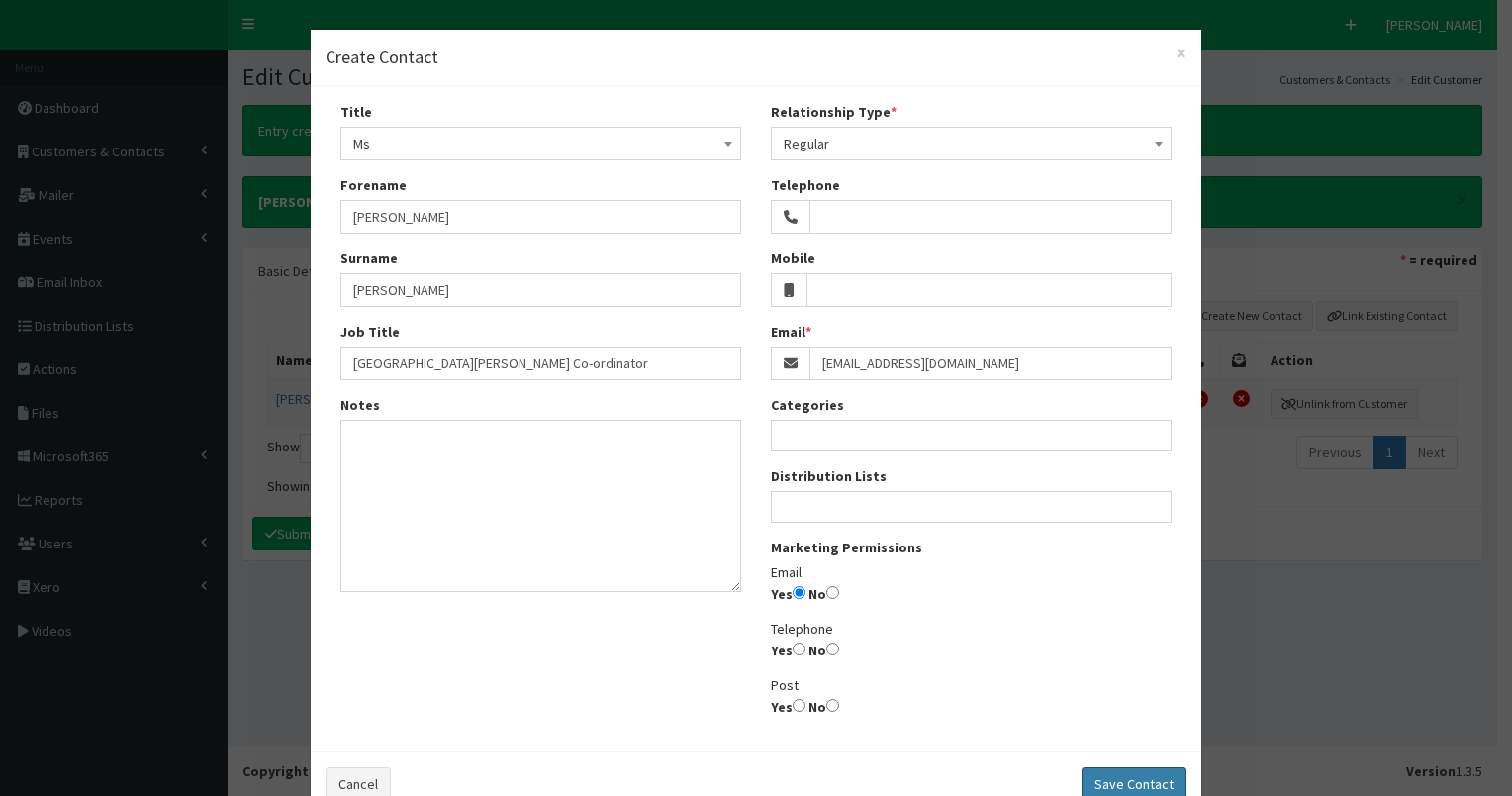 click on "Save Contact" at bounding box center [1134, 784] 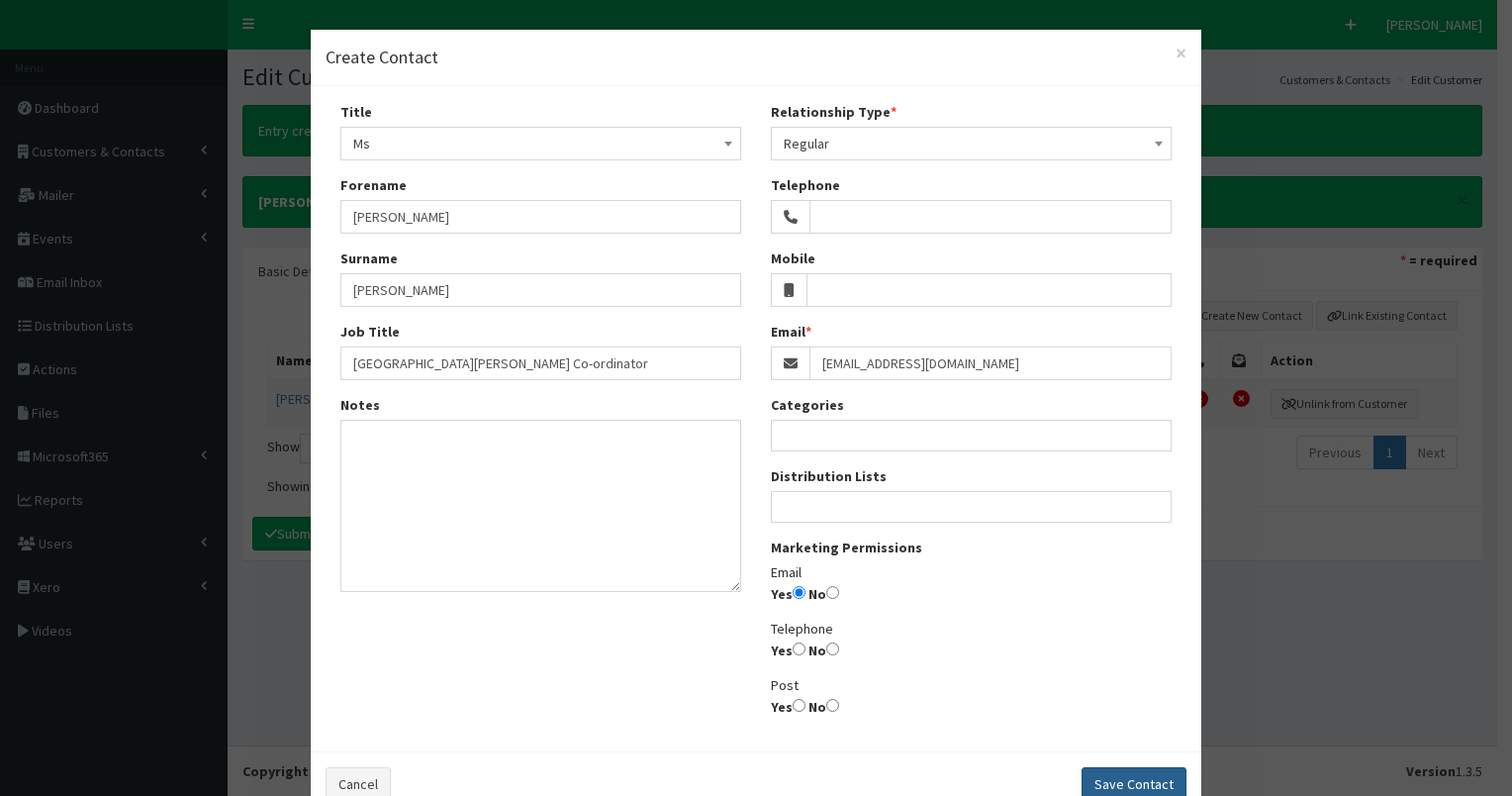select 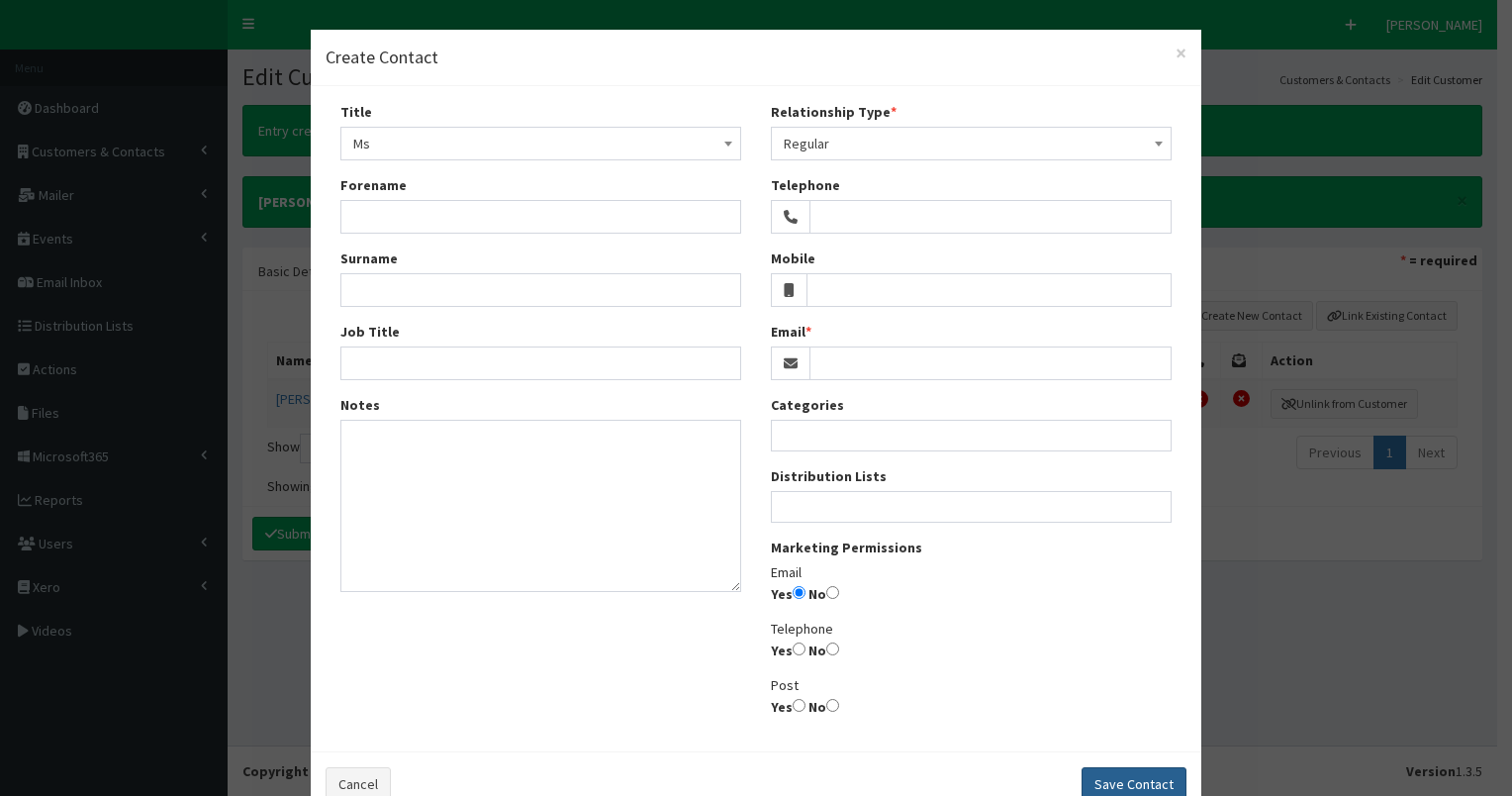 radio on "false" 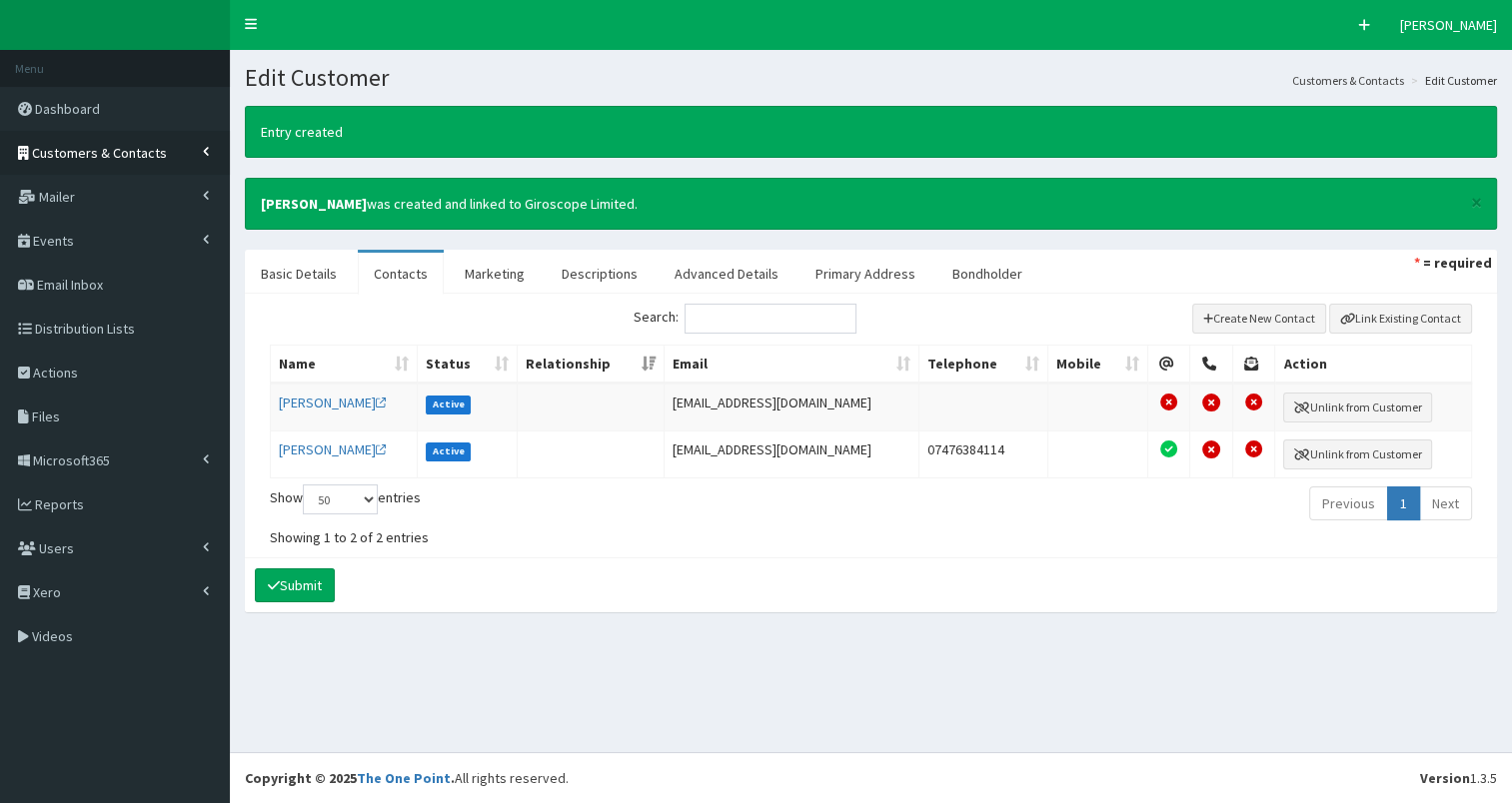 click on "Customers & Contacts" at bounding box center (99, 153) 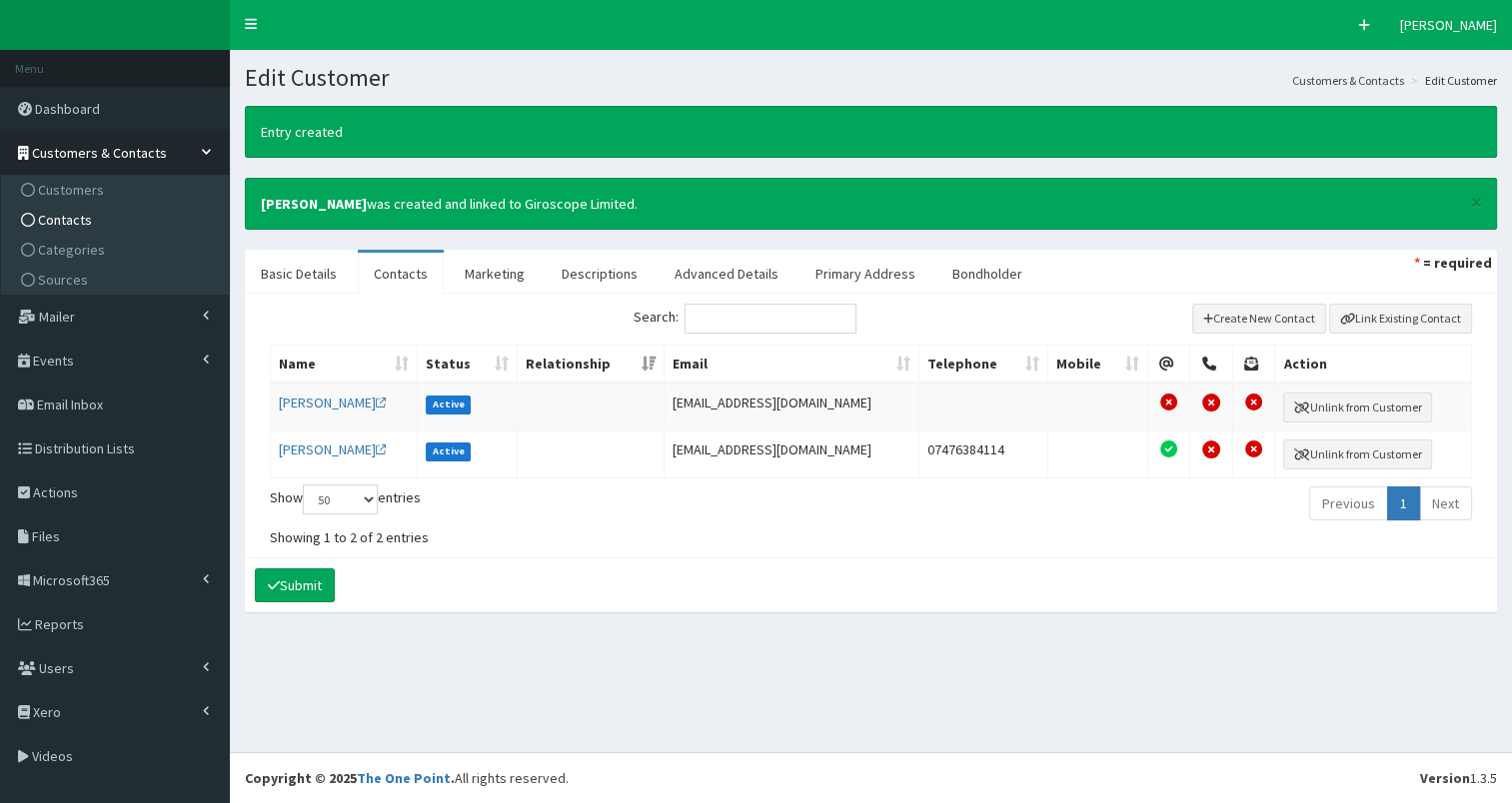 click on "Contacts" at bounding box center (117, 220) 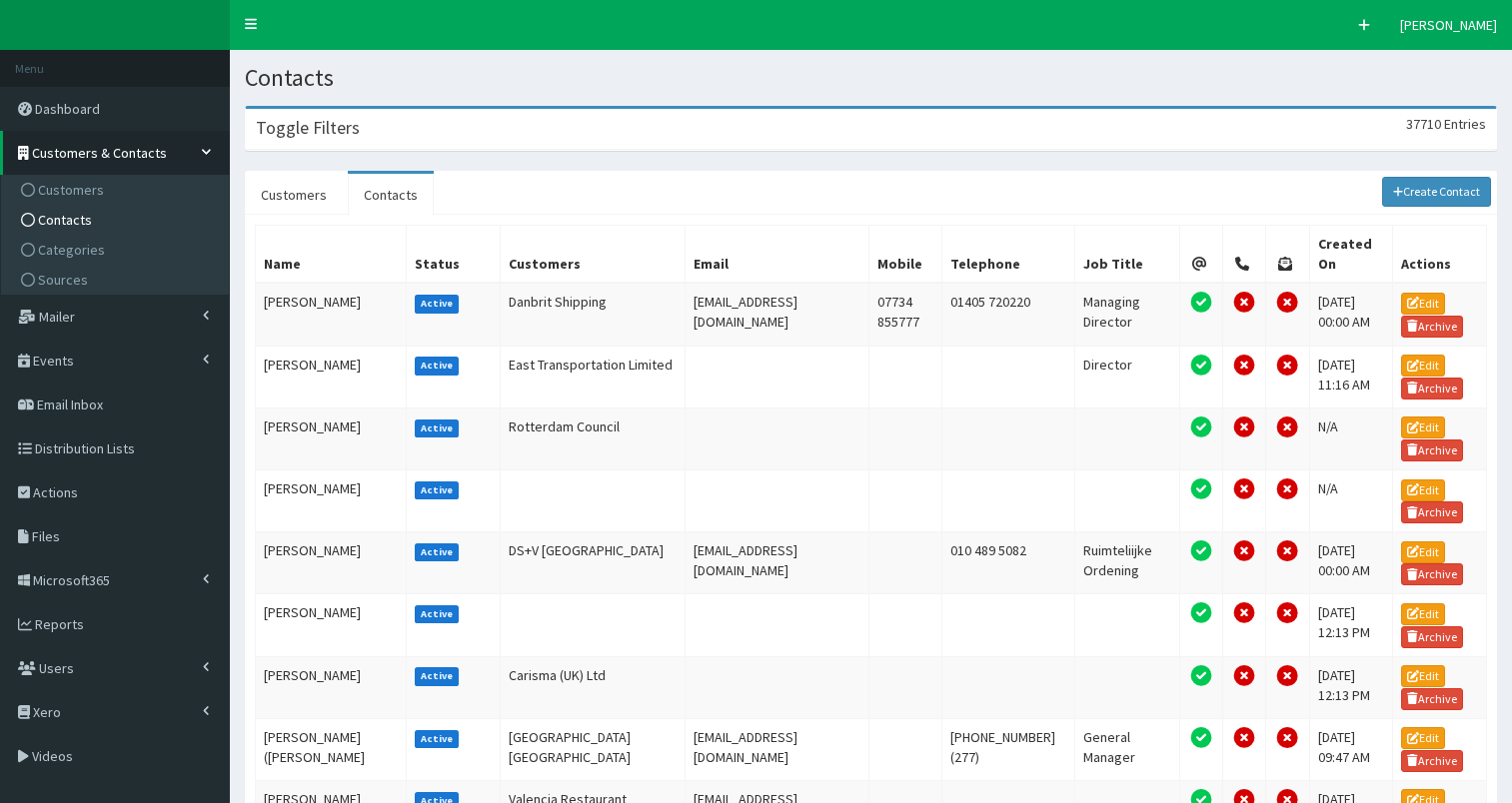 scroll, scrollTop: 0, scrollLeft: 0, axis: both 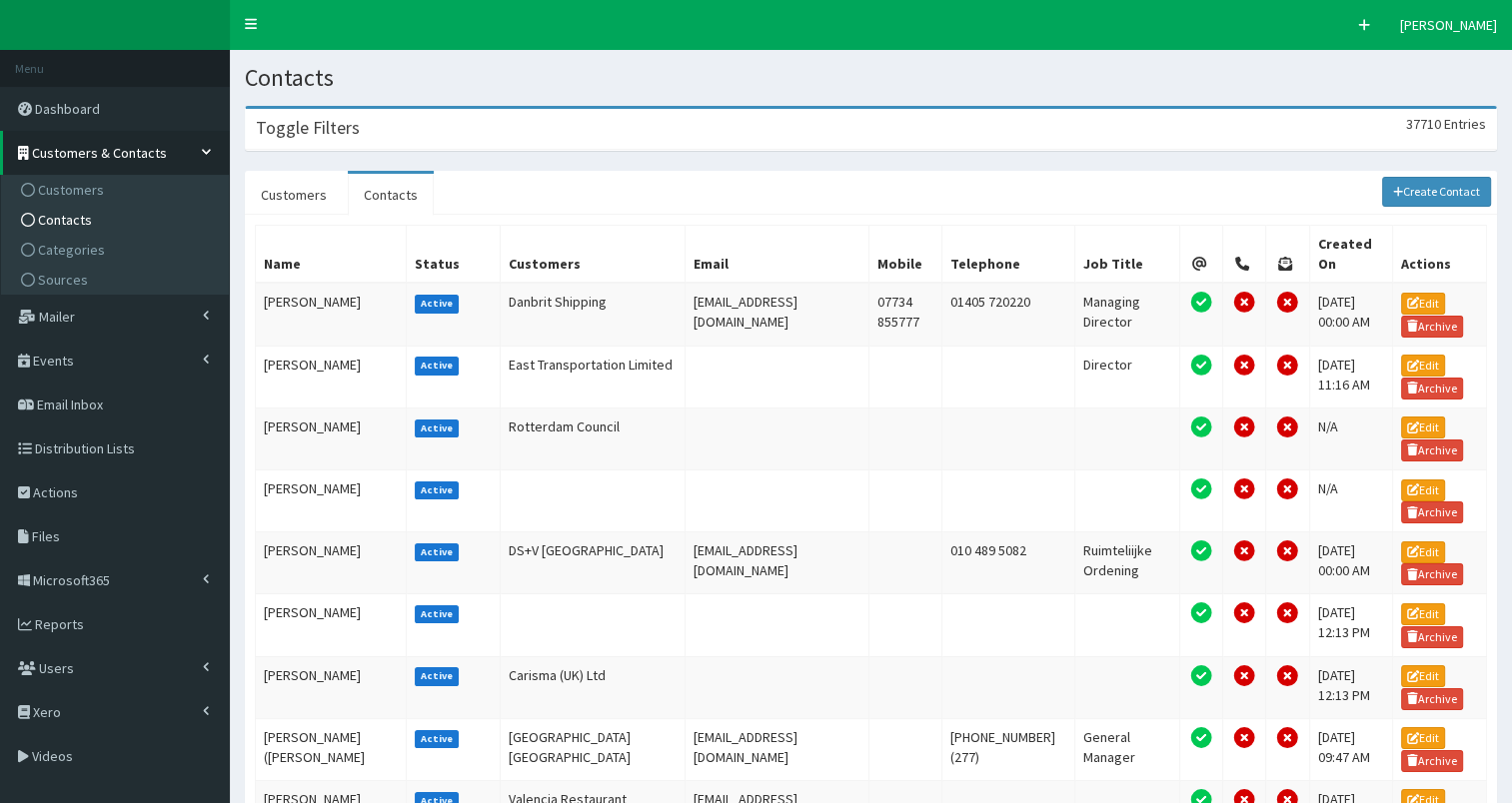 click on "Toggle Filters
37710   Entries" at bounding box center (870, 129) 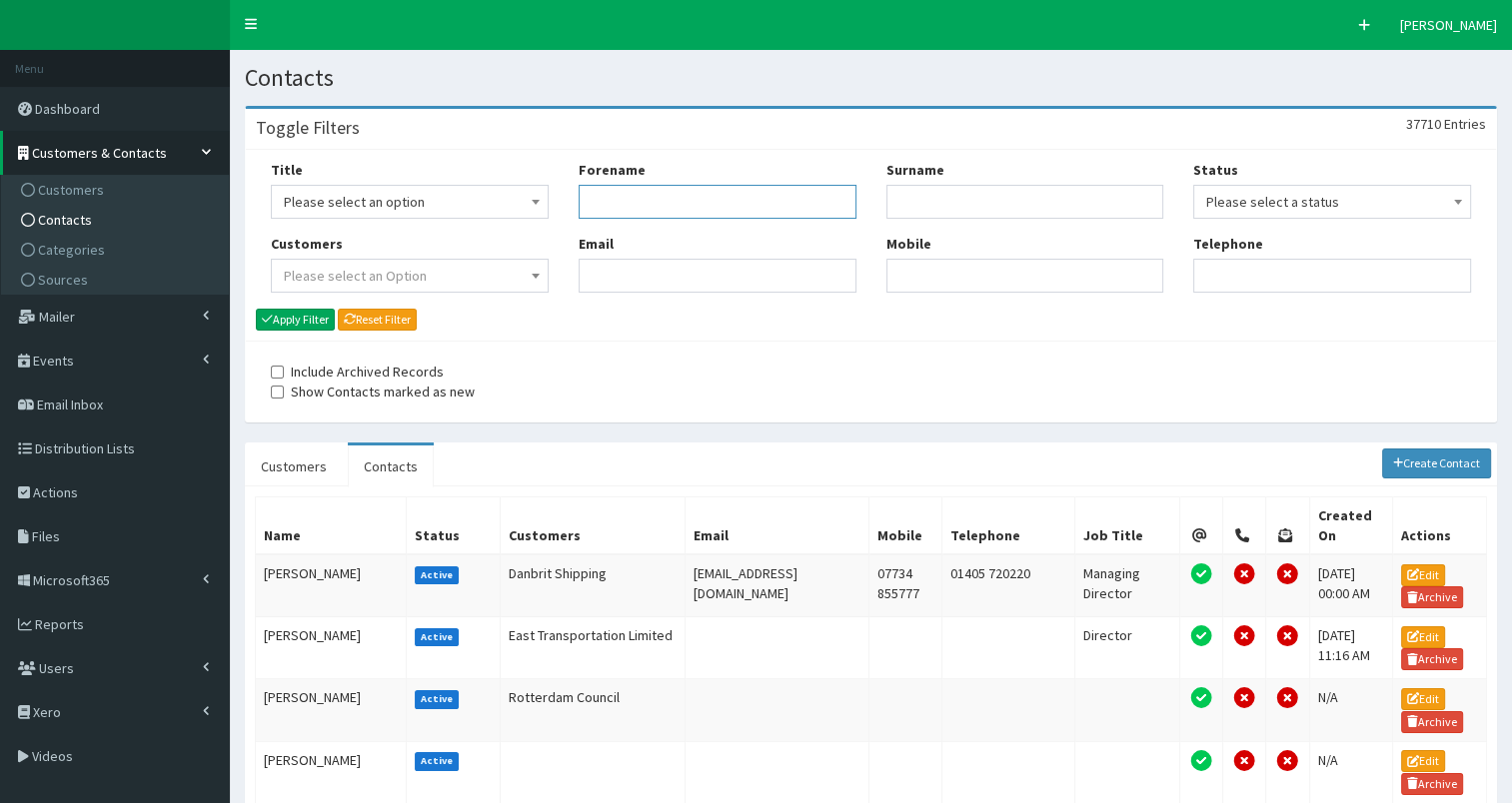 click on "Forename" at bounding box center [718, 202] 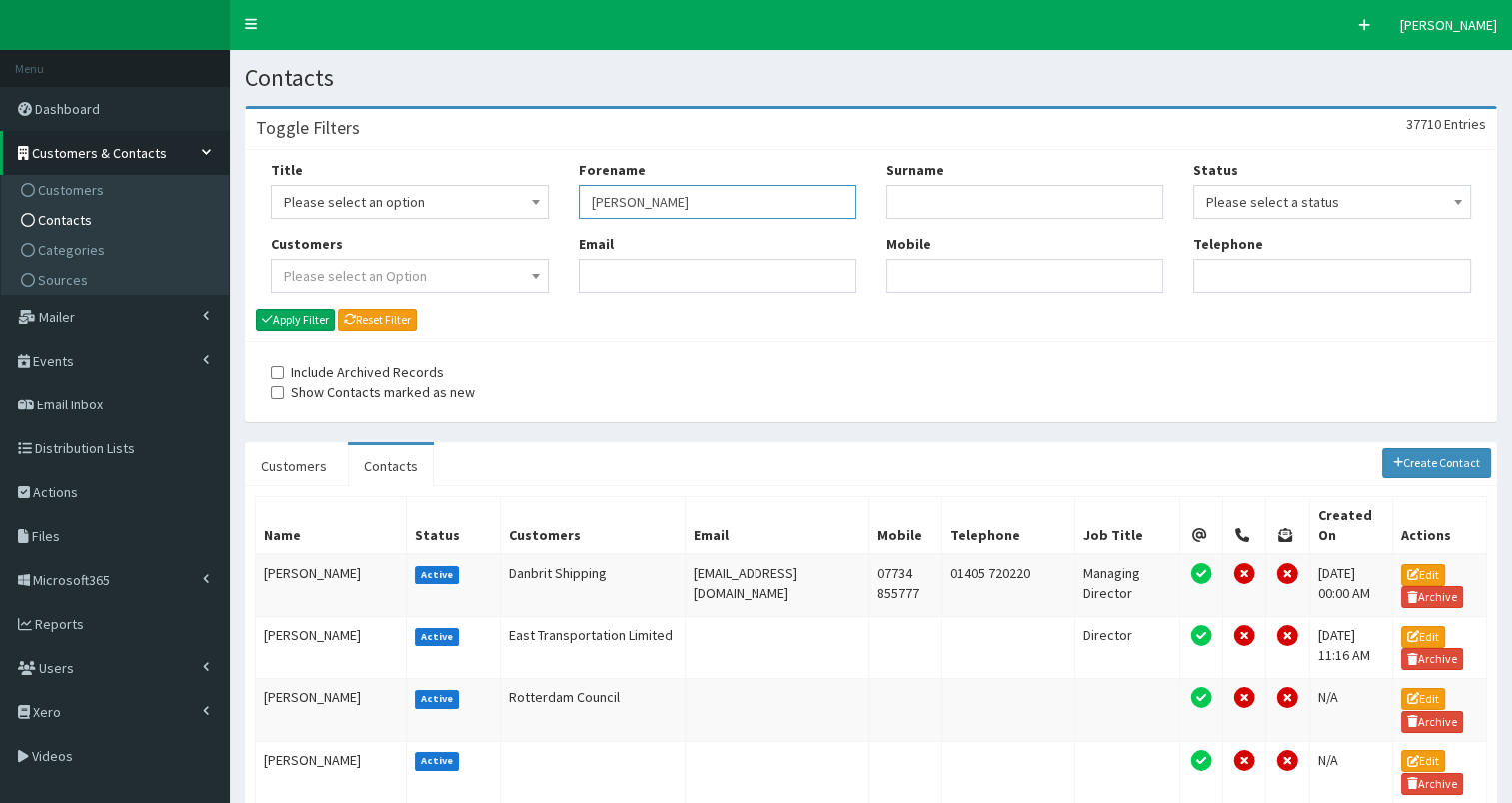 type on "[PERSON_NAME]" 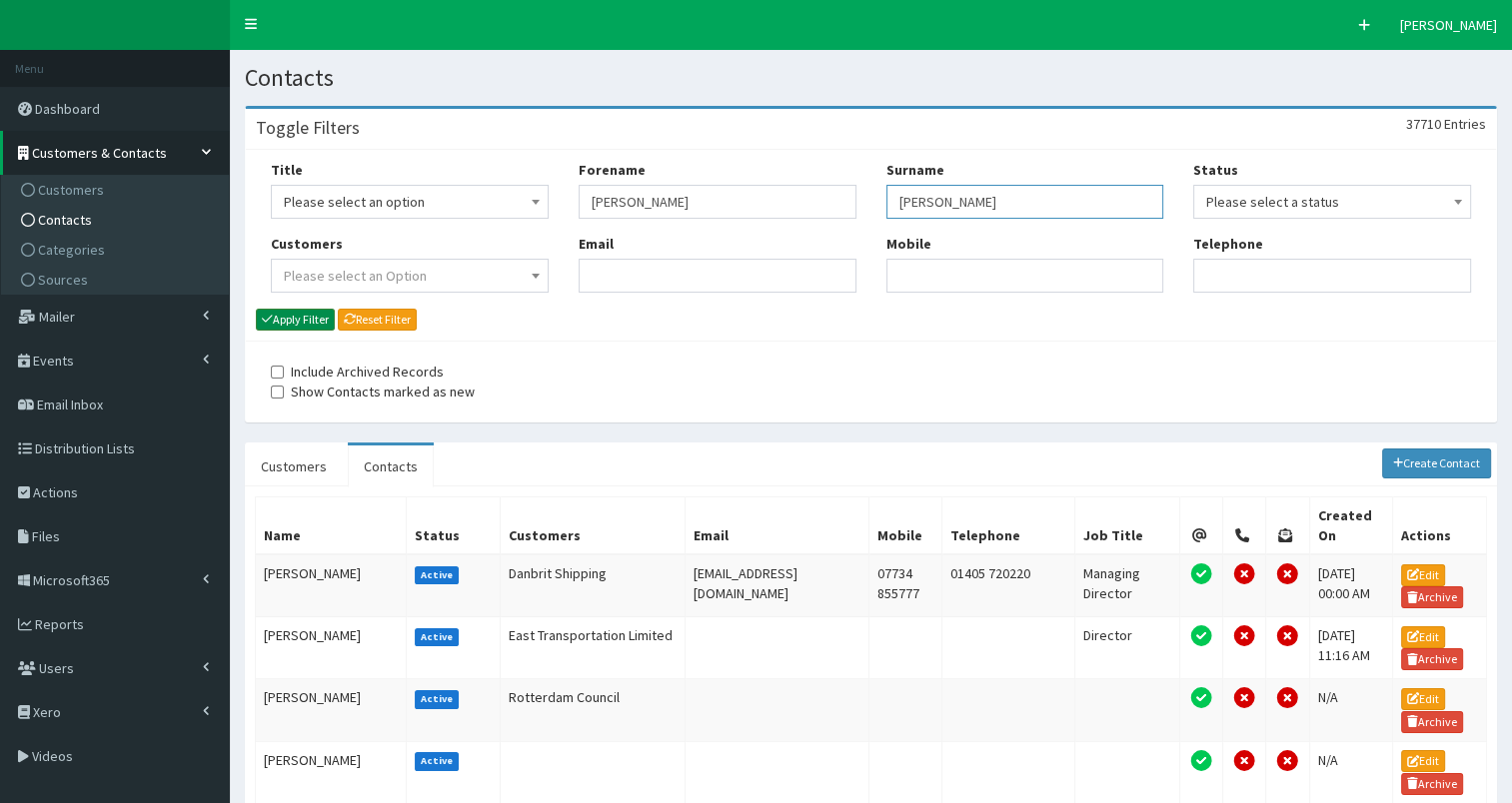 type on "[PERSON_NAME]" 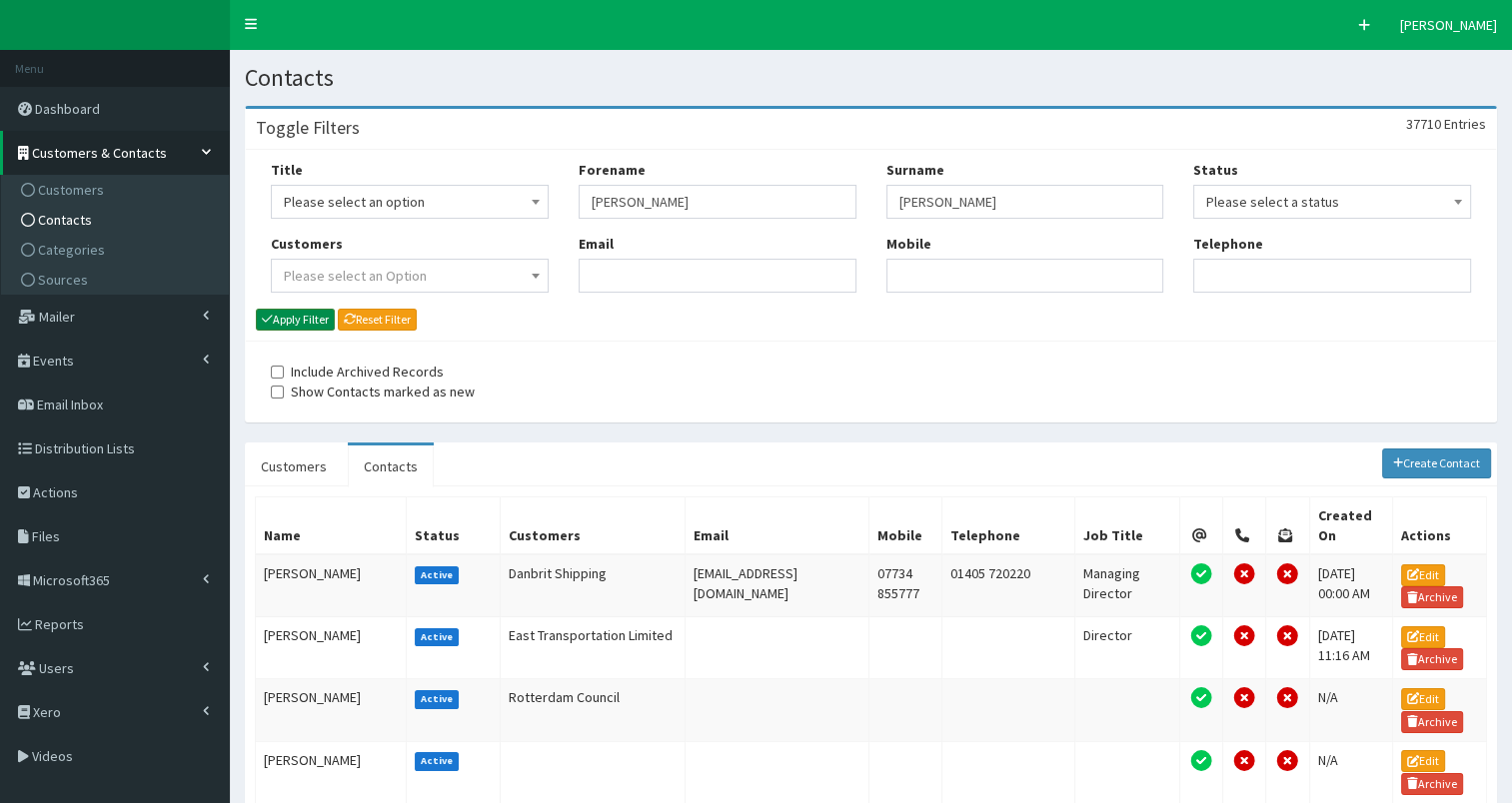 click on "Apply Filter" at bounding box center [295, 320] 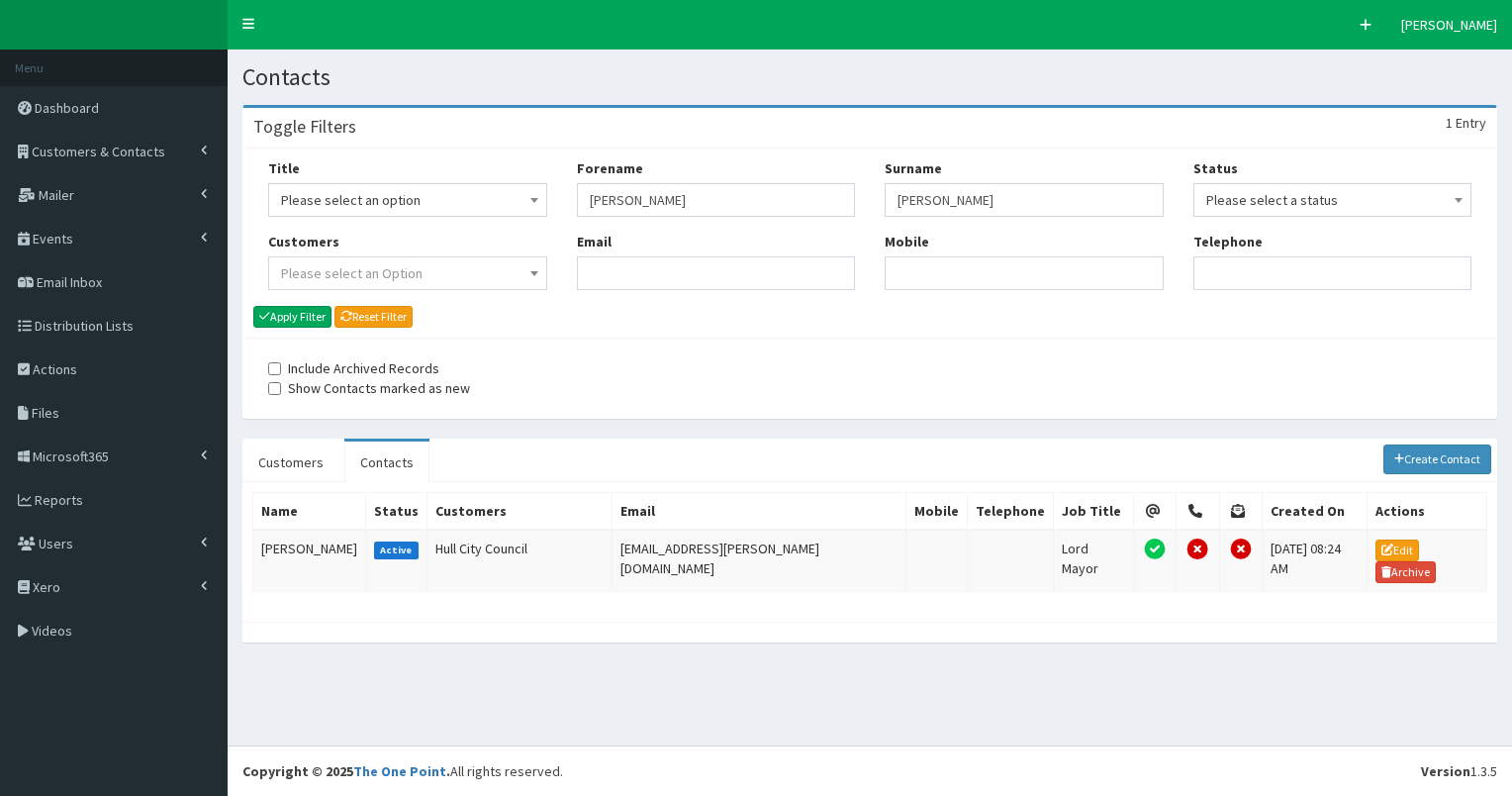 scroll, scrollTop: 0, scrollLeft: 0, axis: both 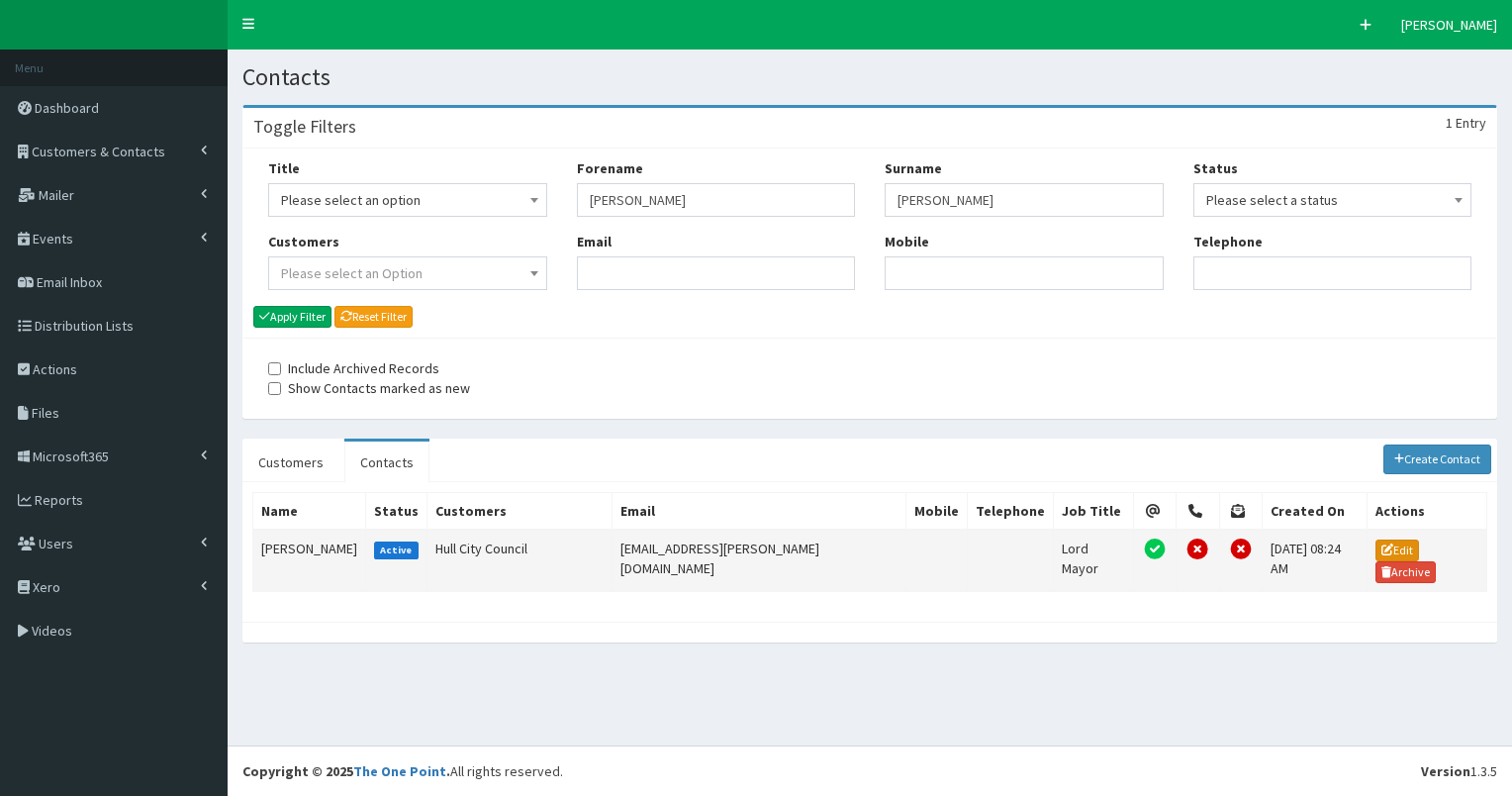 click 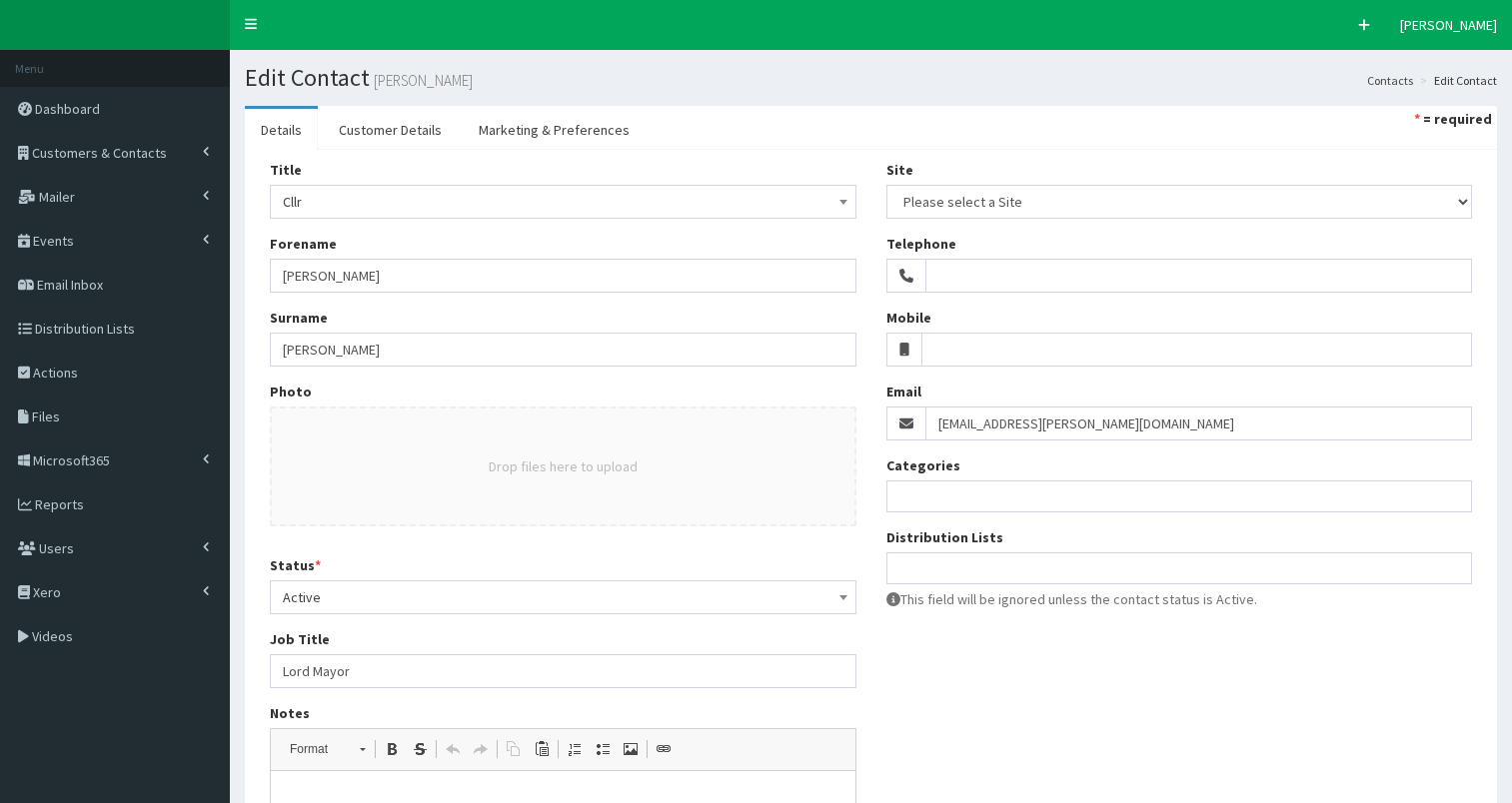 select 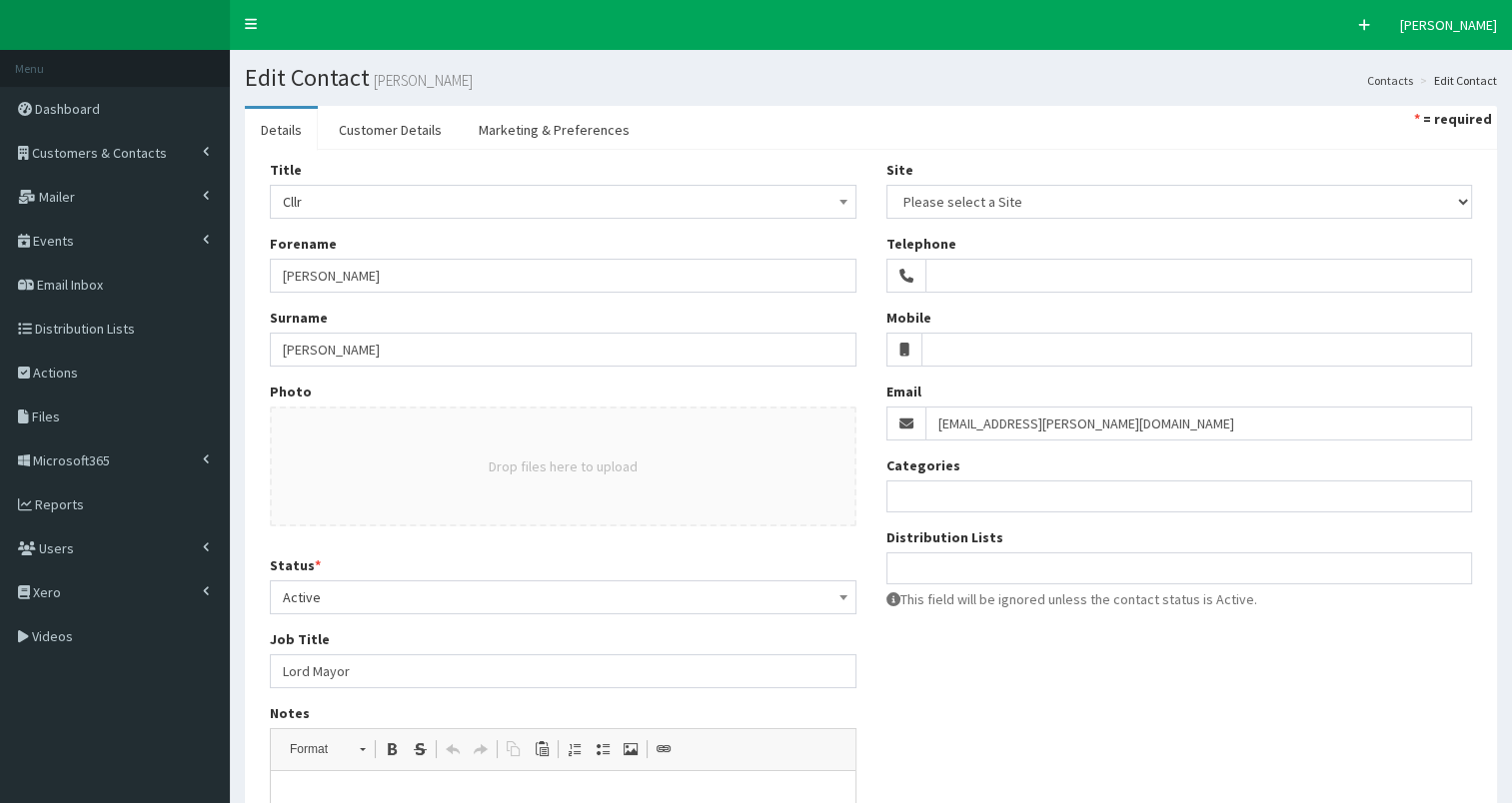 scroll, scrollTop: 0, scrollLeft: 0, axis: both 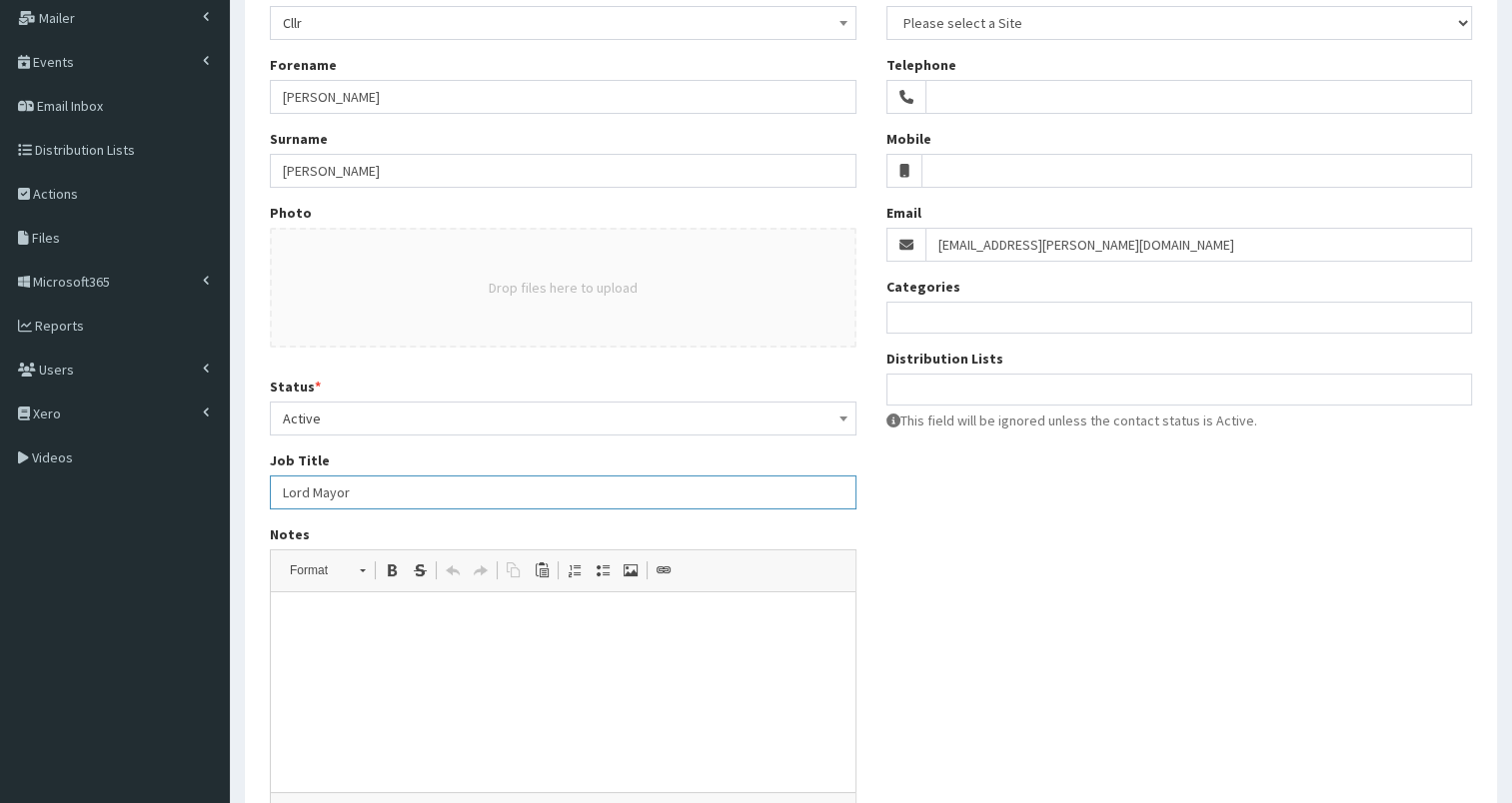 drag, startPoint x: 280, startPoint y: 494, endPoint x: 462, endPoint y: 486, distance: 182.17574 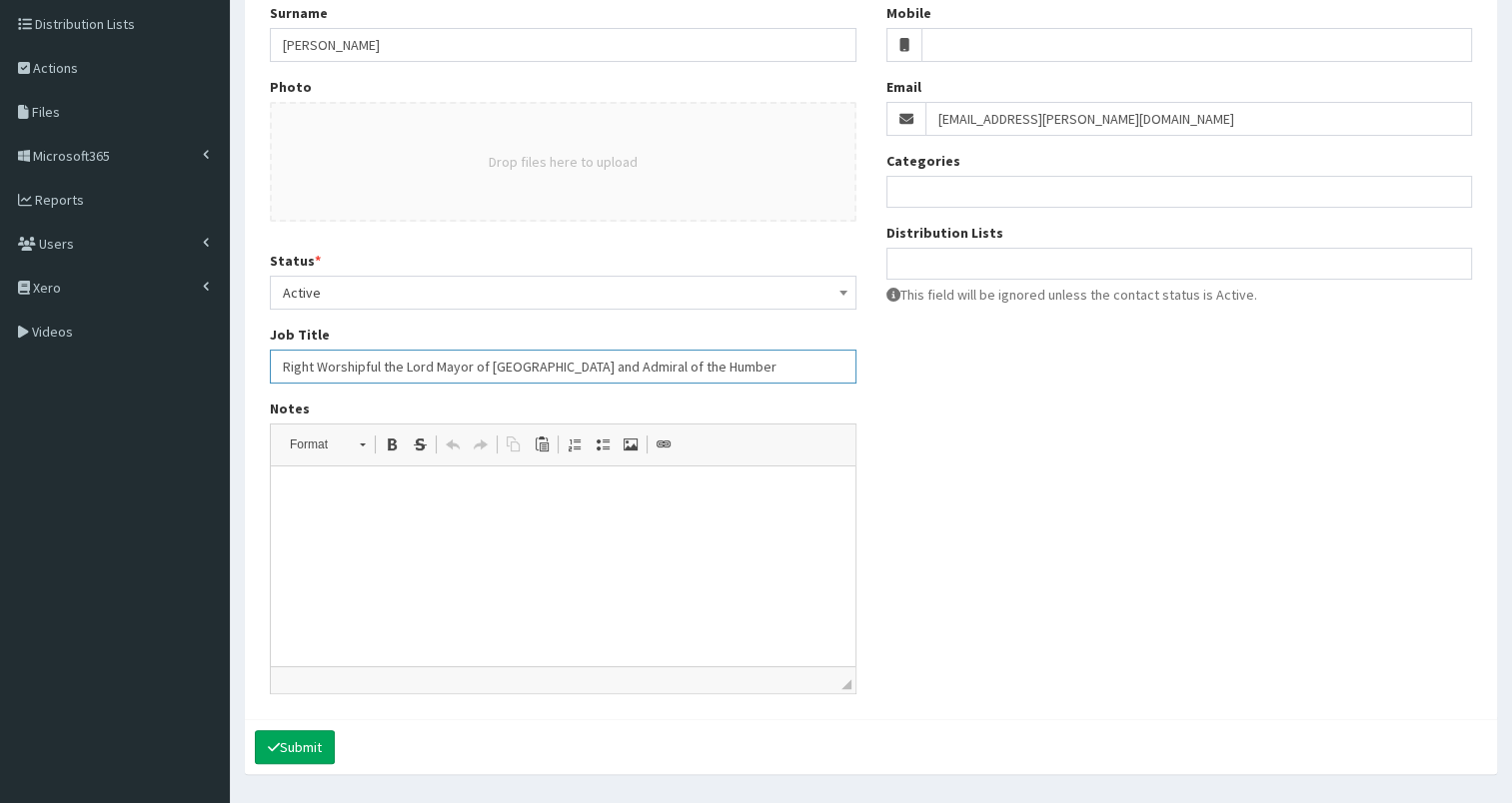 scroll, scrollTop: 360, scrollLeft: 0, axis: vertical 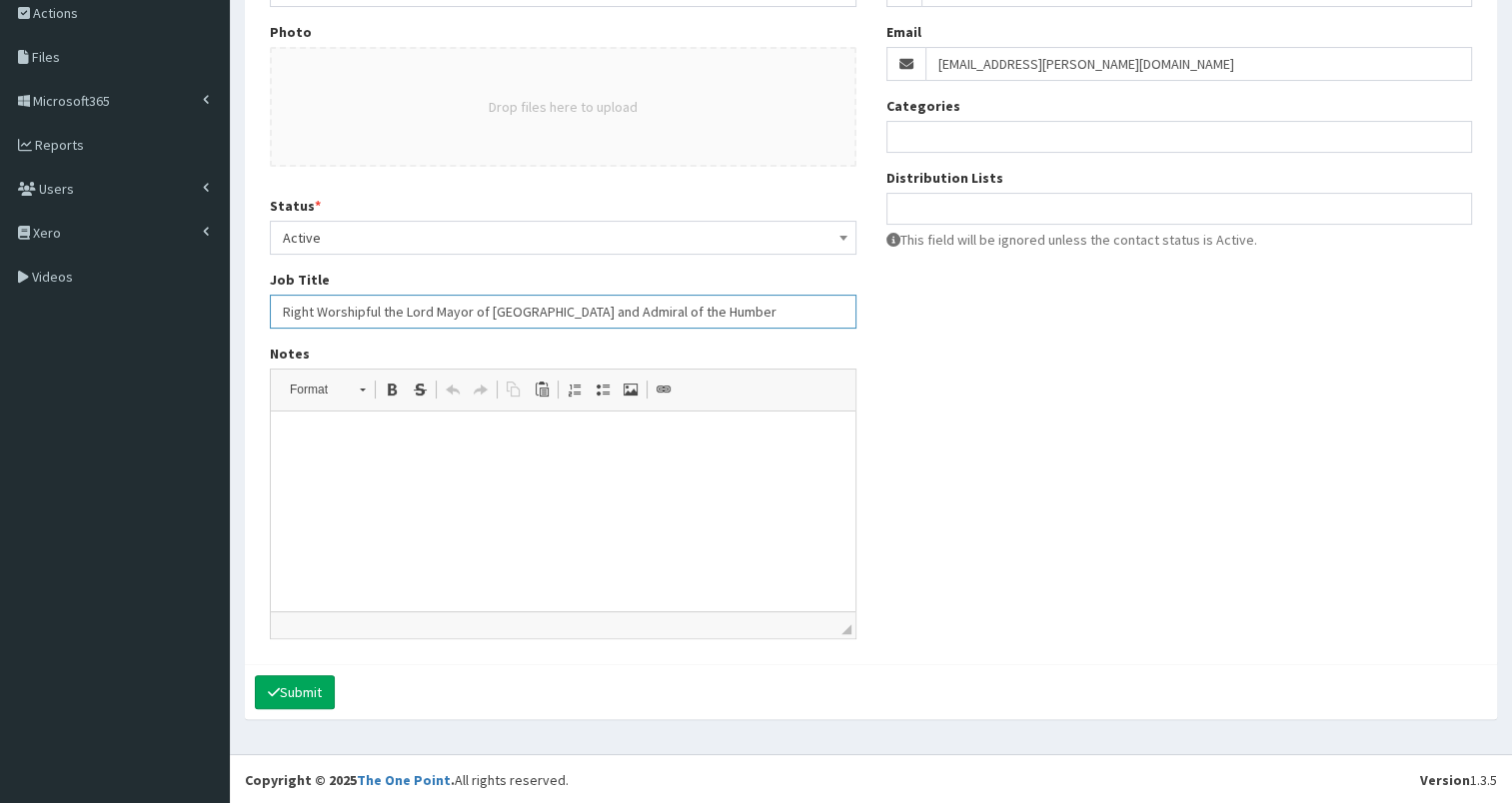 type on "Right Worshipful the Lord Mayor of Kingston upon Hull and Admiral of the Humber" 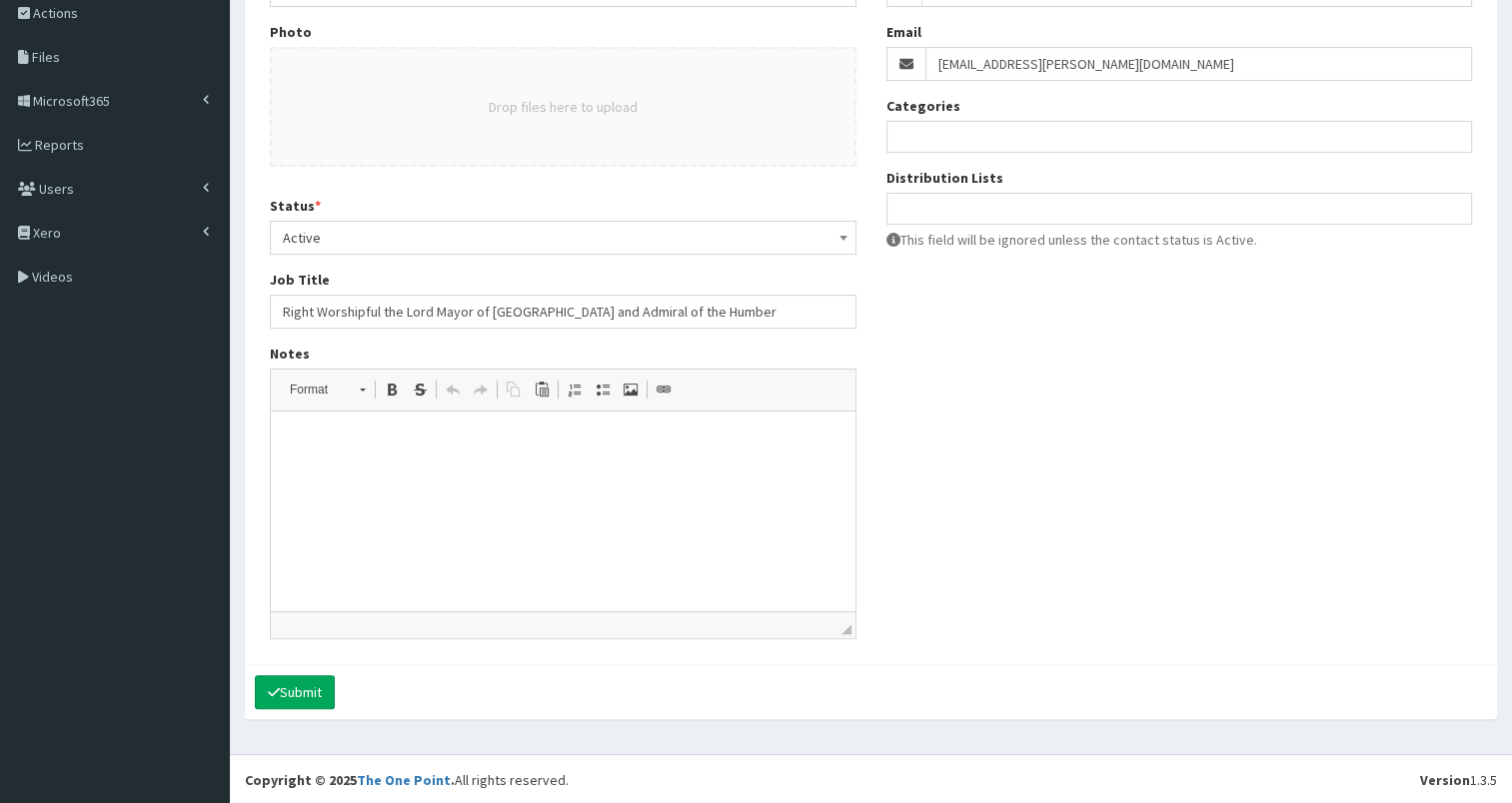 click at bounding box center [563, 441] 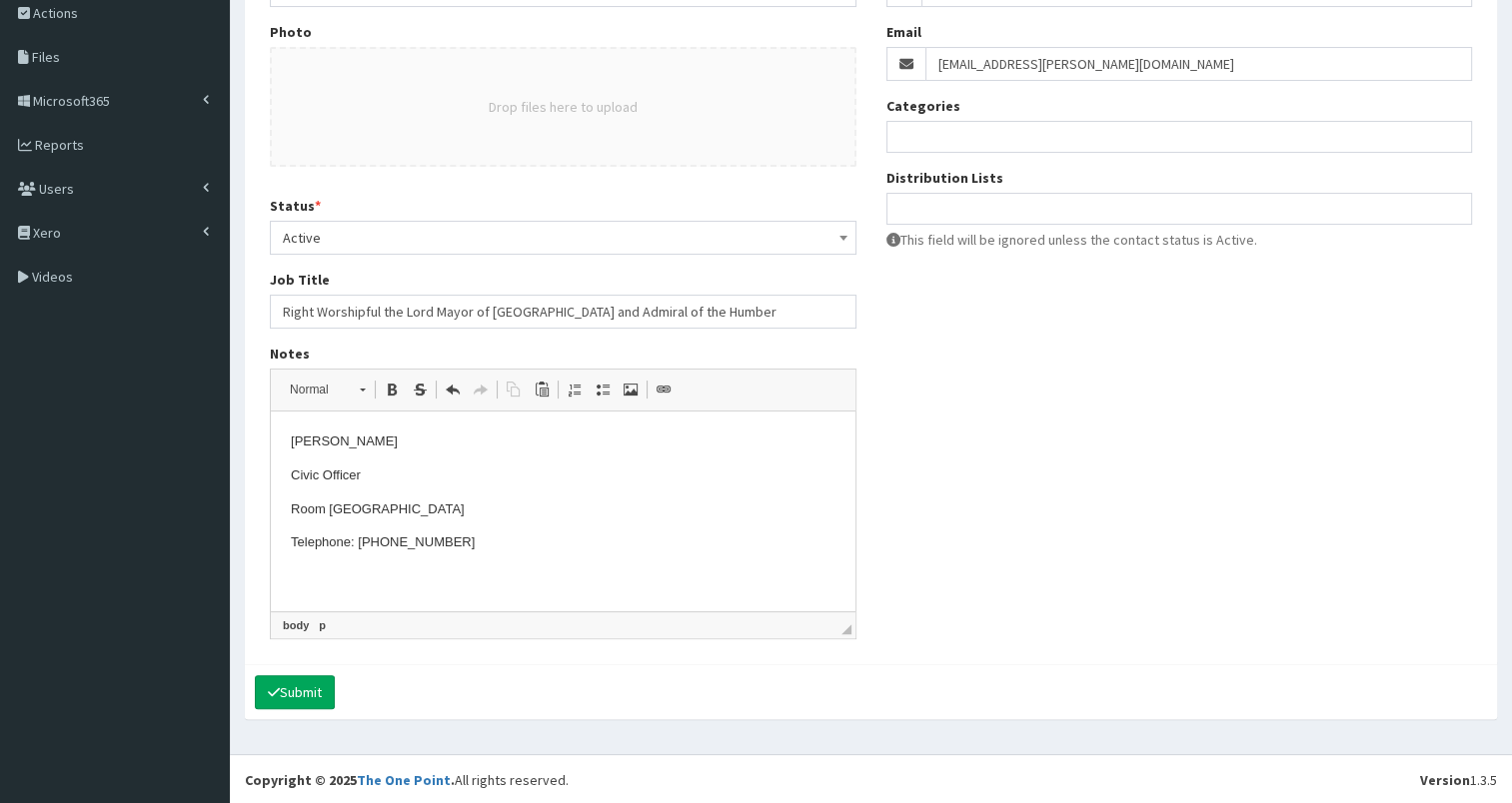 click on "Alison Henderson" at bounding box center [563, 441] 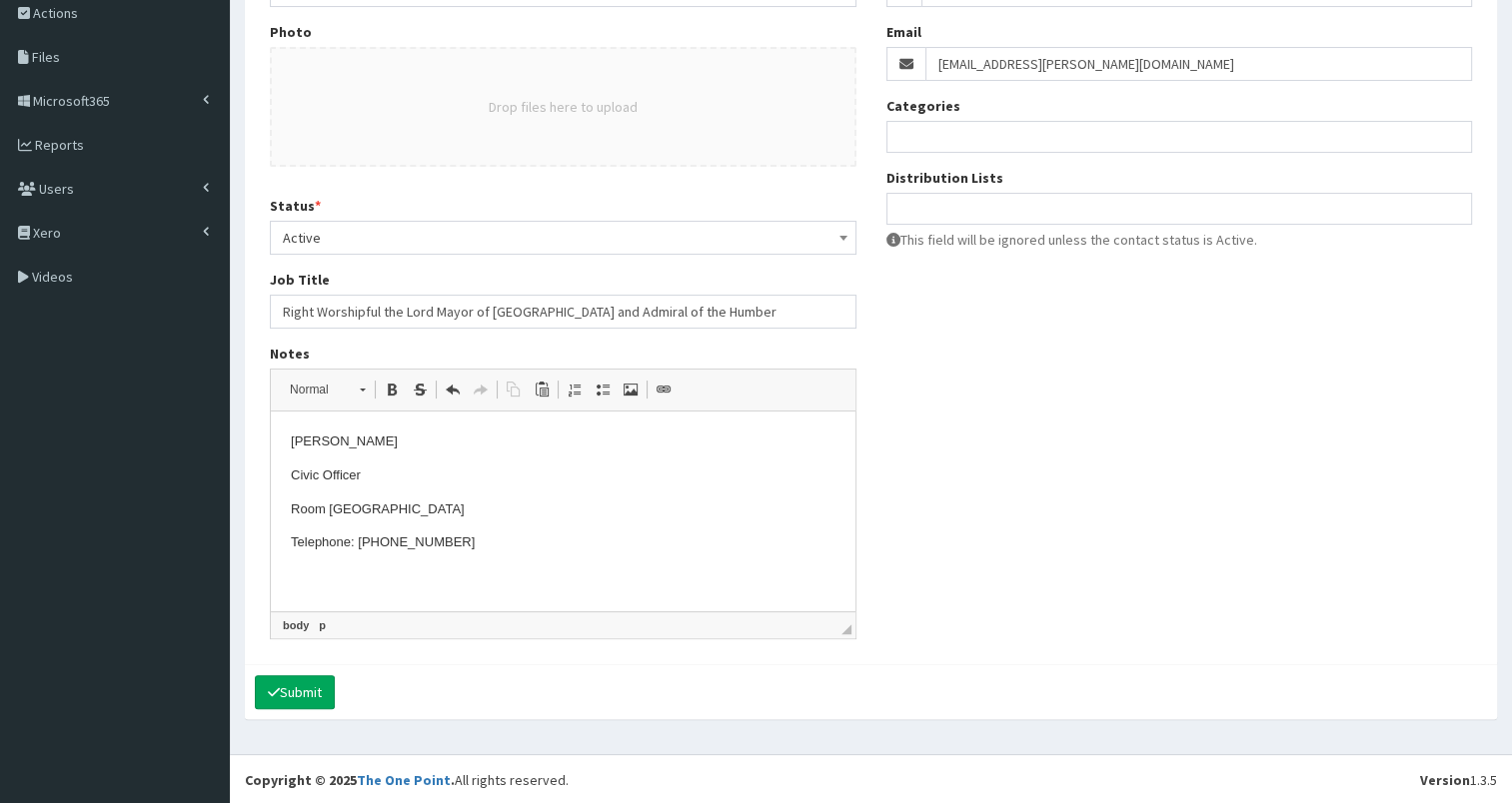 type 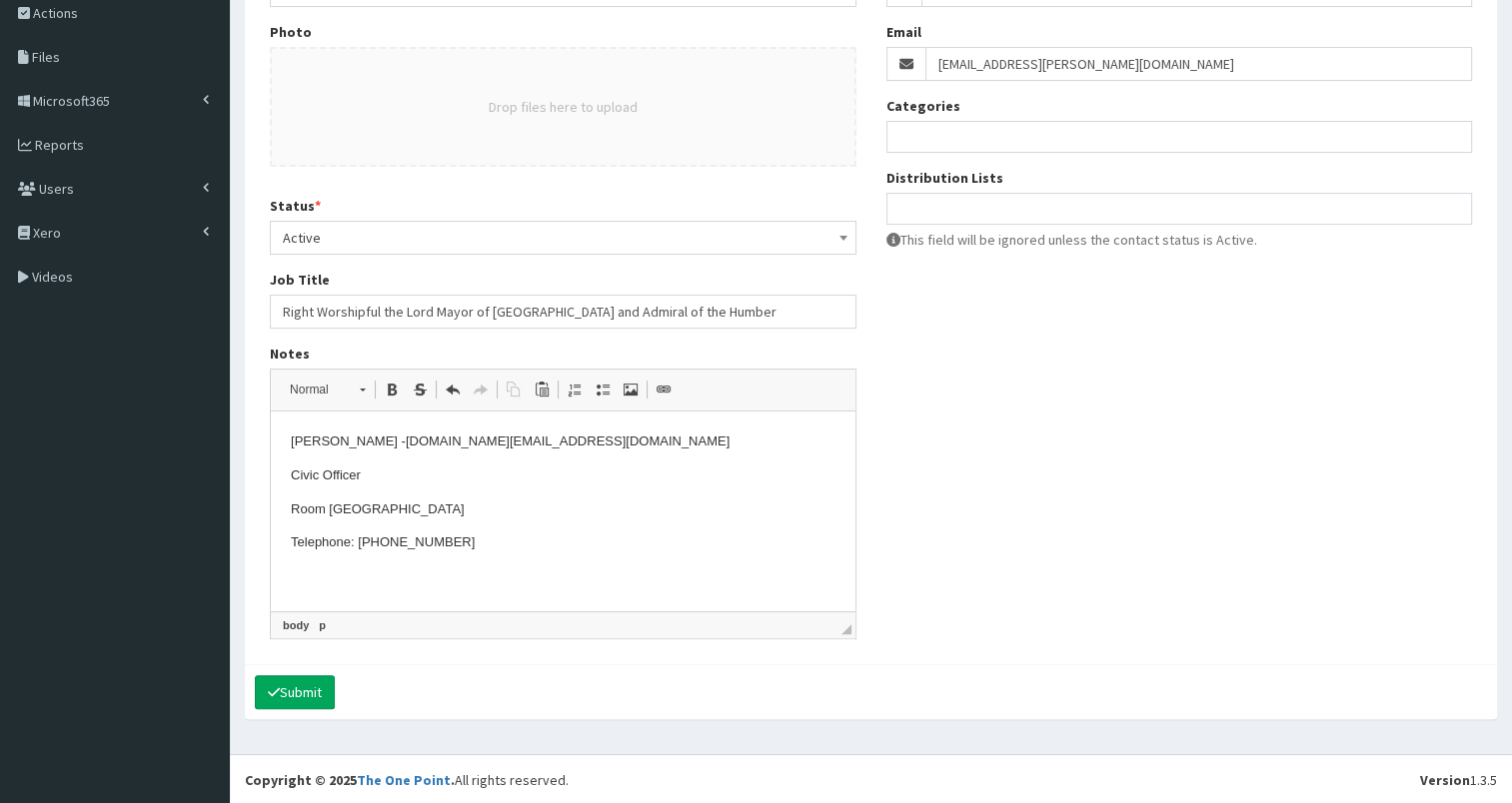 click on "Alison Henderson -  Civic.Office@hullcc.gov.uk" at bounding box center [563, 441] 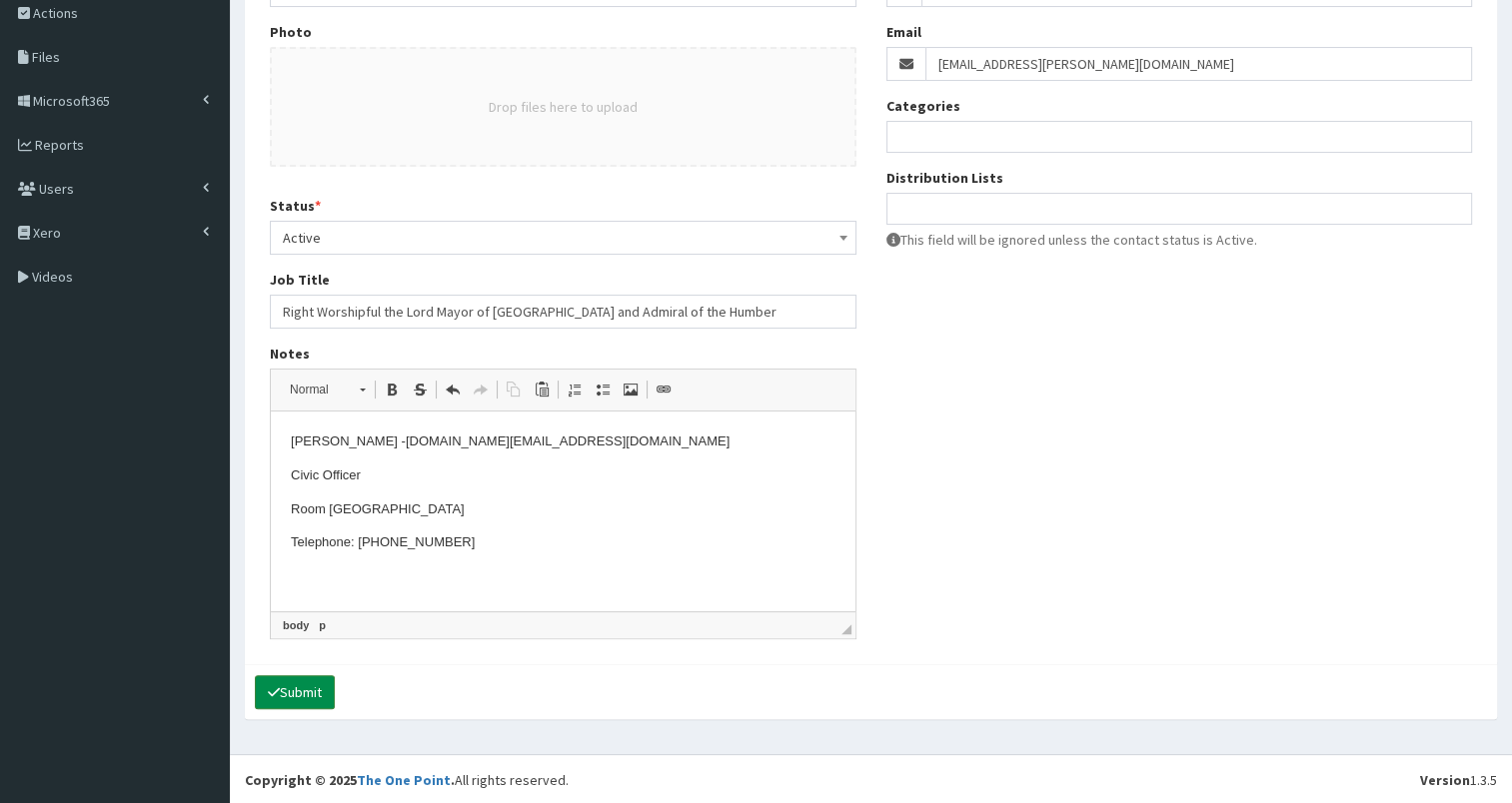 click on "Submit" at bounding box center [295, 692] 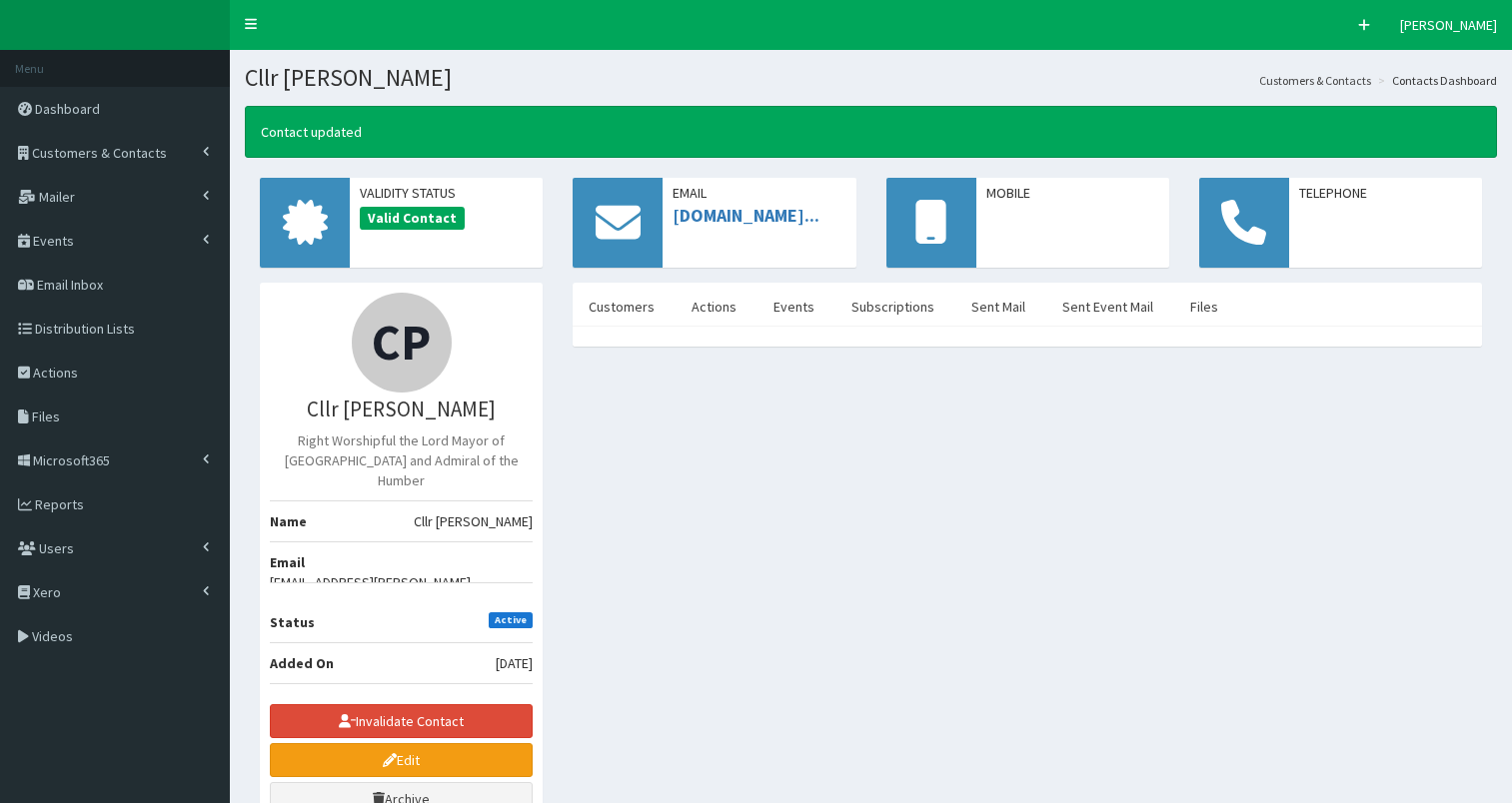 scroll, scrollTop: 0, scrollLeft: 0, axis: both 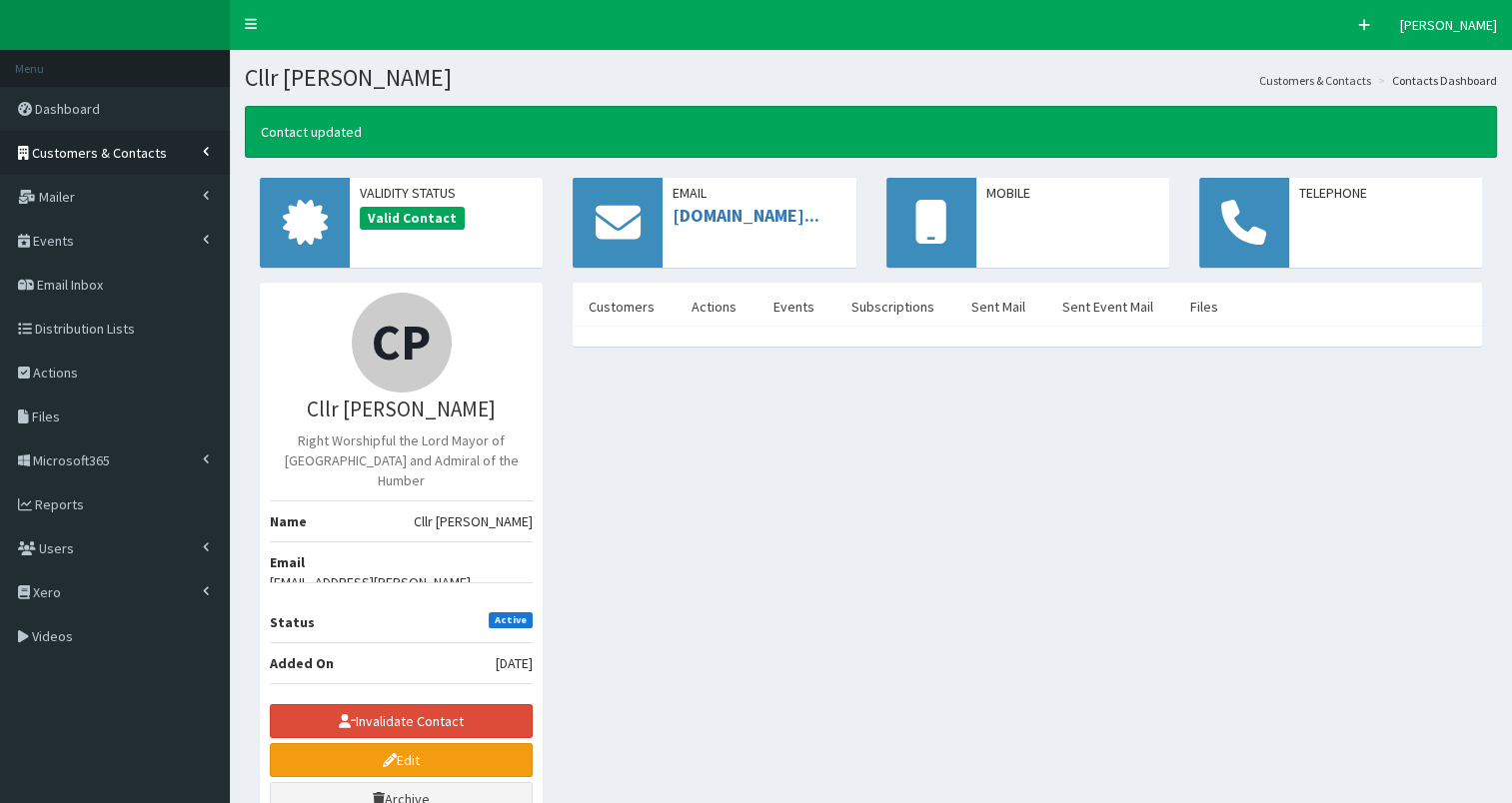 click on "Customers & Contacts" at bounding box center [99, 153] 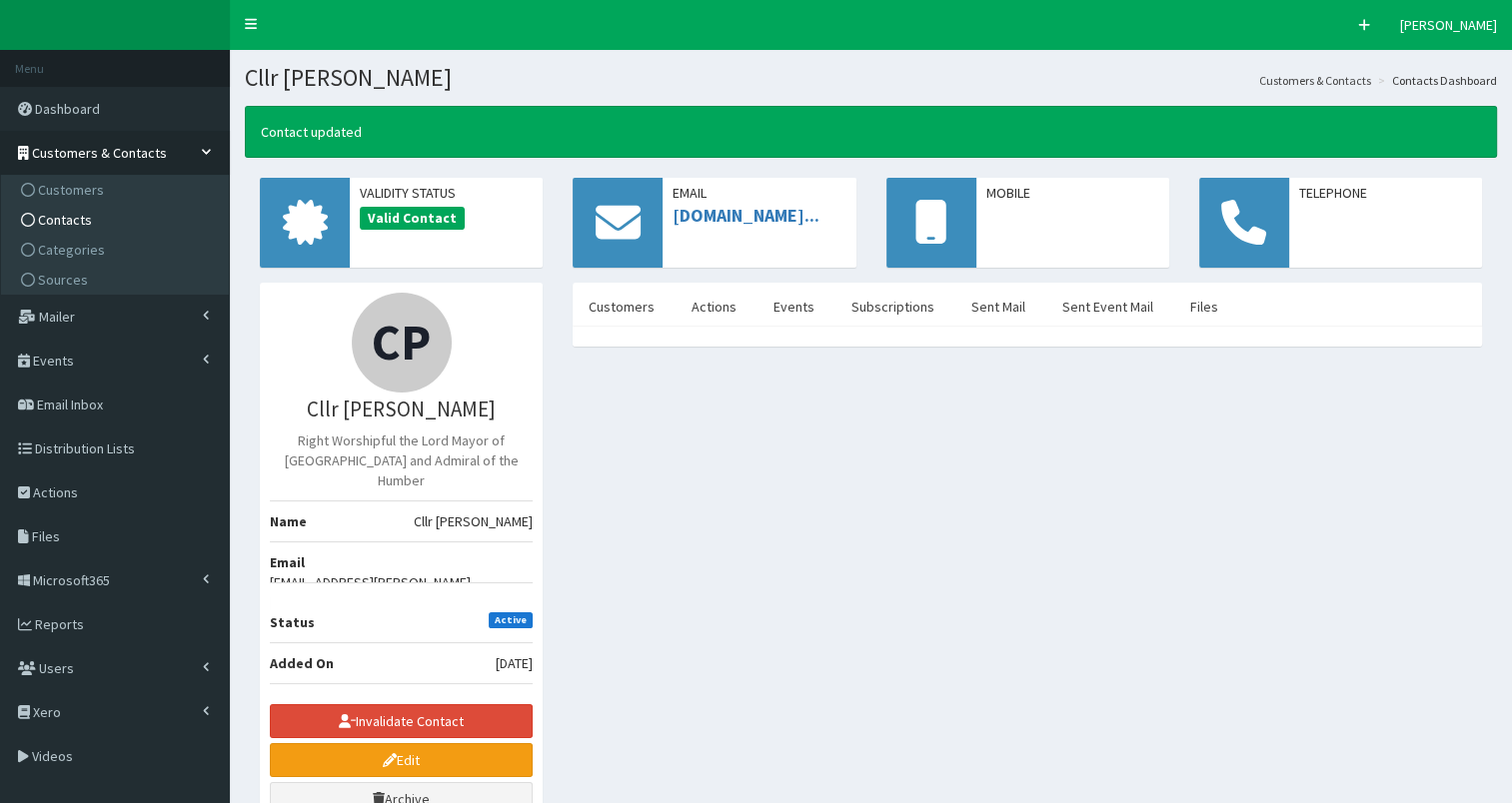 click on "Contacts" at bounding box center (117, 220) 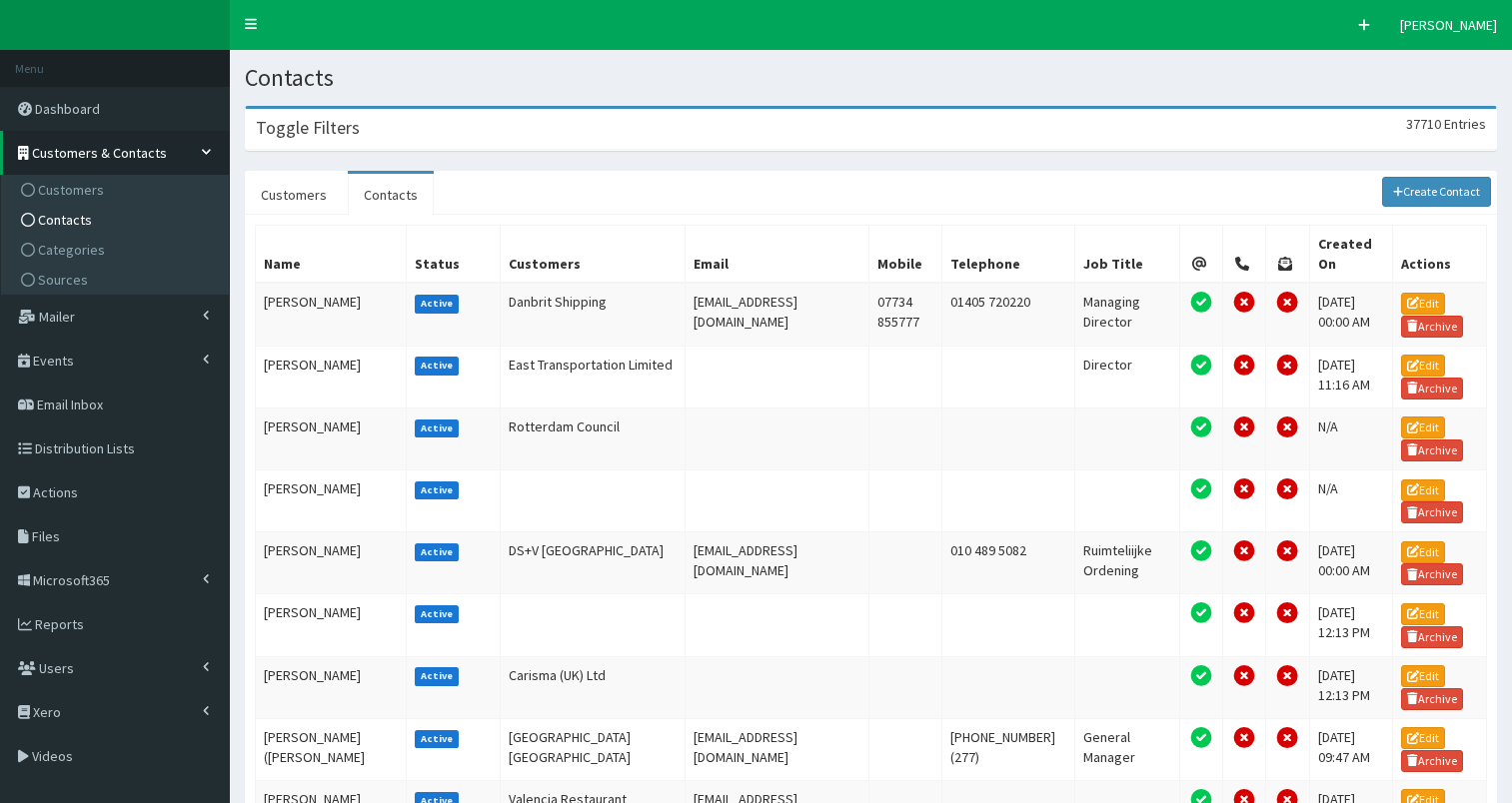 scroll, scrollTop: 0, scrollLeft: 0, axis: both 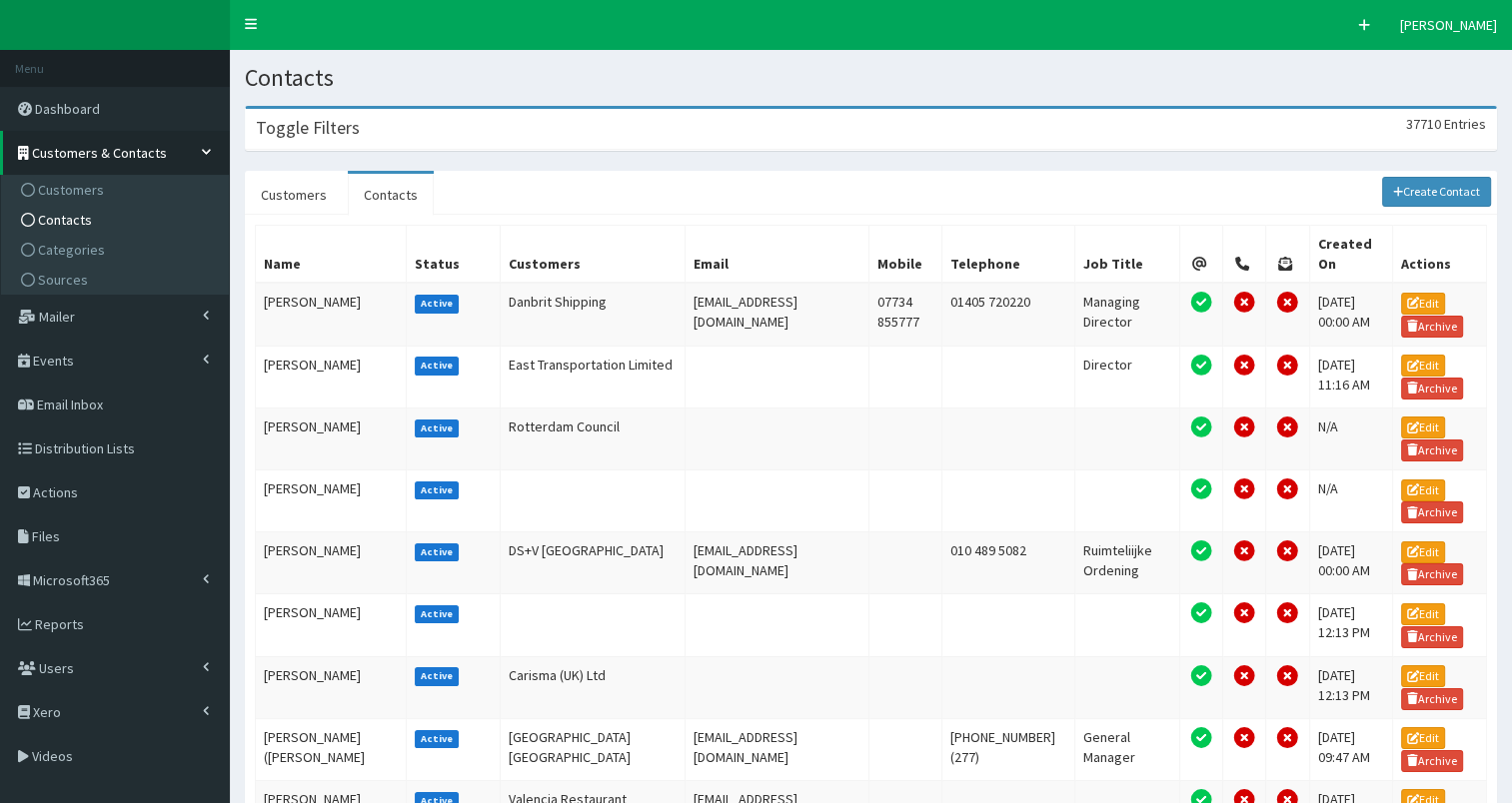 click on "Toggle Filters
37710   Entries" at bounding box center (870, 129) 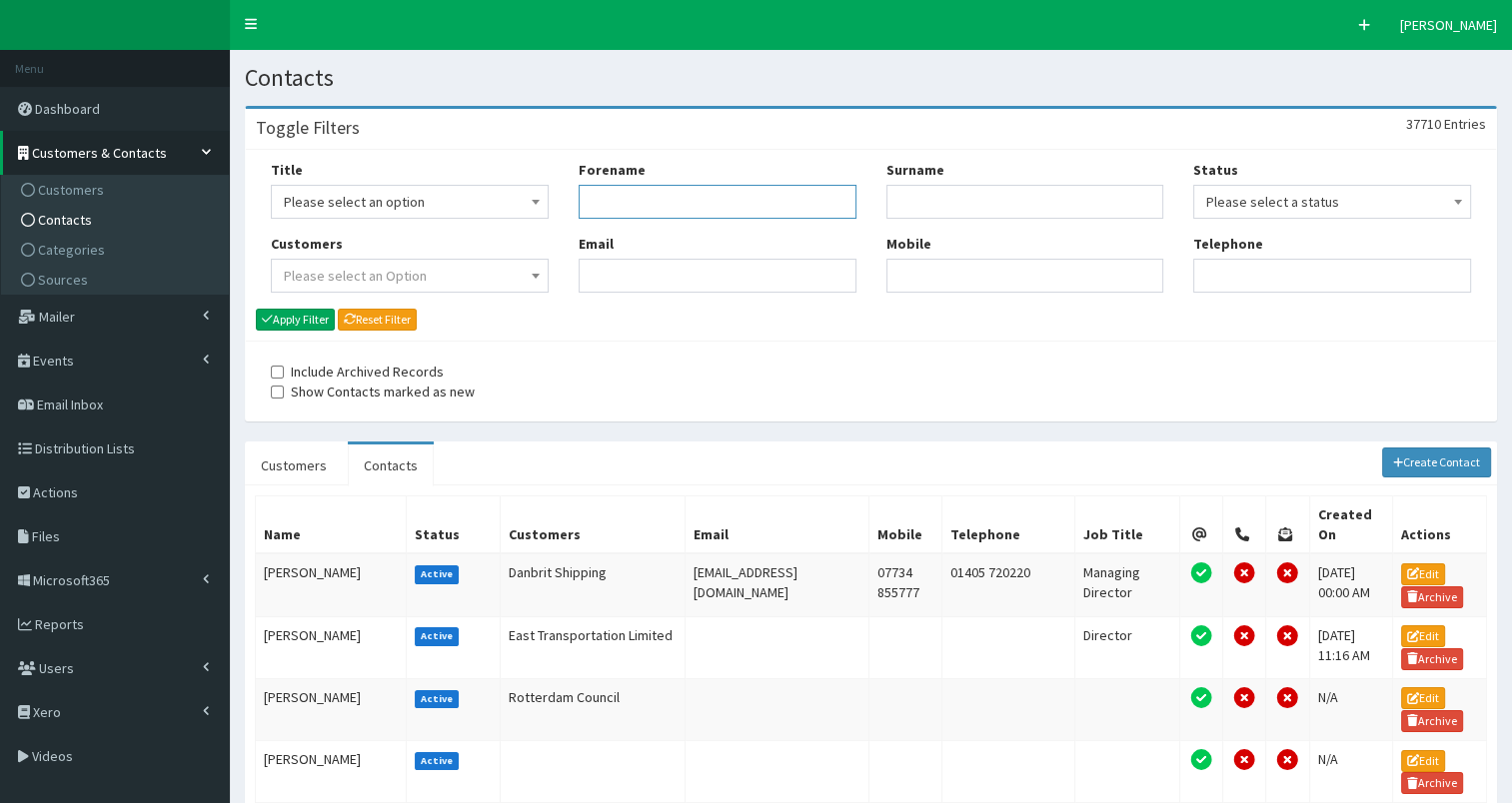 click on "Forename" at bounding box center [718, 202] 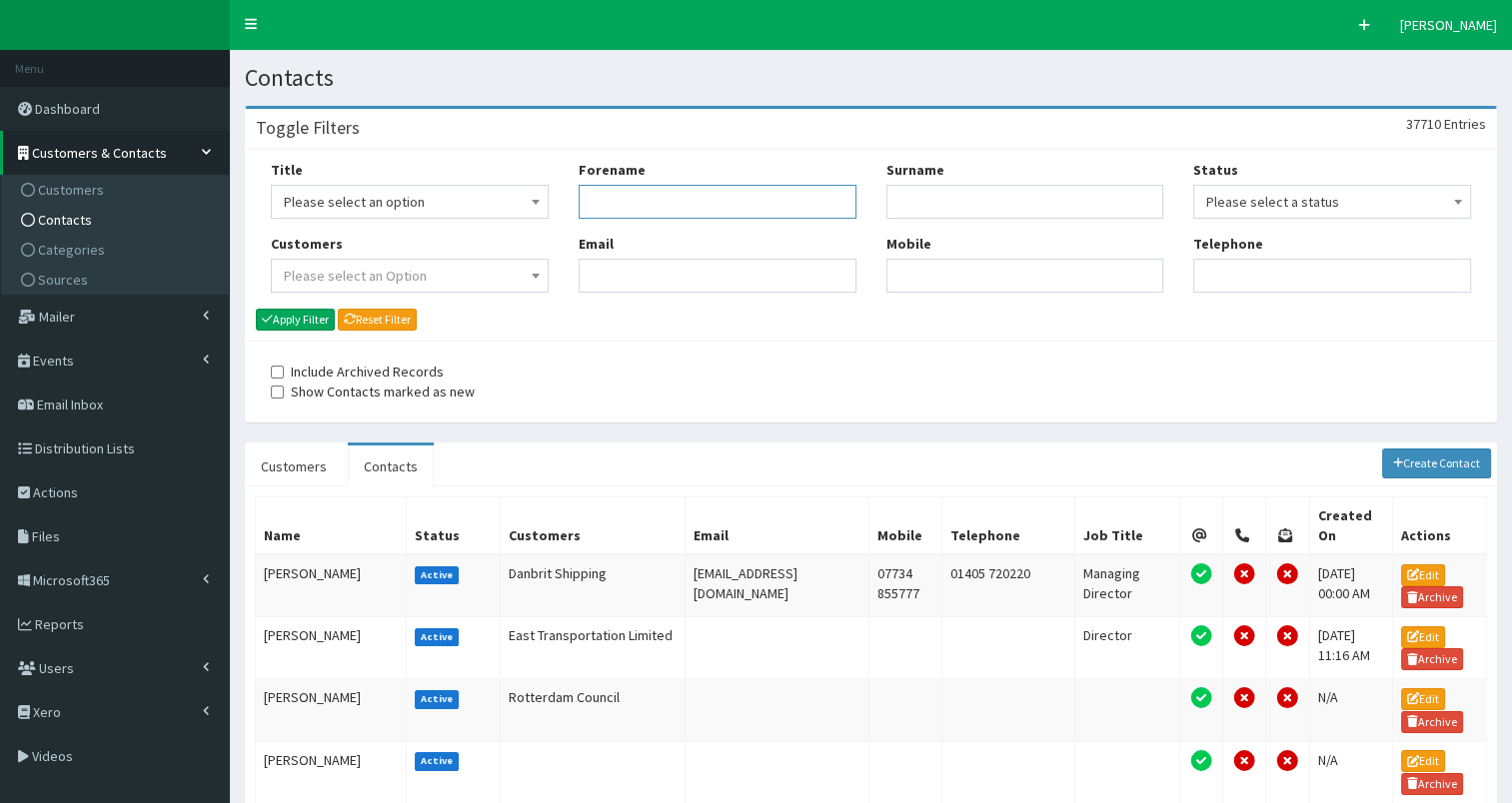 paste on "Naomi Payne" 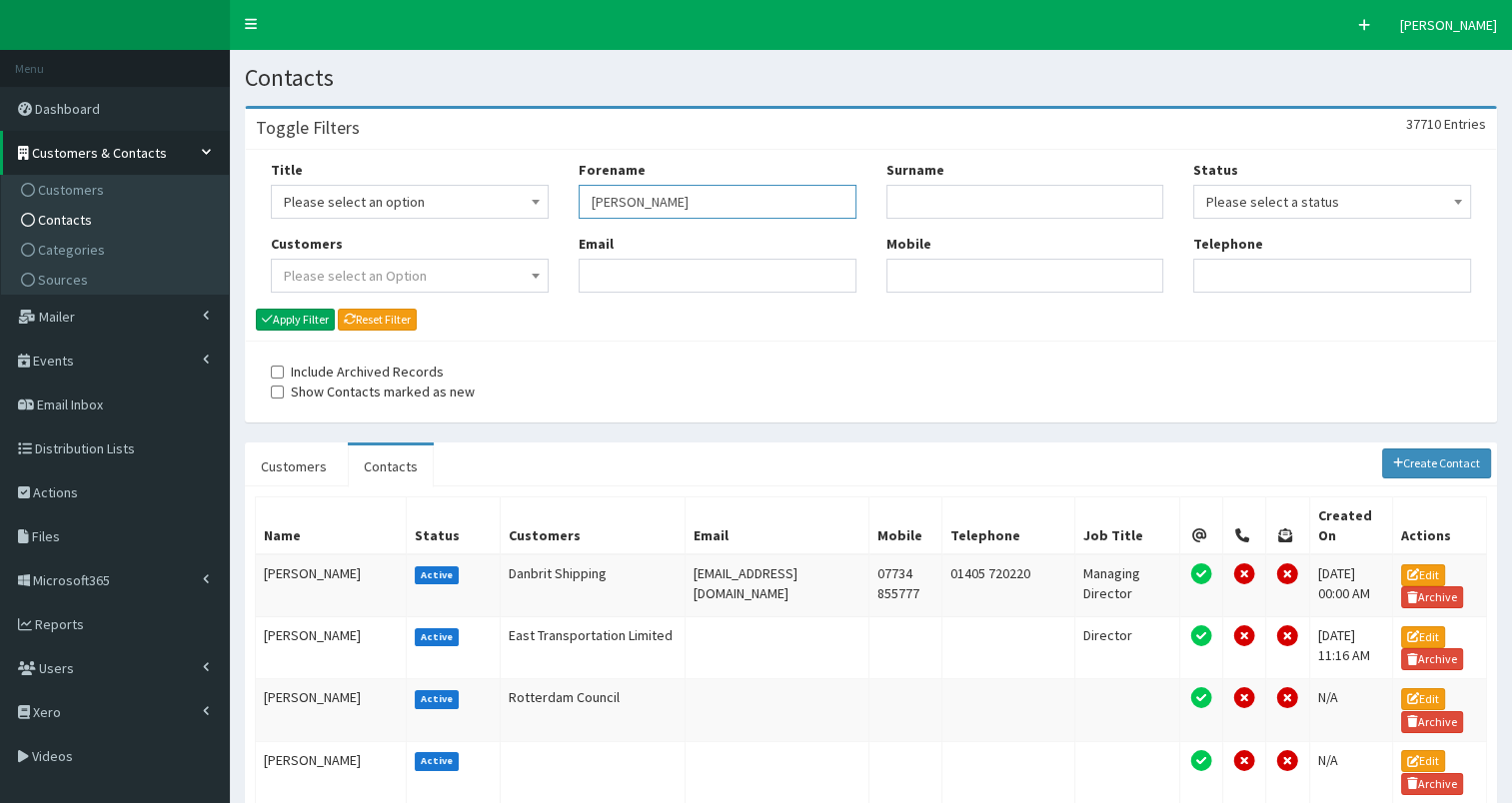 click on "Naomi Payne" at bounding box center [718, 202] 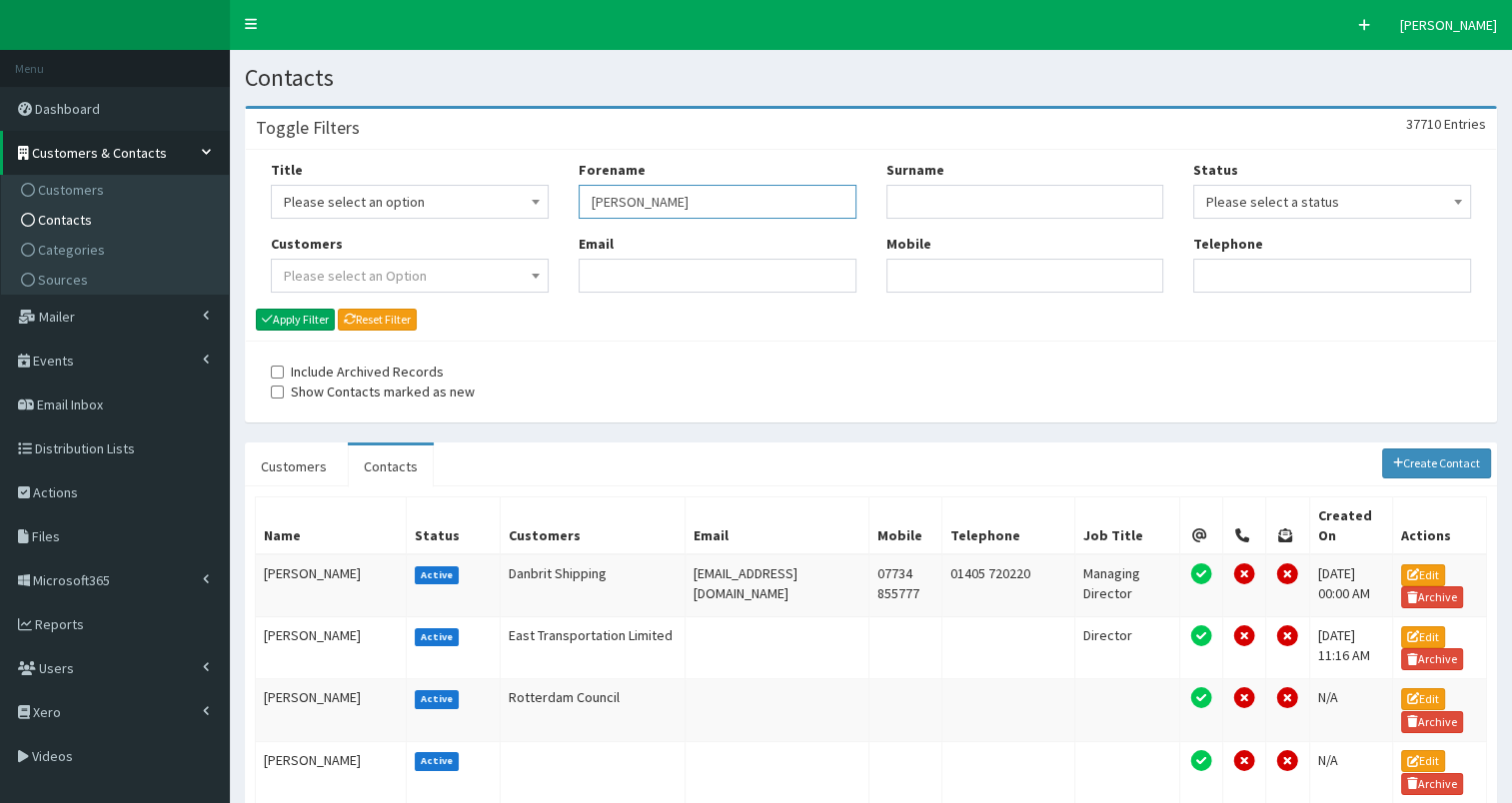 type on "[PERSON_NAME]" 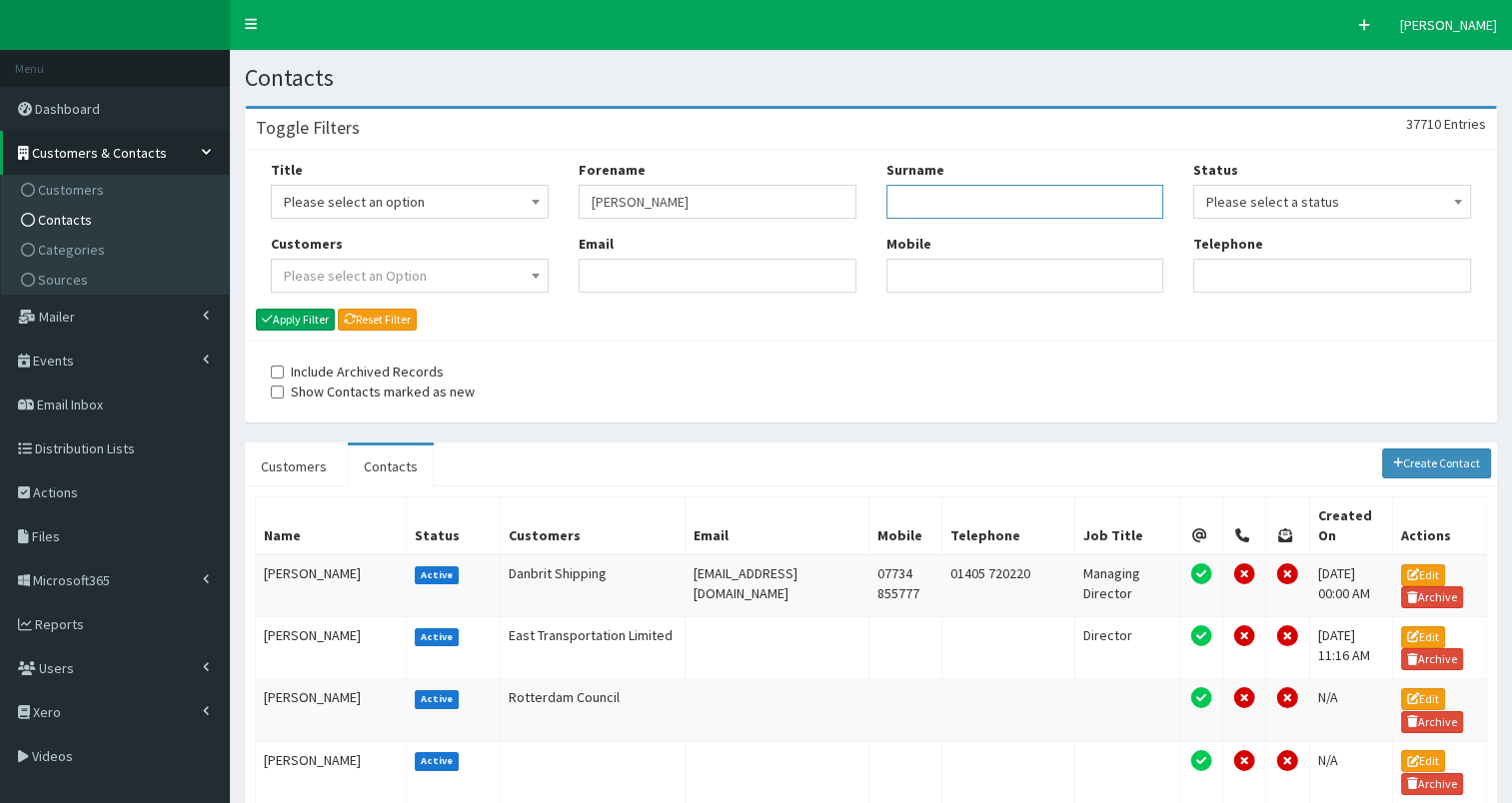 paste on "[PERSON_NAME]" 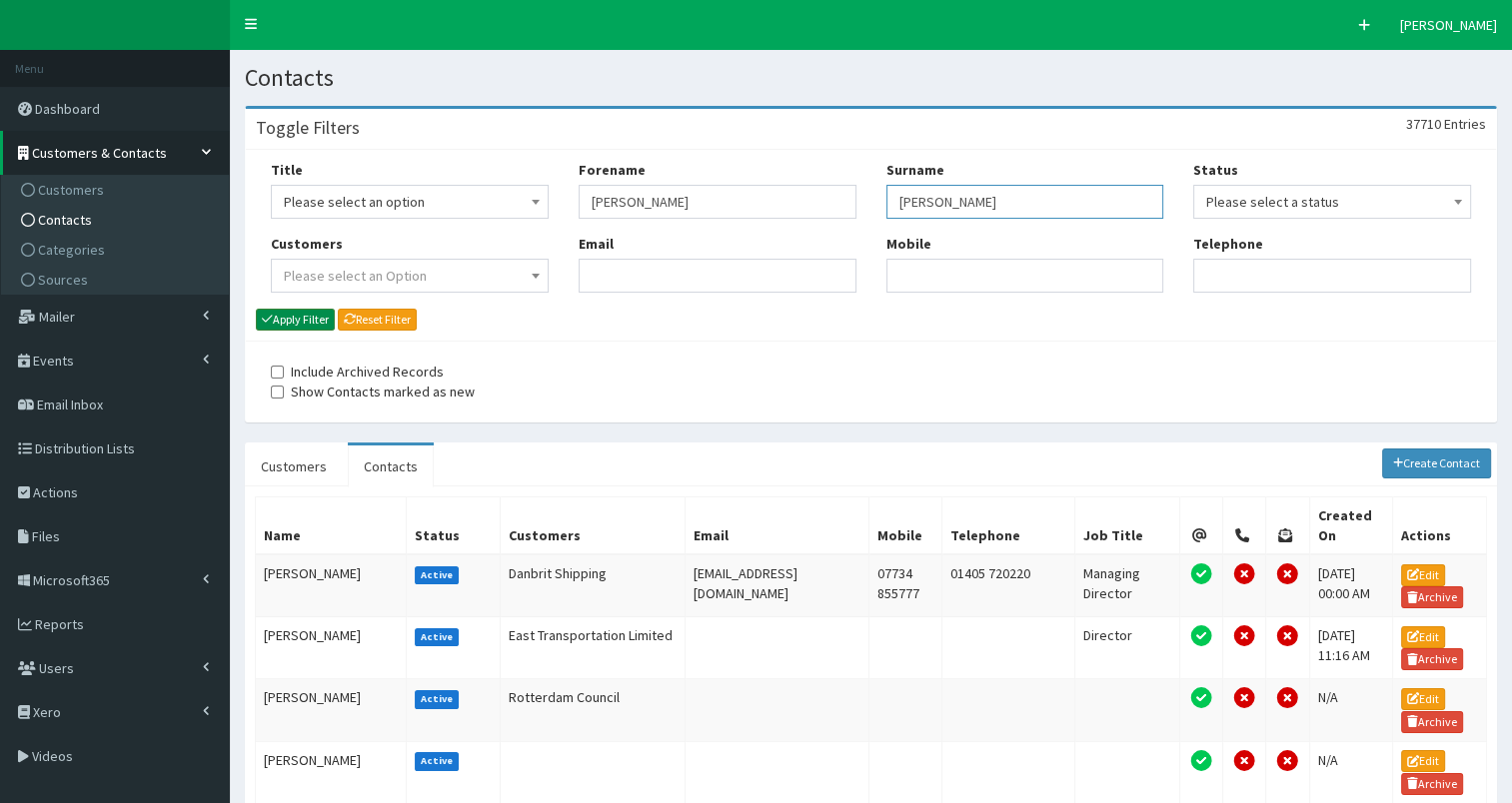 type on "[PERSON_NAME]" 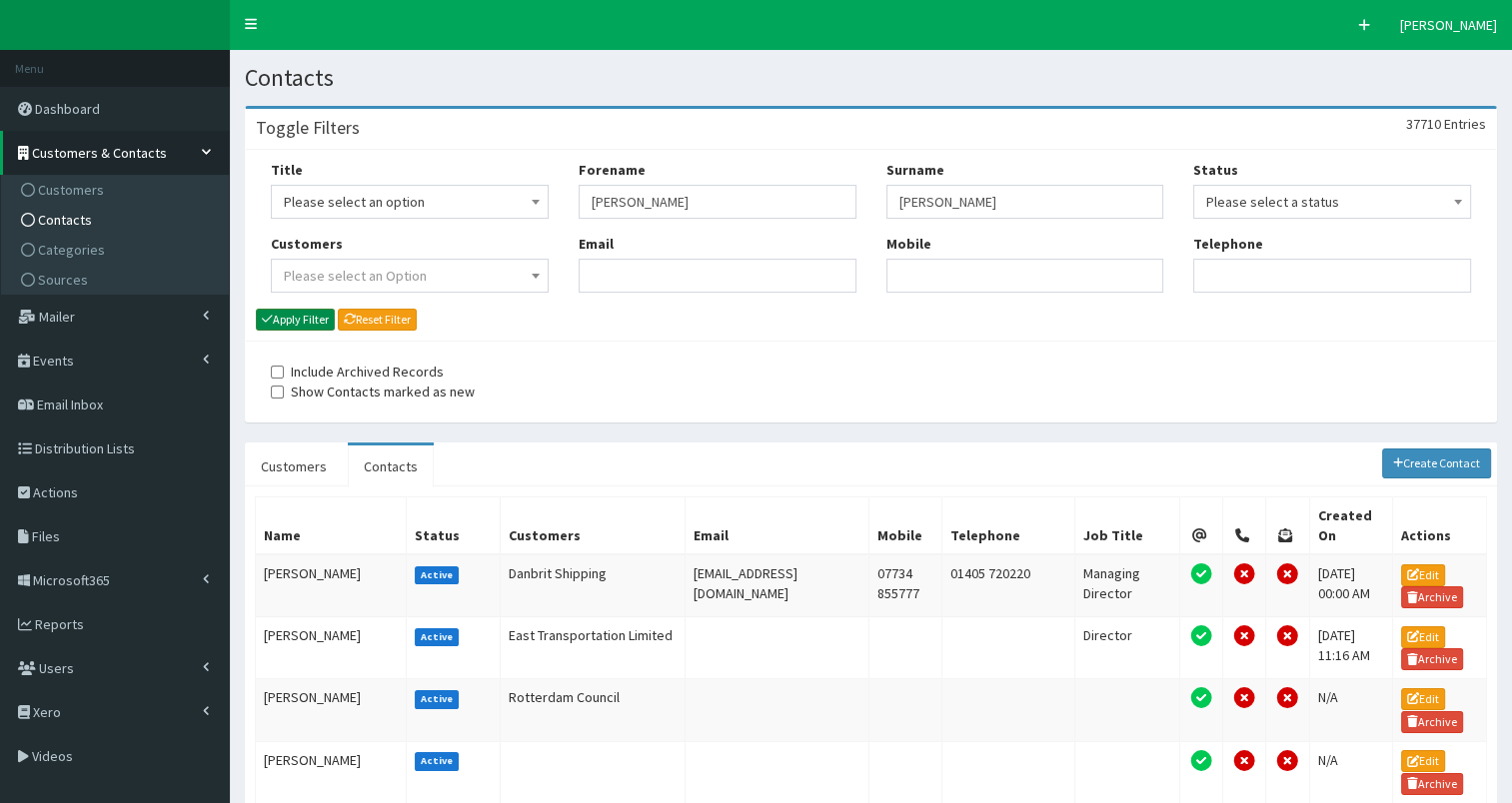 click on "Apply Filter" at bounding box center [295, 320] 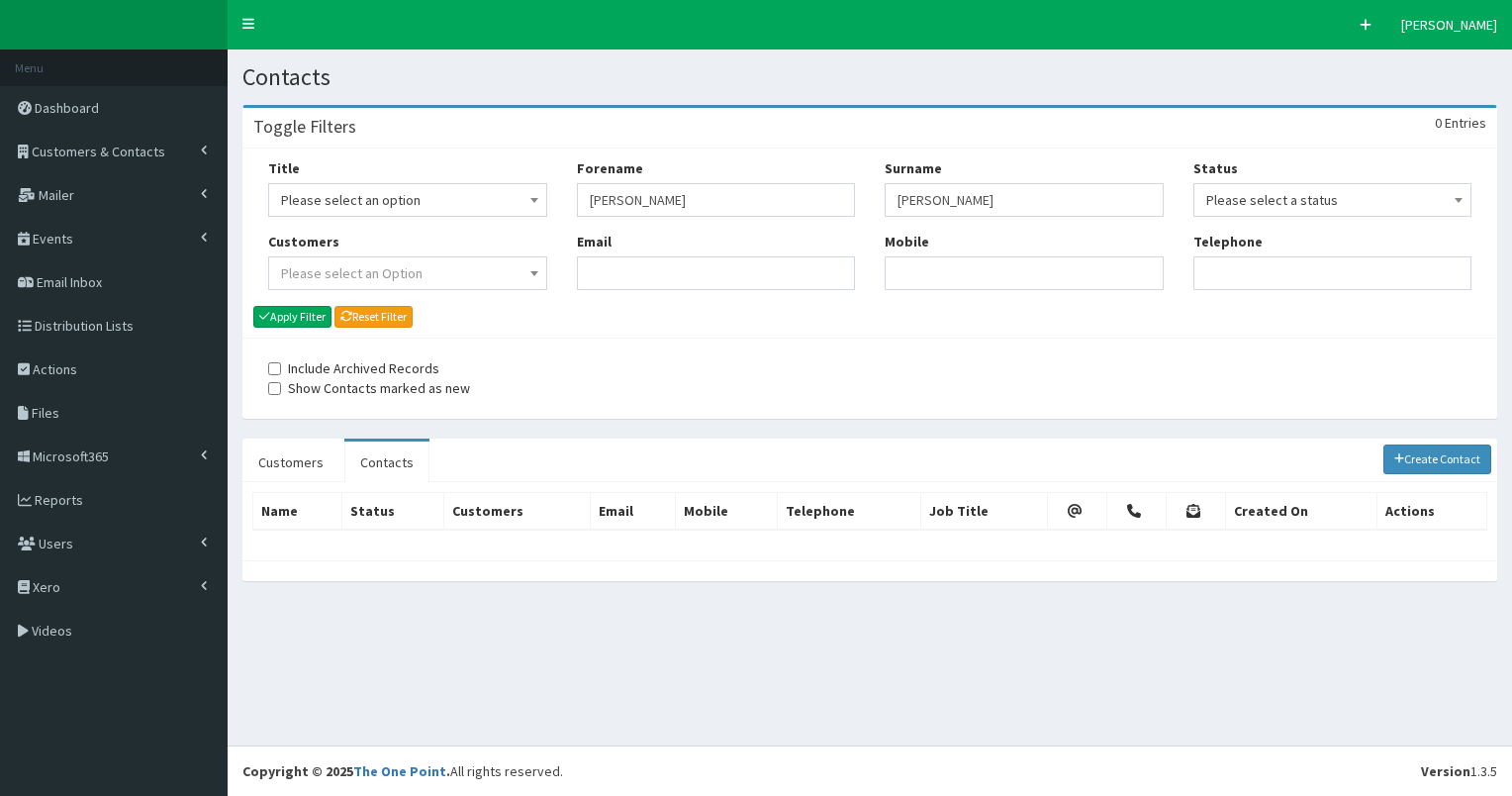 scroll, scrollTop: 0, scrollLeft: 0, axis: both 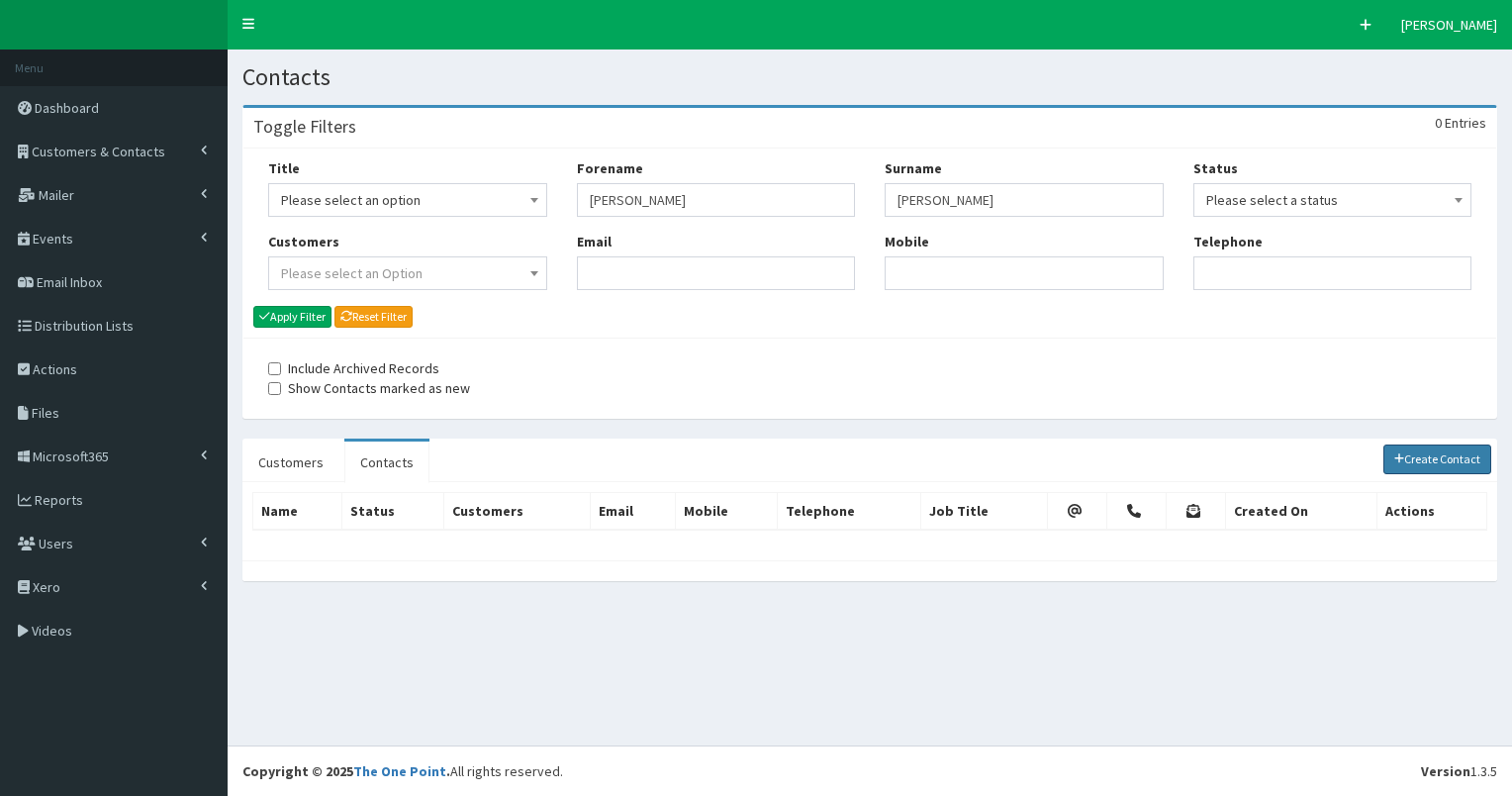 click on "Create Contact" at bounding box center (1438, 459) 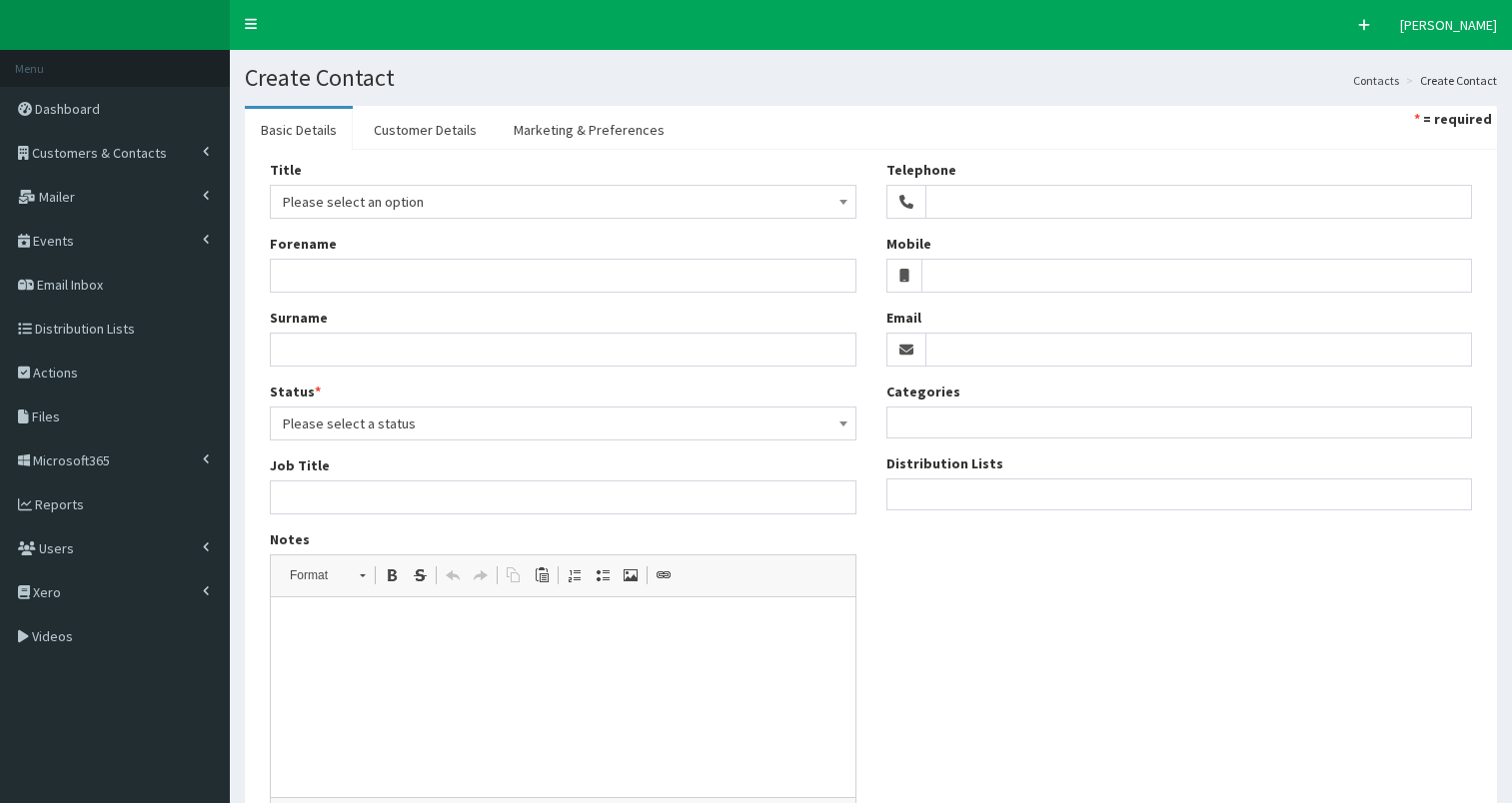 select 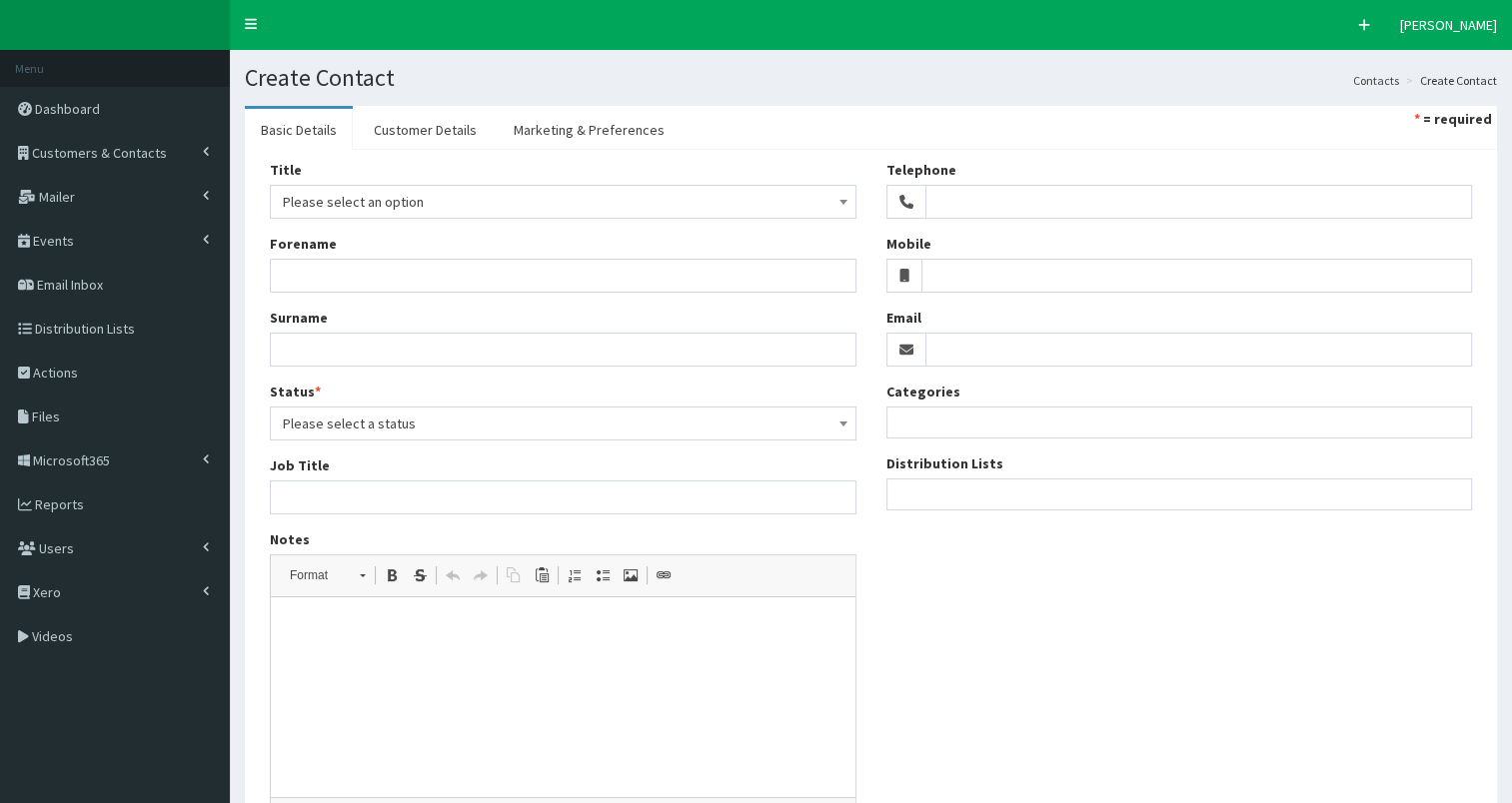 scroll, scrollTop: 0, scrollLeft: 0, axis: both 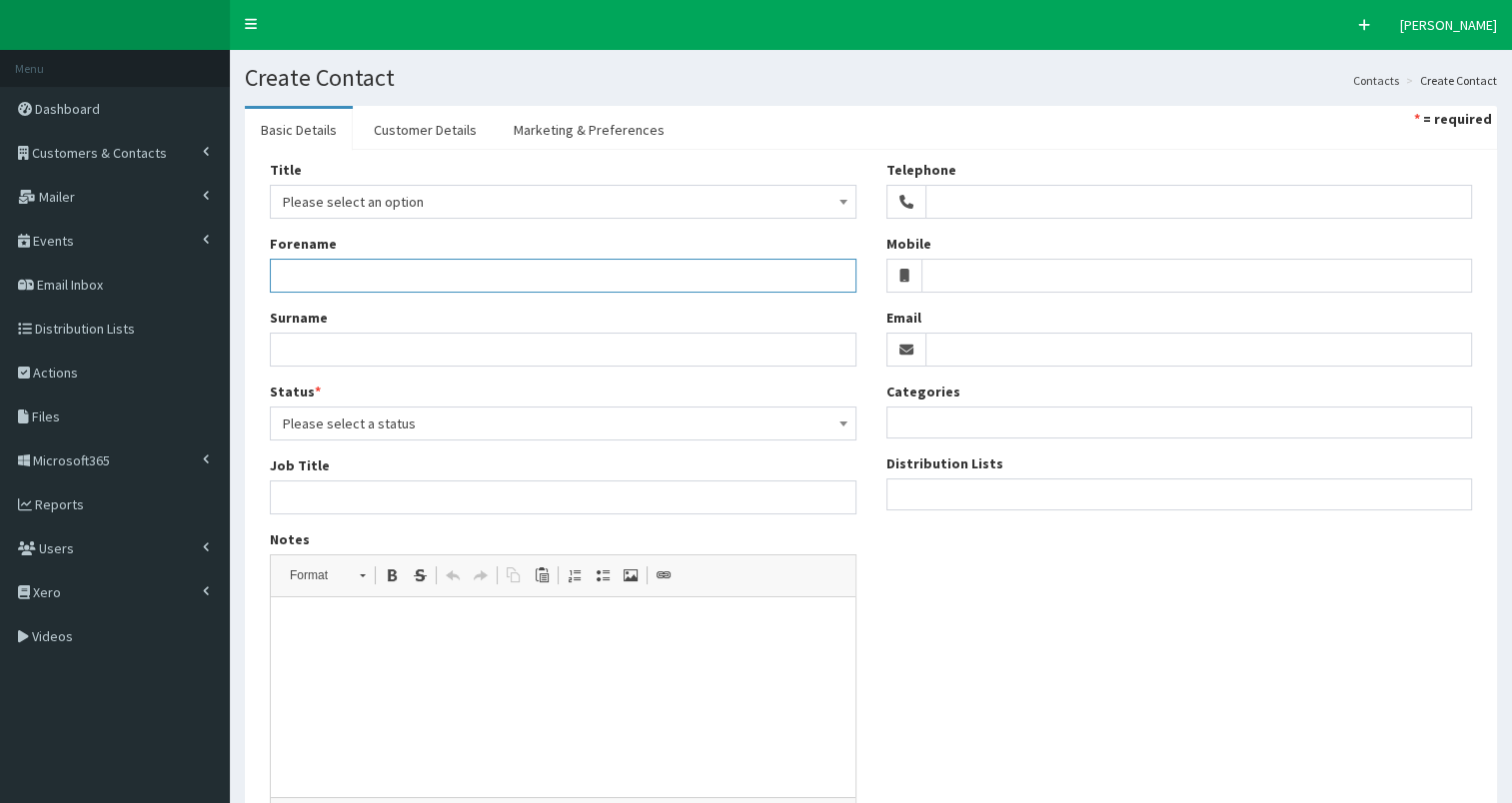 click on "Forename" at bounding box center [563, 276] 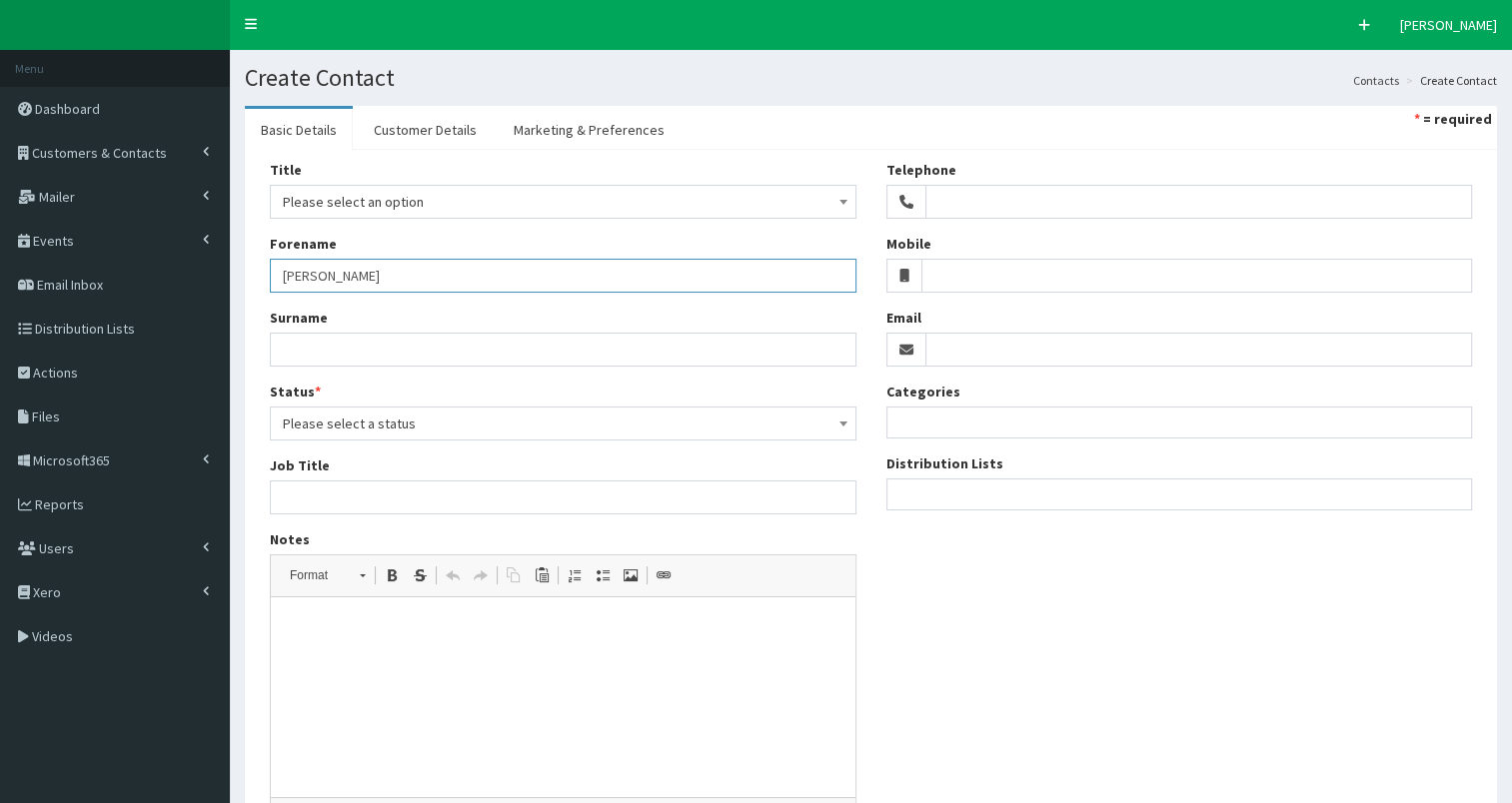 type on "Payne" 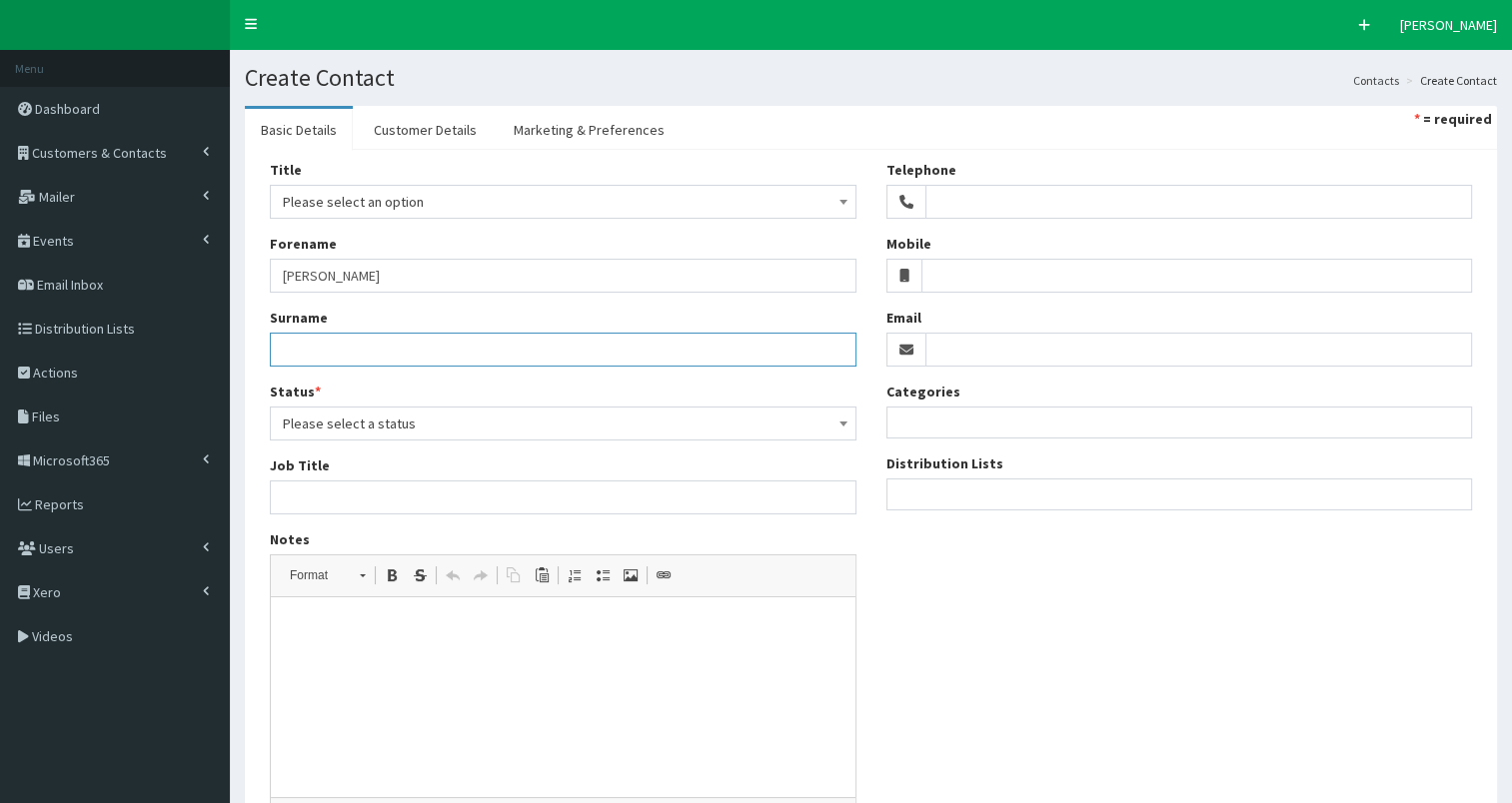 click on "Surname" at bounding box center [563, 350] 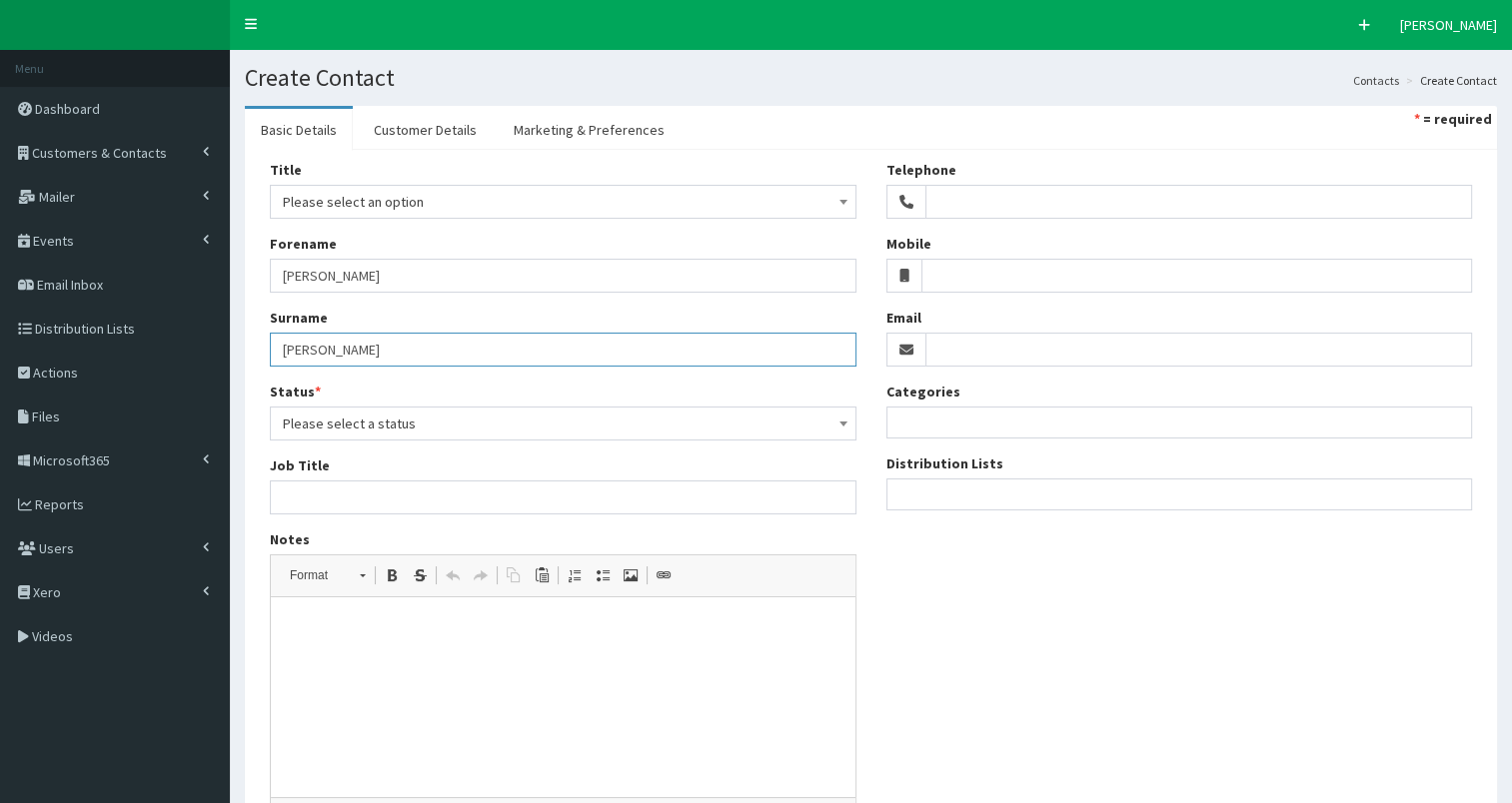 type on "Payne" 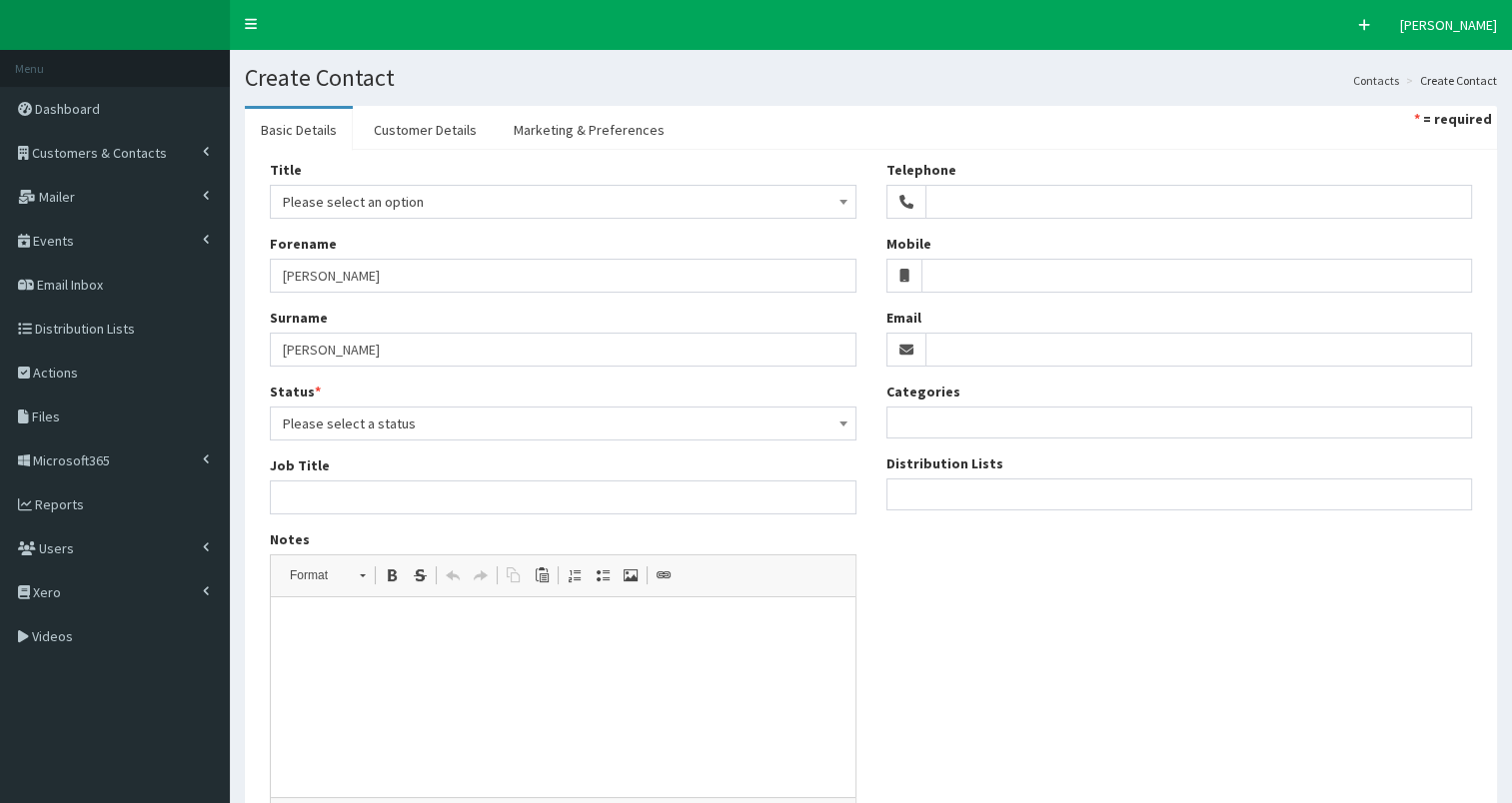 click on "Please select an option" at bounding box center [563, 202] 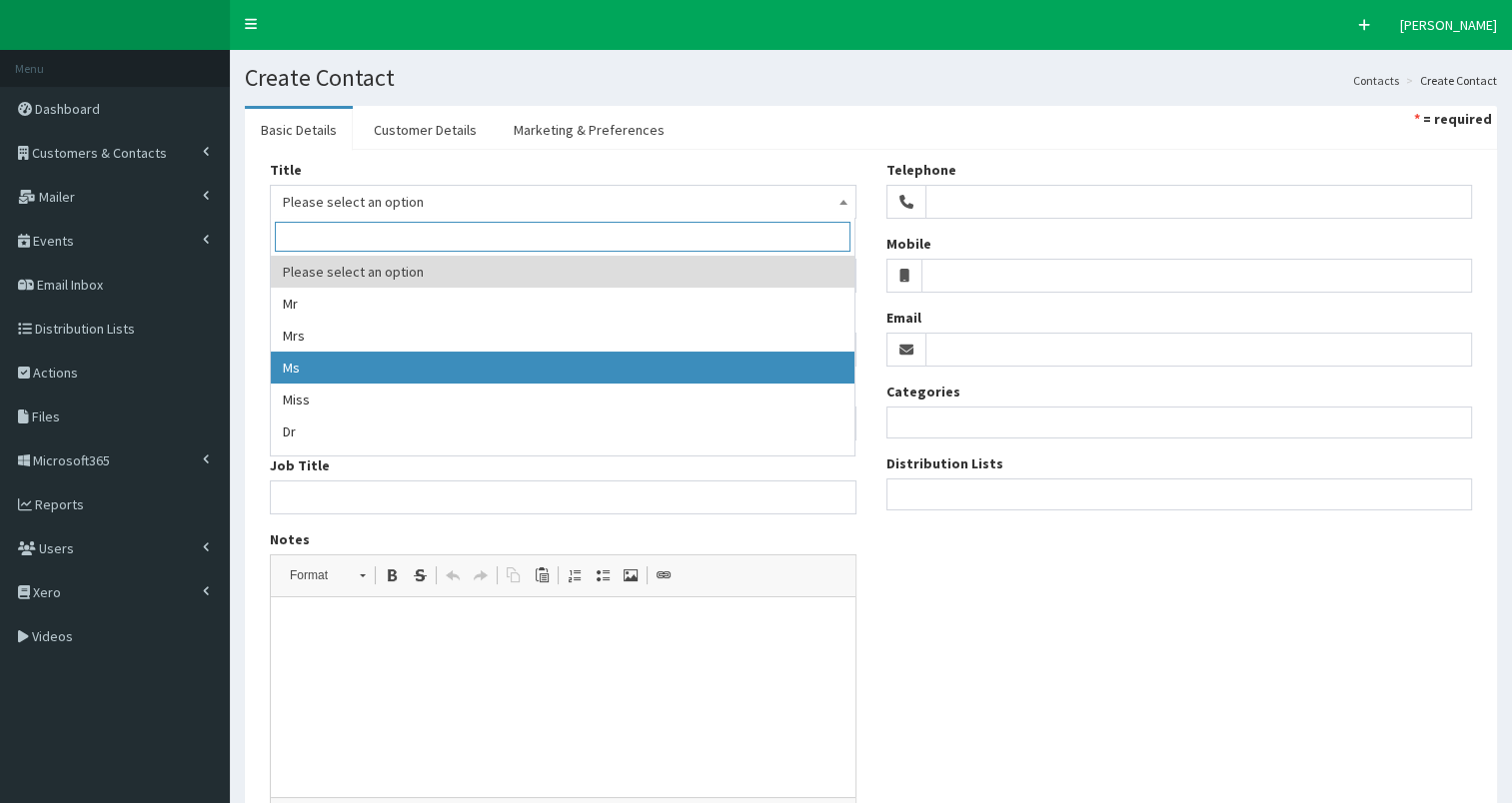drag, startPoint x: 350, startPoint y: 368, endPoint x: 338, endPoint y: 352, distance: 20 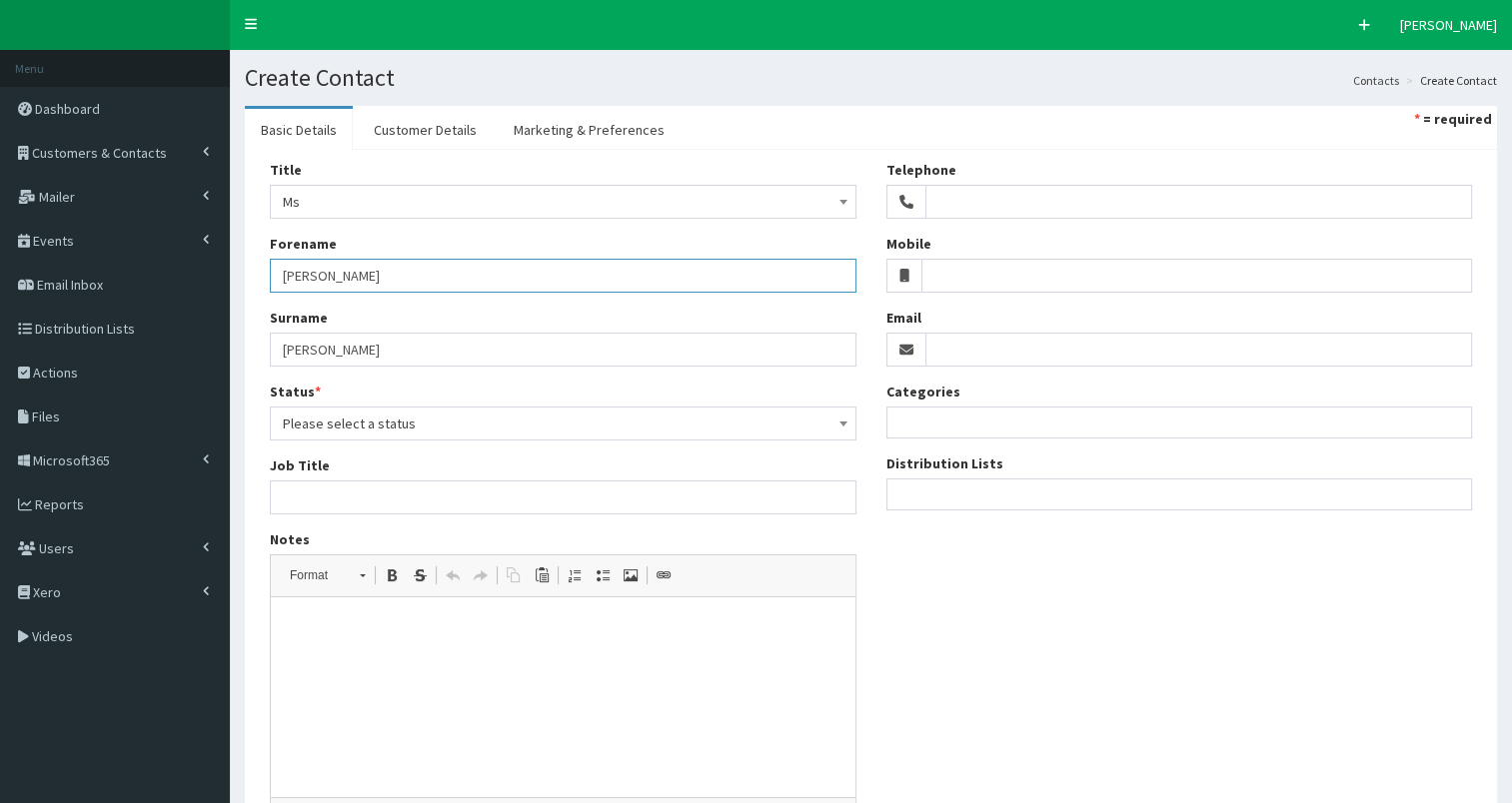 drag, startPoint x: 380, startPoint y: 261, endPoint x: 405, endPoint y: 256, distance: 25.495098 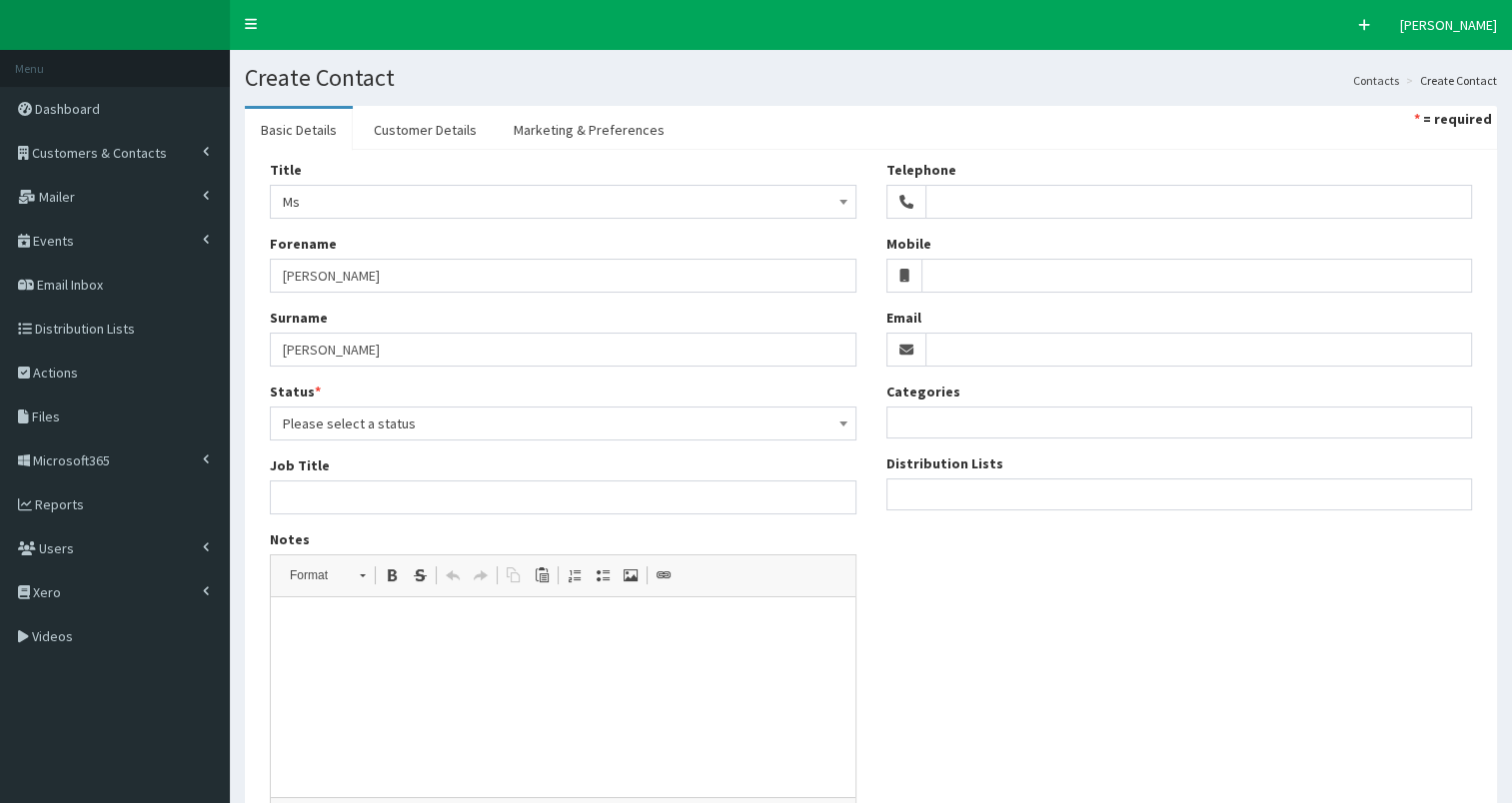 click on "Please select a status" at bounding box center (563, 423) 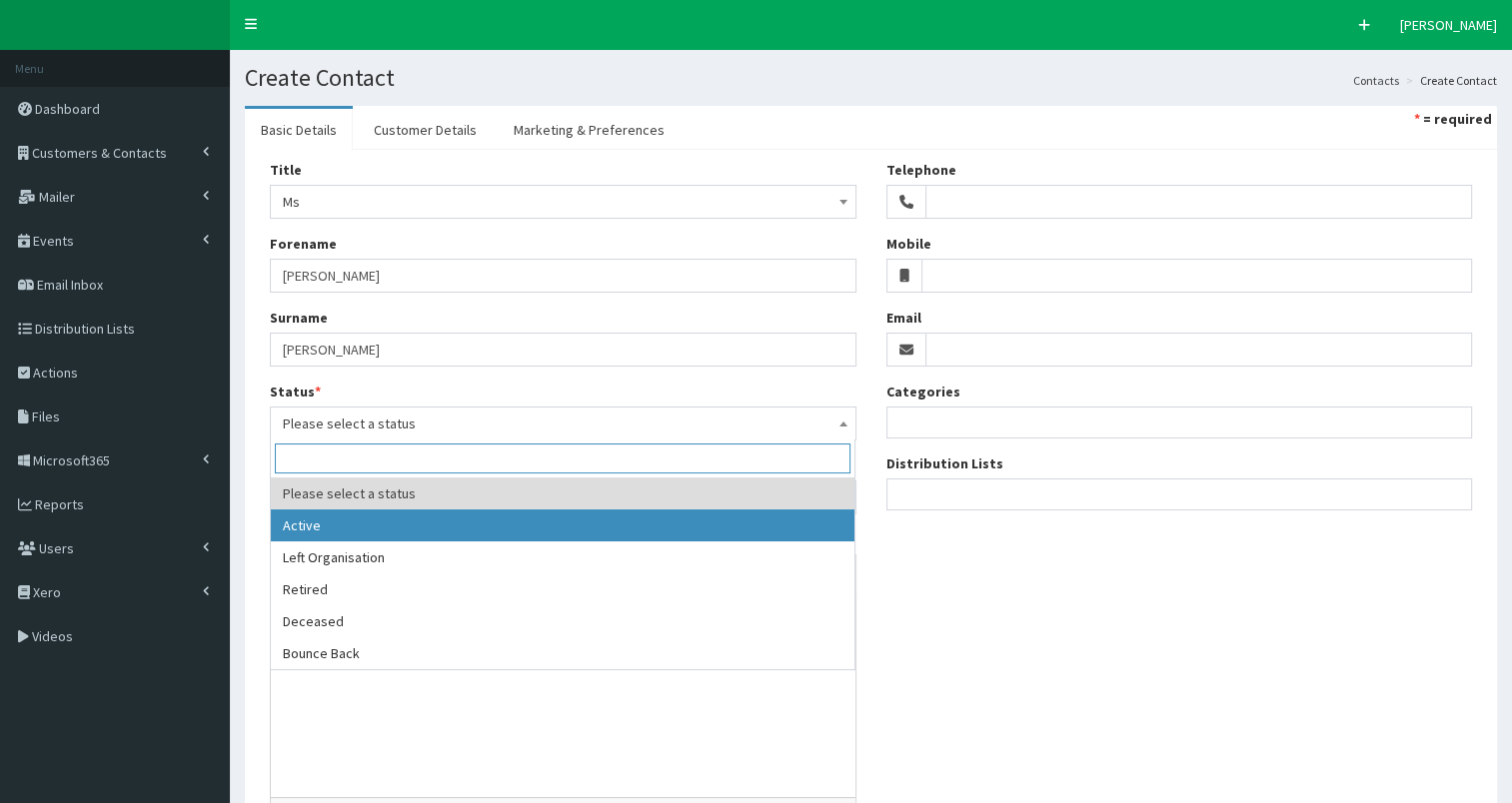 select on "1" 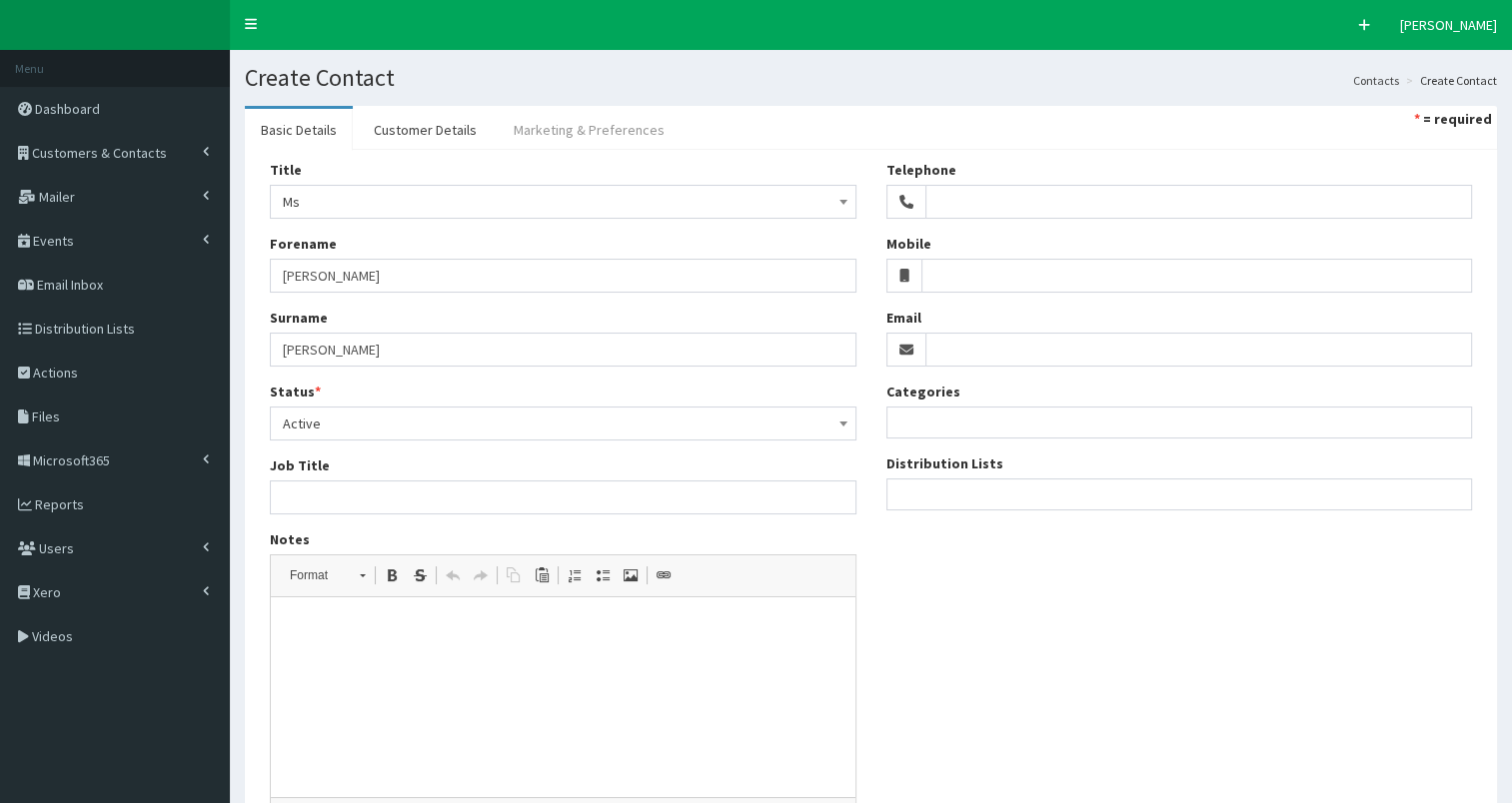 drag, startPoint x: 555, startPoint y: 125, endPoint x: 587, endPoint y: 125, distance: 32 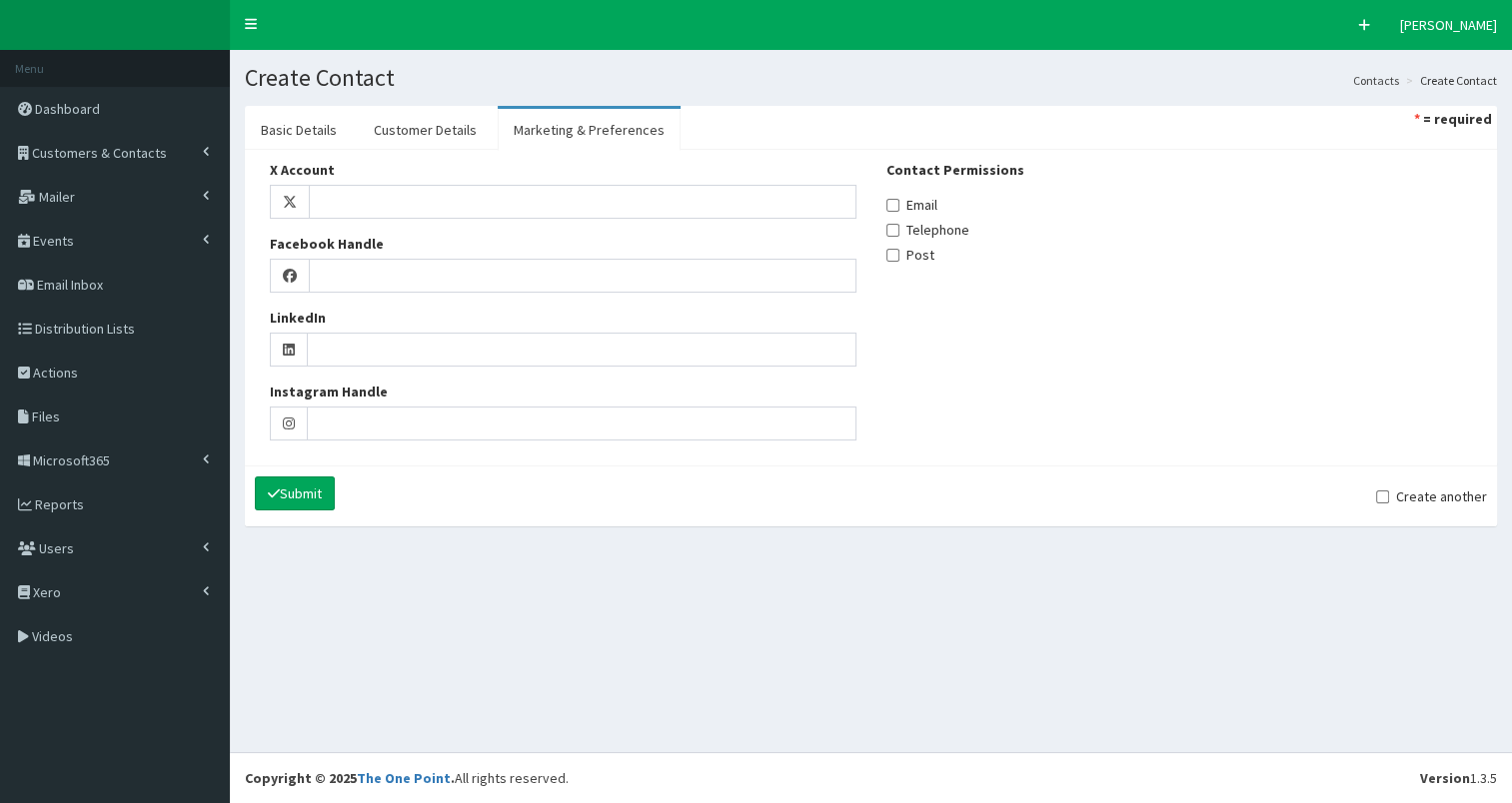 drag, startPoint x: 925, startPoint y: 208, endPoint x: 900, endPoint y: 201, distance: 25.96151 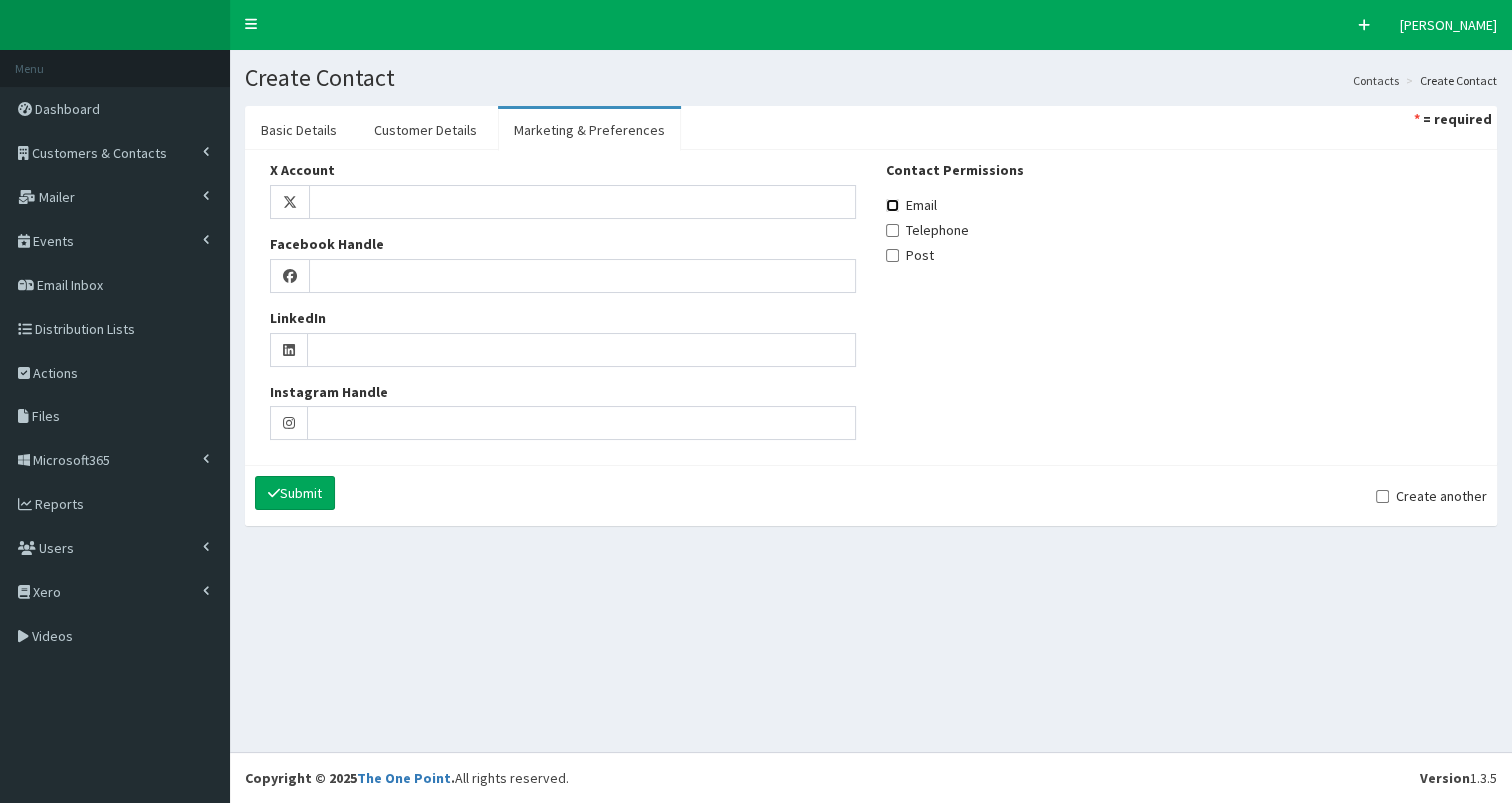 click on "Email" at bounding box center [892, 205] 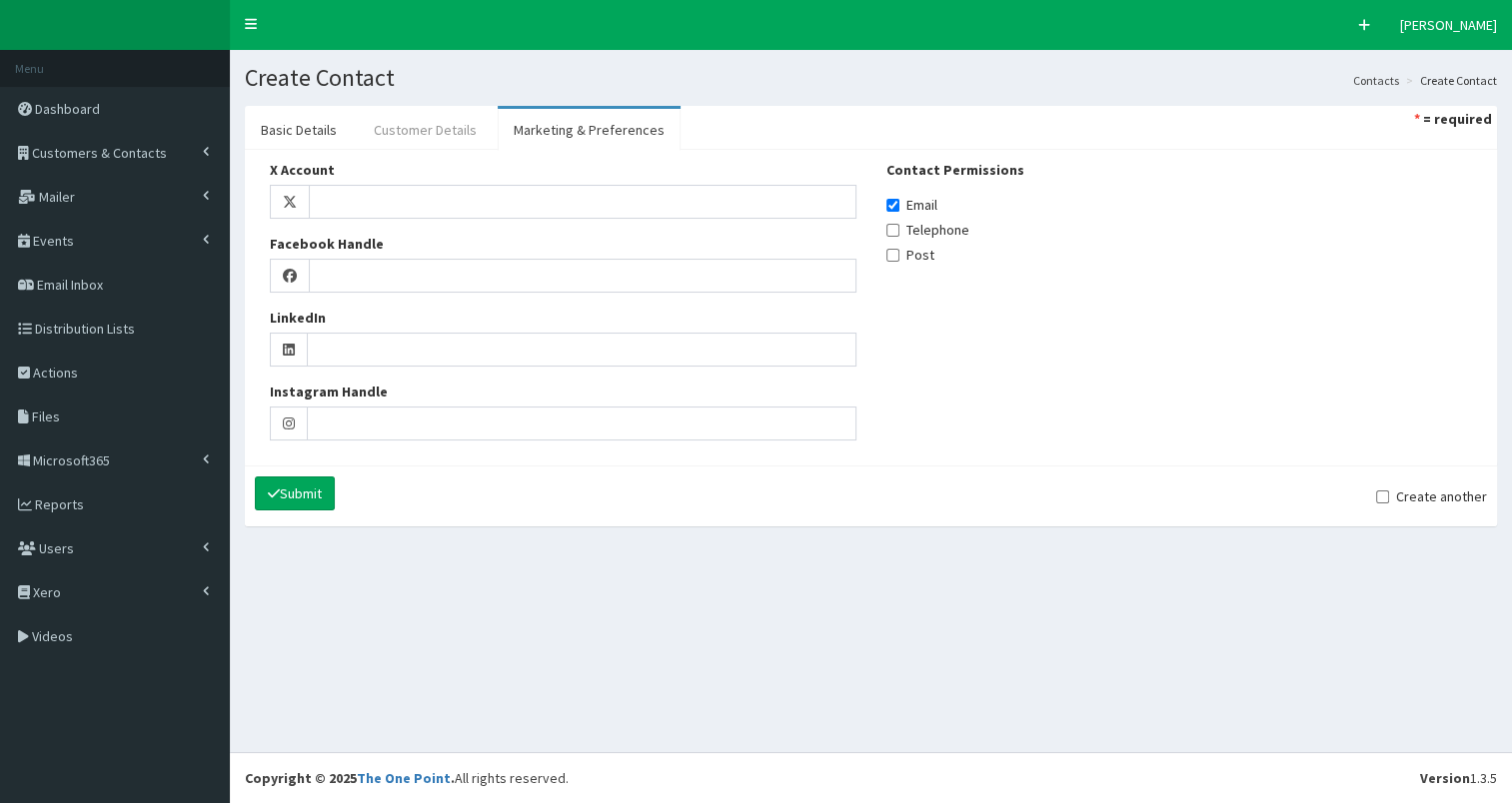 click on "Customer Details" at bounding box center [425, 130] 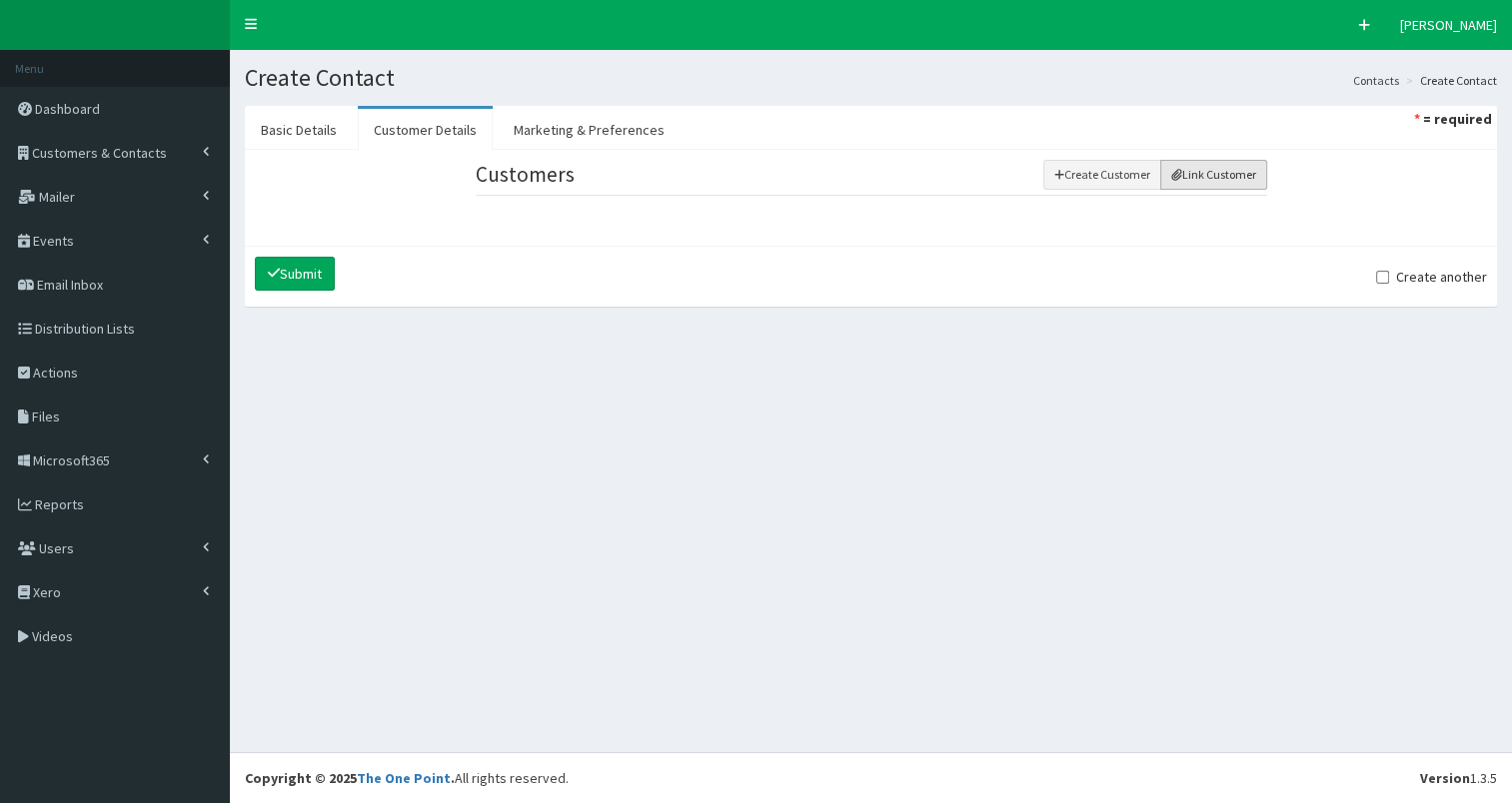 click on "Link Customer" at bounding box center (1213, 175) 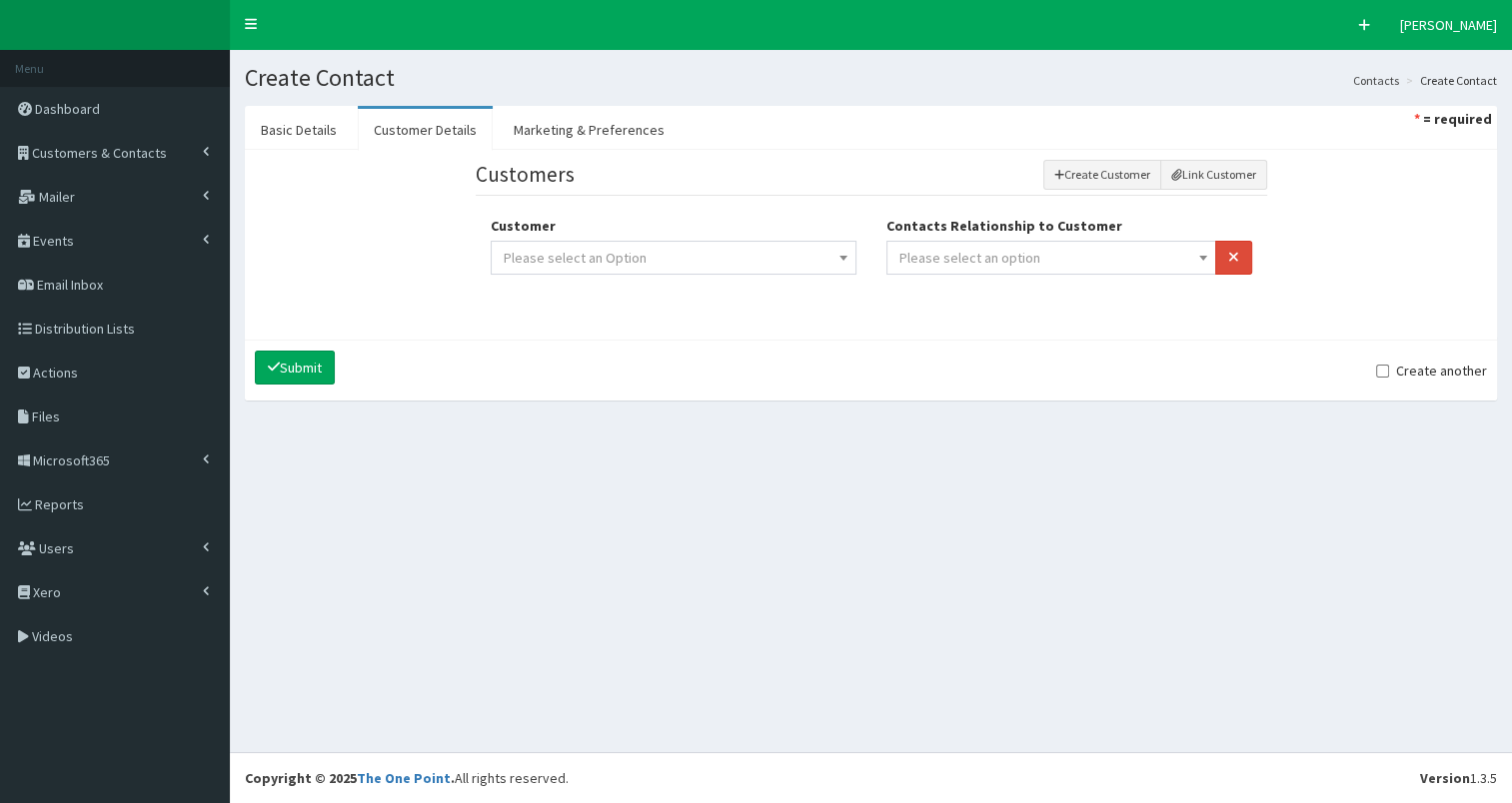 click on "Please select an option" at bounding box center (1051, 258) 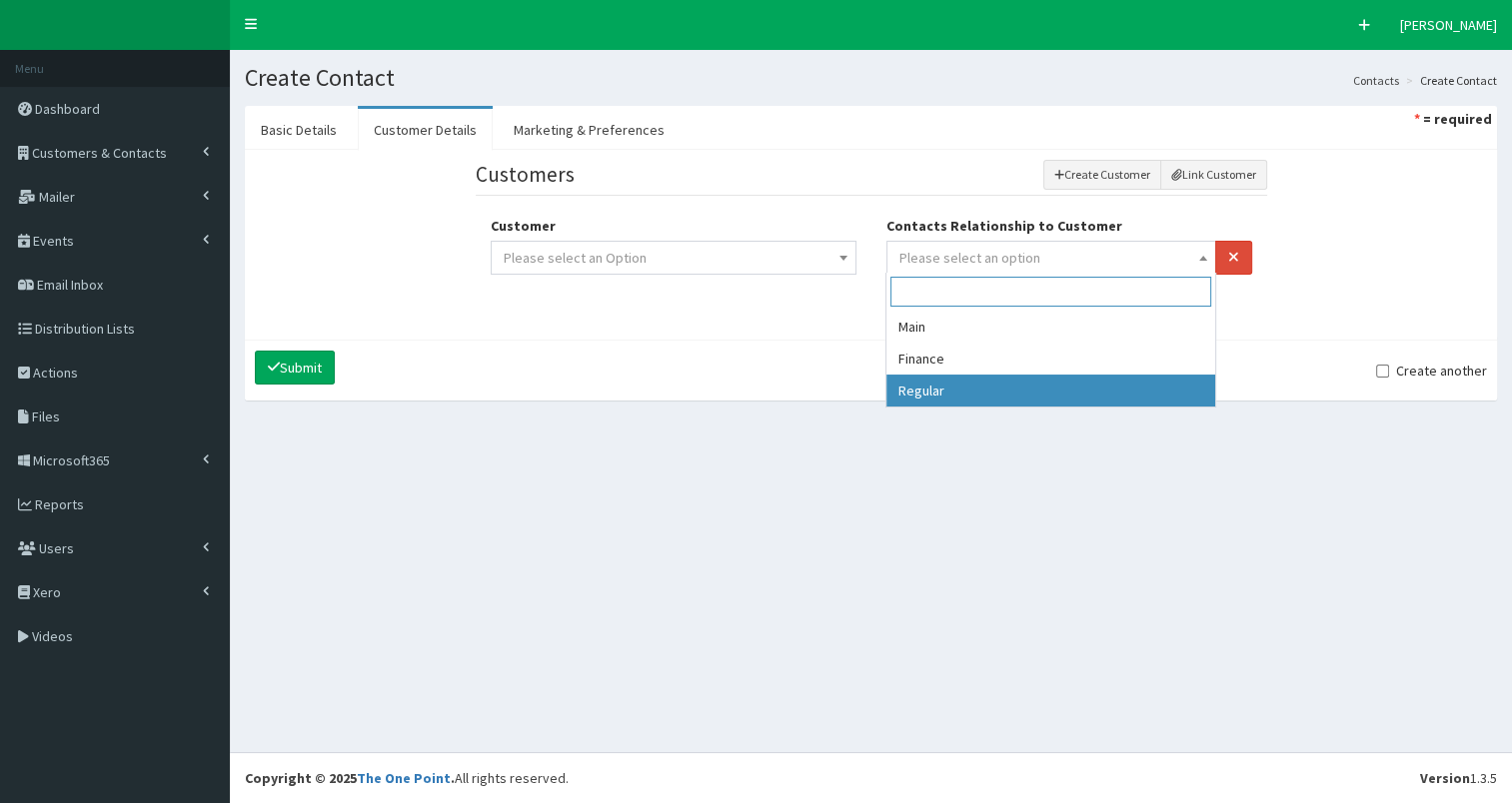 select on "3" 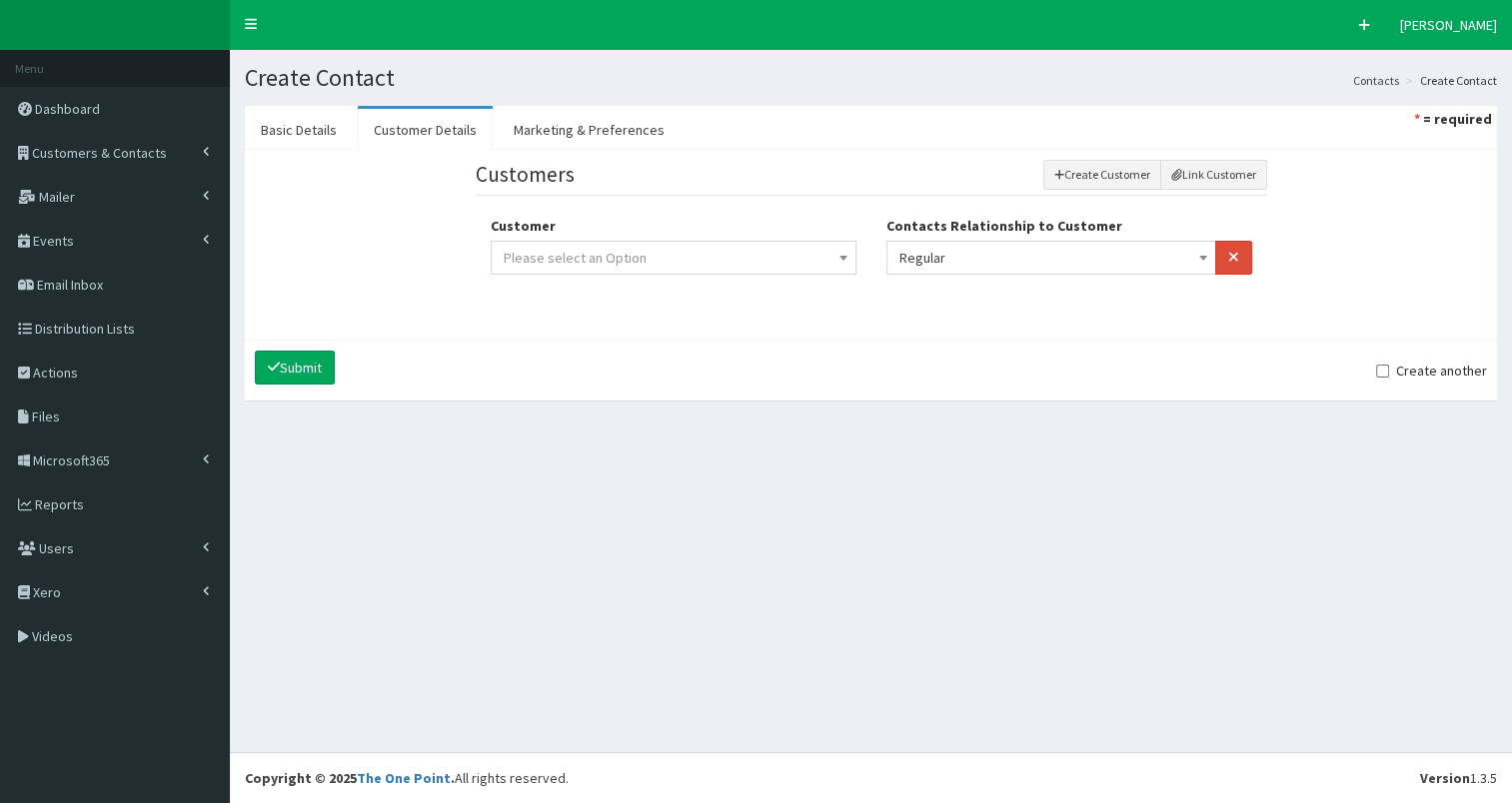 click on "Please select an Option" at bounding box center [674, 258] 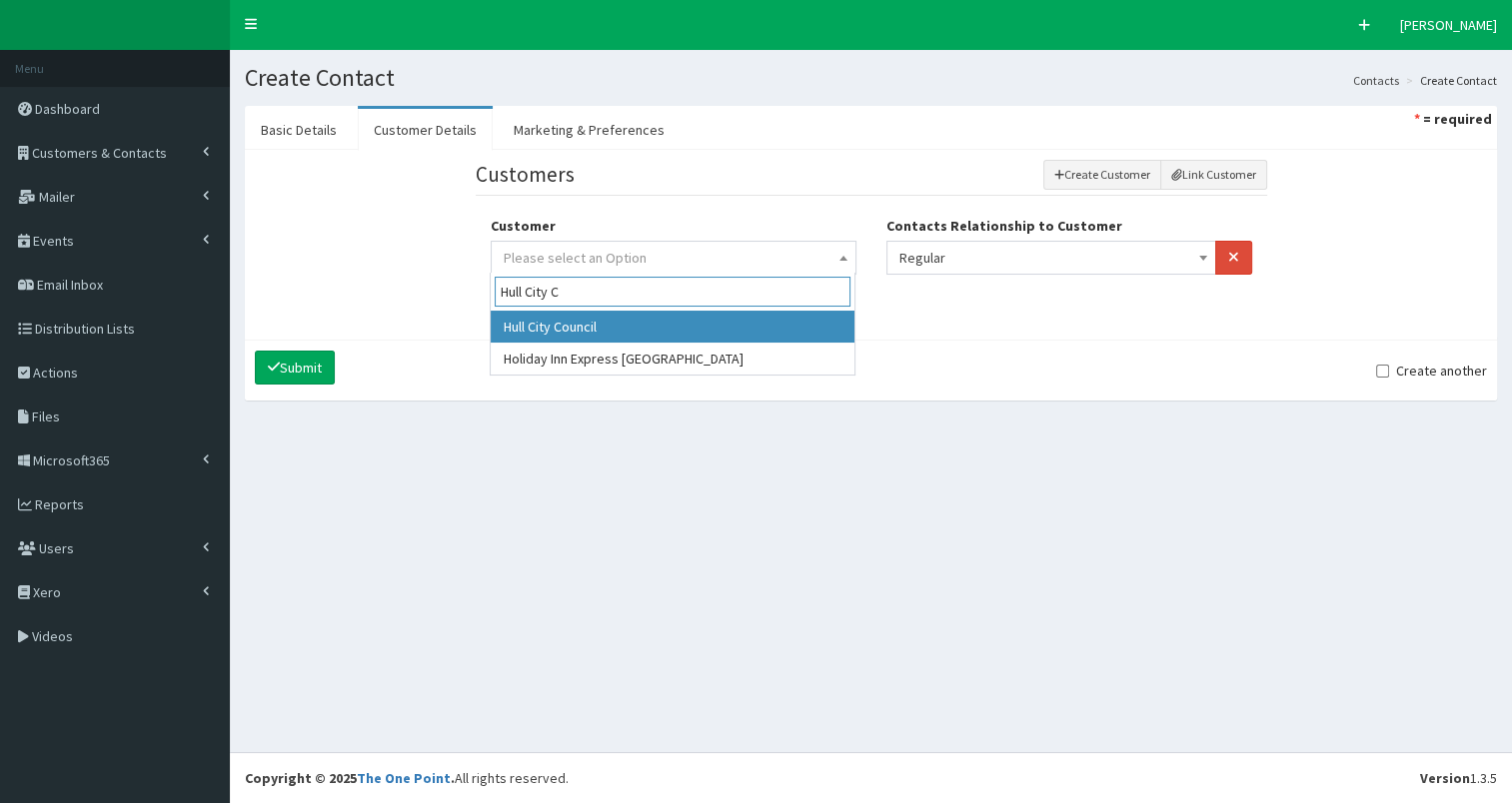 type on "Hull City C" 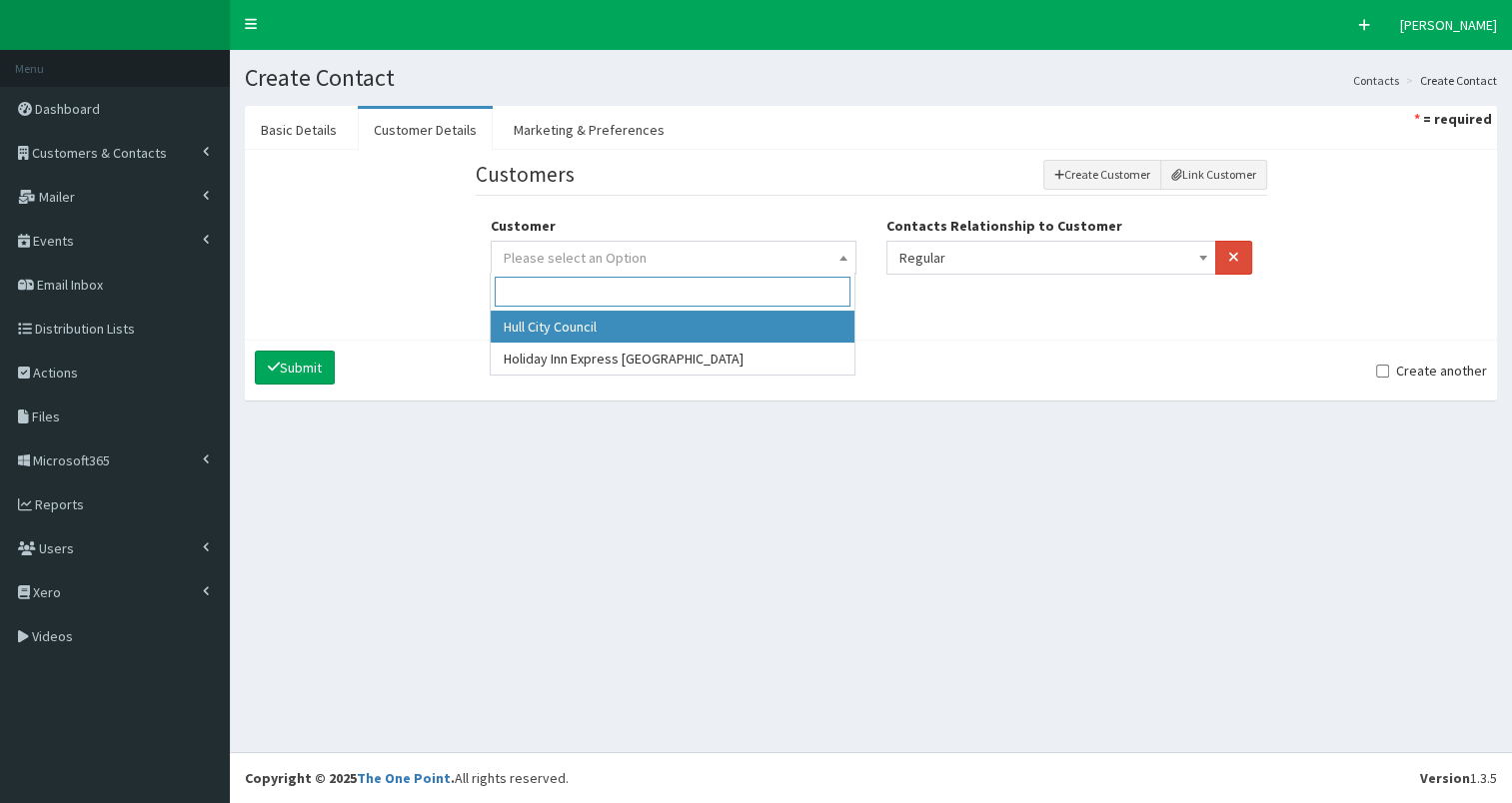 select on "324" 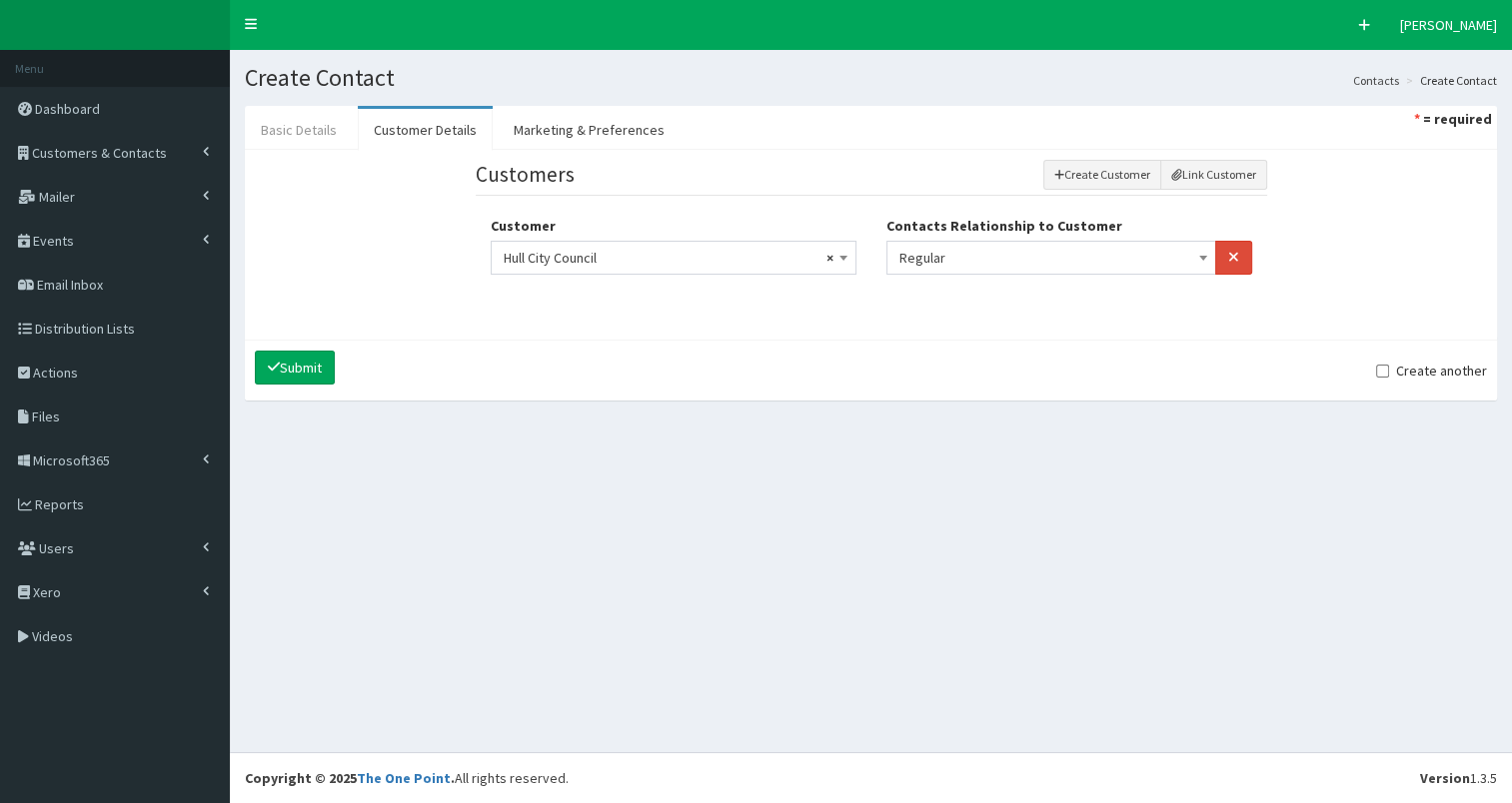 click on "Basic Details" at bounding box center (299, 130) 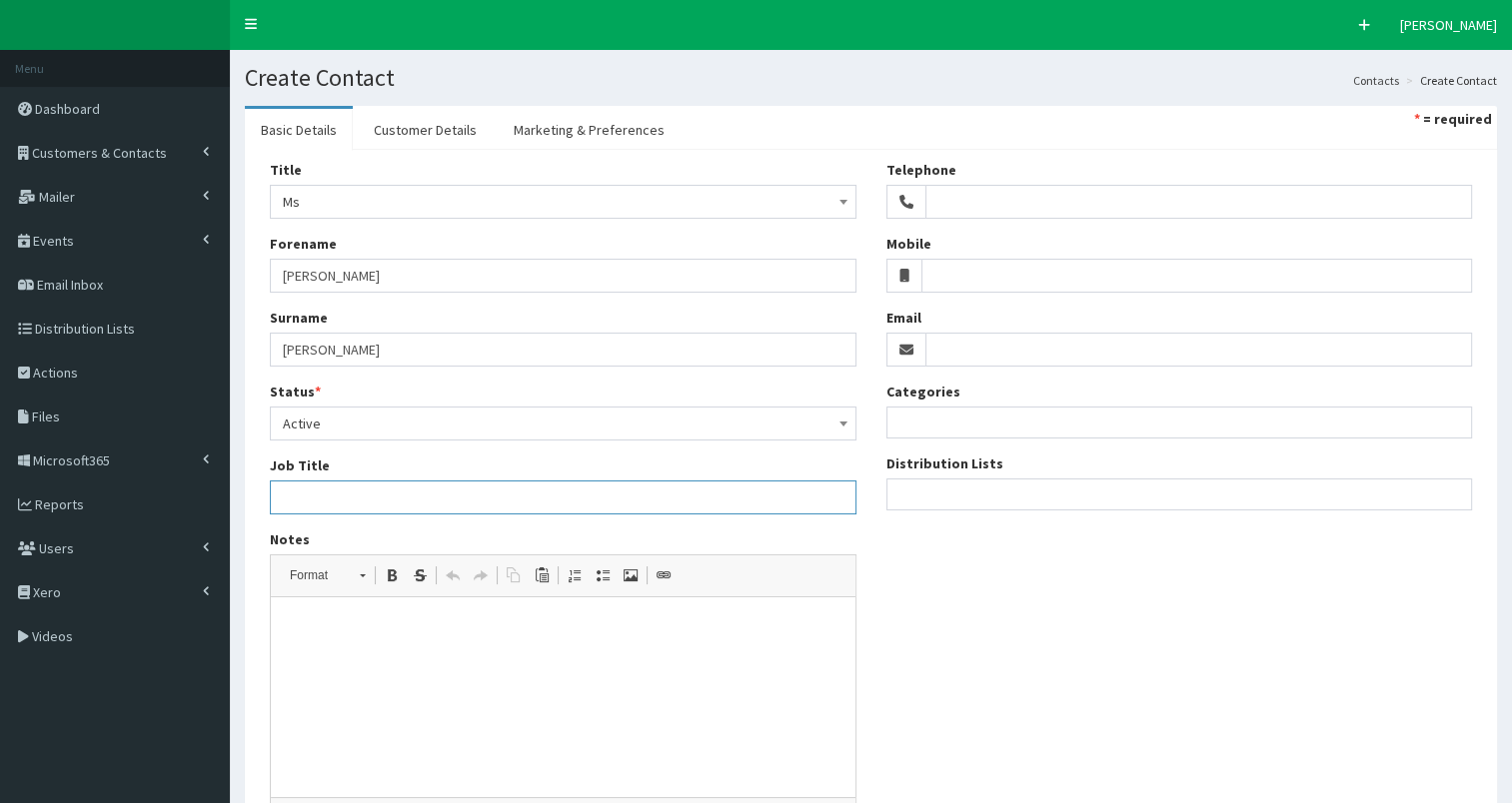 click on "Job Title" at bounding box center (563, 497) 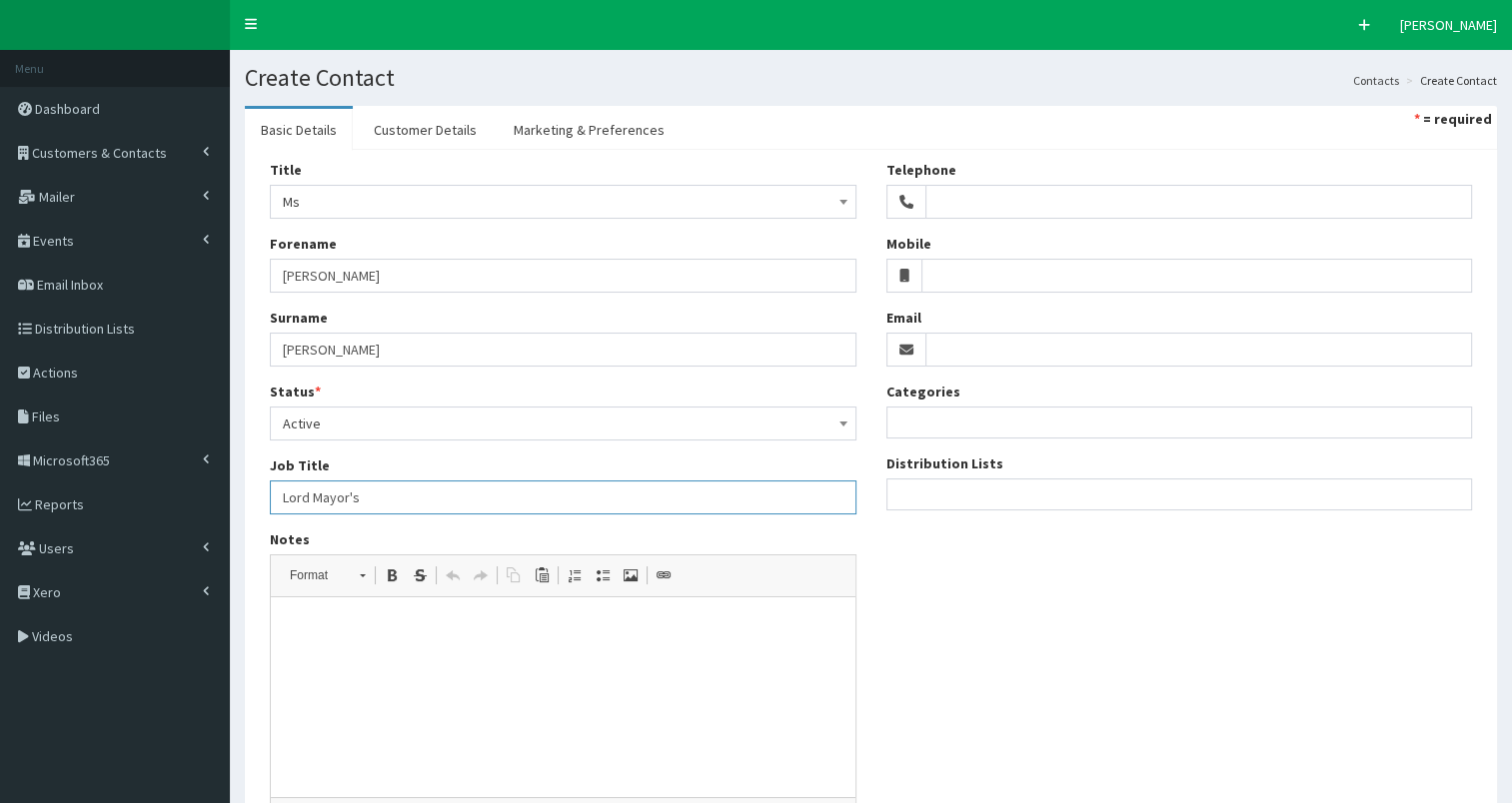 paste on "Consort" 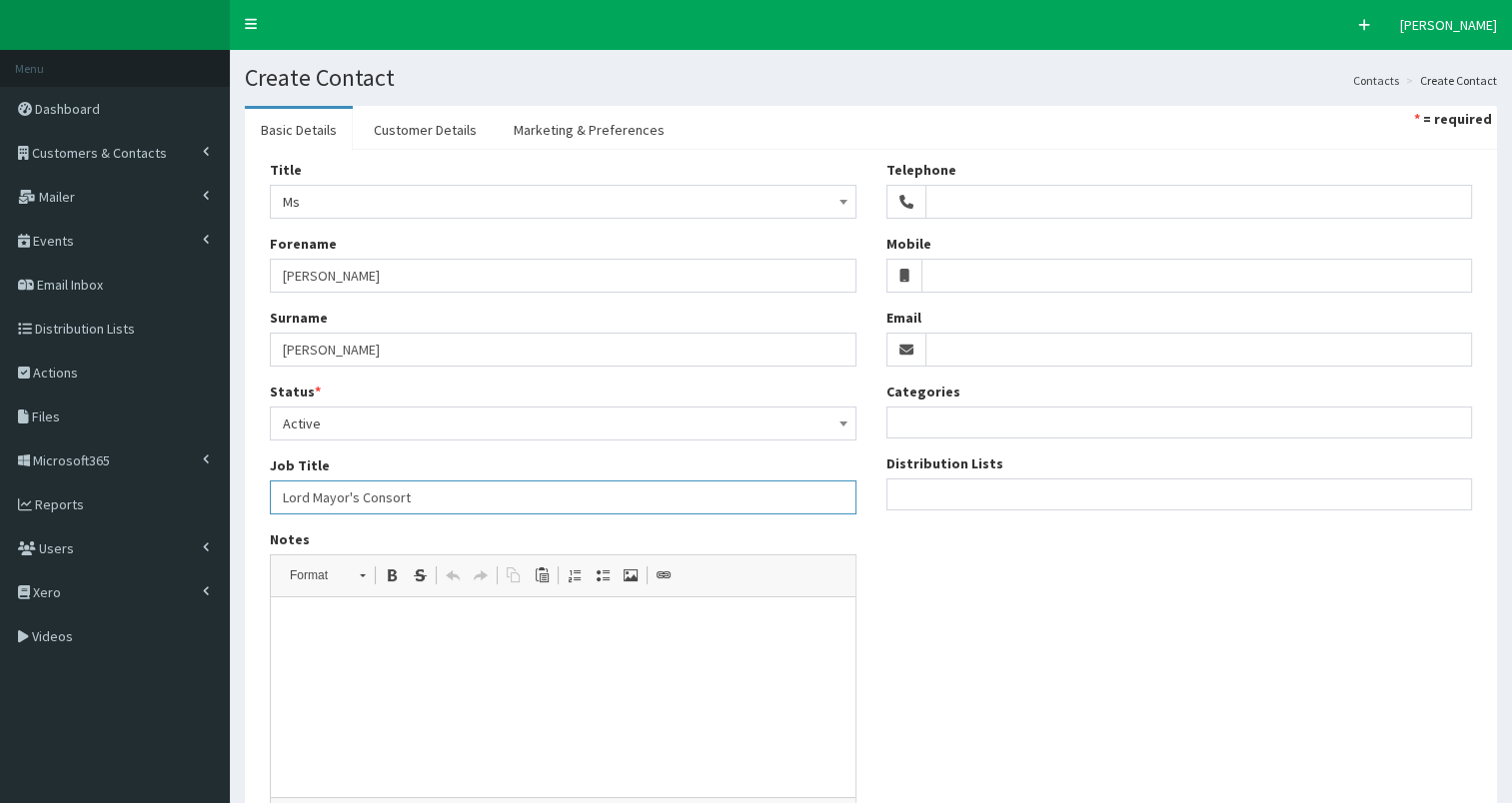 drag, startPoint x: 281, startPoint y: 492, endPoint x: 356, endPoint y: 494, distance: 75.026662 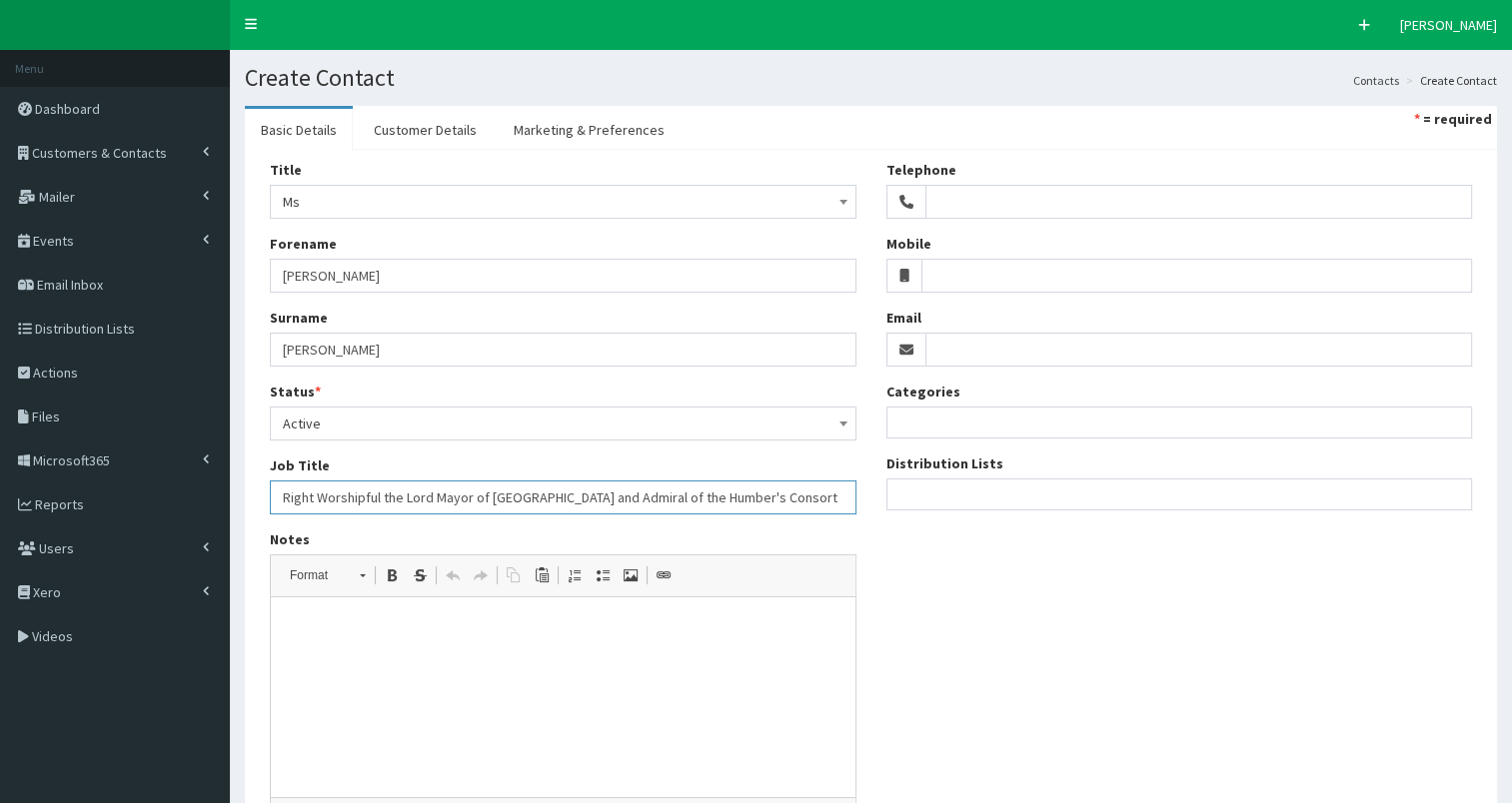 type on "Right Worshipful the Lord Mayor of Kingston upon Hull and Admiral of the Humber's Consort" 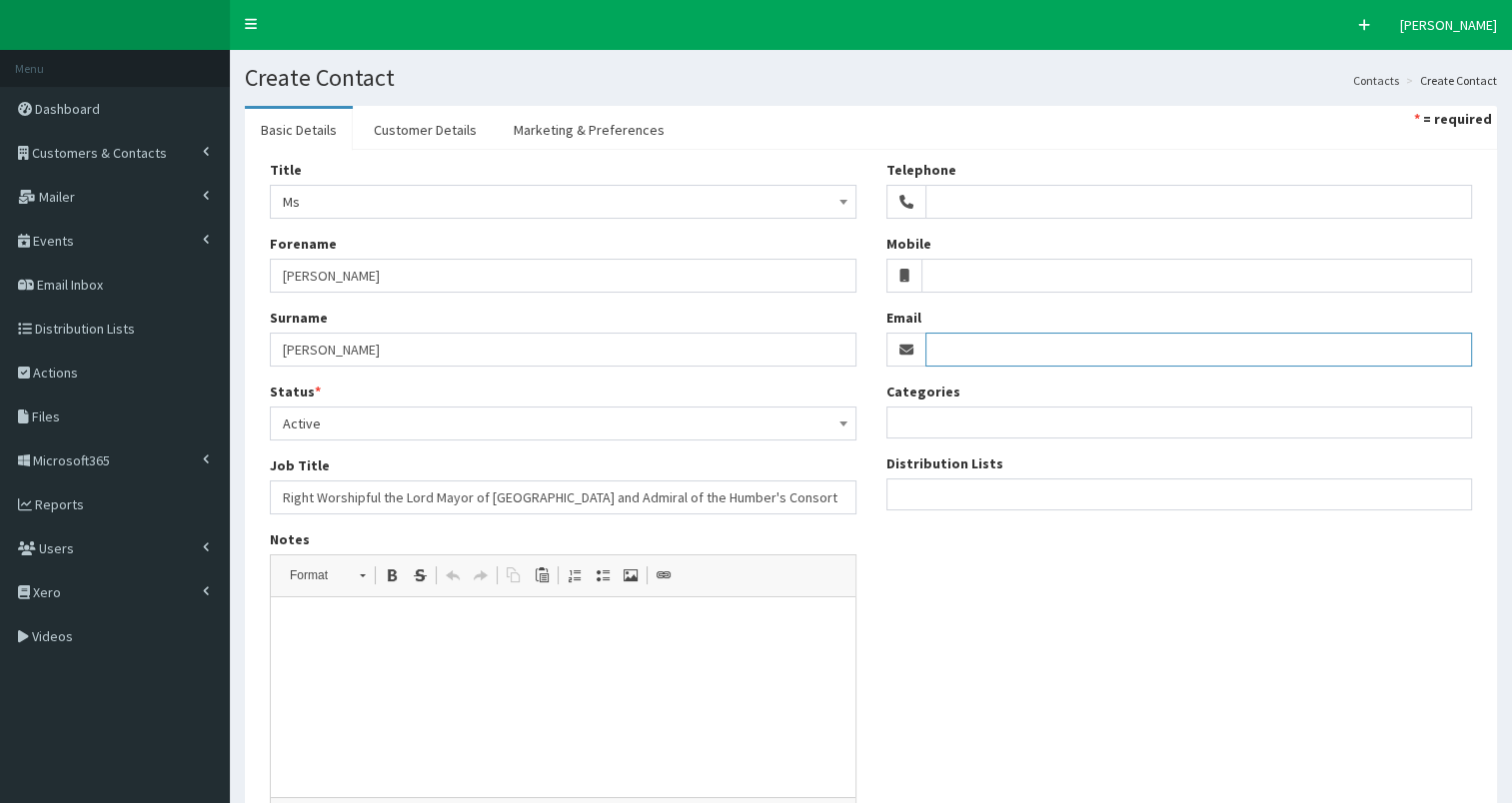 click on "Email" at bounding box center [1199, 350] 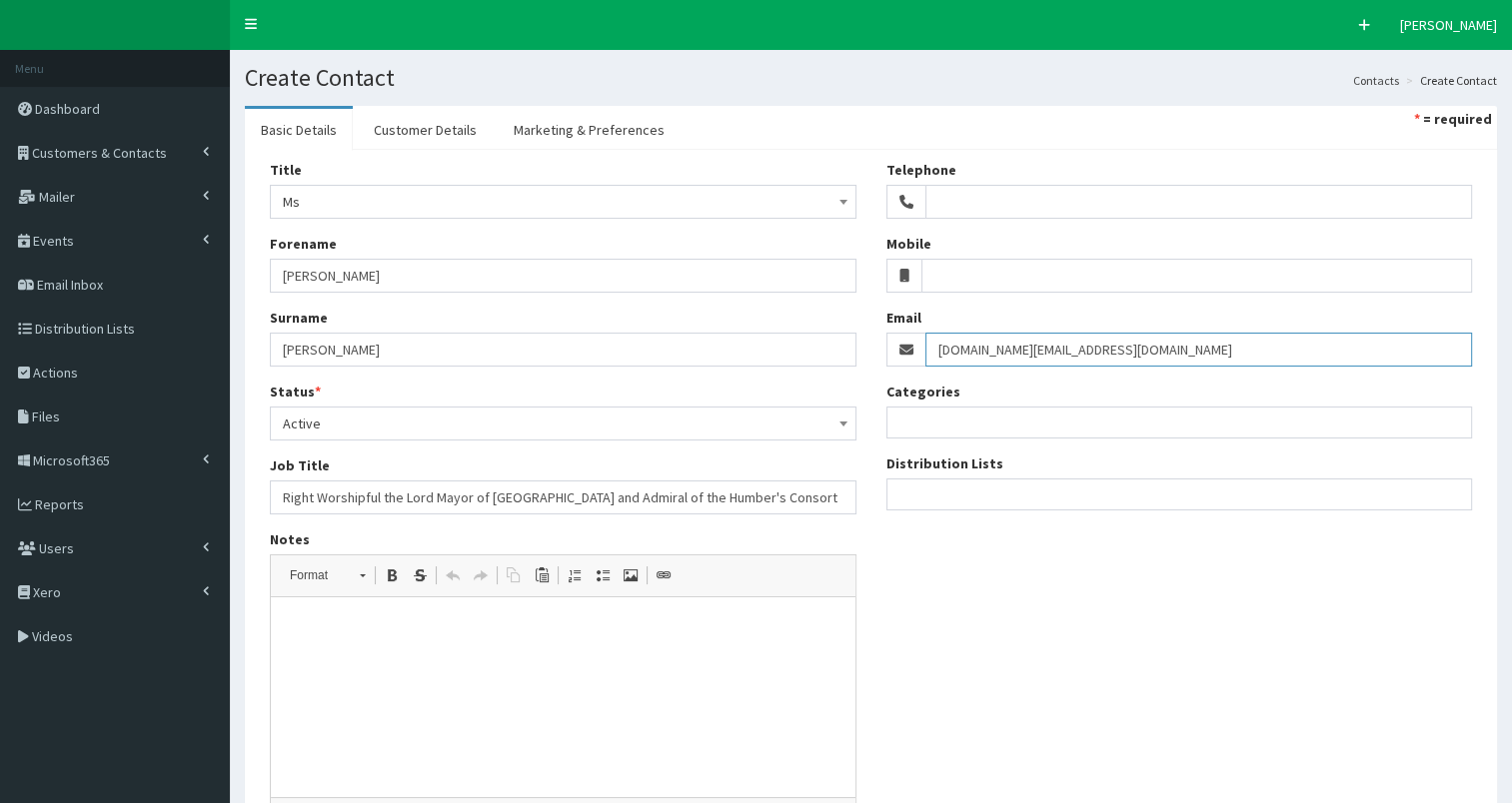 drag, startPoint x: 934, startPoint y: 347, endPoint x: 1242, endPoint y: 351, distance: 308.02597 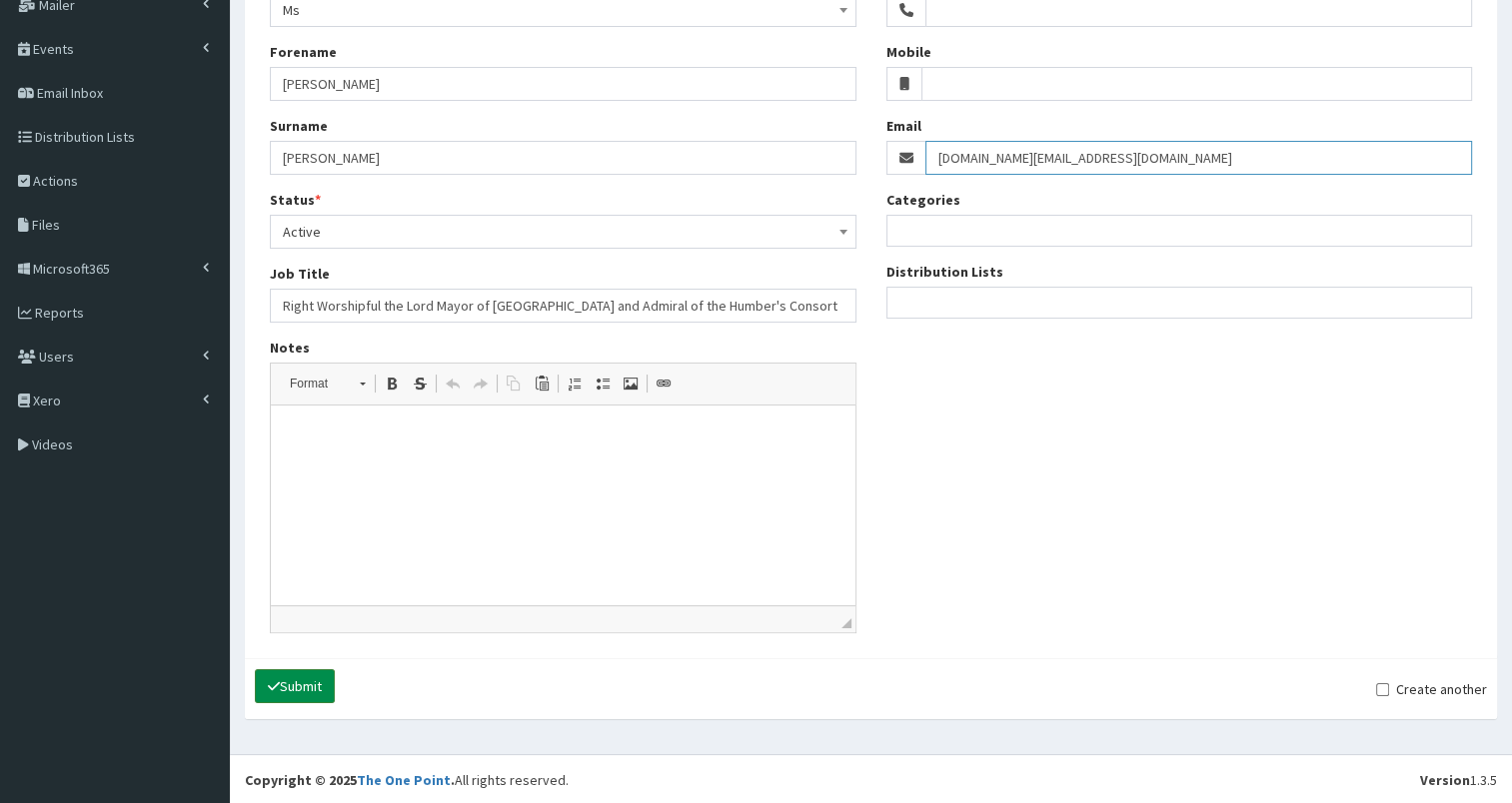 type on "Civic.Office@hullcc.gov.uk" 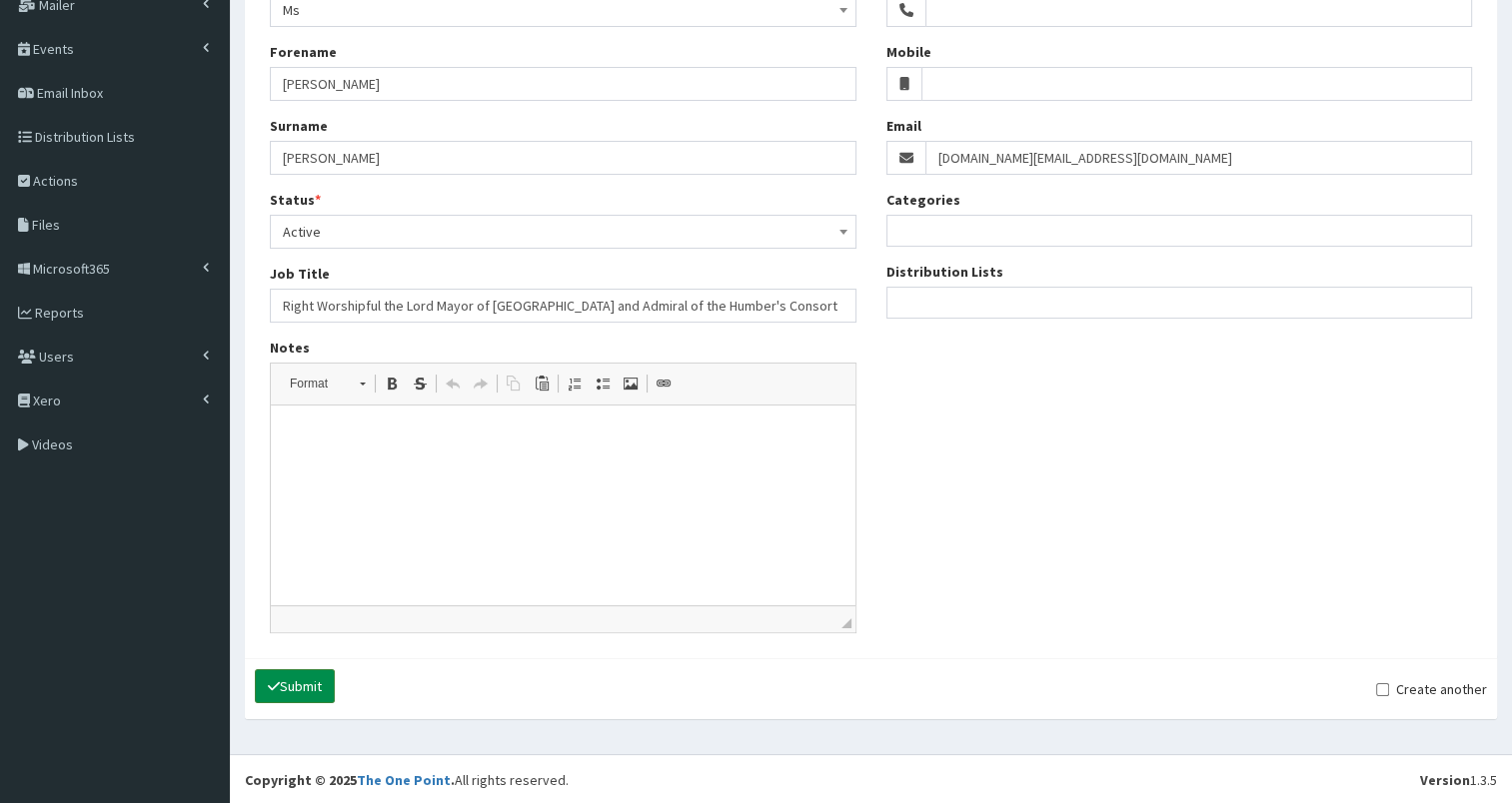 click on "Submit" at bounding box center (295, 686) 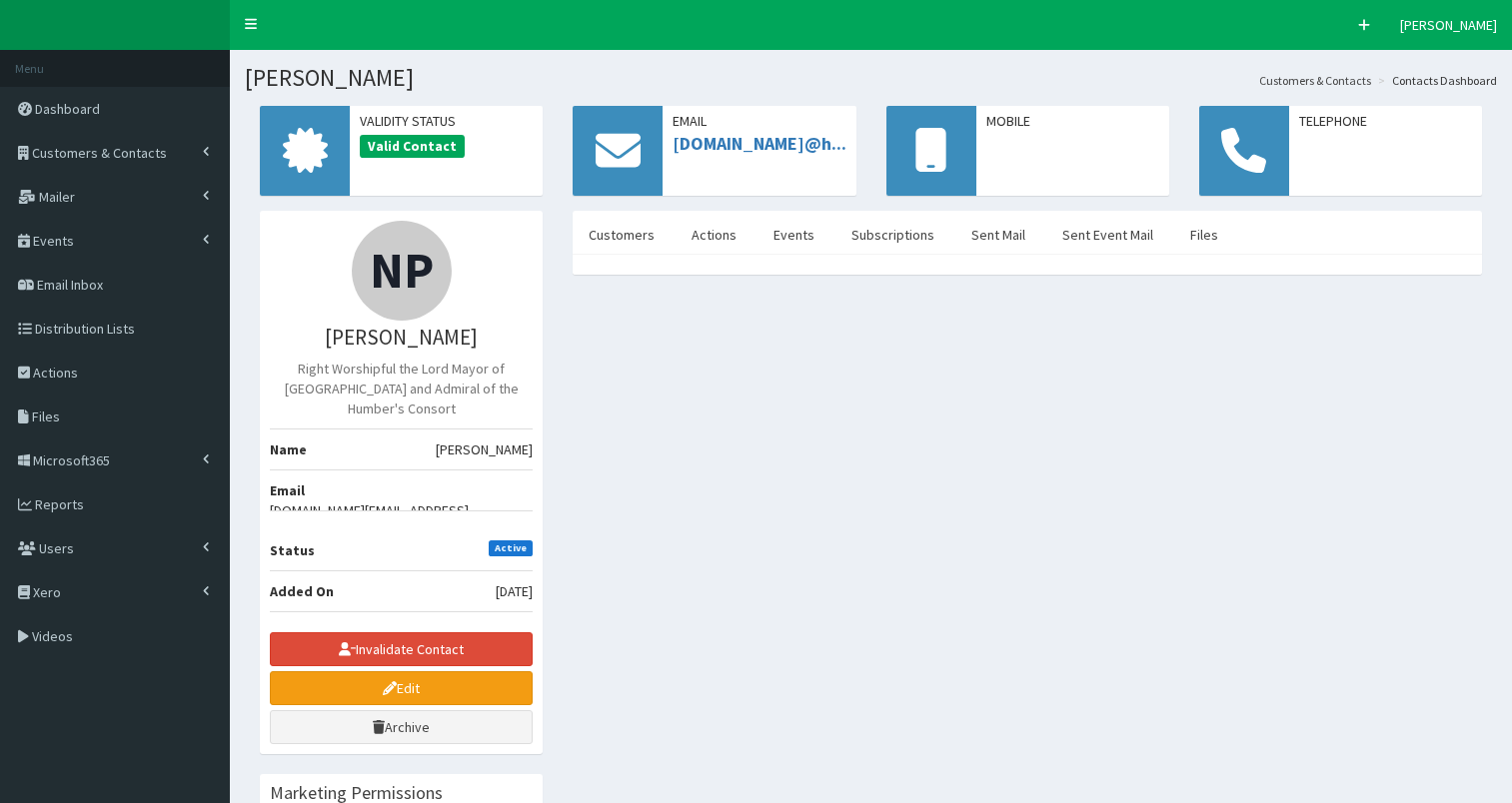 scroll, scrollTop: 0, scrollLeft: 0, axis: both 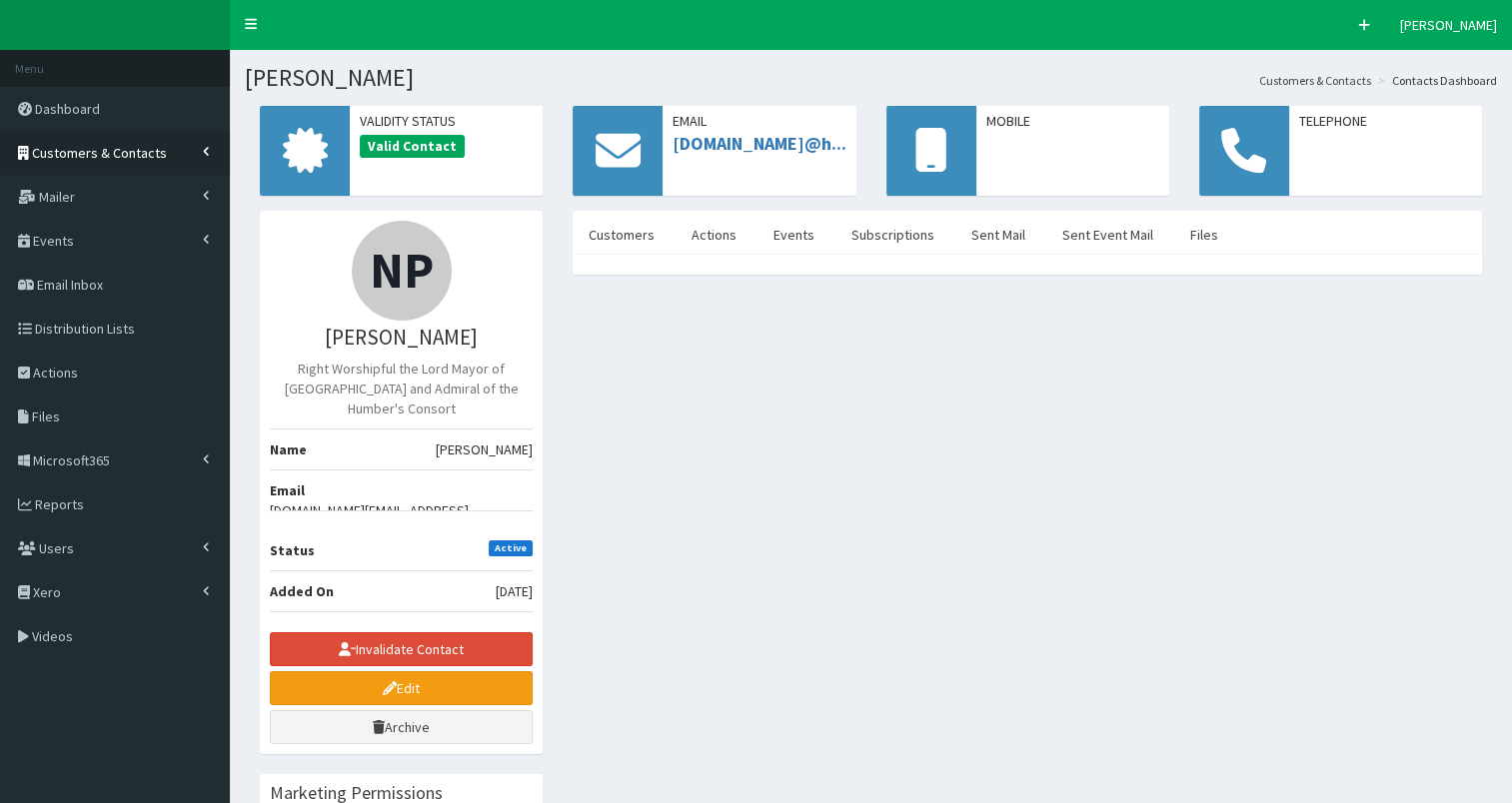 click on "Customers & Contacts" at bounding box center (99, 153) 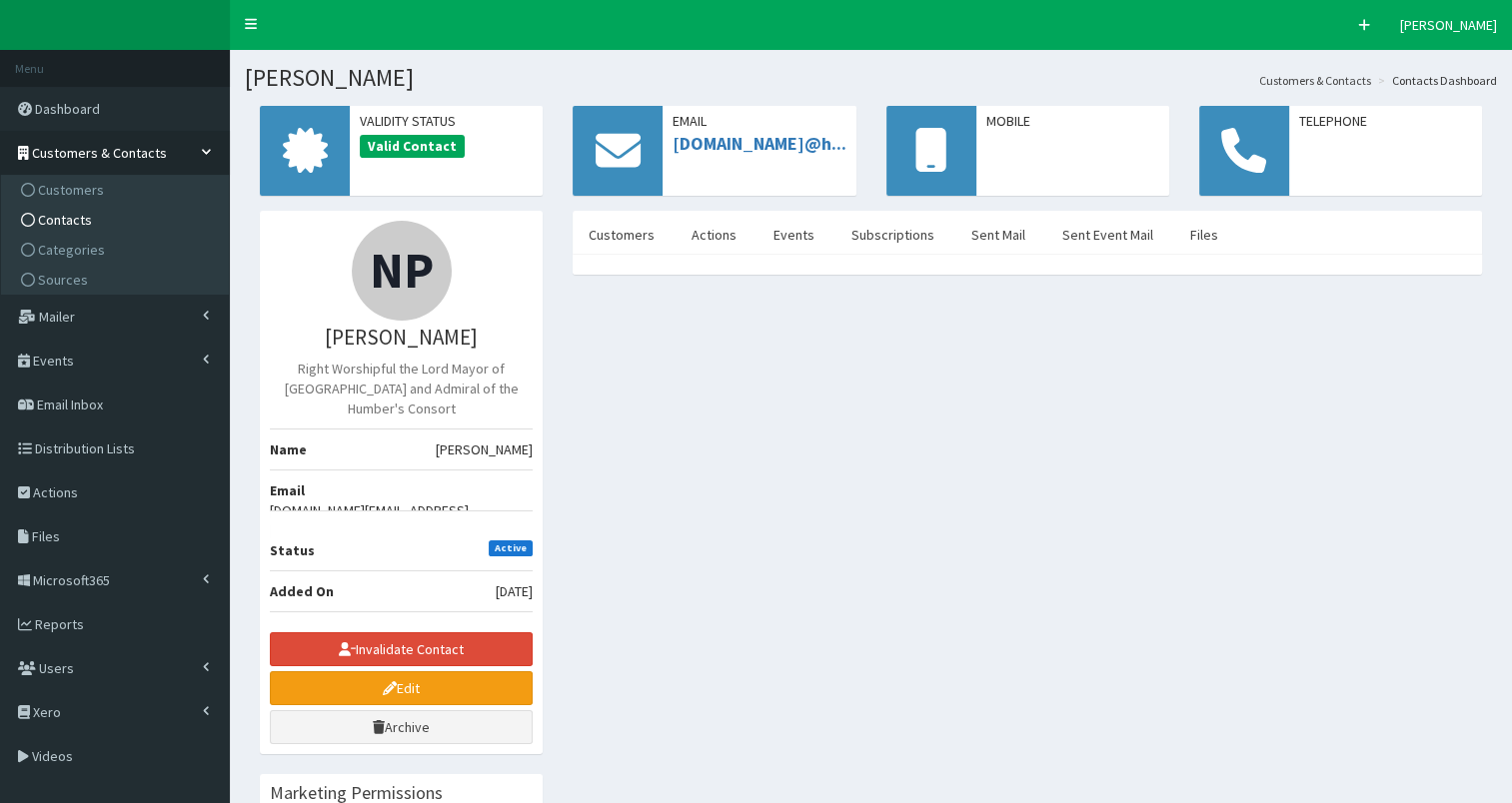 click on "Contacts" at bounding box center (65, 220) 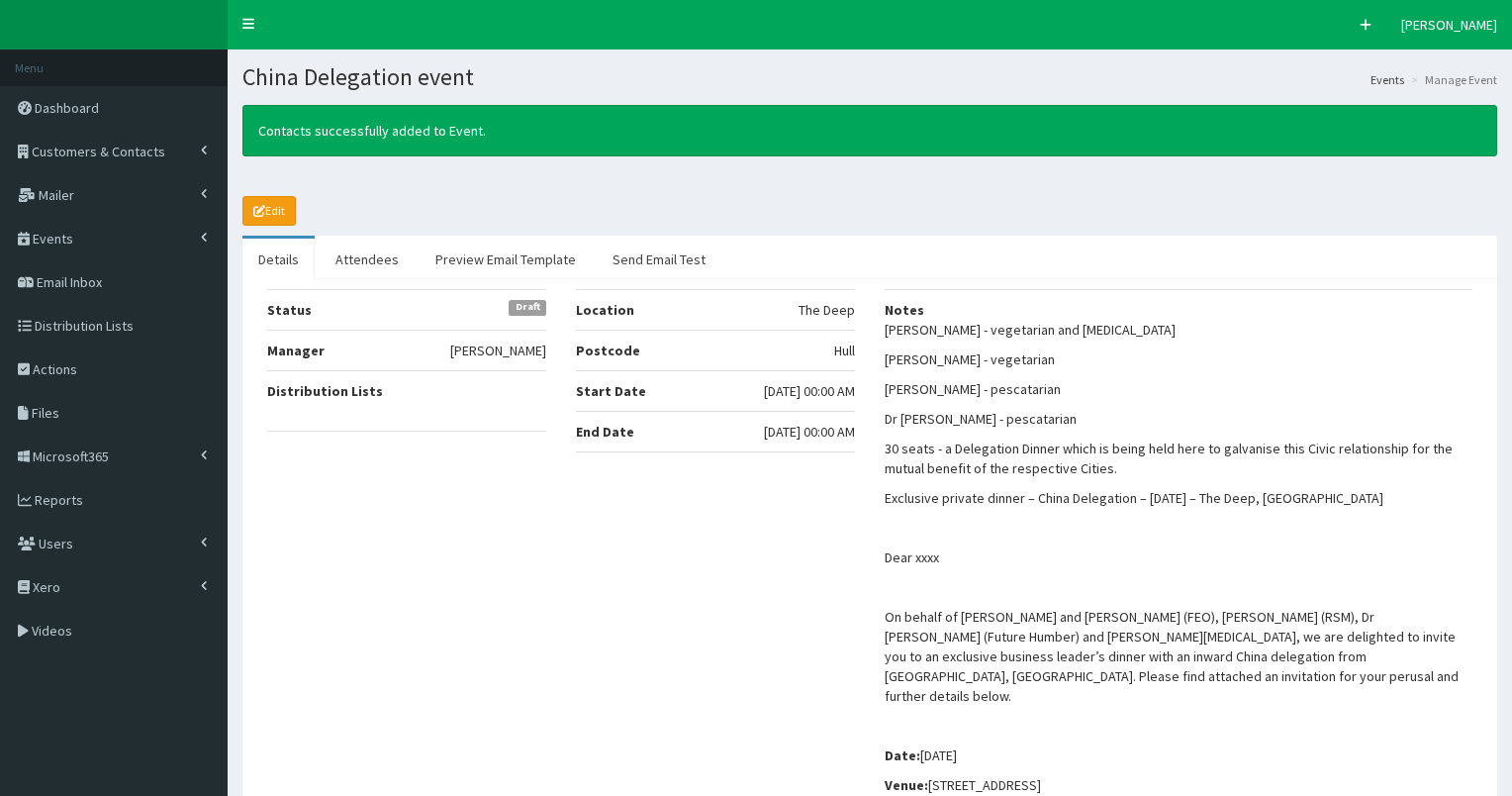 select on "50" 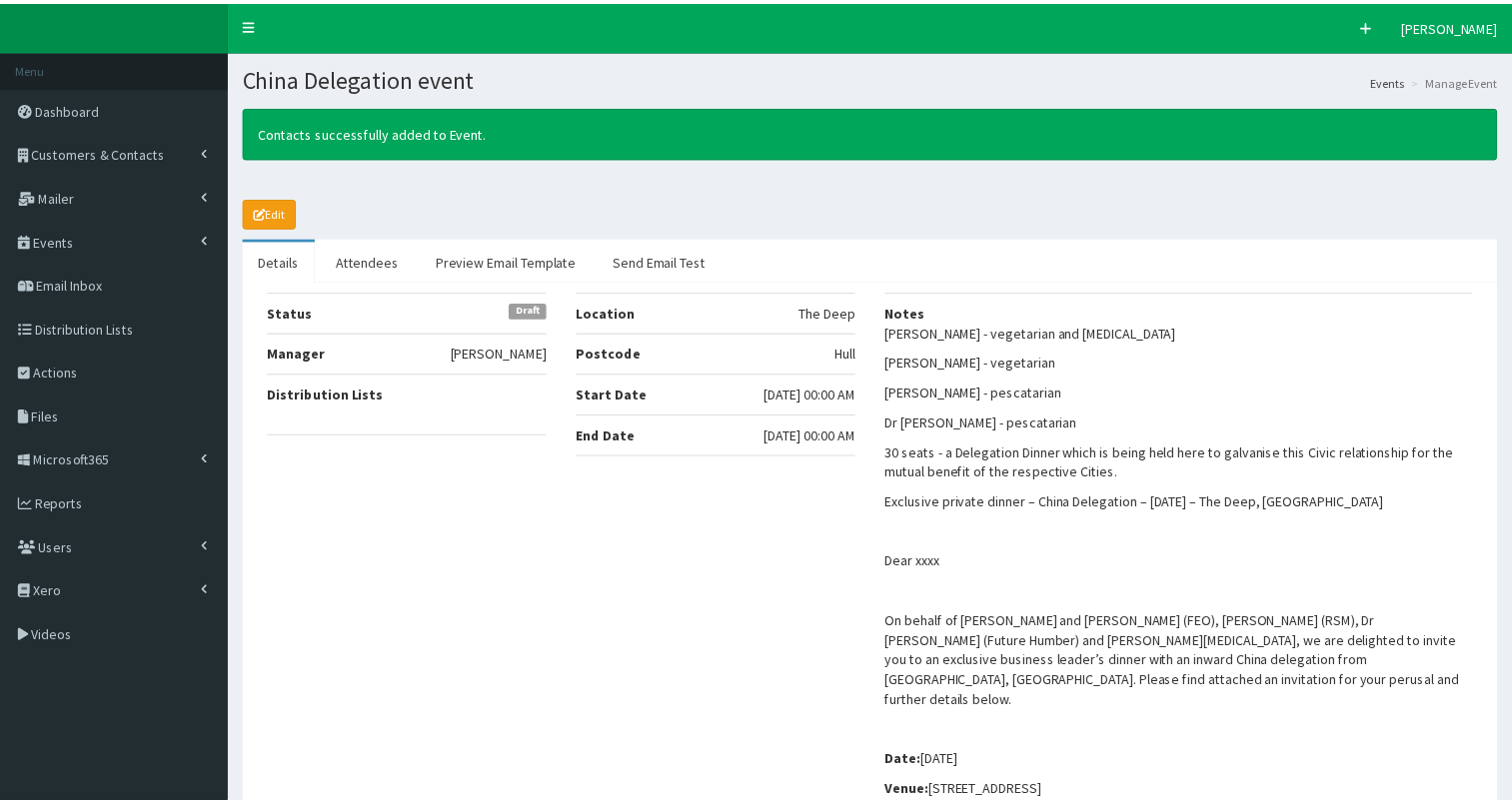 scroll, scrollTop: 0, scrollLeft: 0, axis: both 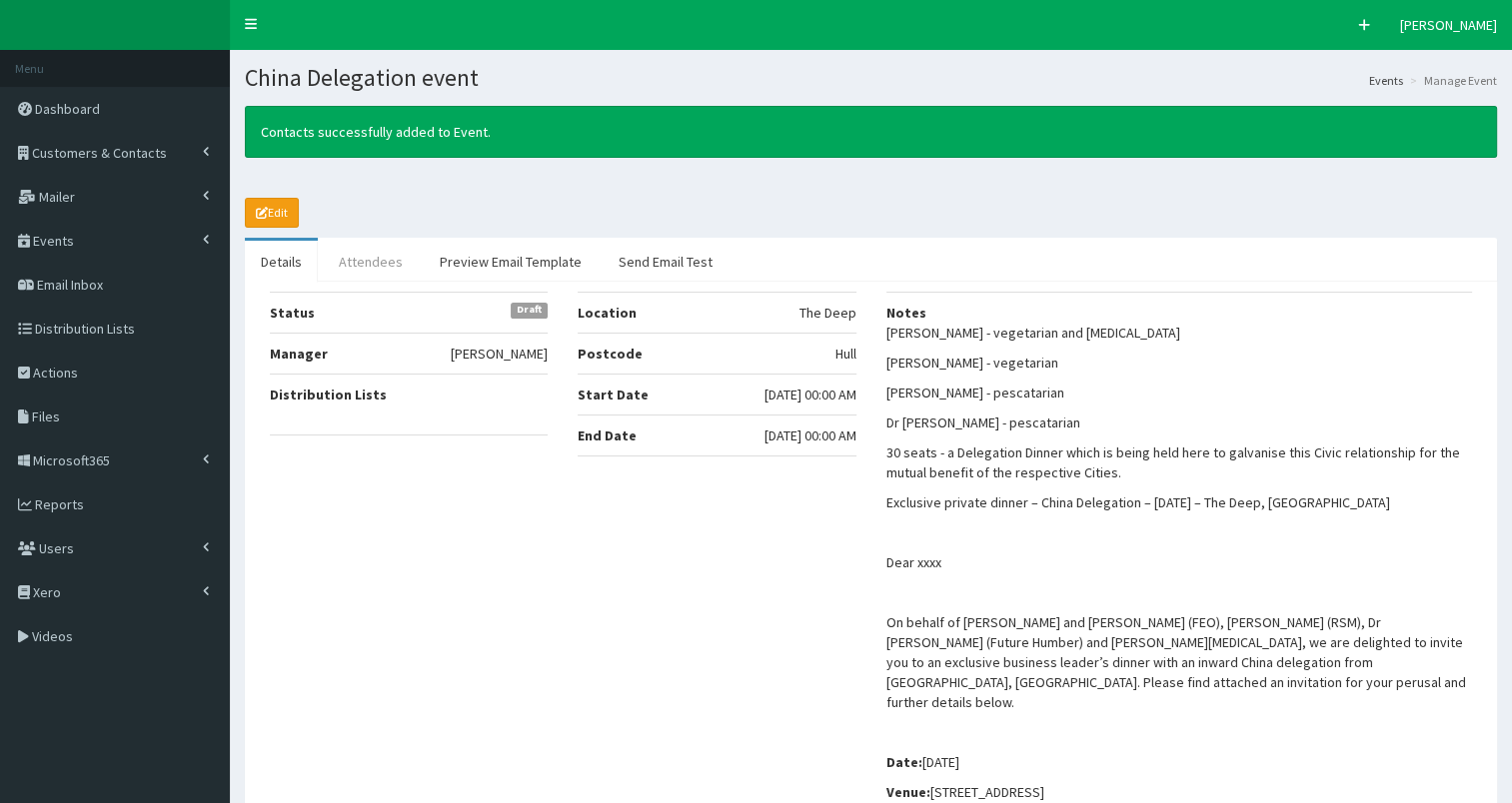 click on "Attendees" at bounding box center [371, 262] 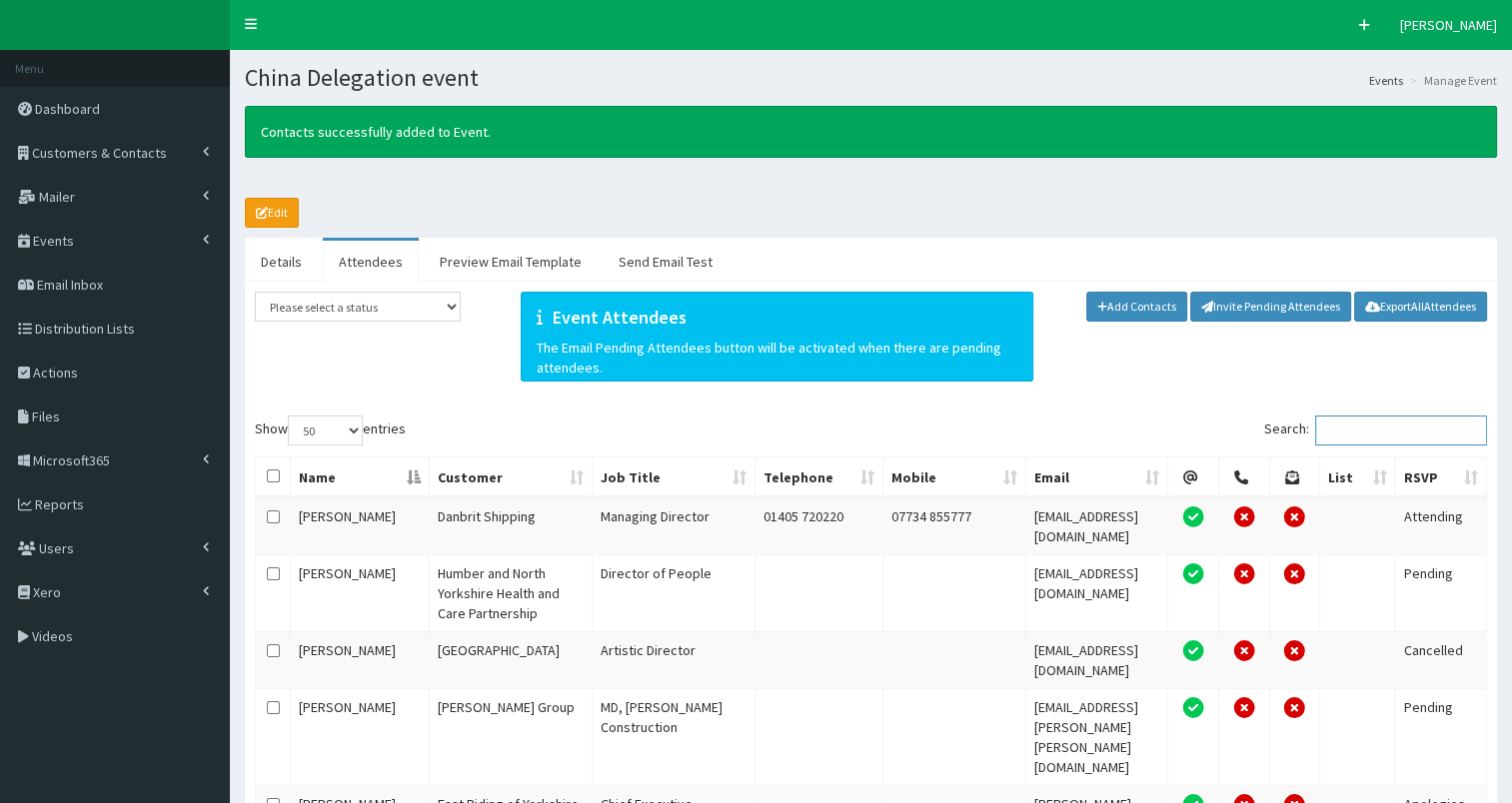 click on "Search:" at bounding box center (1401, 430) 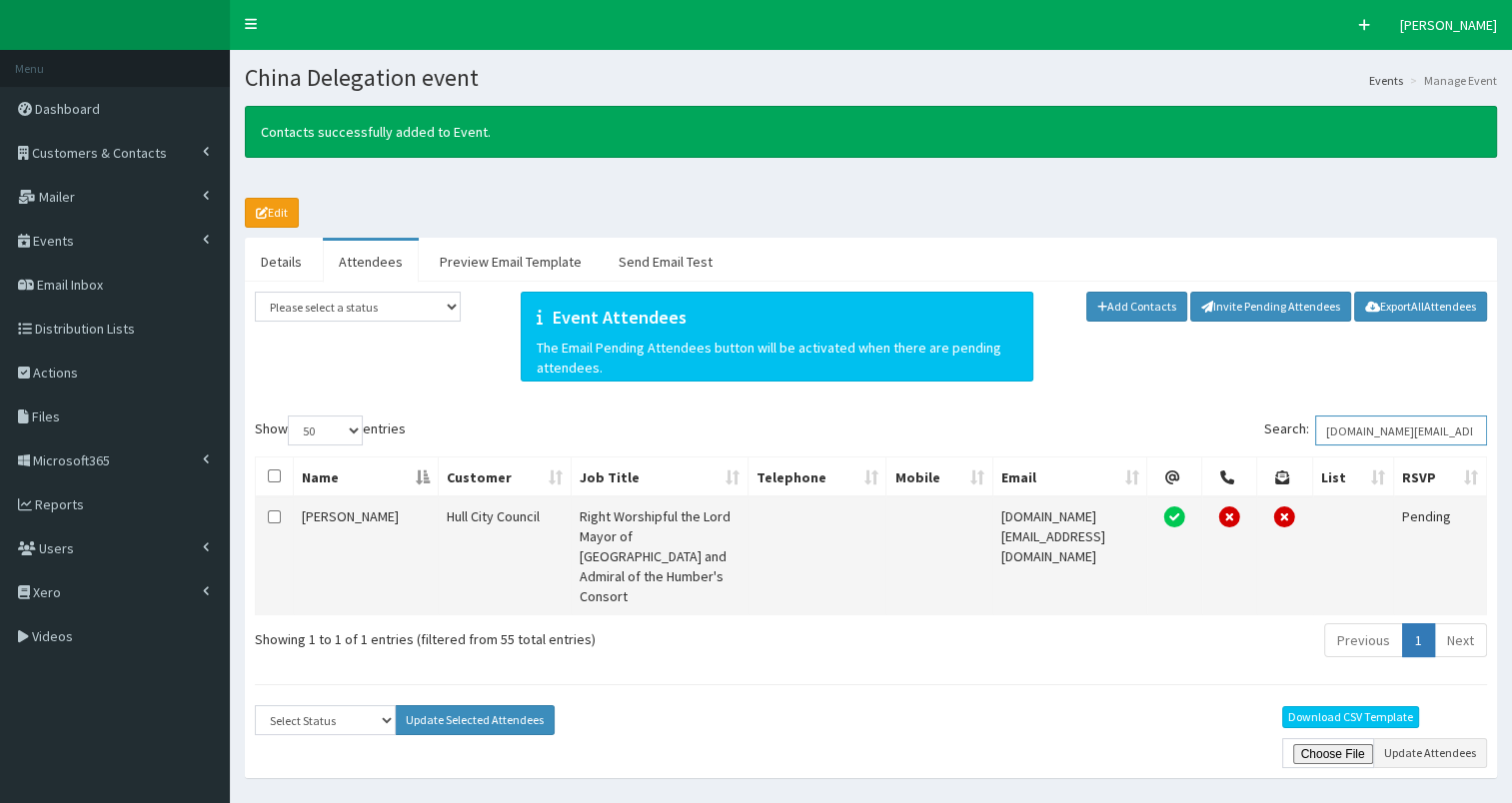 type on "[DOMAIN_NAME][EMAIL_ADDRESS][DOMAIN_NAME]" 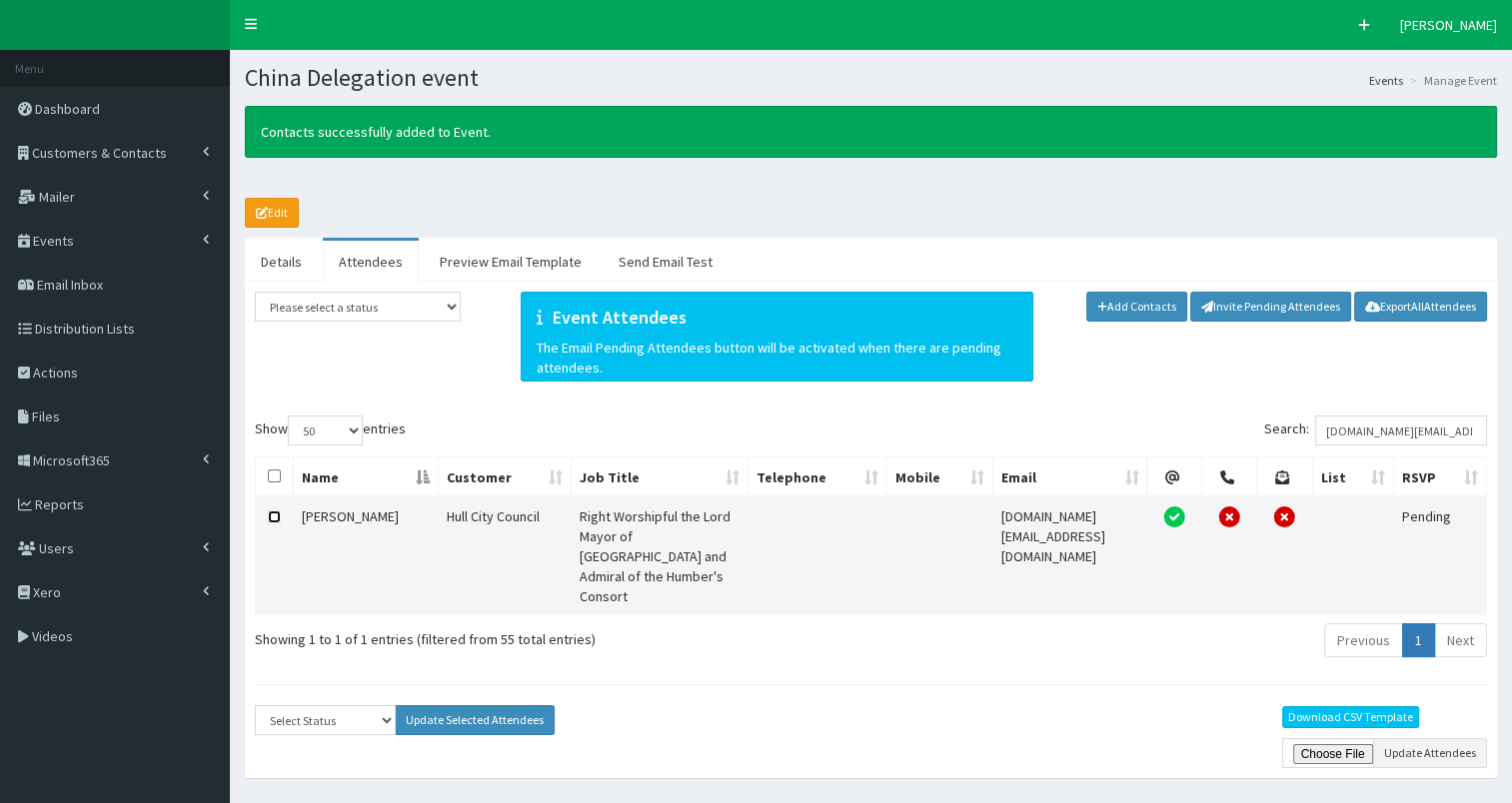 click at bounding box center (274, 516) 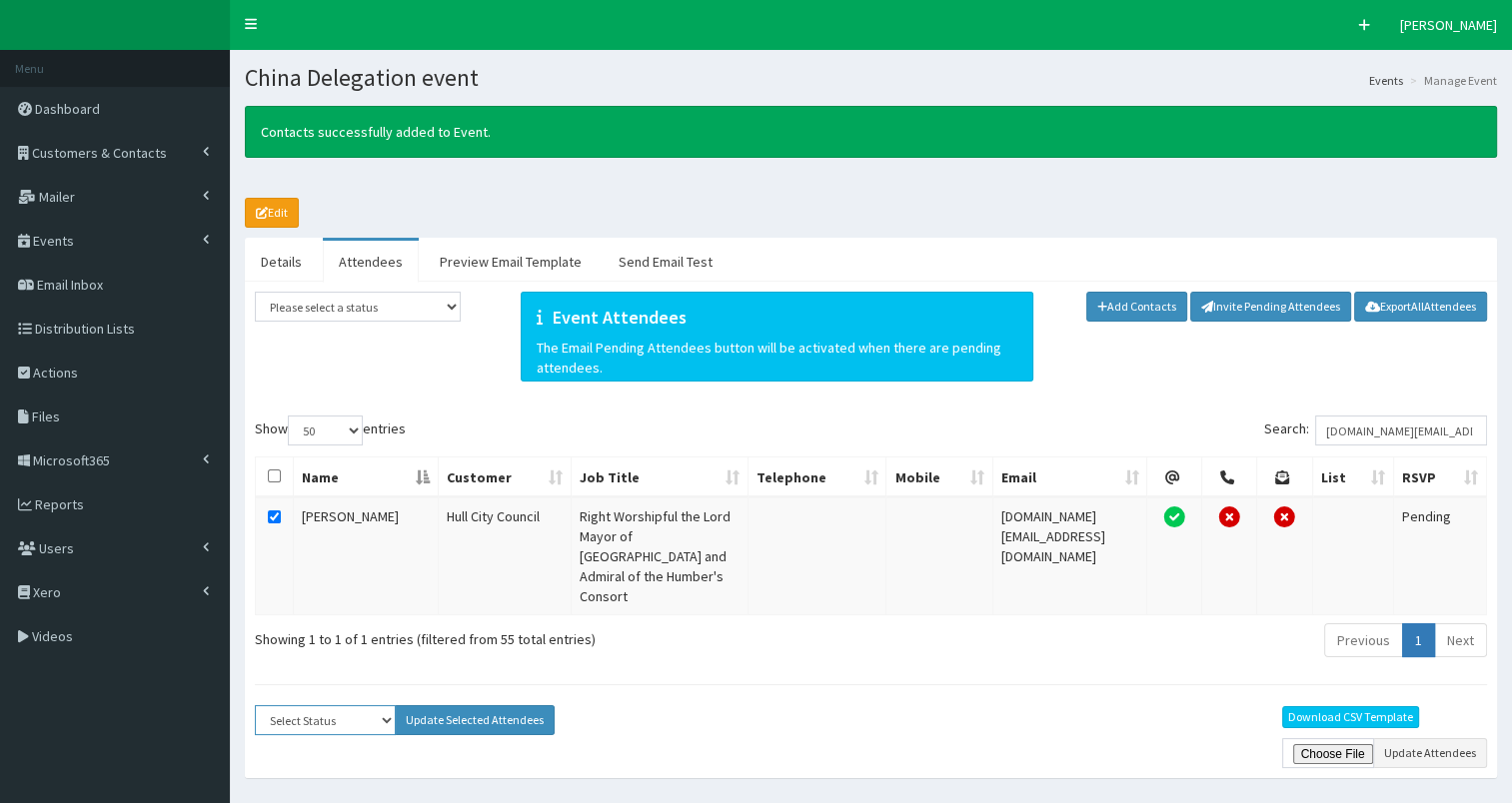 click on "Select Status
Apologies
Attended
Attending
Cancelled
Declined
Did Not Attend
Invited
Pending" at bounding box center (325, 720) 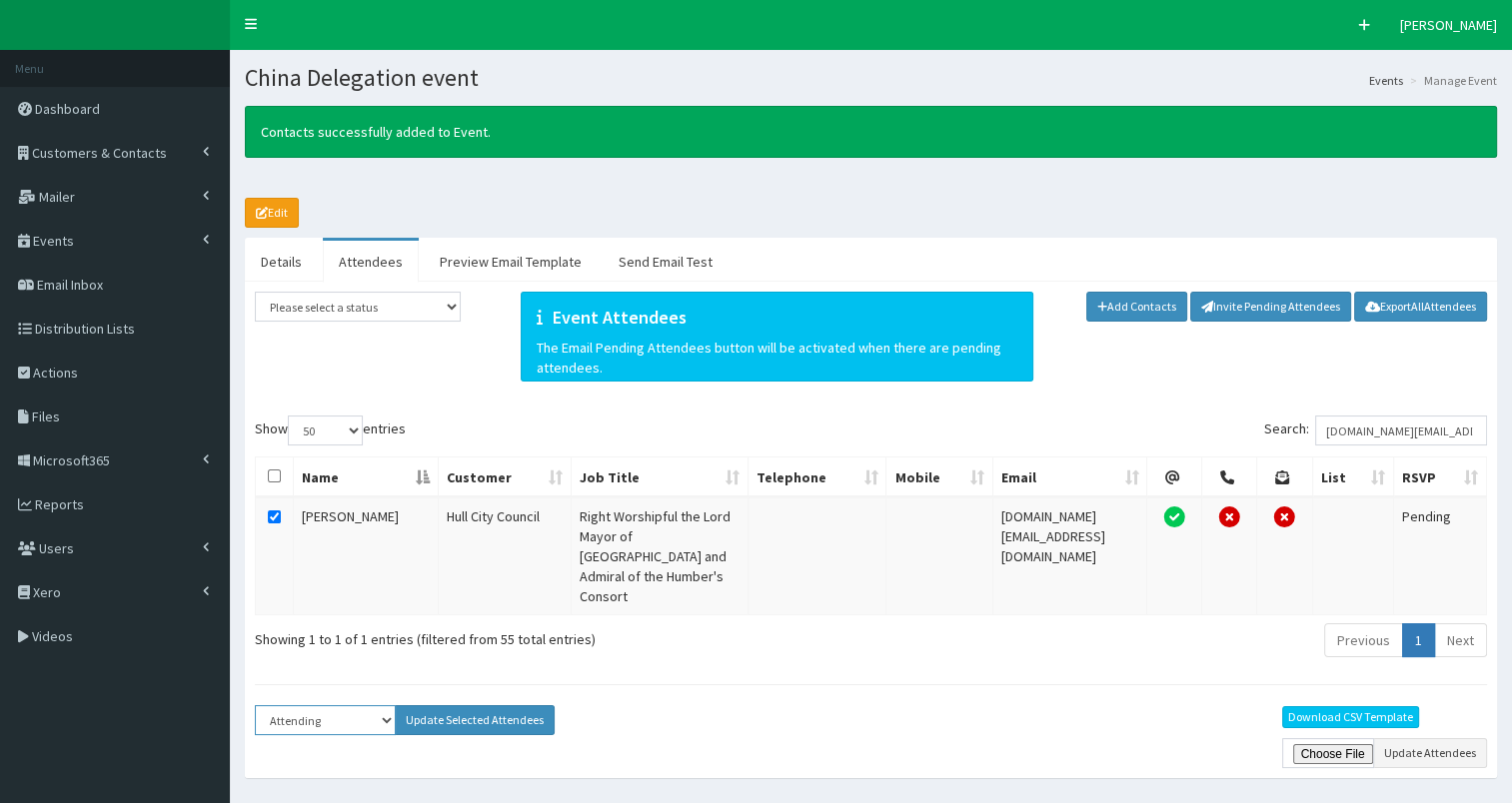 click on "Select Status
Apologies
Attended
Attending
Cancelled
Declined
Did Not Attend
Invited
Pending" at bounding box center [325, 720] 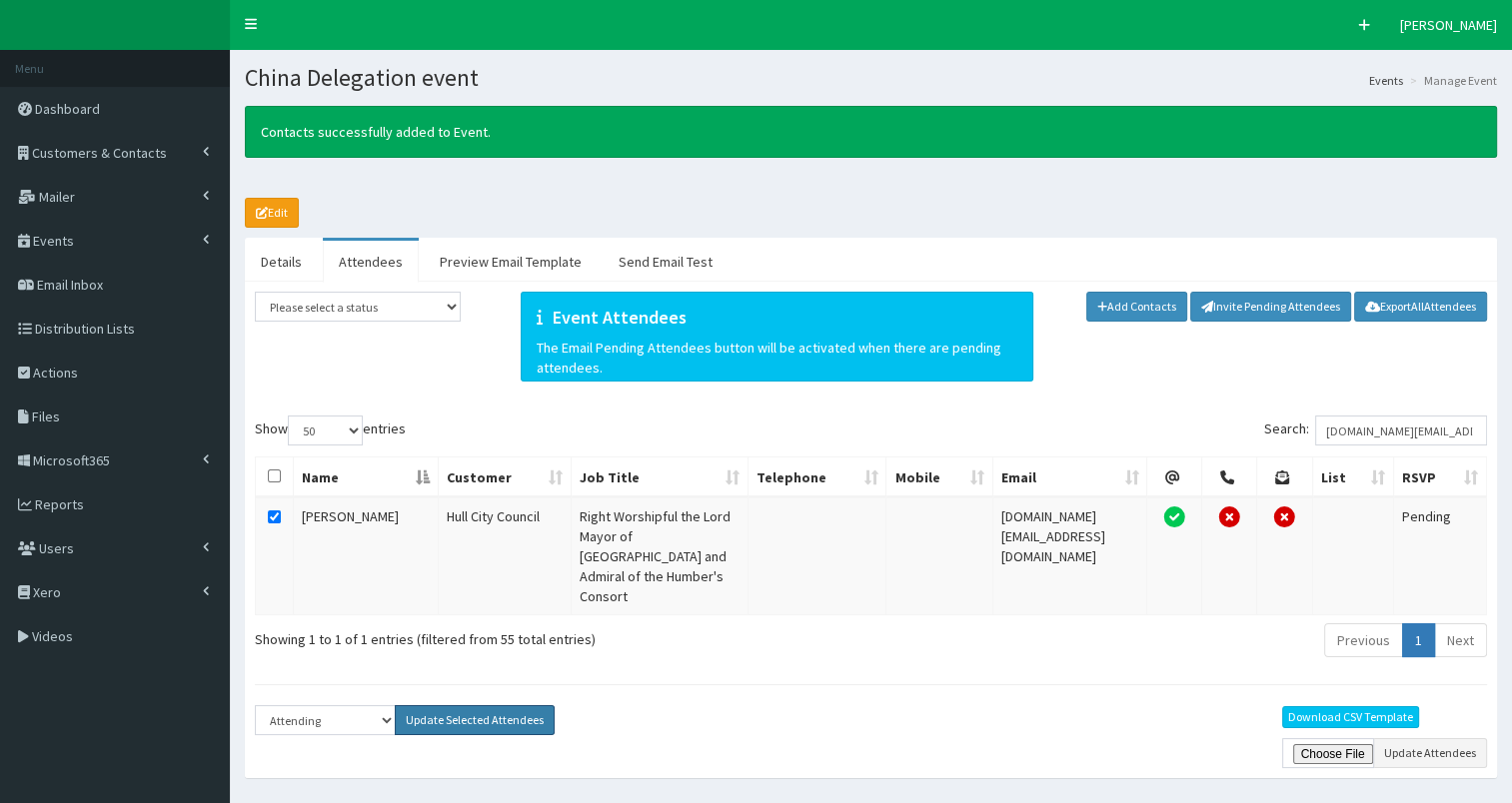 click on "Update Selected Attendees" at bounding box center [475, 720] 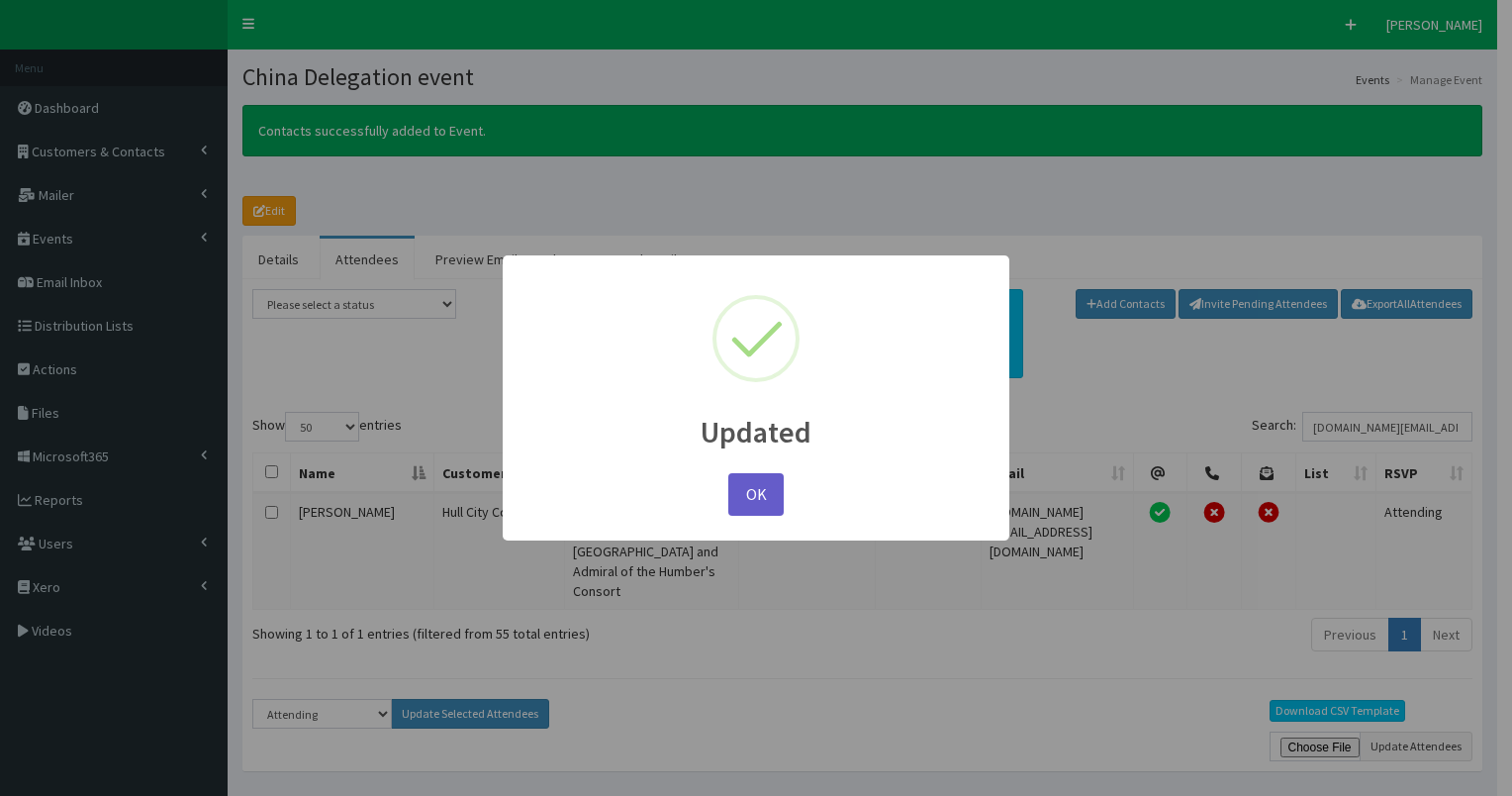 click on "OK" at bounding box center [756, 494] 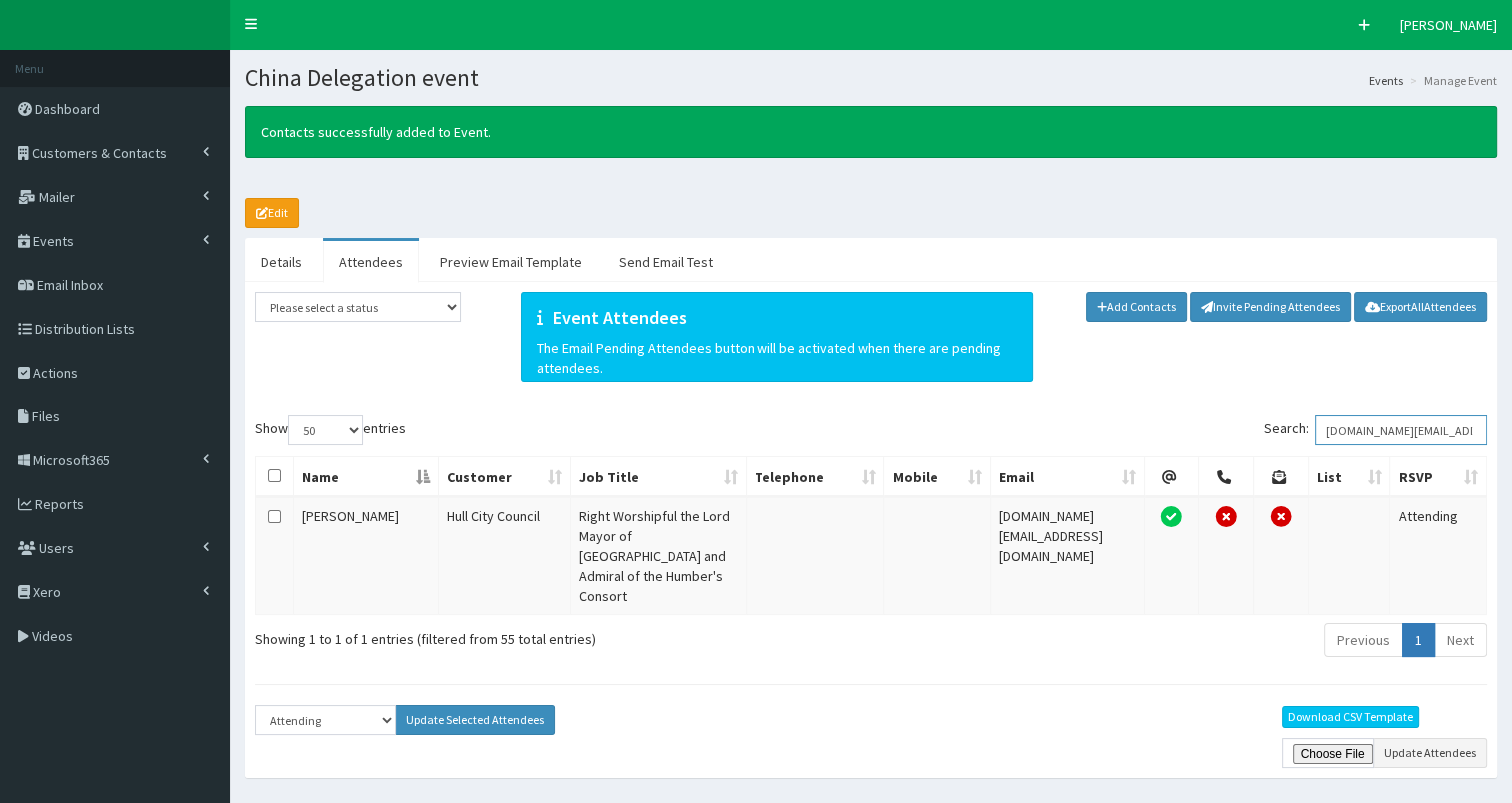 drag, startPoint x: 1333, startPoint y: 426, endPoint x: 1526, endPoint y: 420, distance: 193.09324 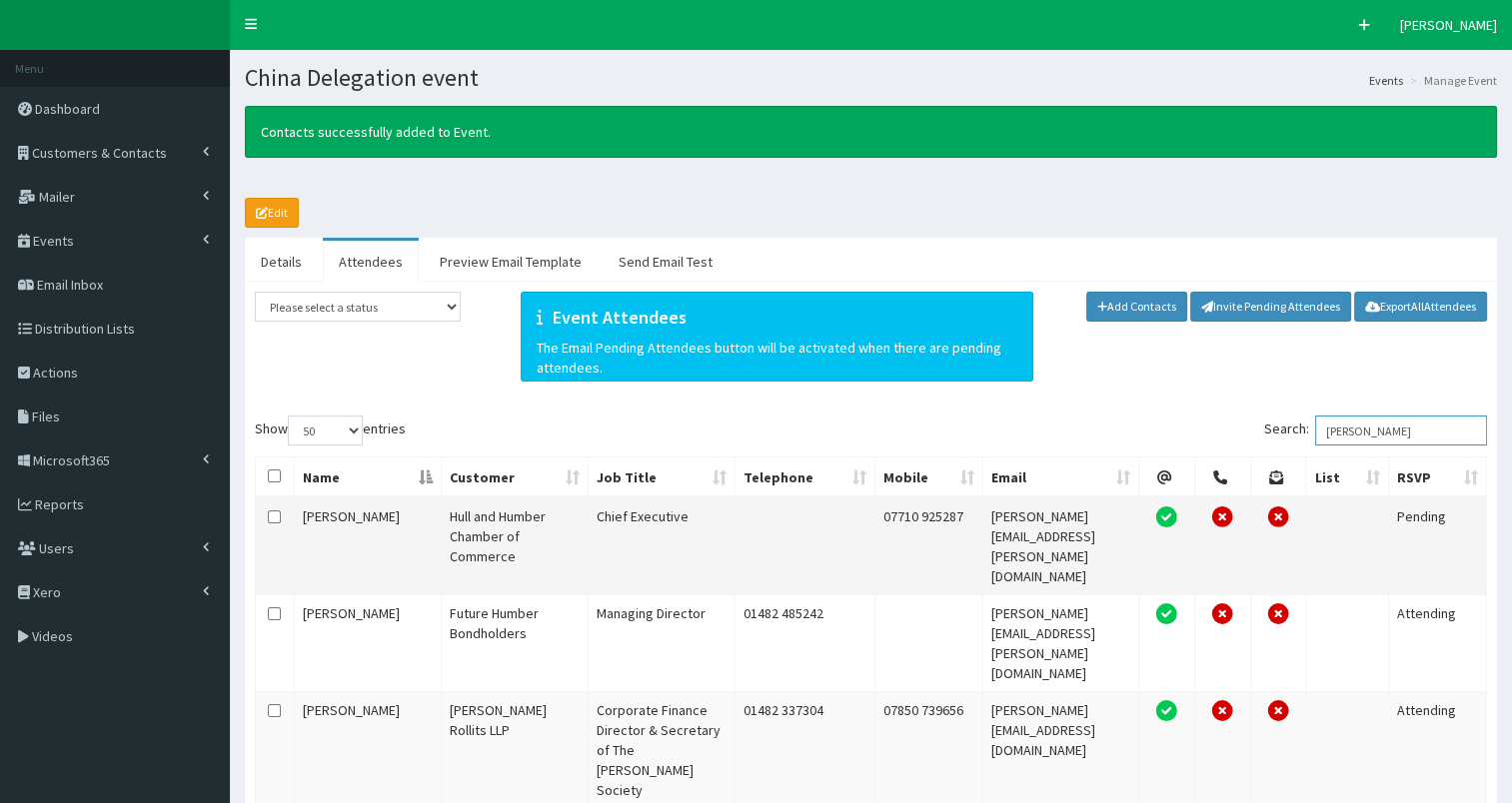 type on "ian" 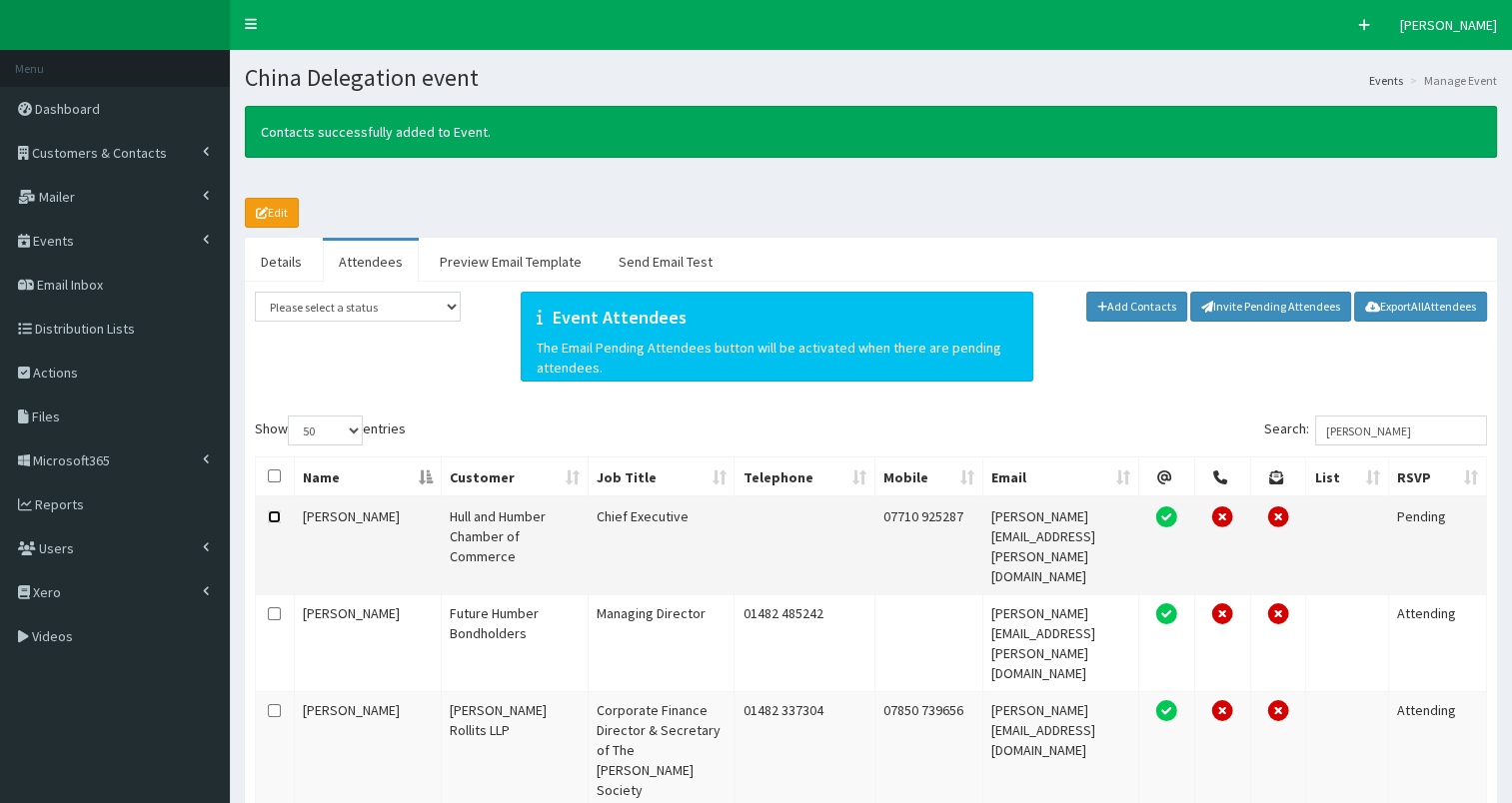 click at bounding box center [274, 516] 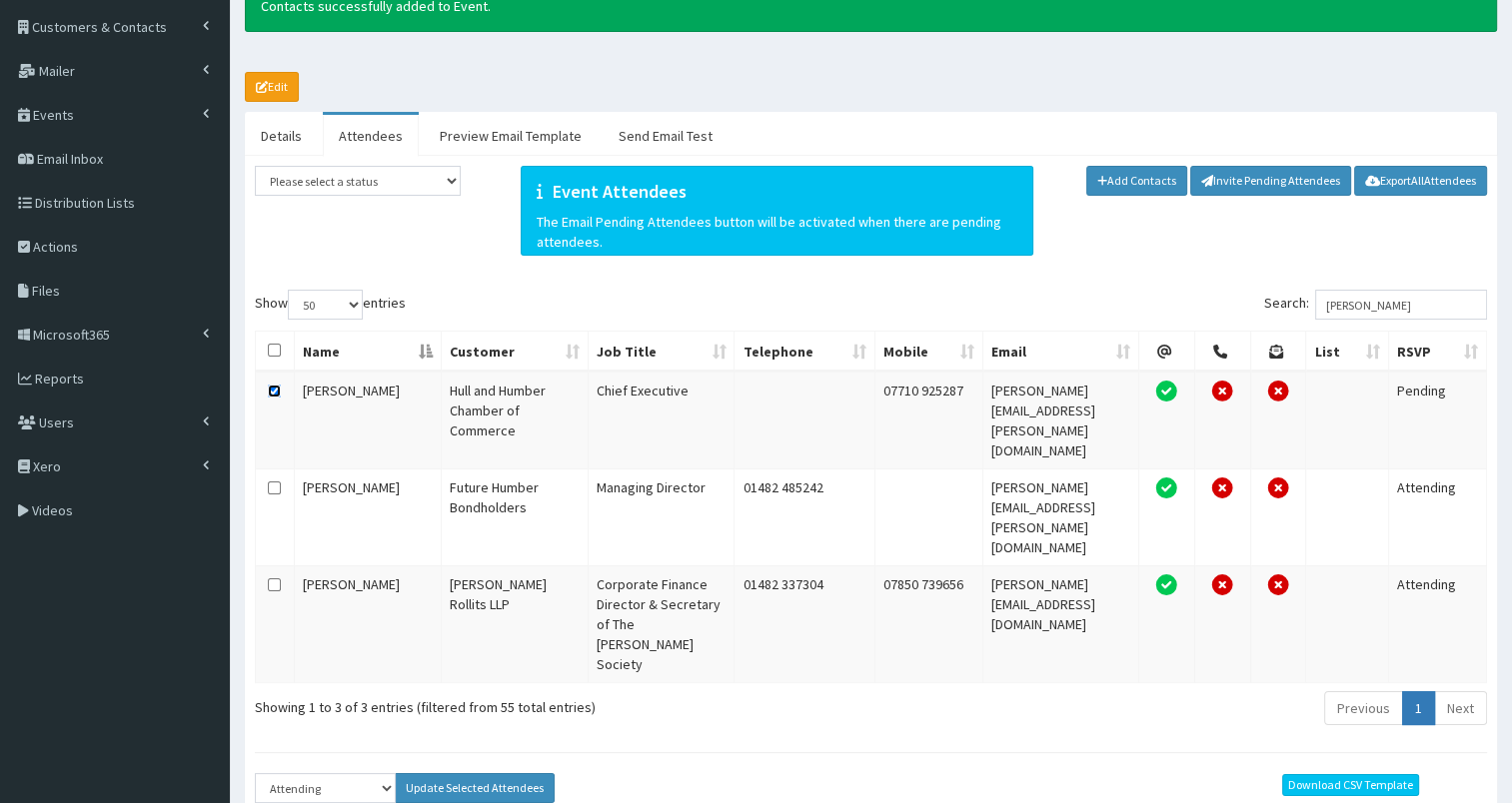 scroll, scrollTop: 208, scrollLeft: 0, axis: vertical 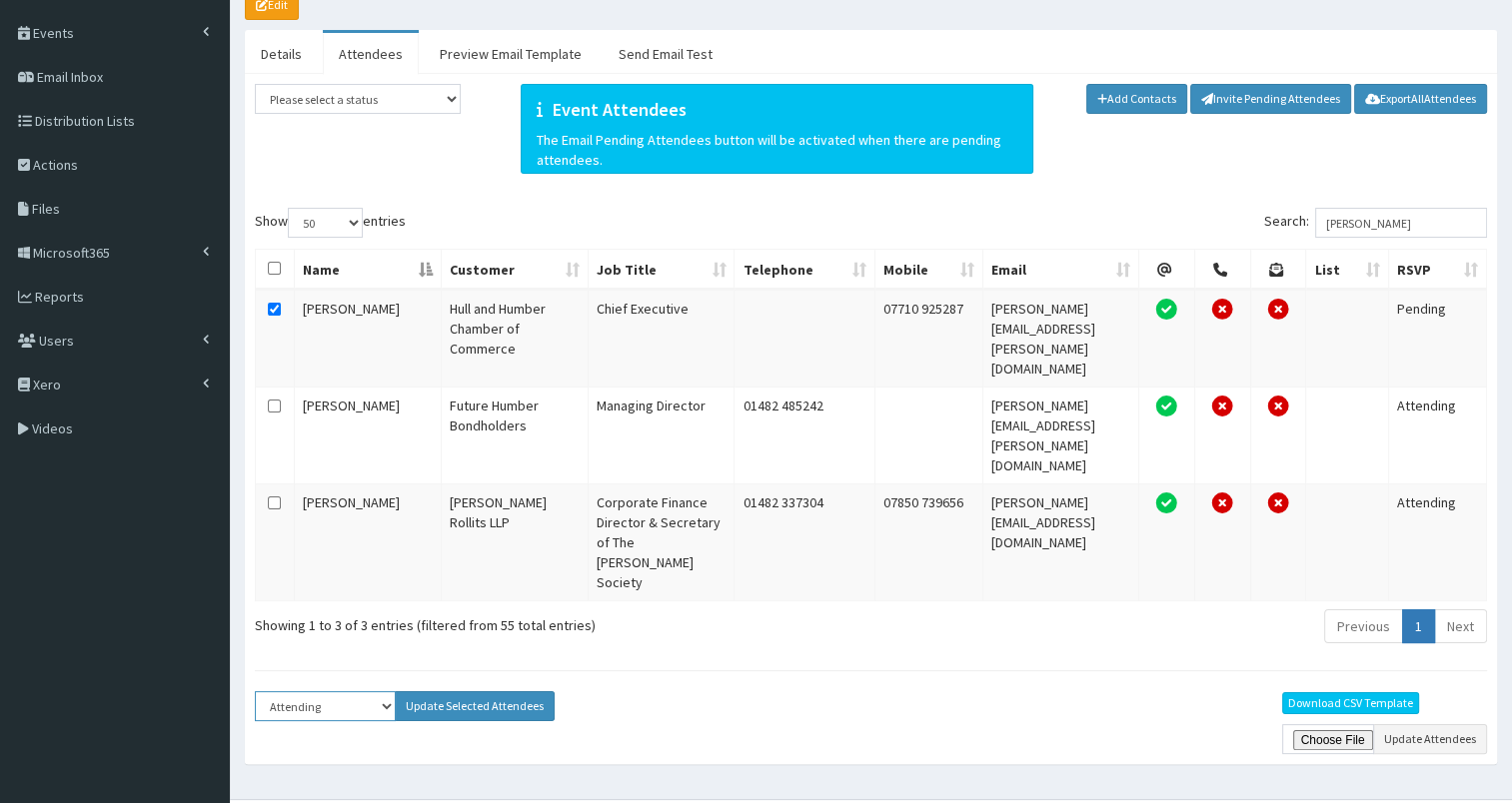 click on "Select Status
Apologies
Attended
Attending
Cancelled
Declined
Did Not Attend
Invited
Pending" at bounding box center (325, 706) 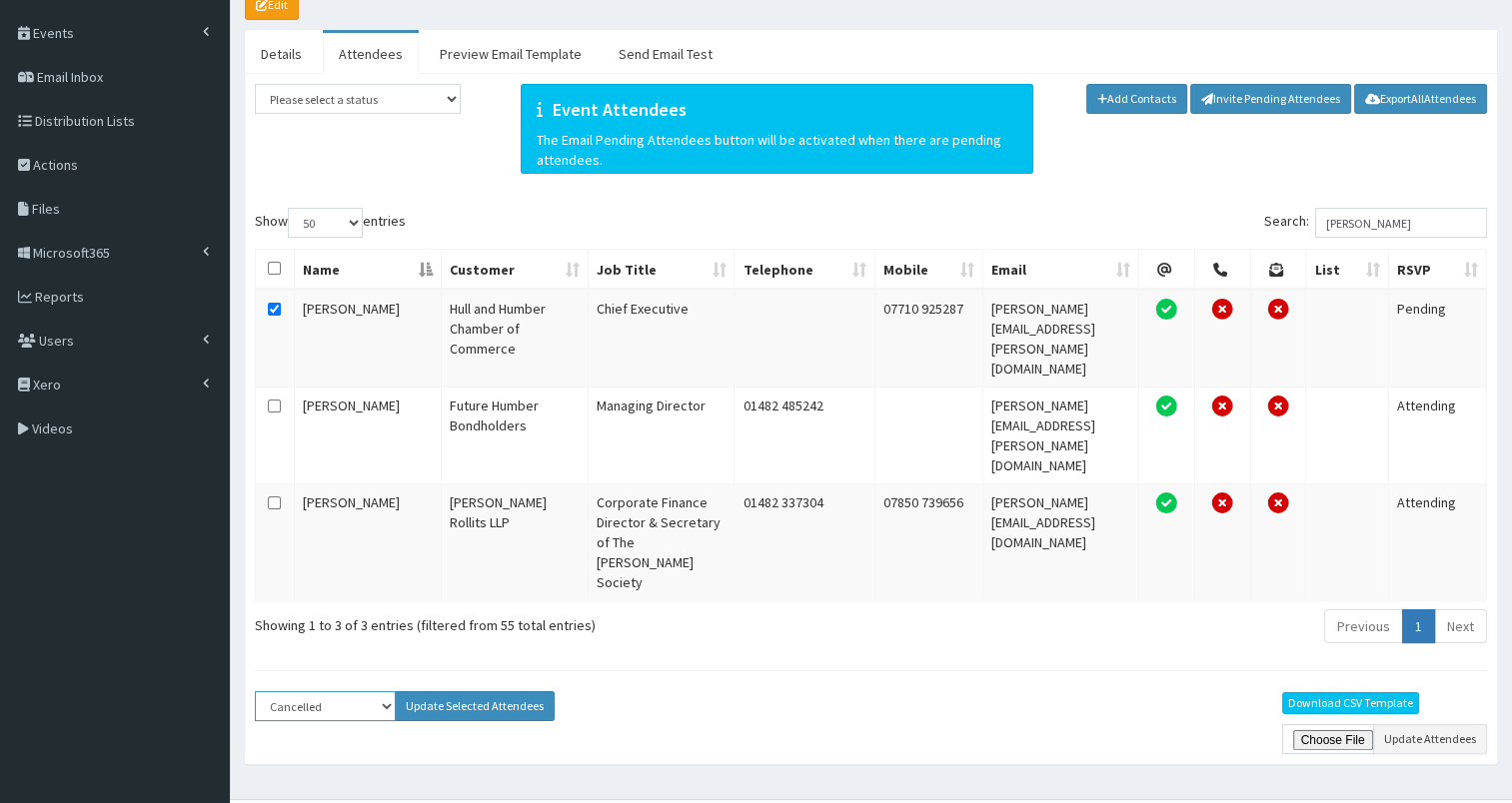 click on "Select Status
Apologies
Attended
Attending
Cancelled
Declined
Did Not Attend
Invited
Pending" at bounding box center (325, 706) 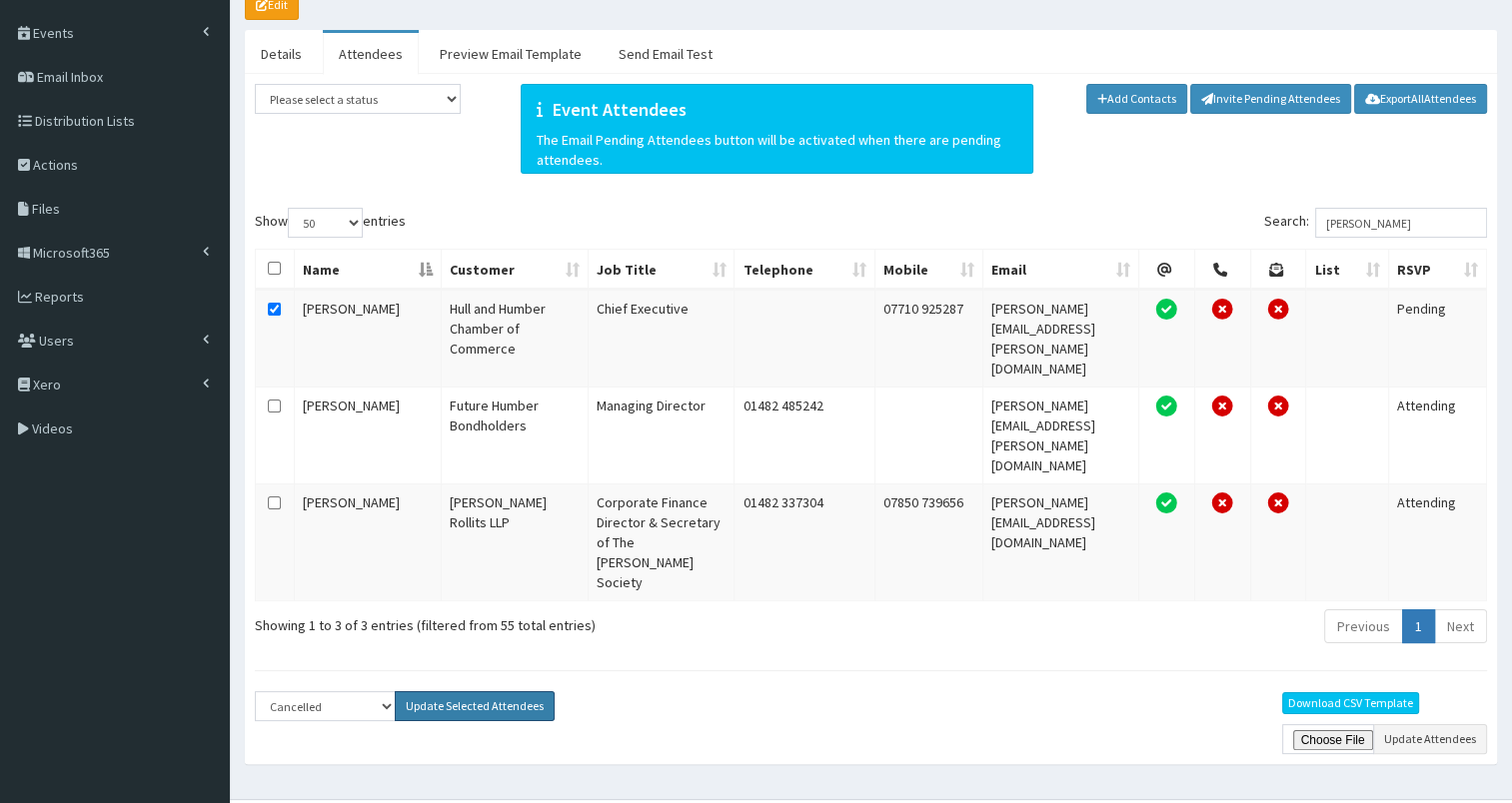 click on "Update Selected Attendees" at bounding box center [475, 706] 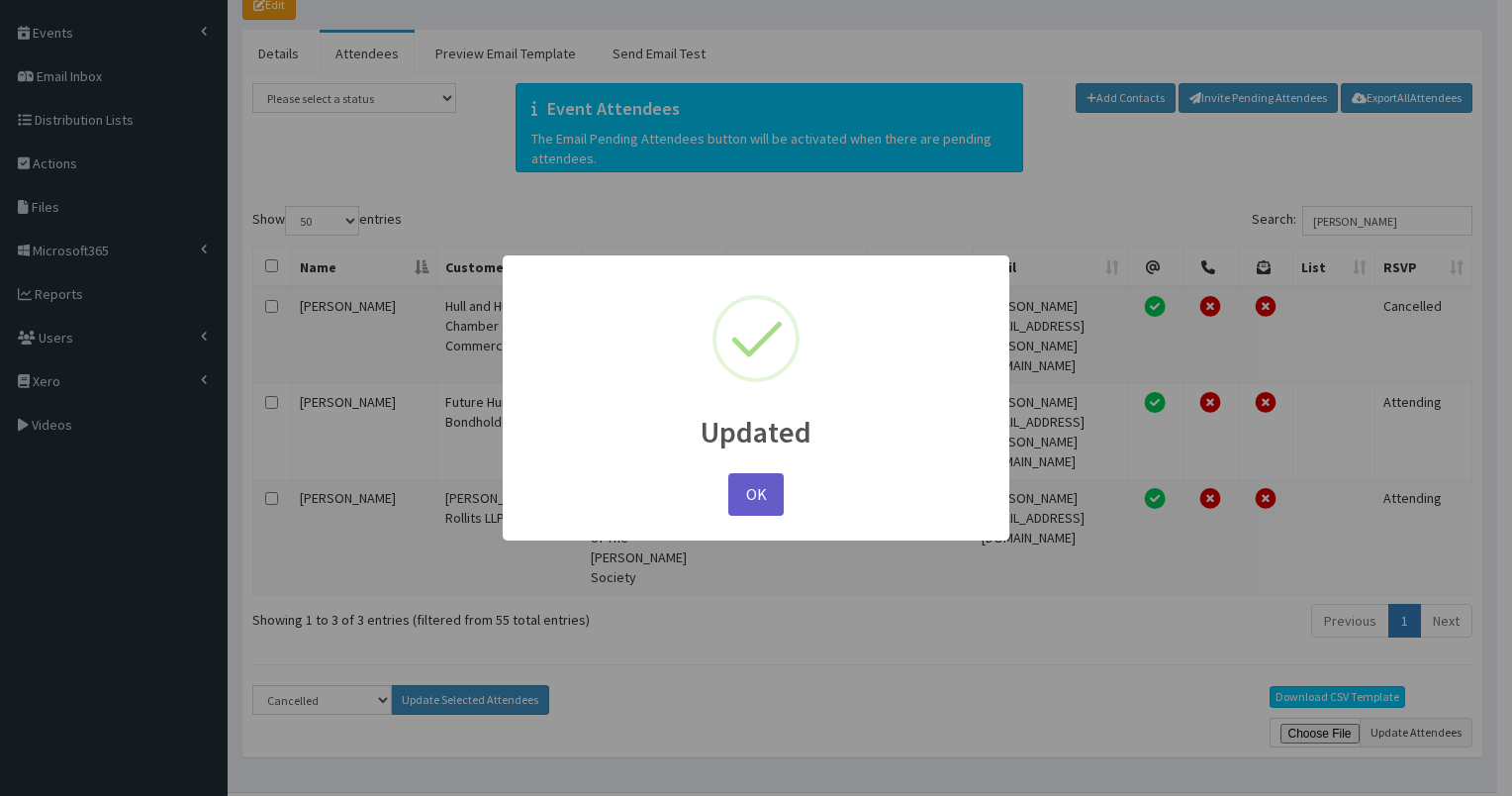 click on "OK" at bounding box center [756, 494] 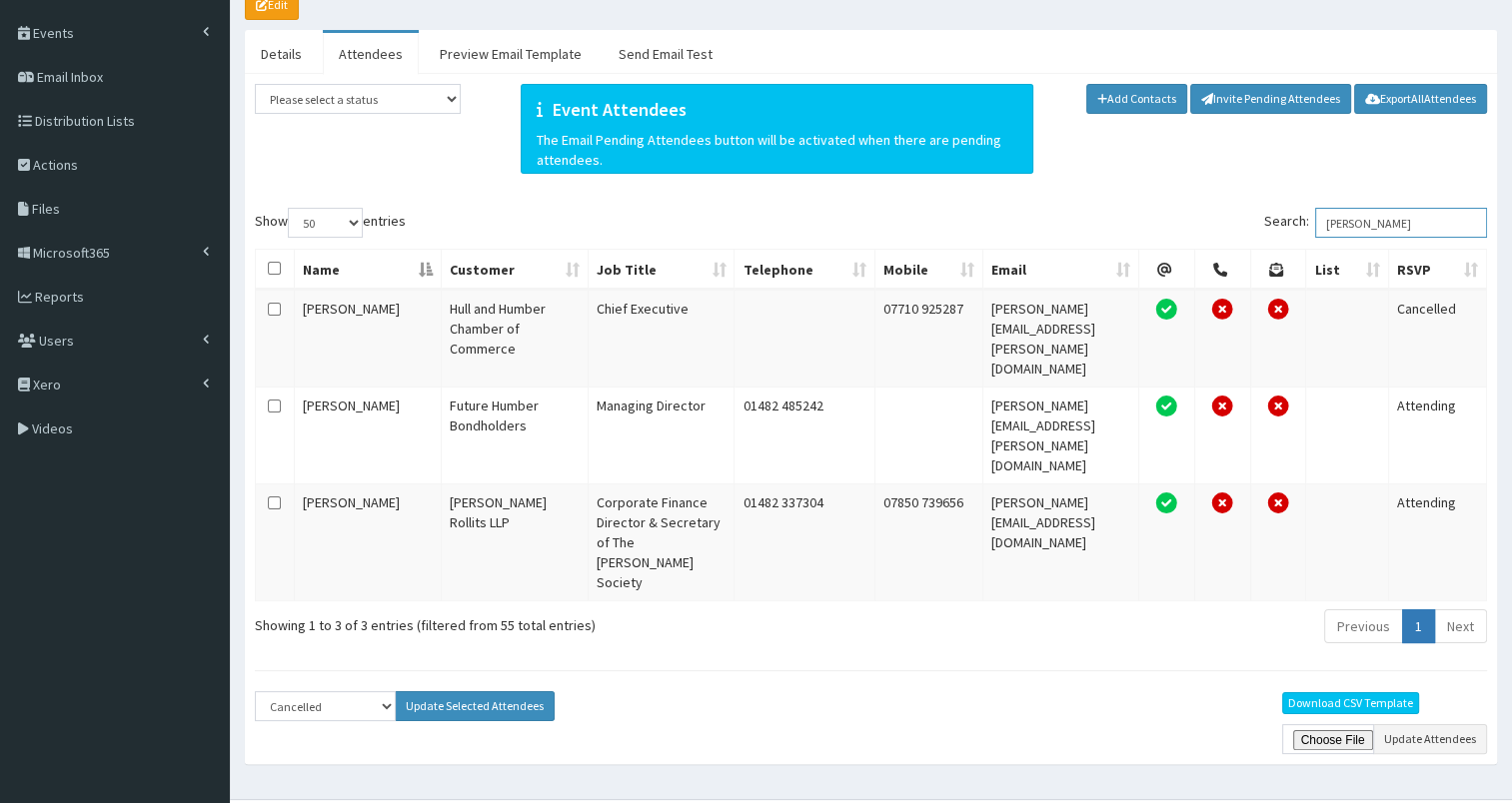 drag, startPoint x: 1336, startPoint y: 215, endPoint x: 1376, endPoint y: 220, distance: 40.311289 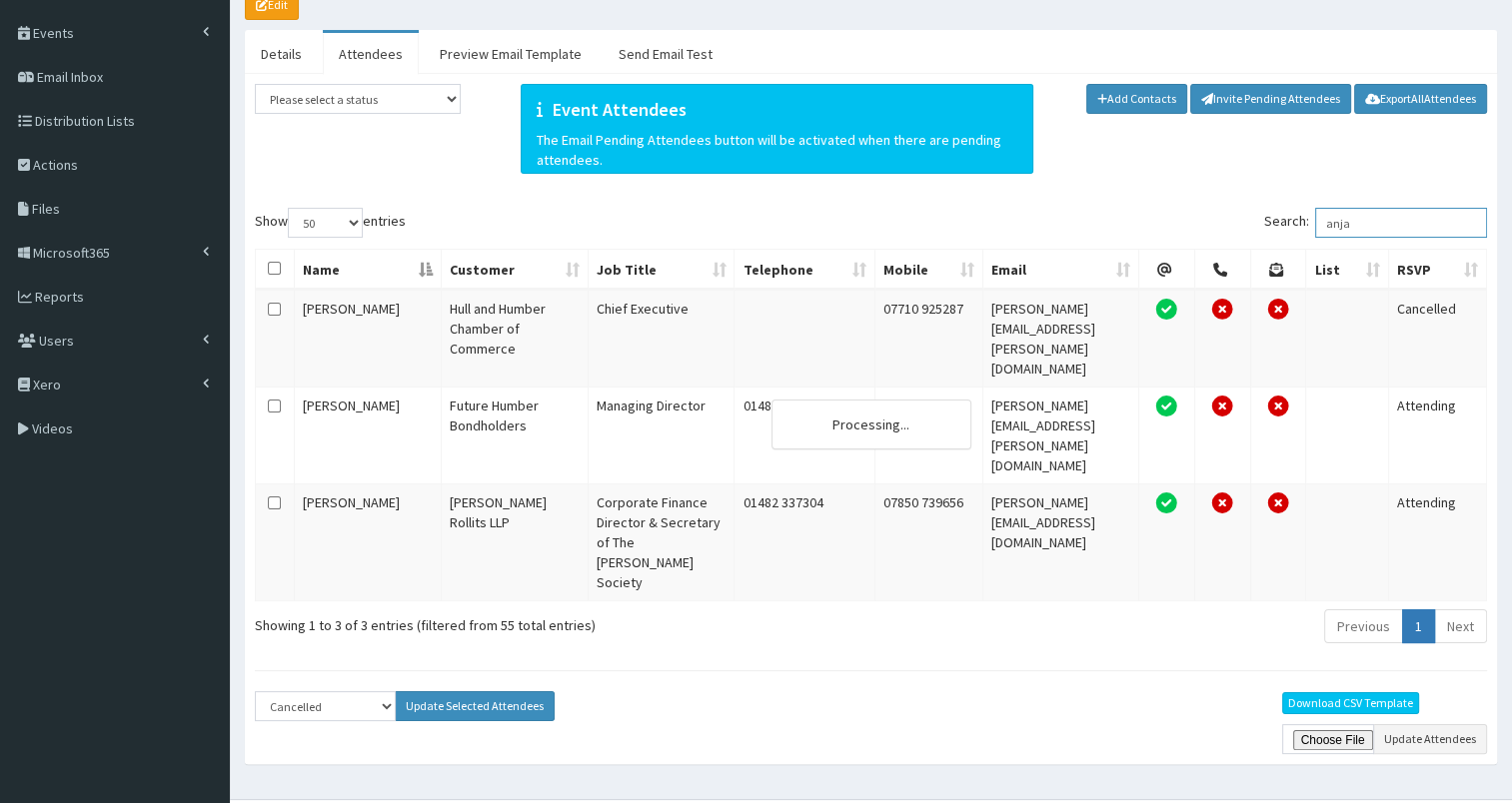 scroll, scrollTop: 37, scrollLeft: 0, axis: vertical 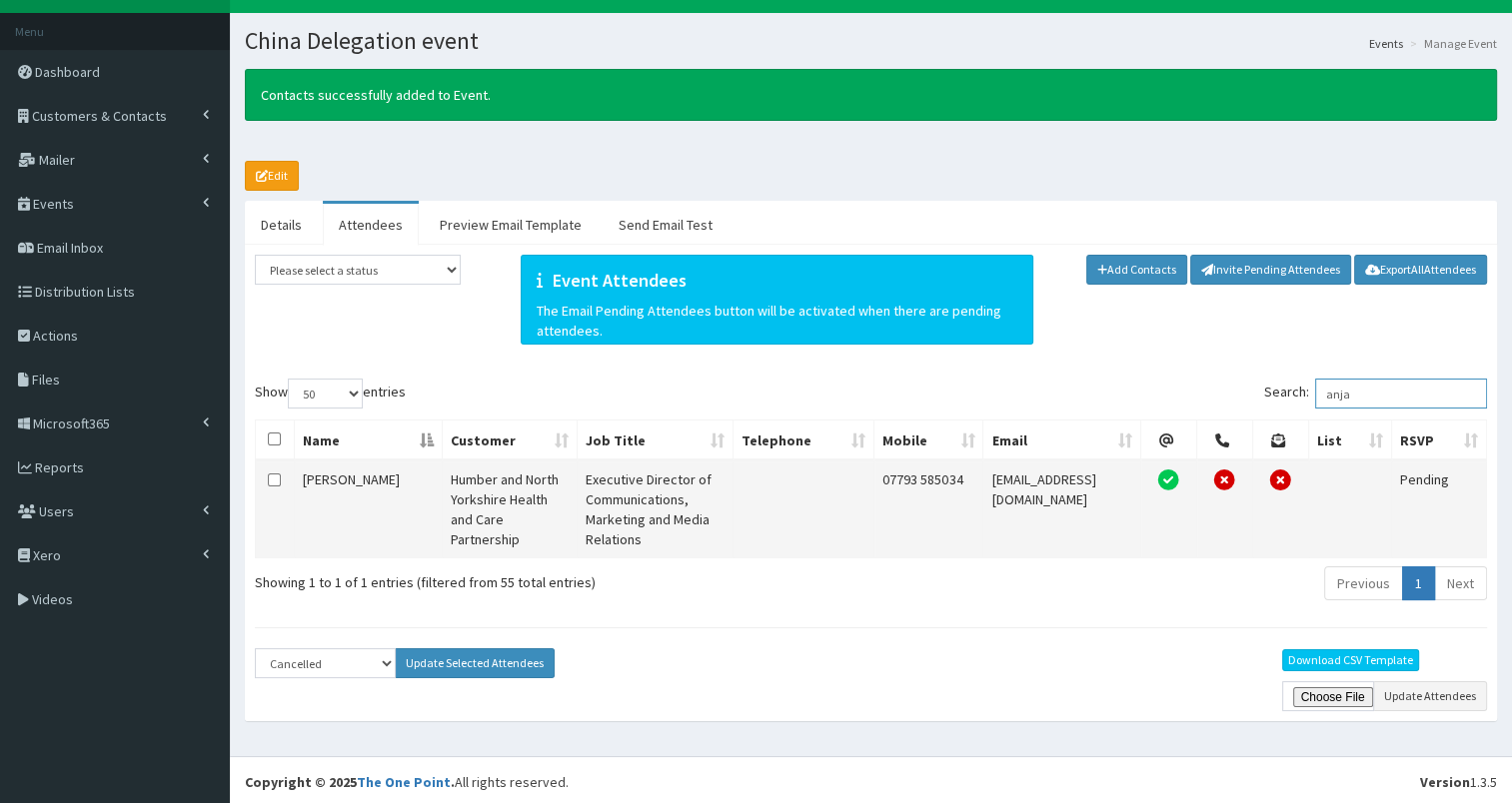 type on "anja" 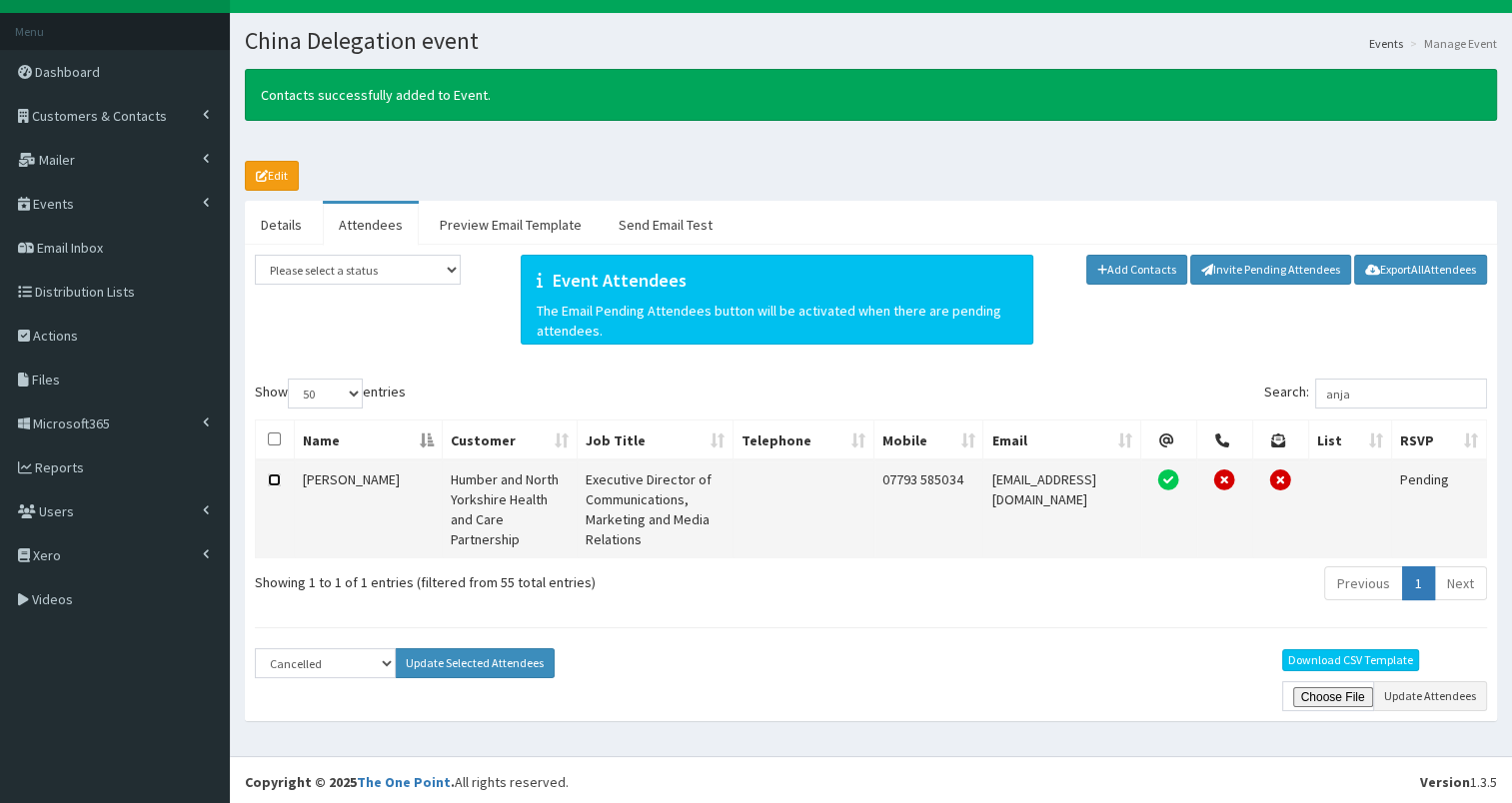 click at bounding box center (274, 479) 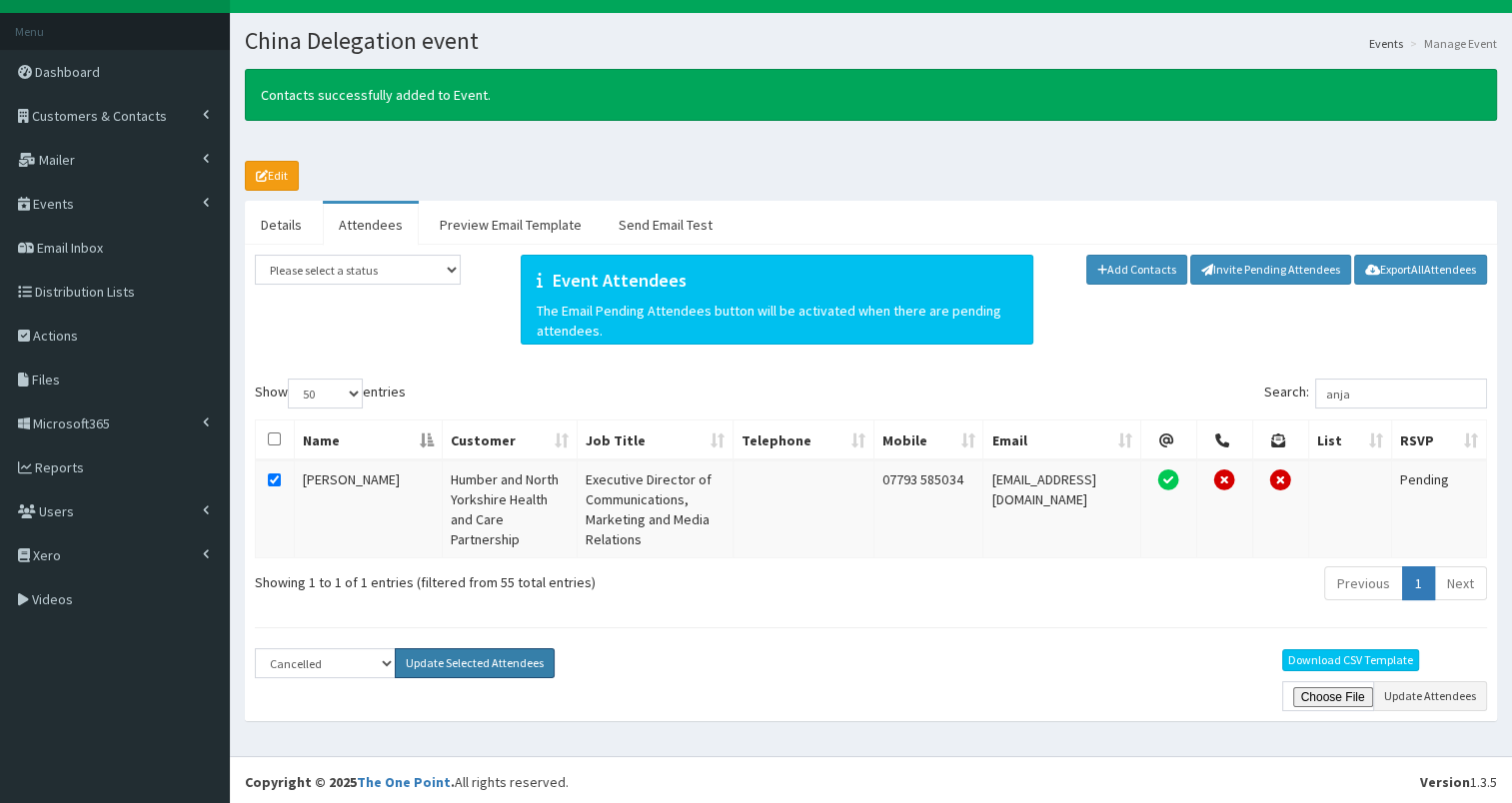 click on "Update Selected Attendees" at bounding box center [475, 663] 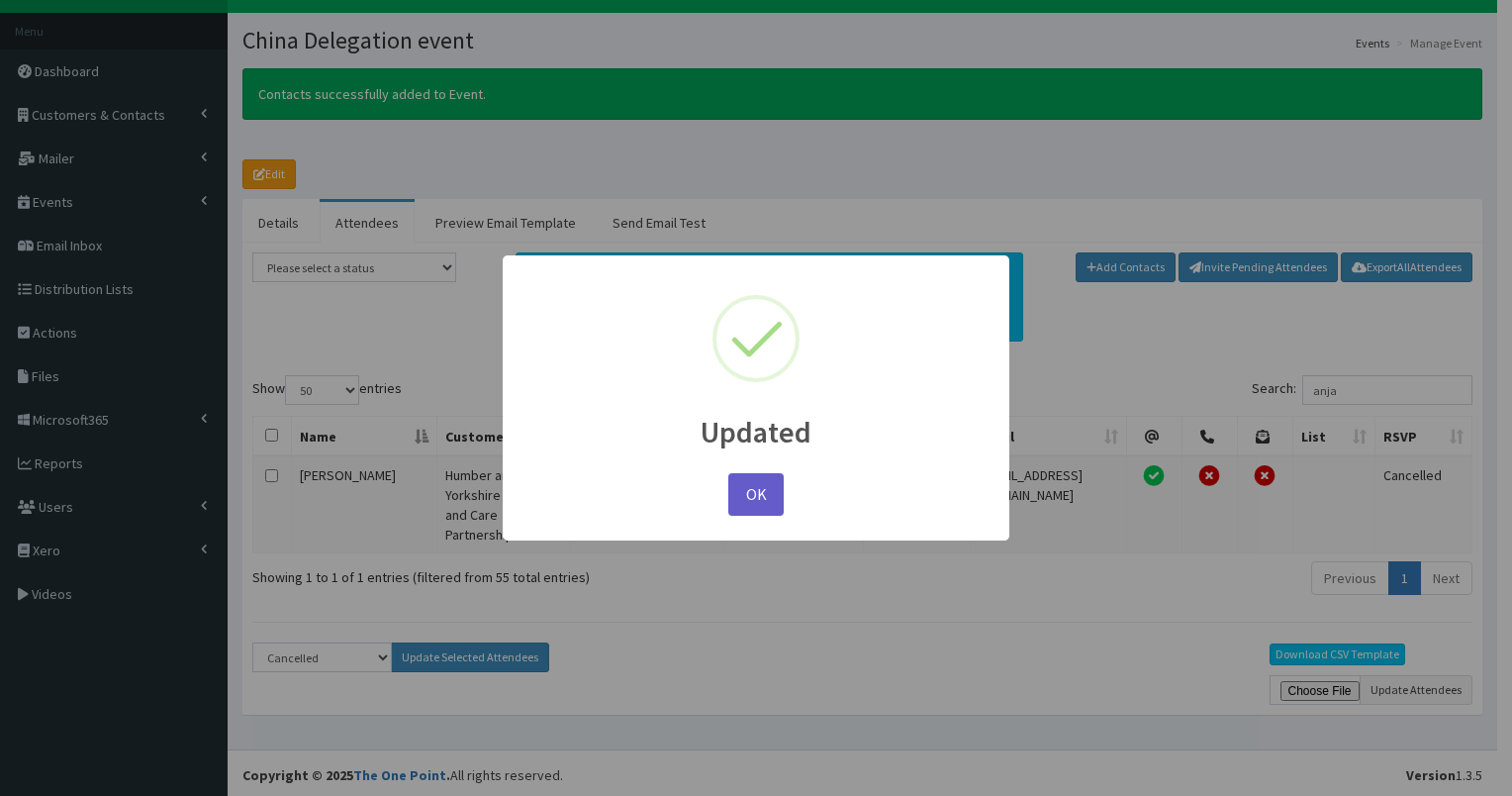 click on "OK" at bounding box center [756, 494] 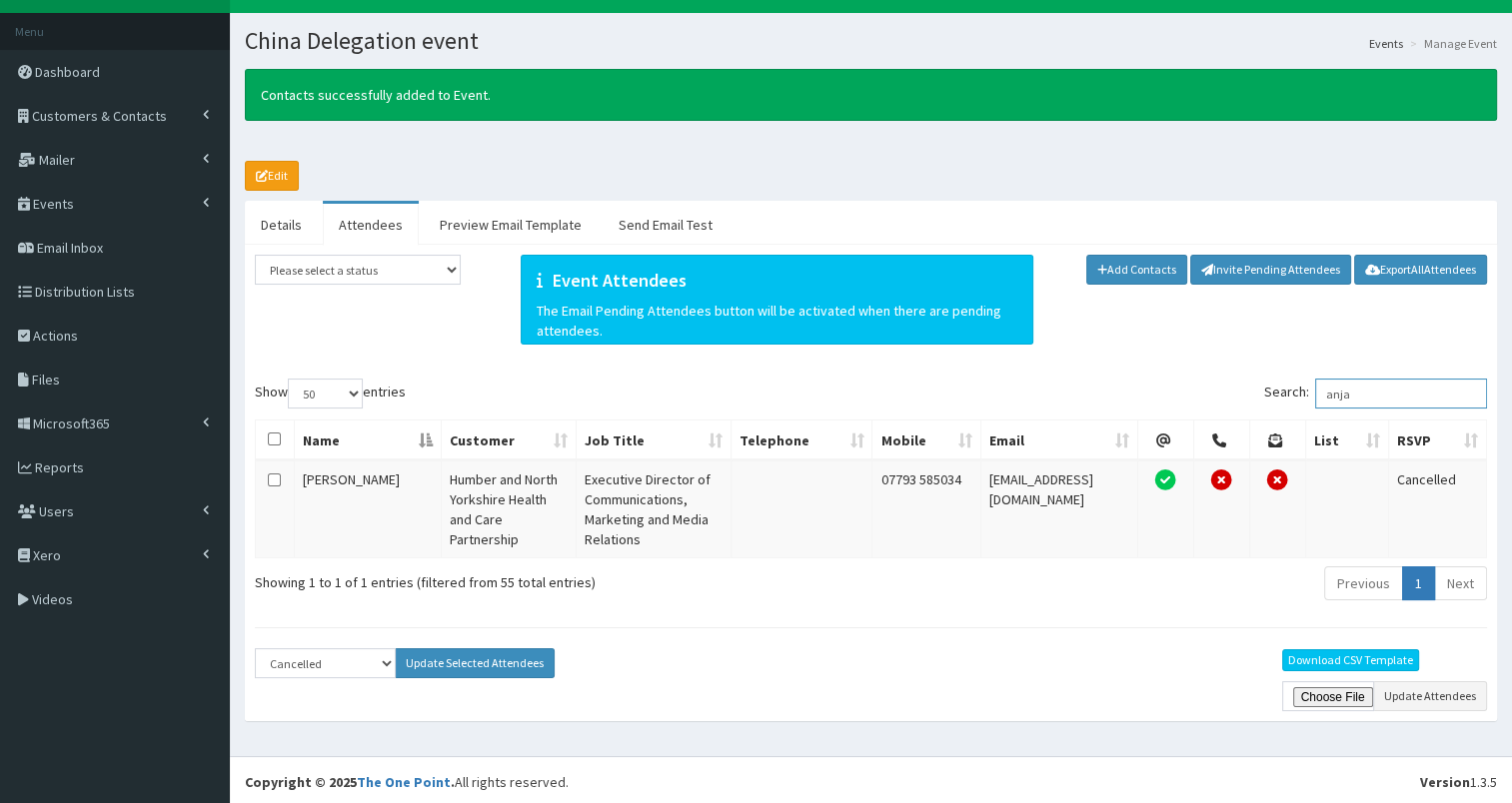 drag, startPoint x: 1336, startPoint y: 390, endPoint x: 1386, endPoint y: 393, distance: 50.08992 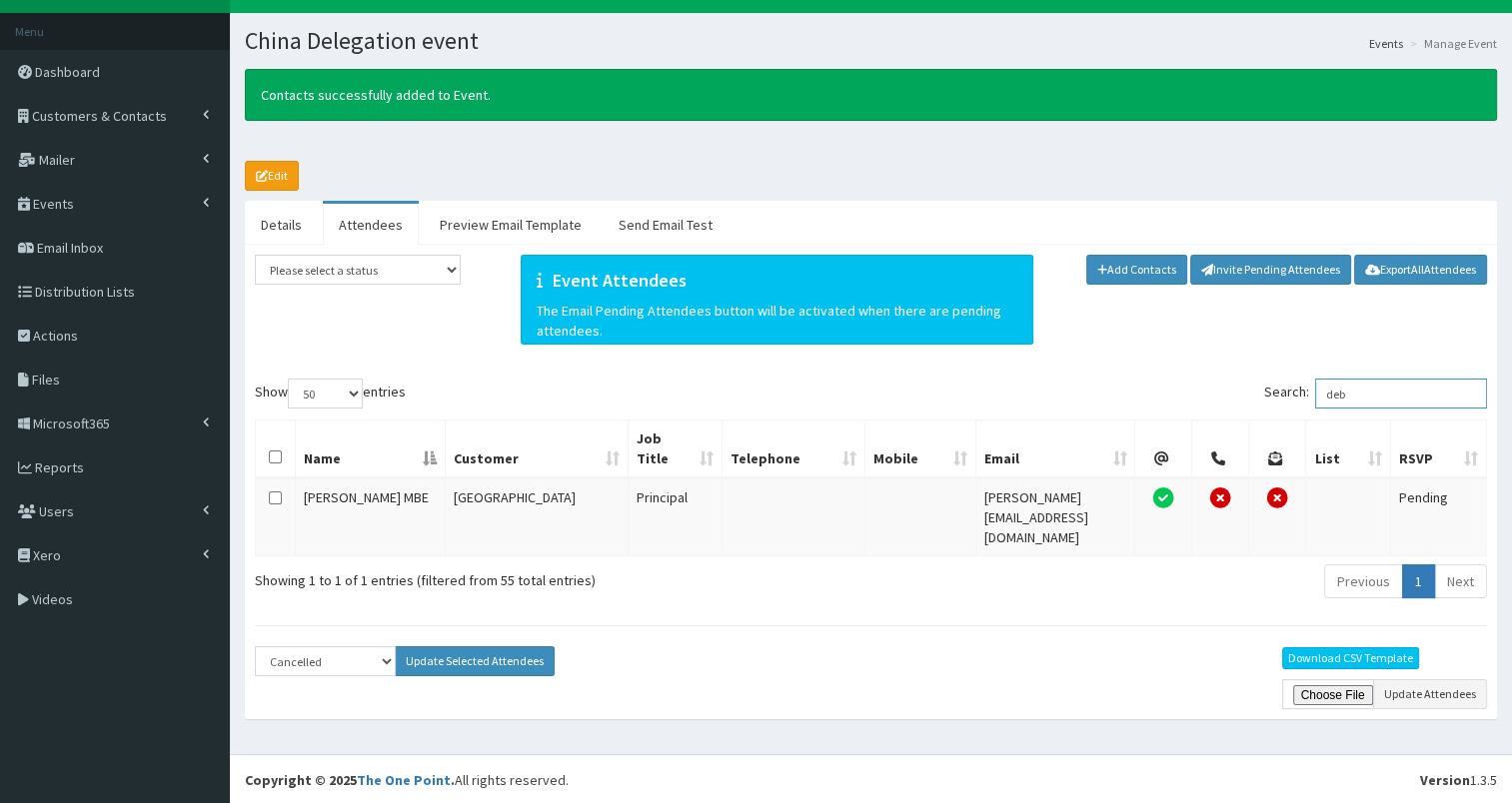 scroll, scrollTop: 0, scrollLeft: 0, axis: both 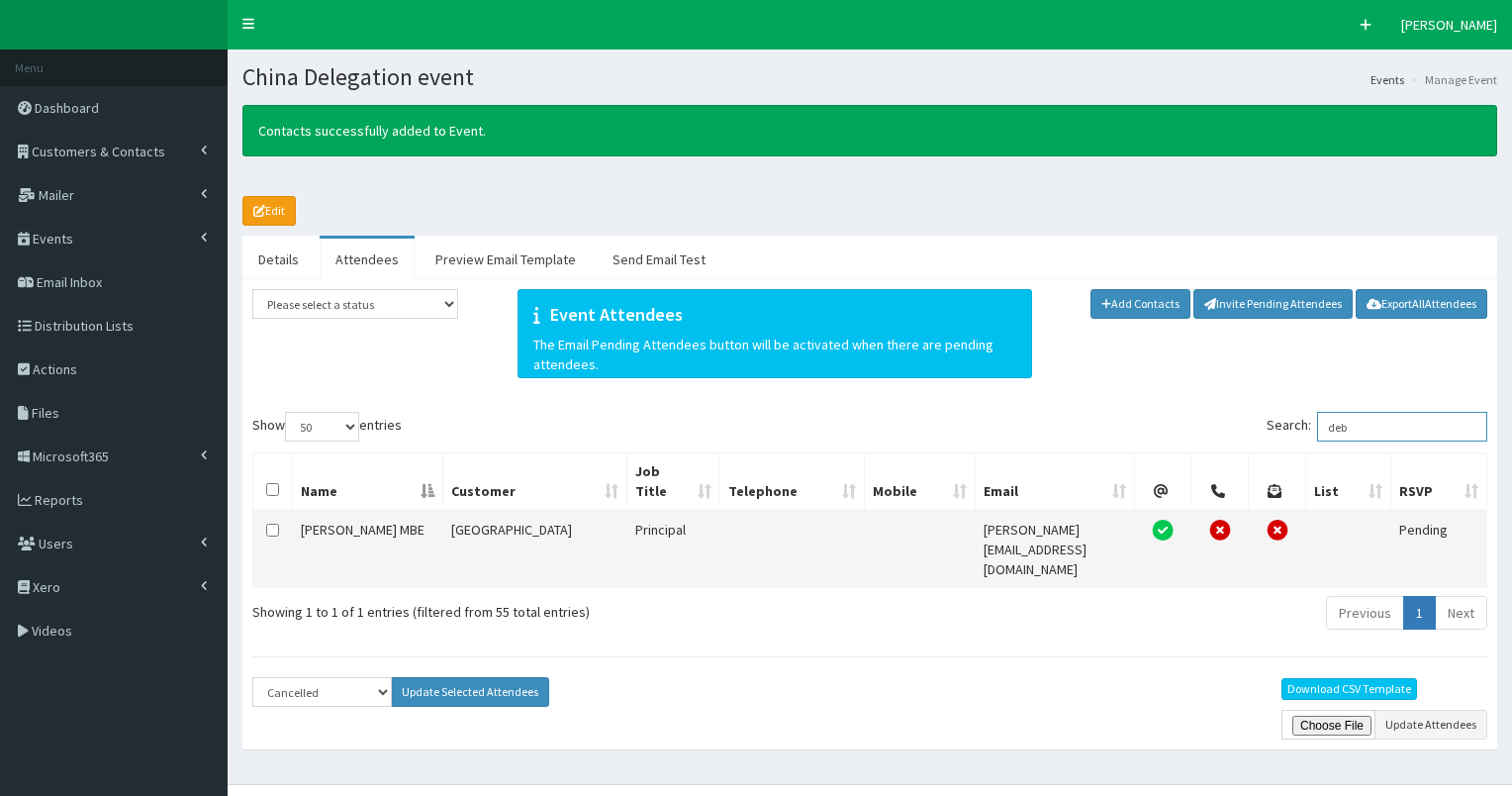 type on "deb" 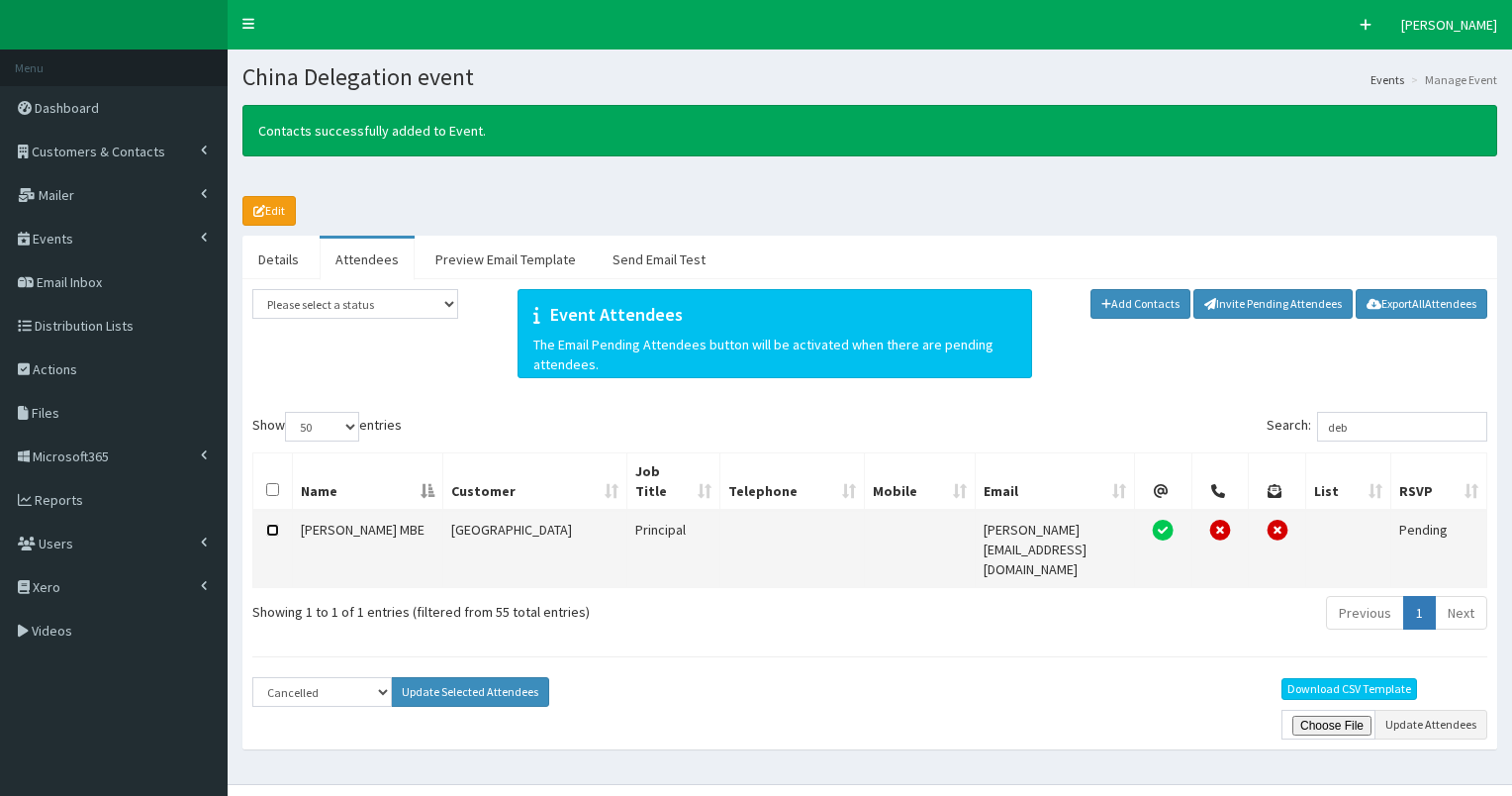 click at bounding box center [272, 530] 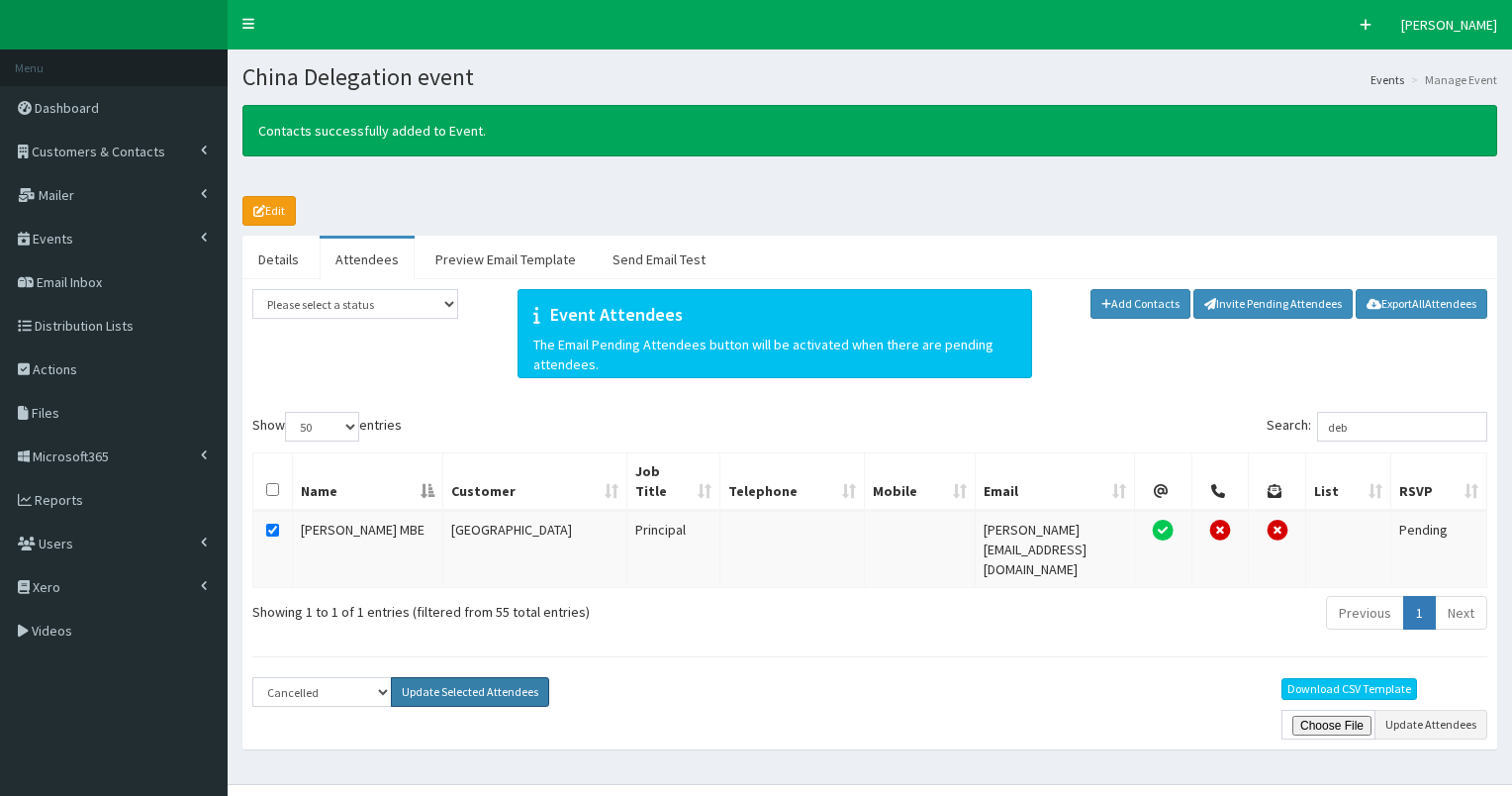 click on "Update Selected Attendees" at bounding box center (470, 692) 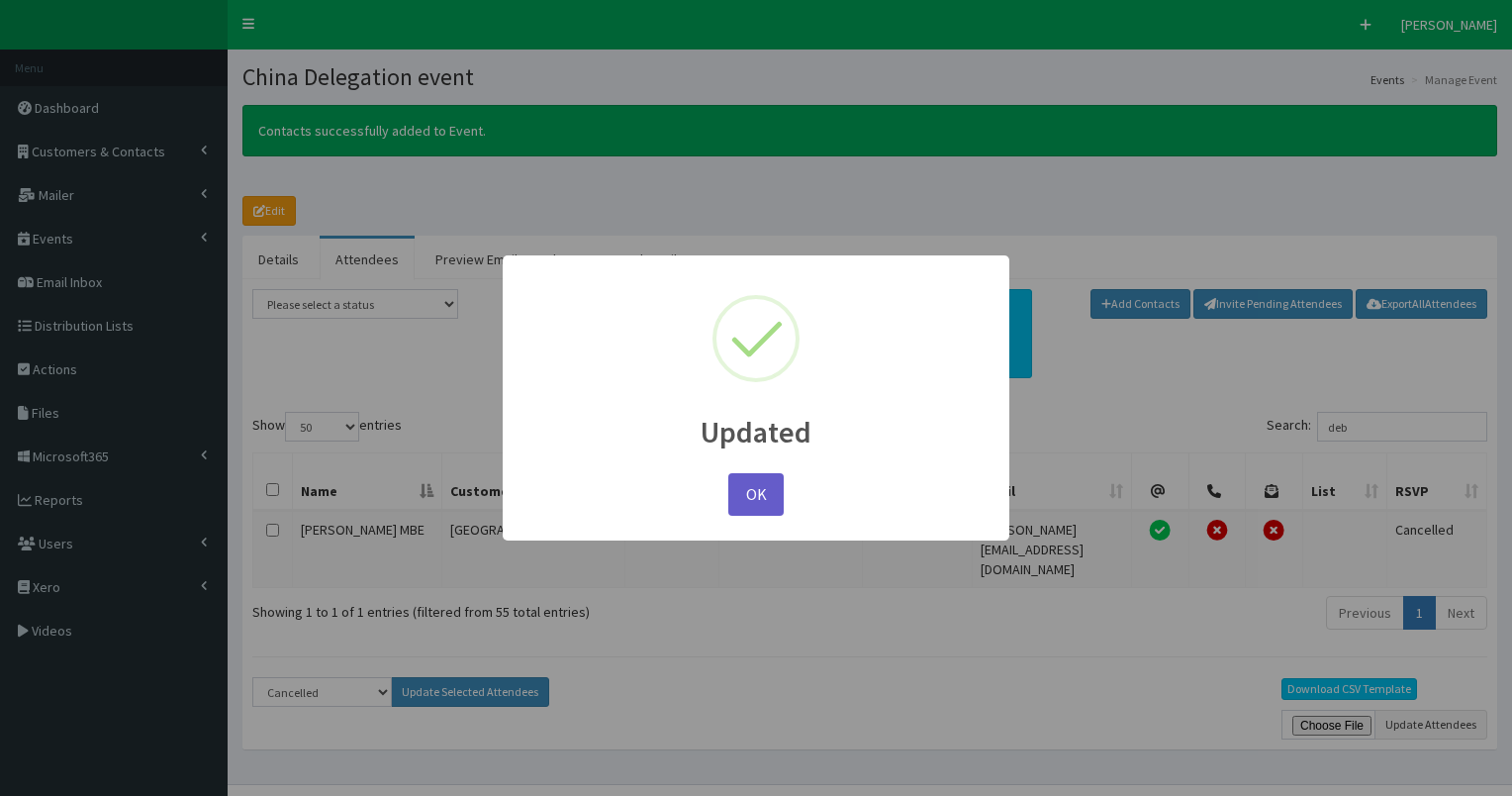 click on "OK" at bounding box center [756, 494] 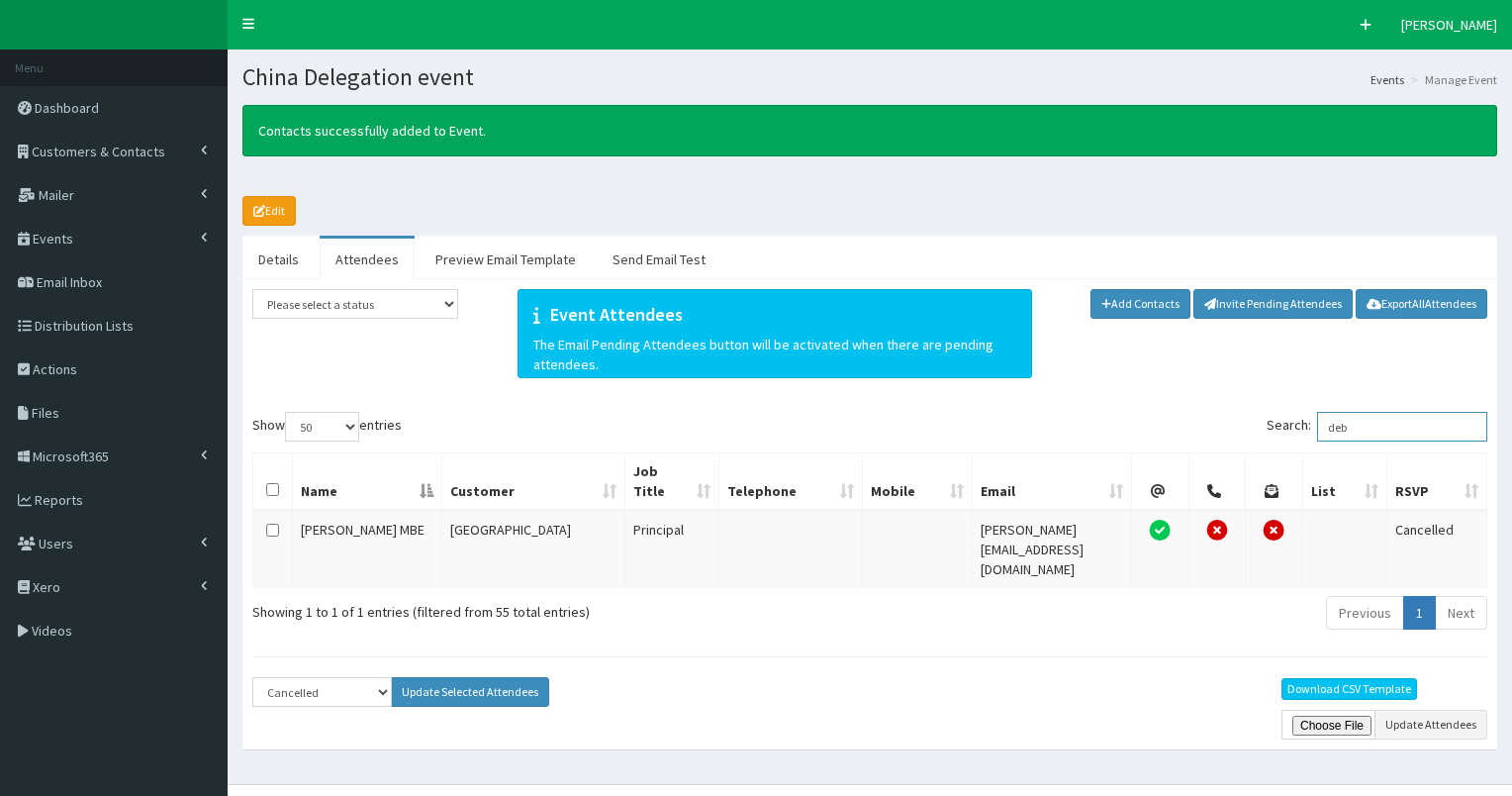 click on "deb" at bounding box center [1402, 427] 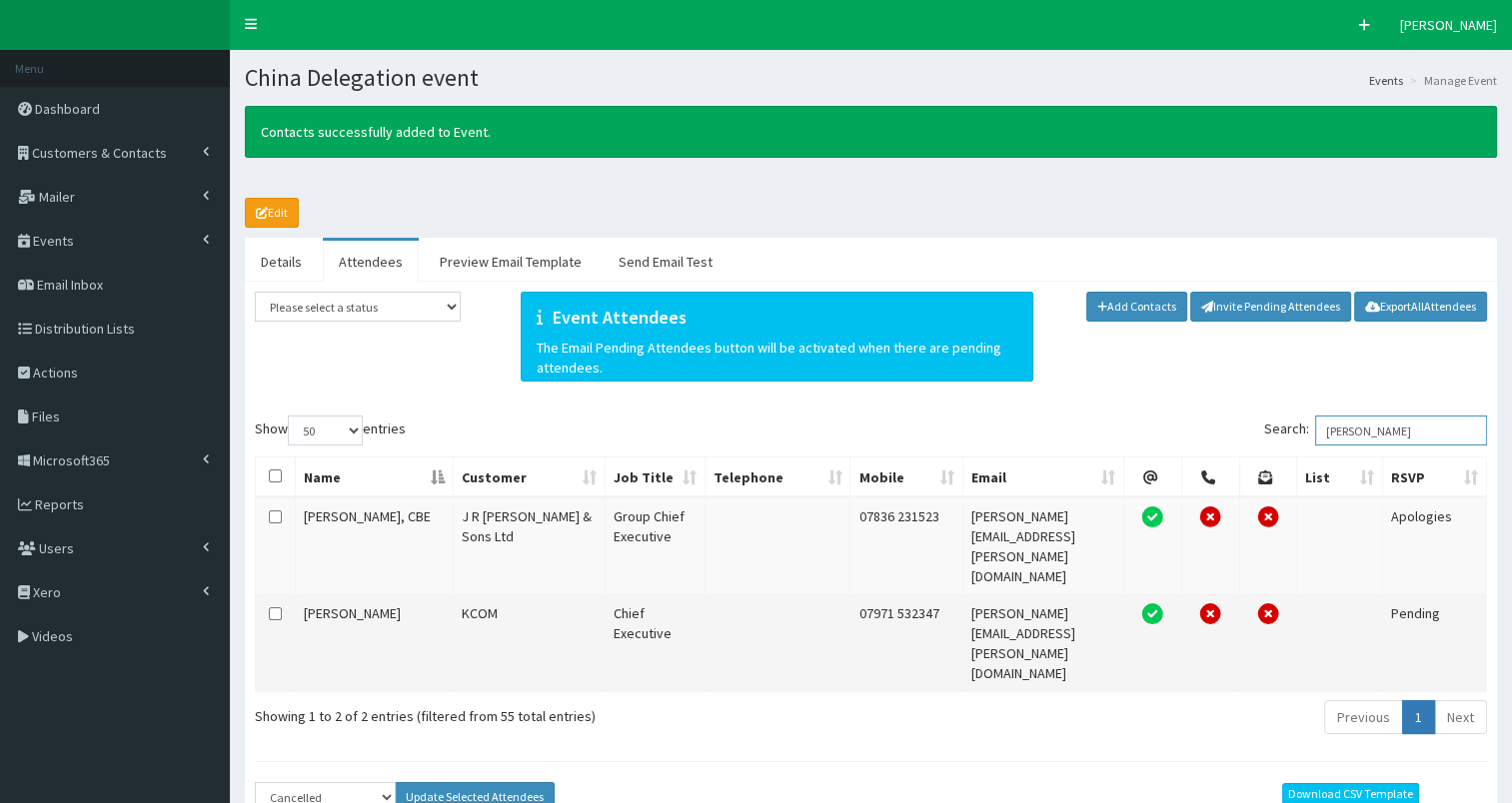 type on "tim" 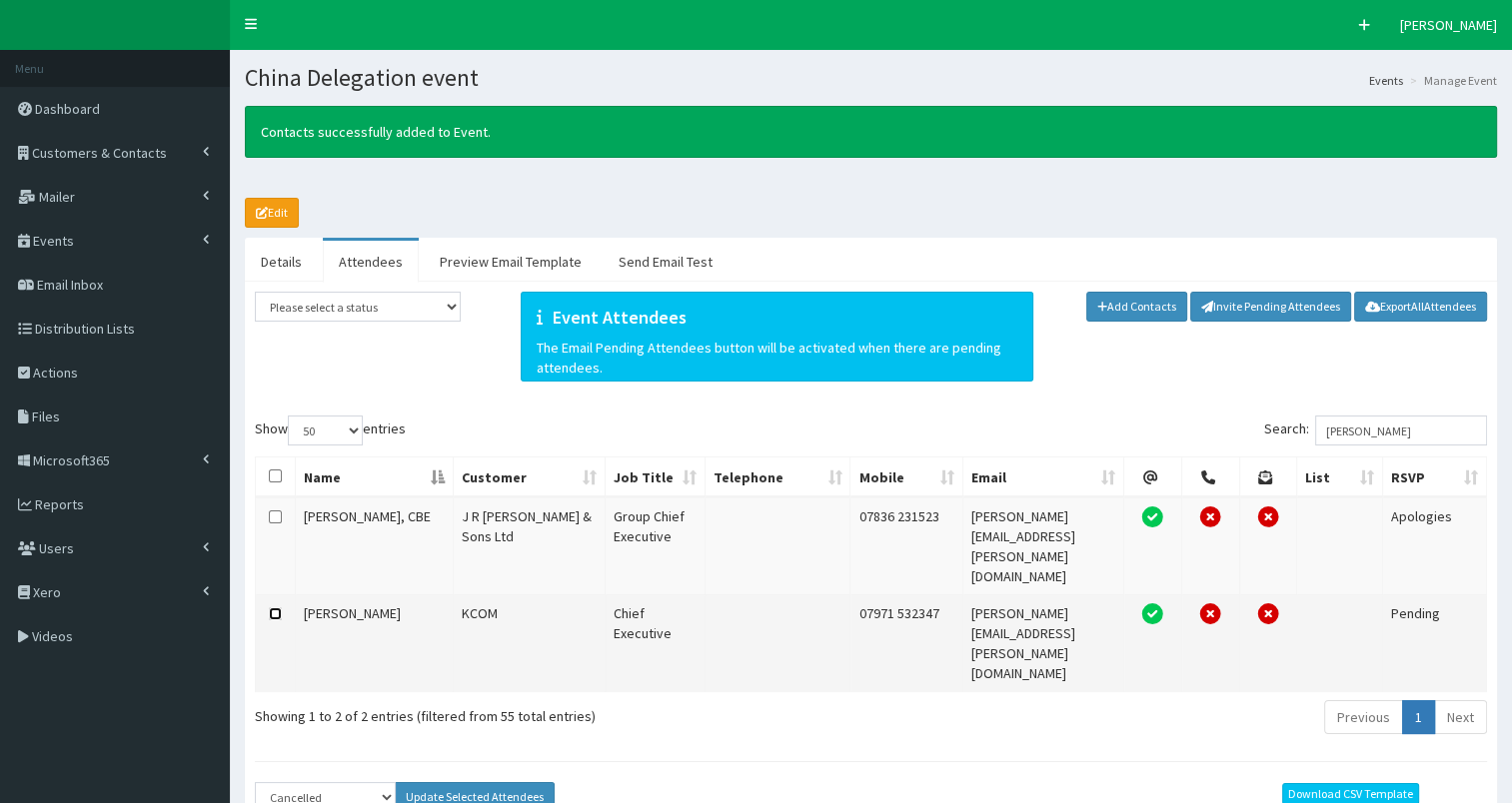 click at bounding box center [275, 613] 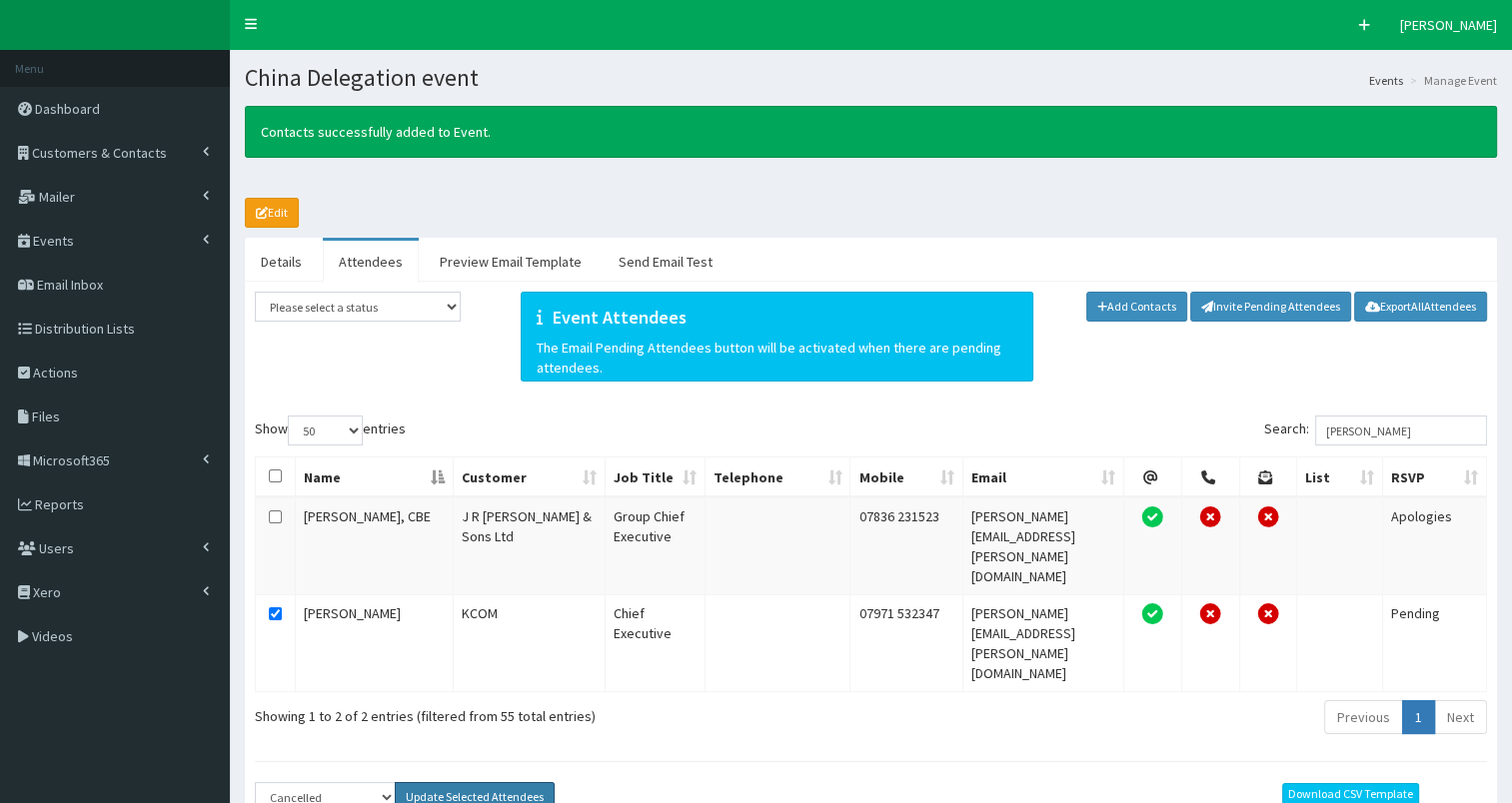 click on "Update Selected Attendees" at bounding box center [475, 797] 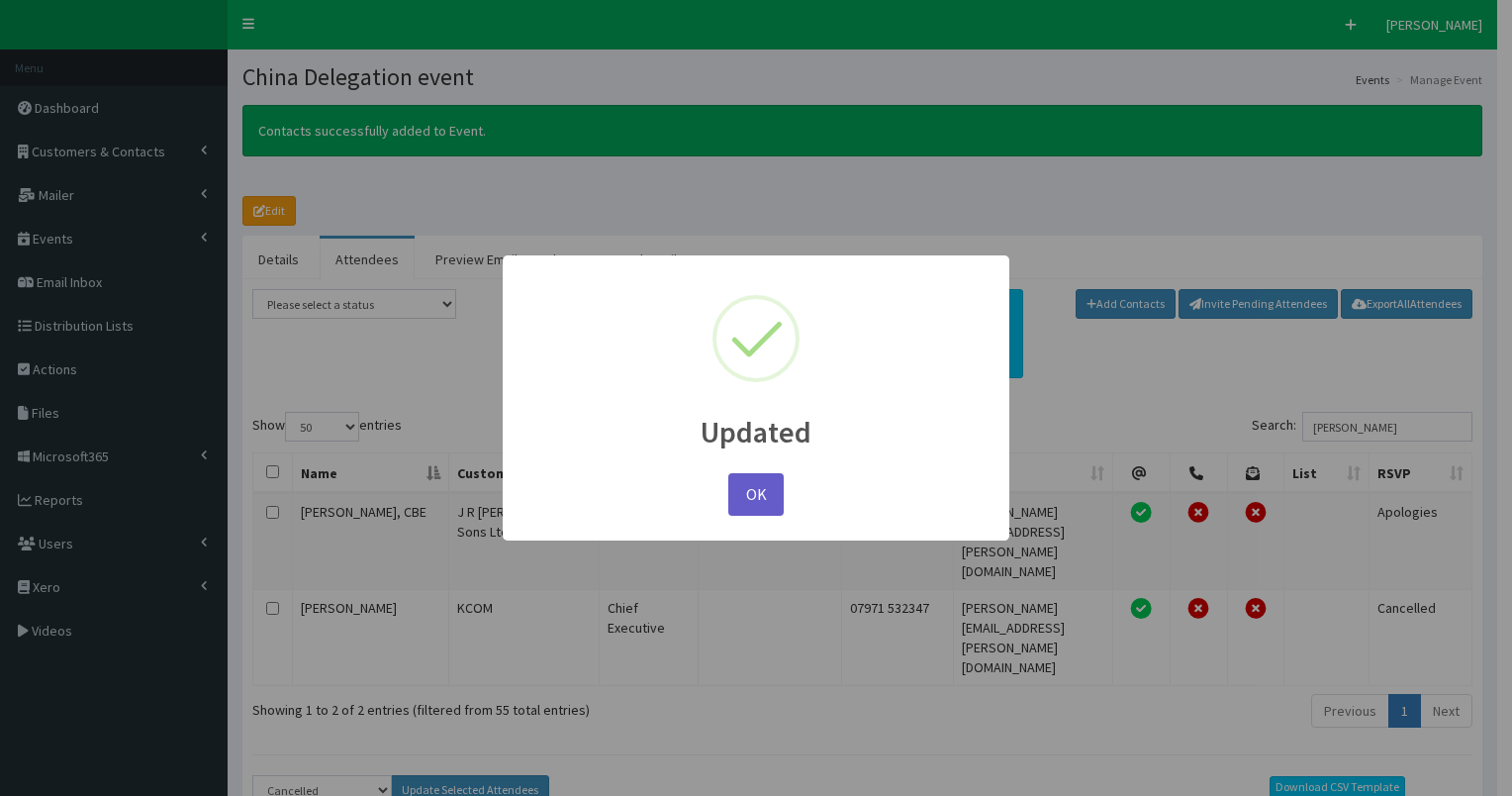 click on "OK" at bounding box center [756, 494] 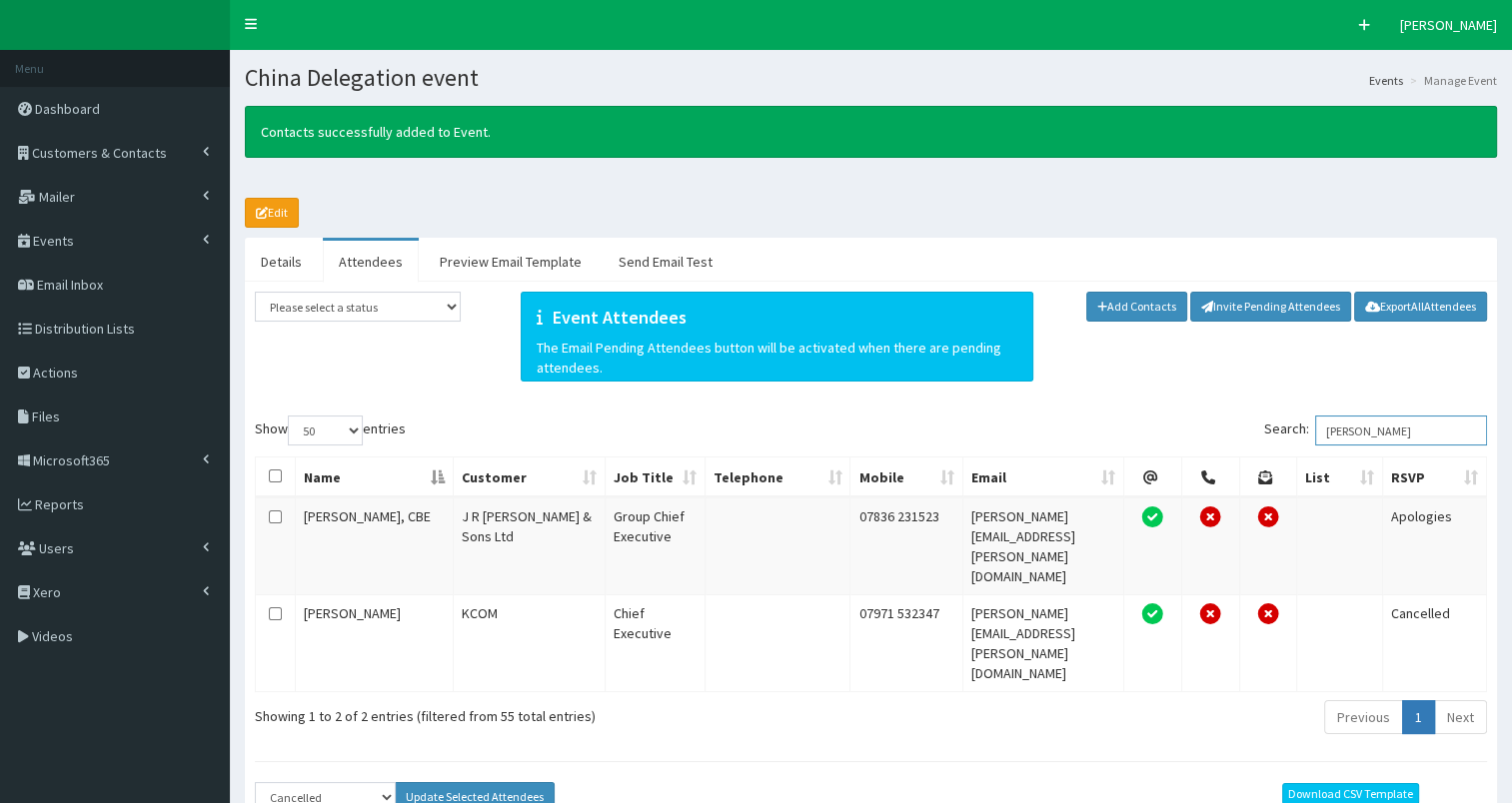 drag, startPoint x: 1337, startPoint y: 429, endPoint x: 1493, endPoint y: 422, distance: 156.15697 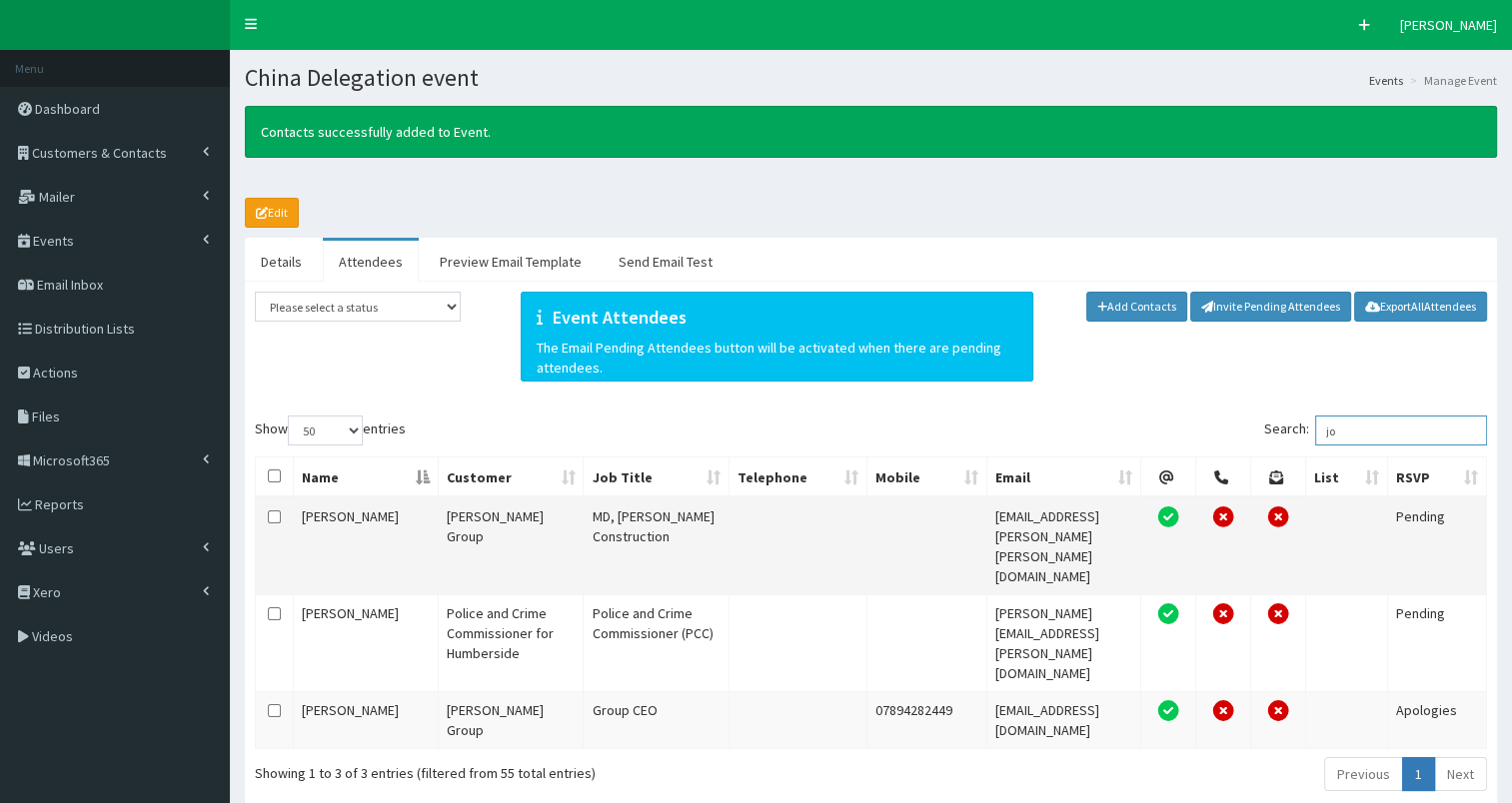 type on "jo" 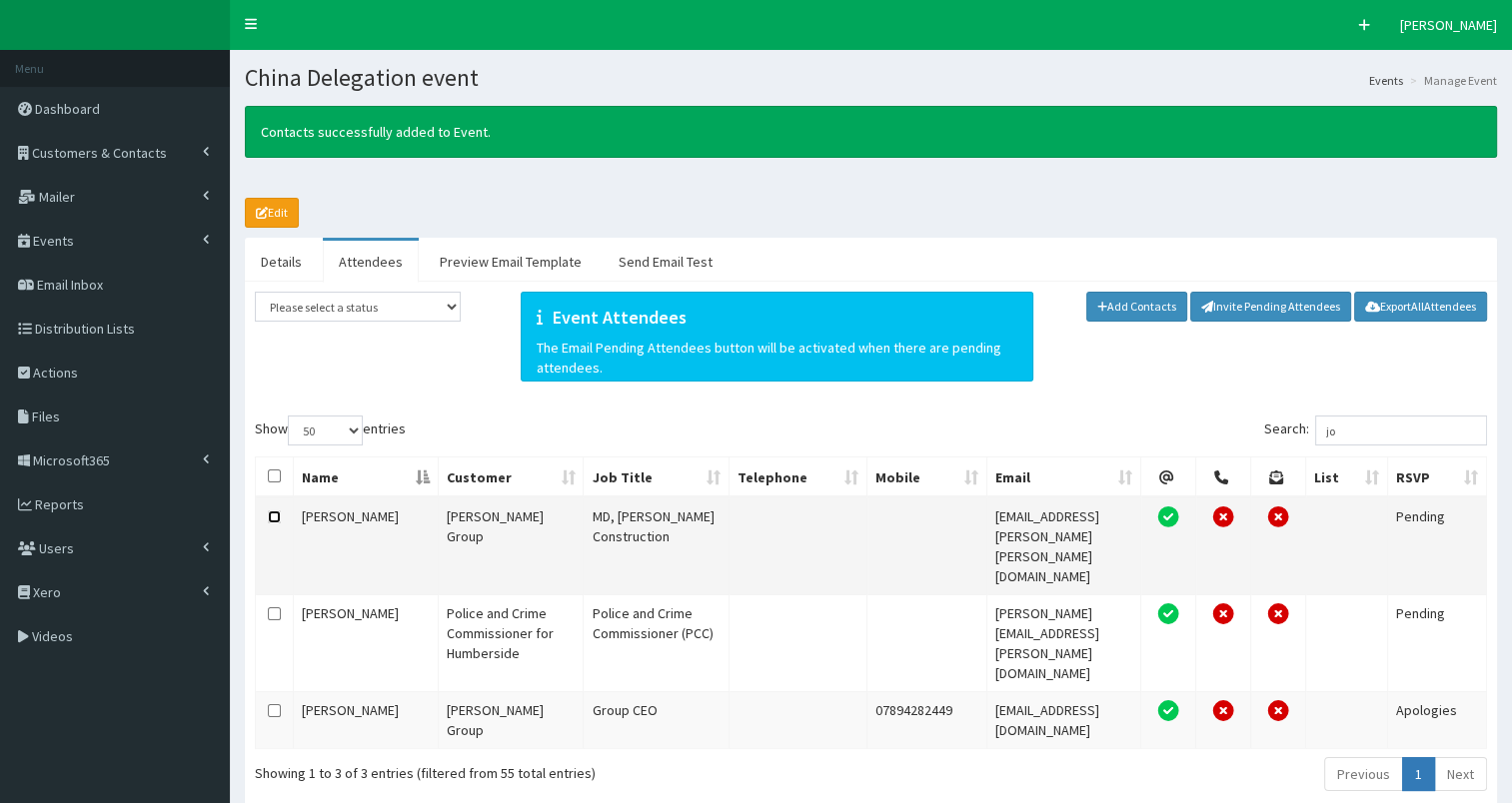 click at bounding box center (274, 516) 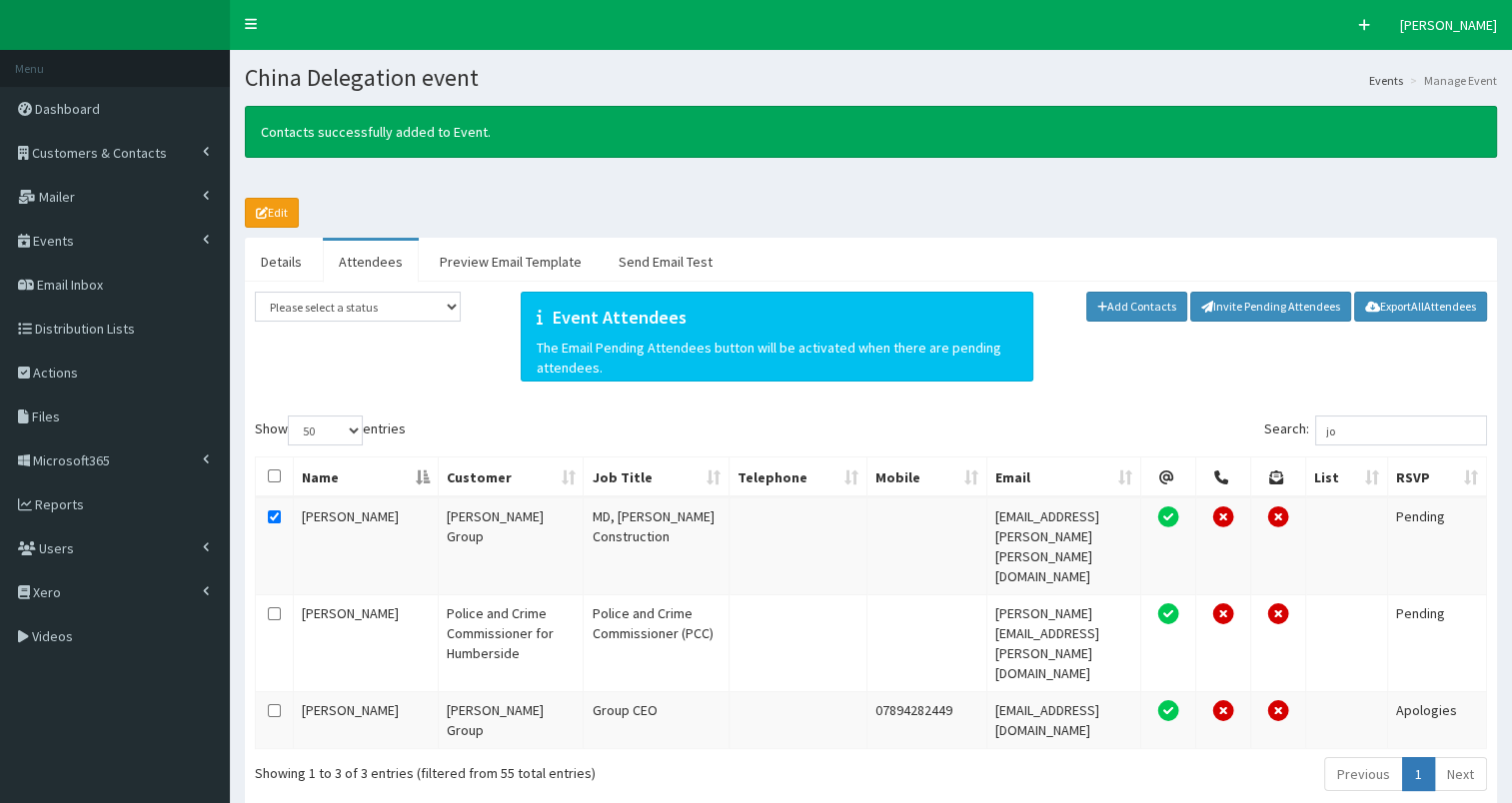 click on "Update Selected Attendees" at bounding box center [475, 854] 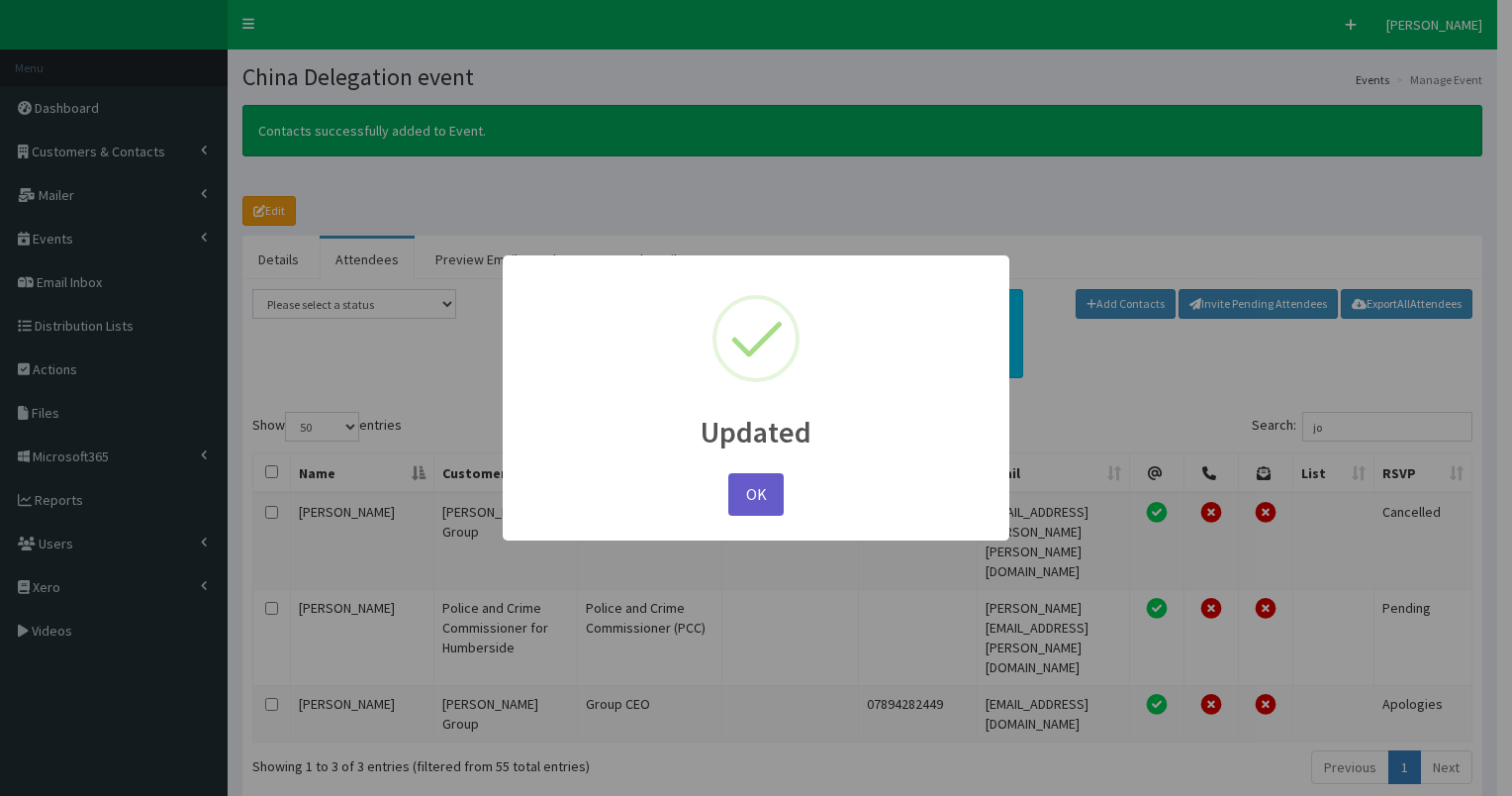 click on "OK" at bounding box center [756, 494] 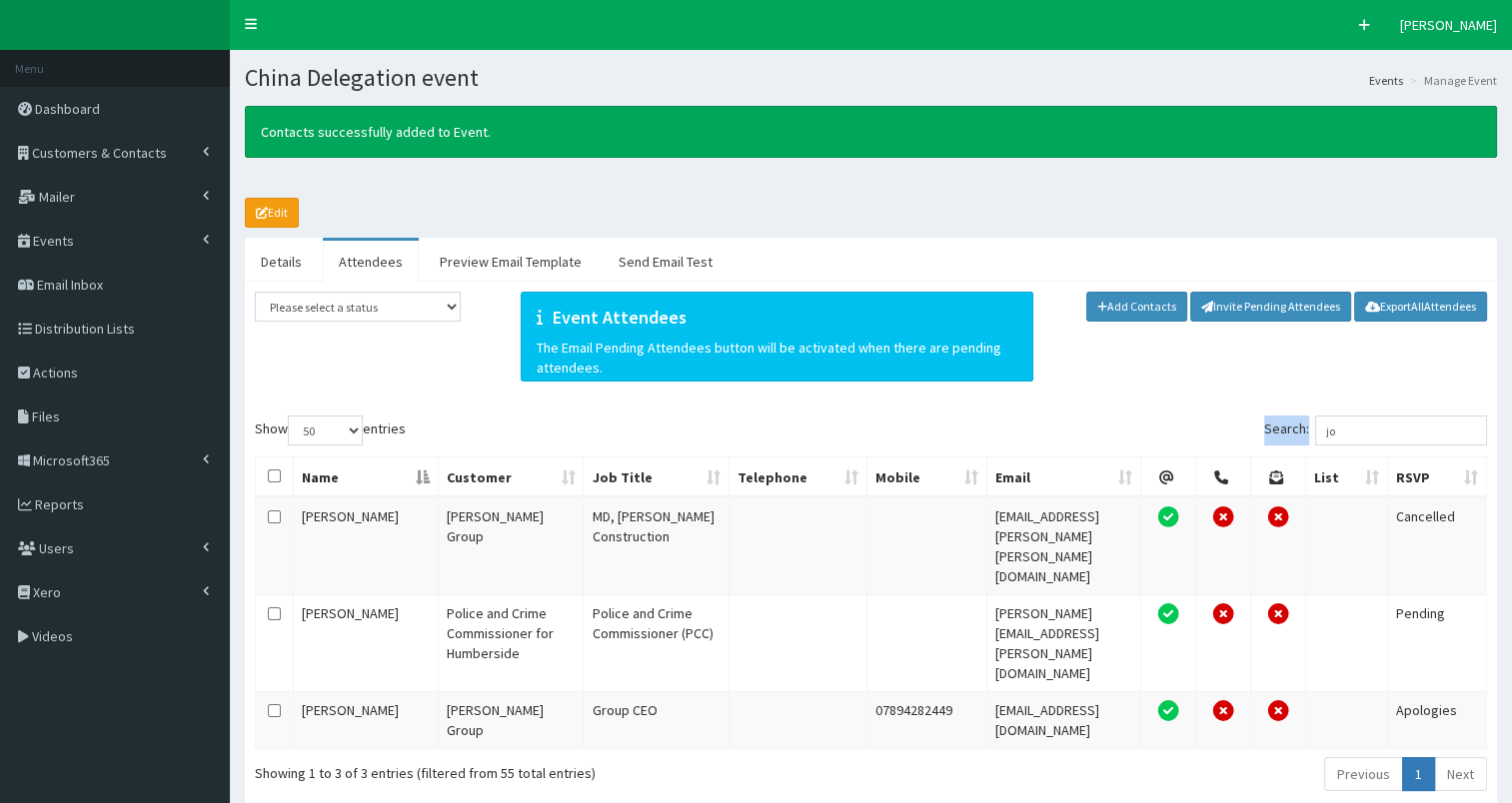 drag, startPoint x: 1325, startPoint y: 427, endPoint x: 1355, endPoint y: 423, distance: 30.265492 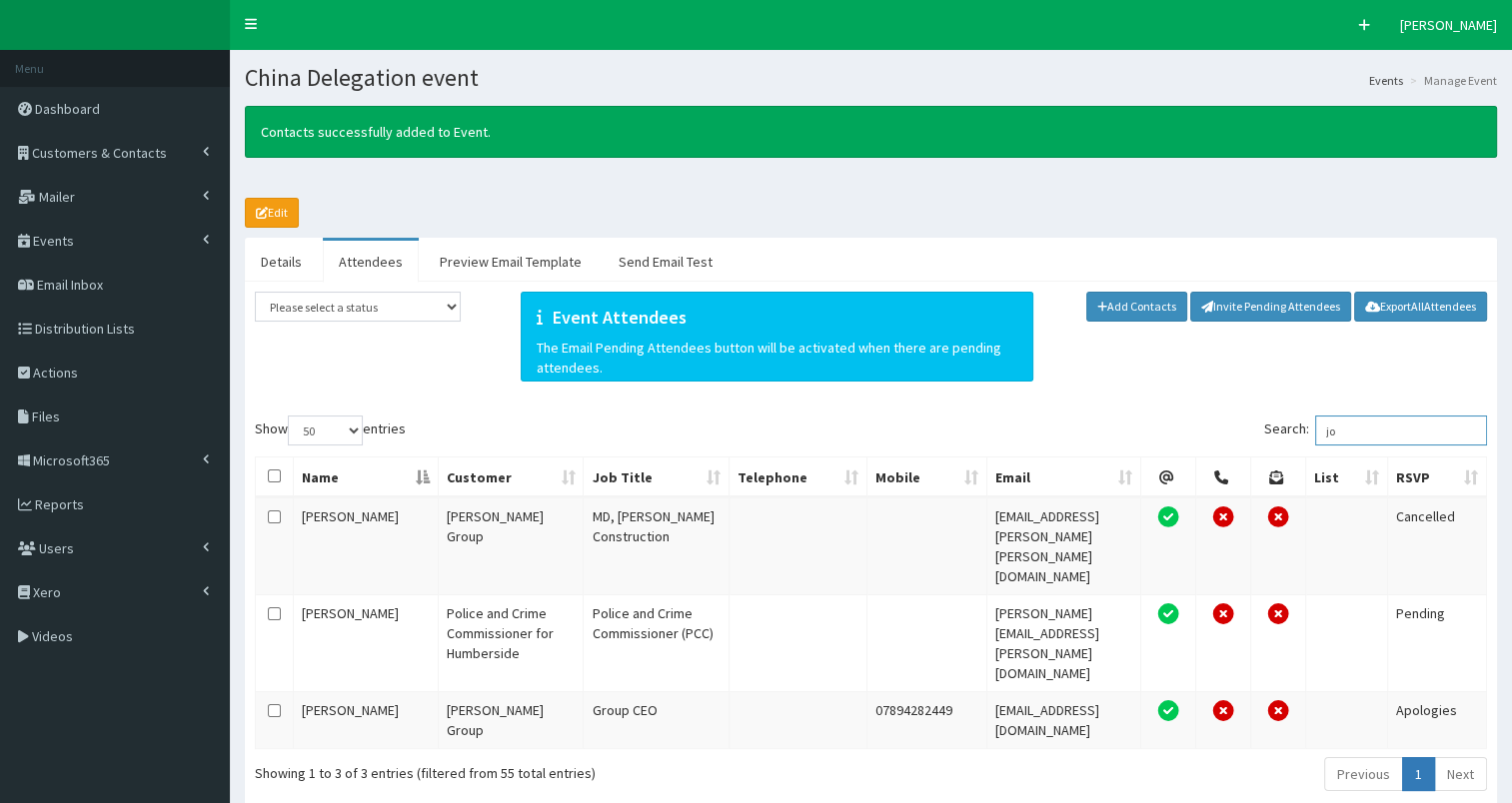 click on "jo" at bounding box center [1401, 430] 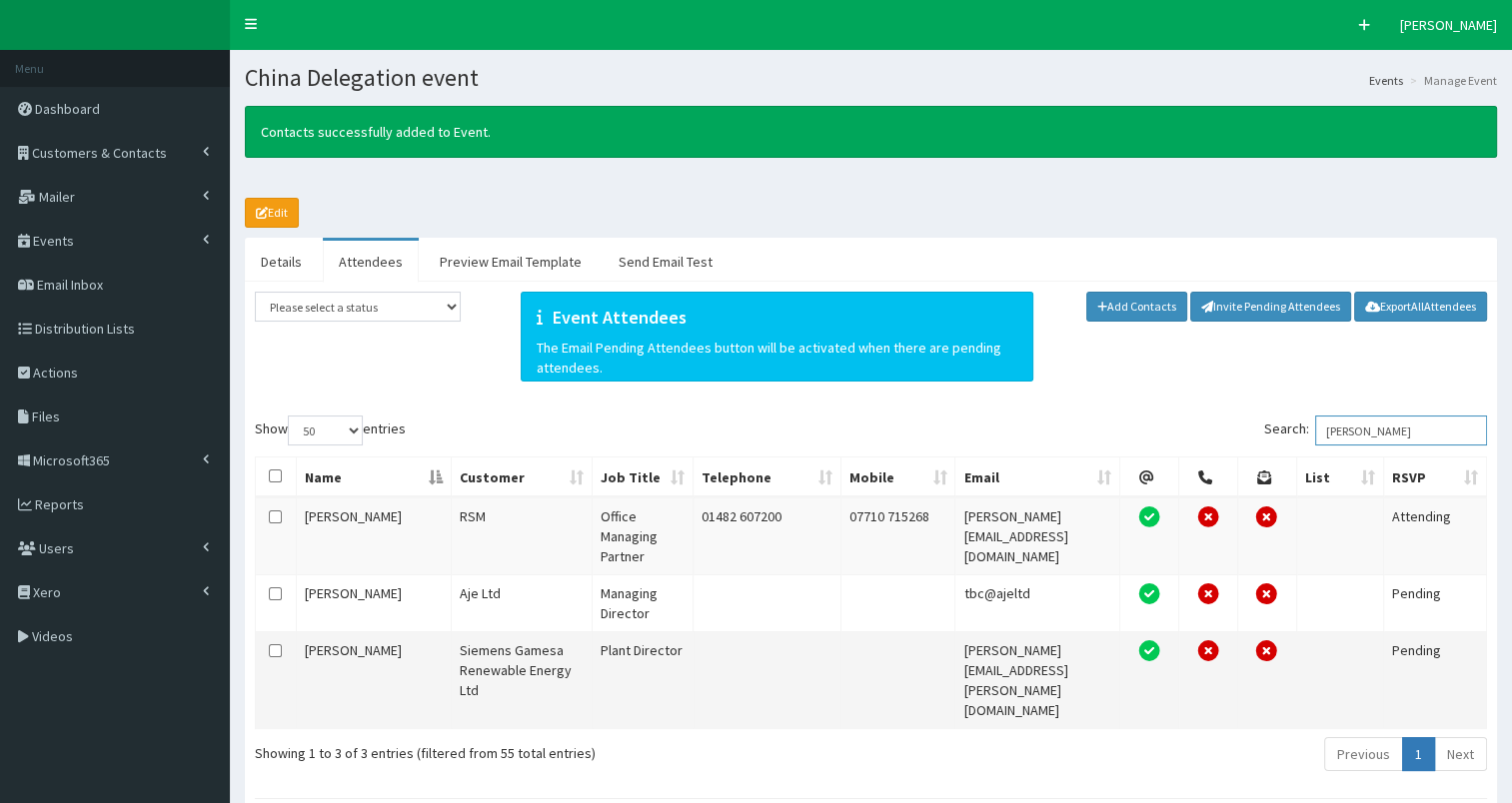 type on "andy" 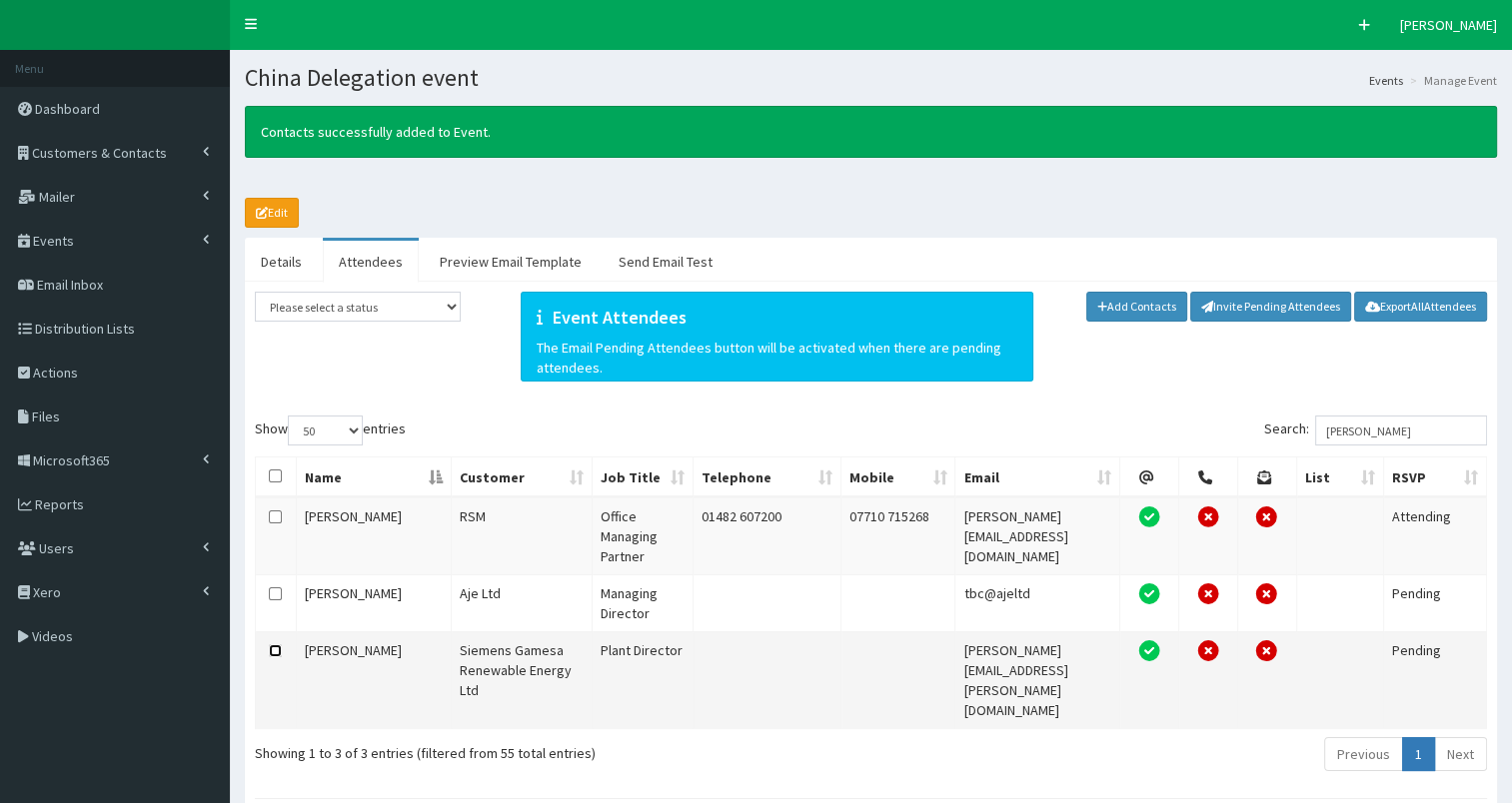 click at bounding box center [275, 650] 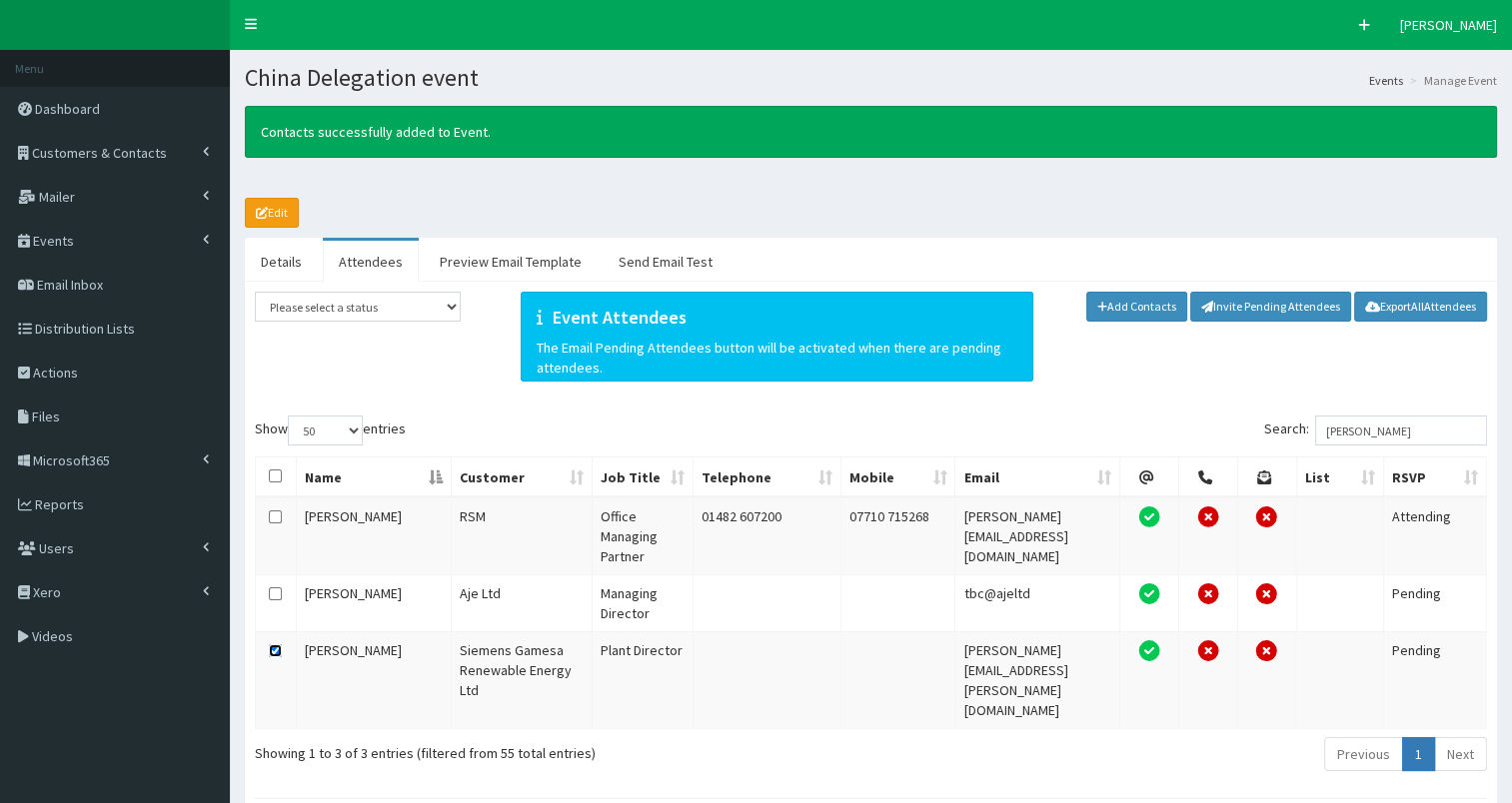 scroll, scrollTop: 151, scrollLeft: 0, axis: vertical 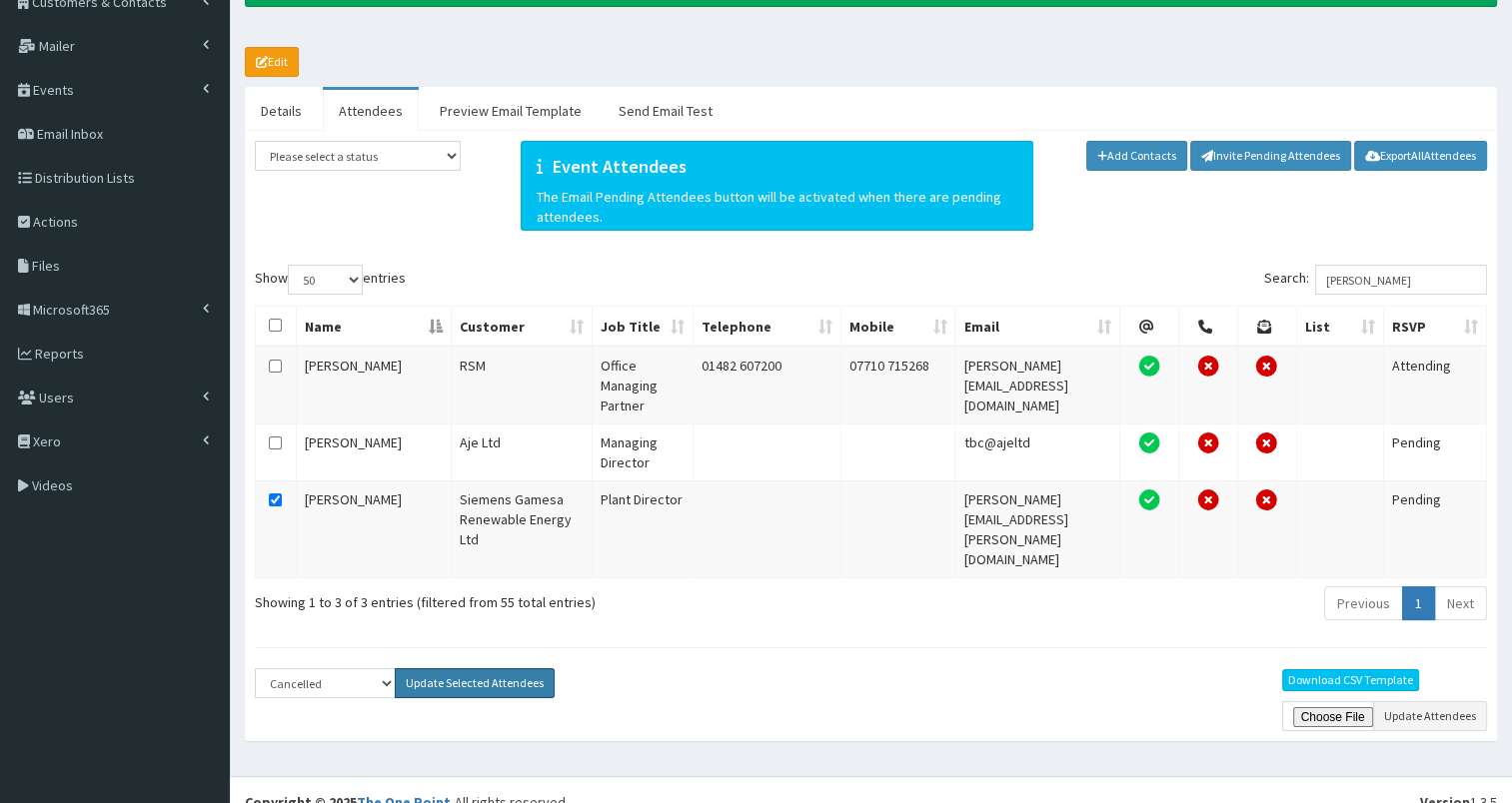 click on "Update Selected Attendees" at bounding box center (475, 683) 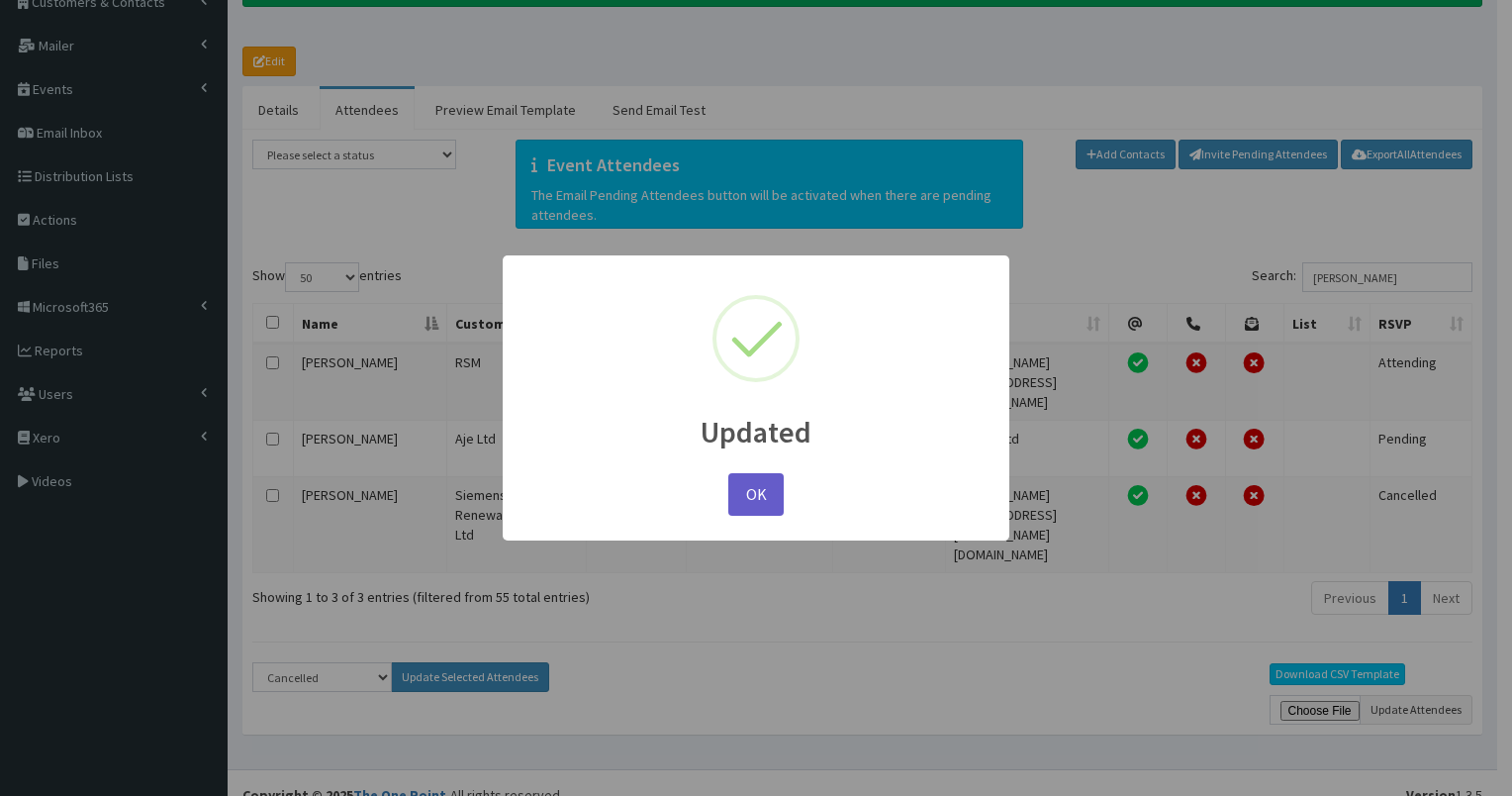 click on "OK" at bounding box center [756, 494] 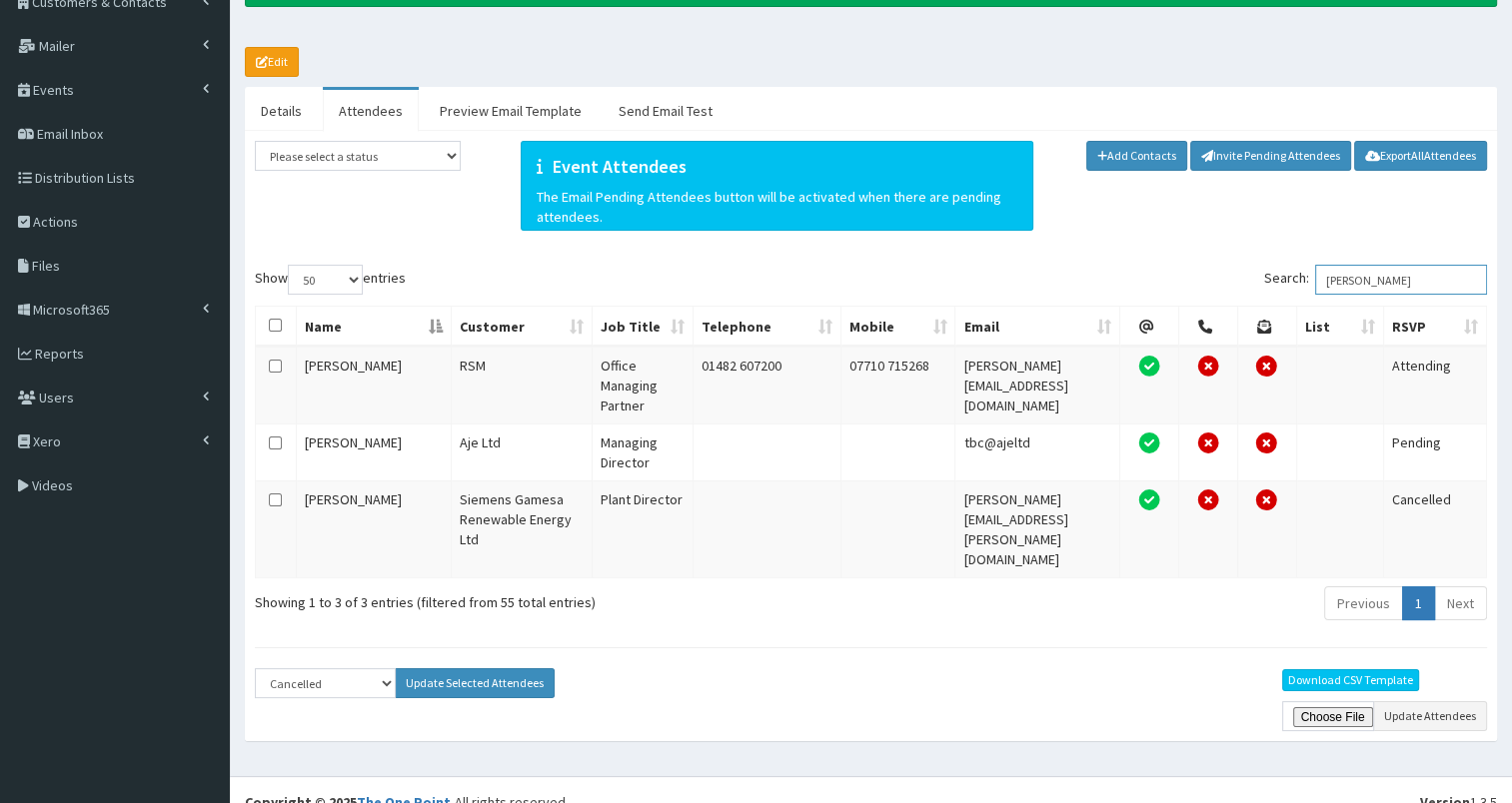 drag, startPoint x: 1338, startPoint y: 277, endPoint x: 1381, endPoint y: 281, distance: 43.185646 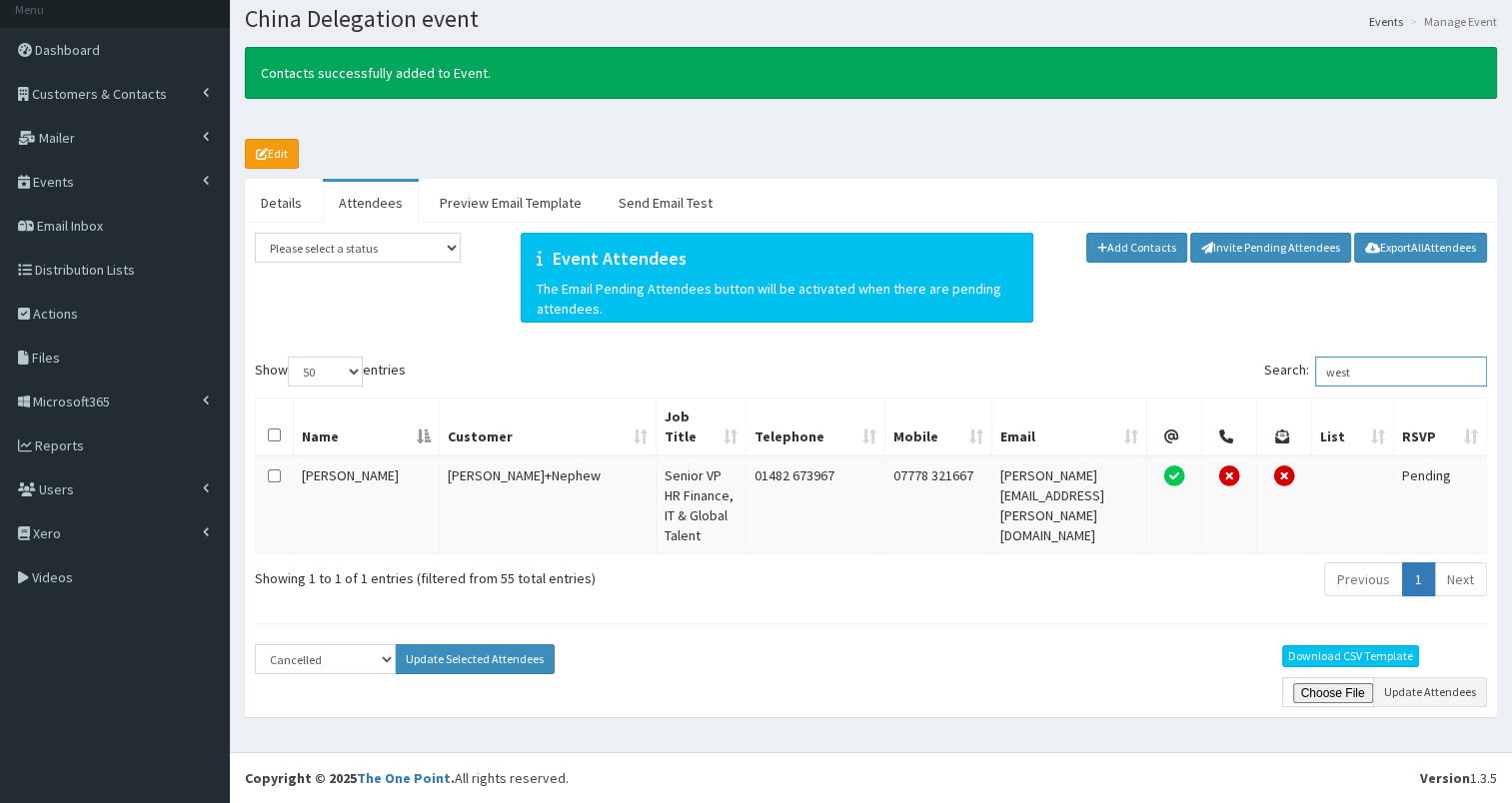 scroll, scrollTop: 17, scrollLeft: 0, axis: vertical 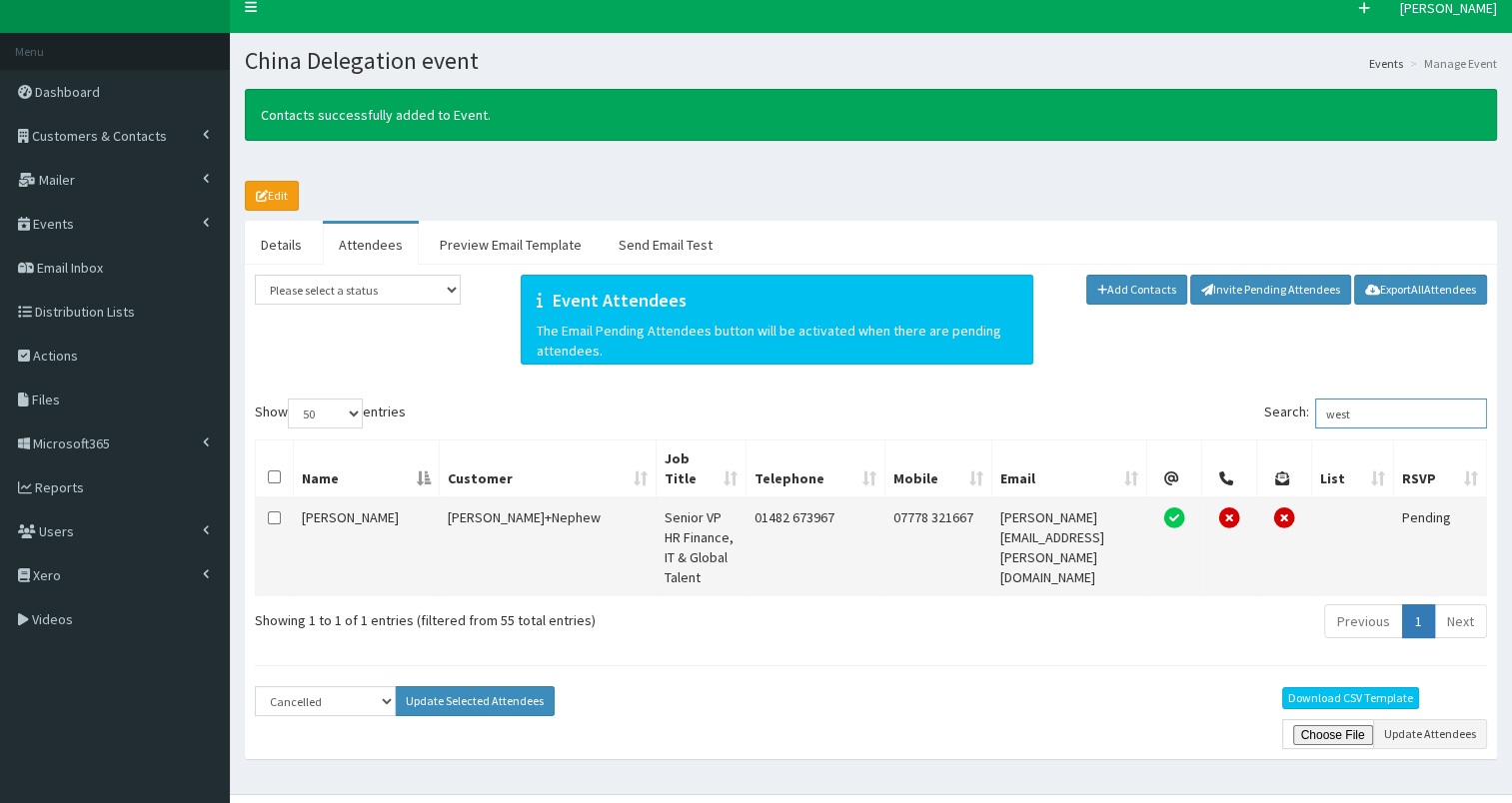 type on "west" 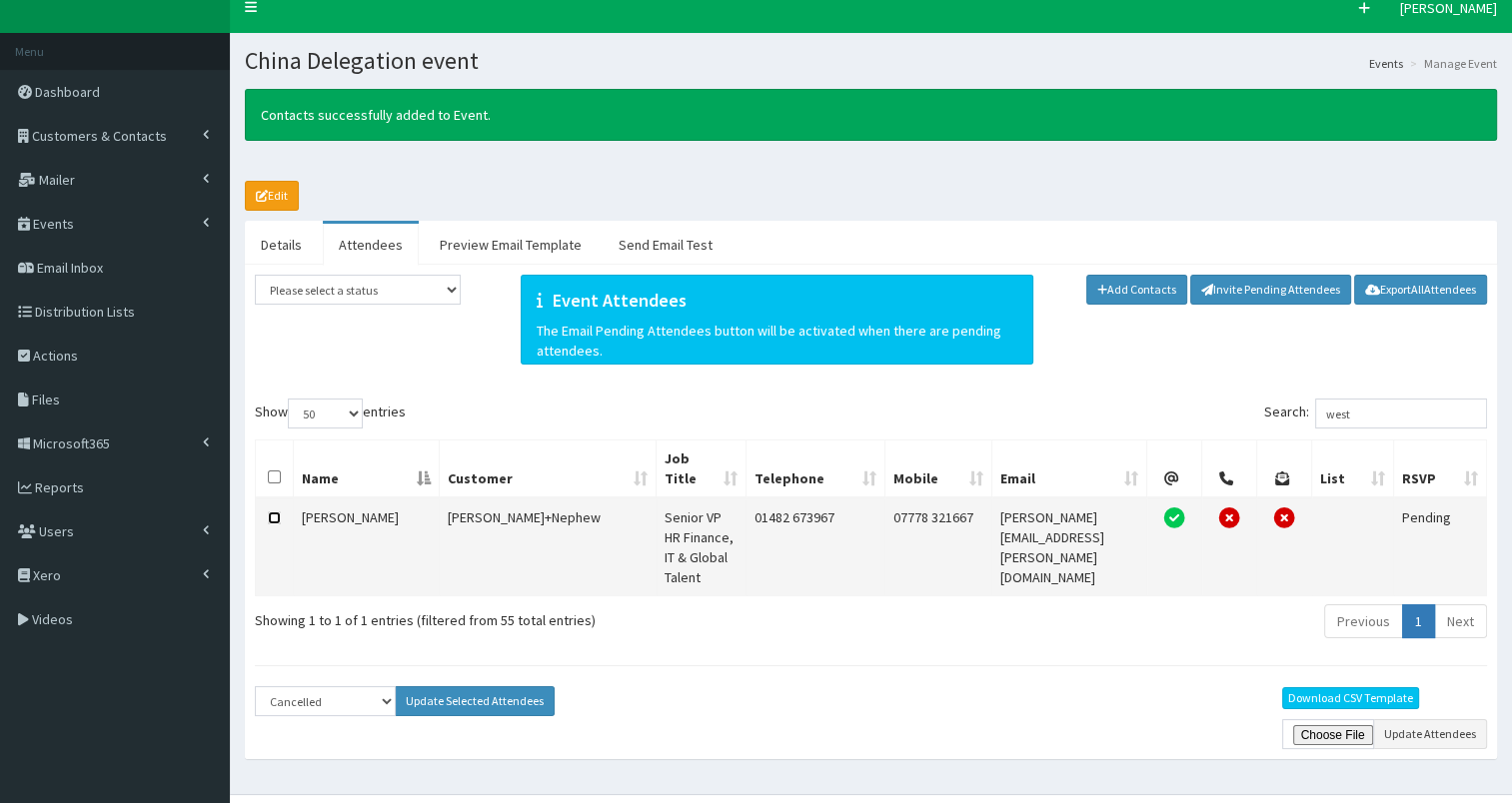 click at bounding box center (274, 517) 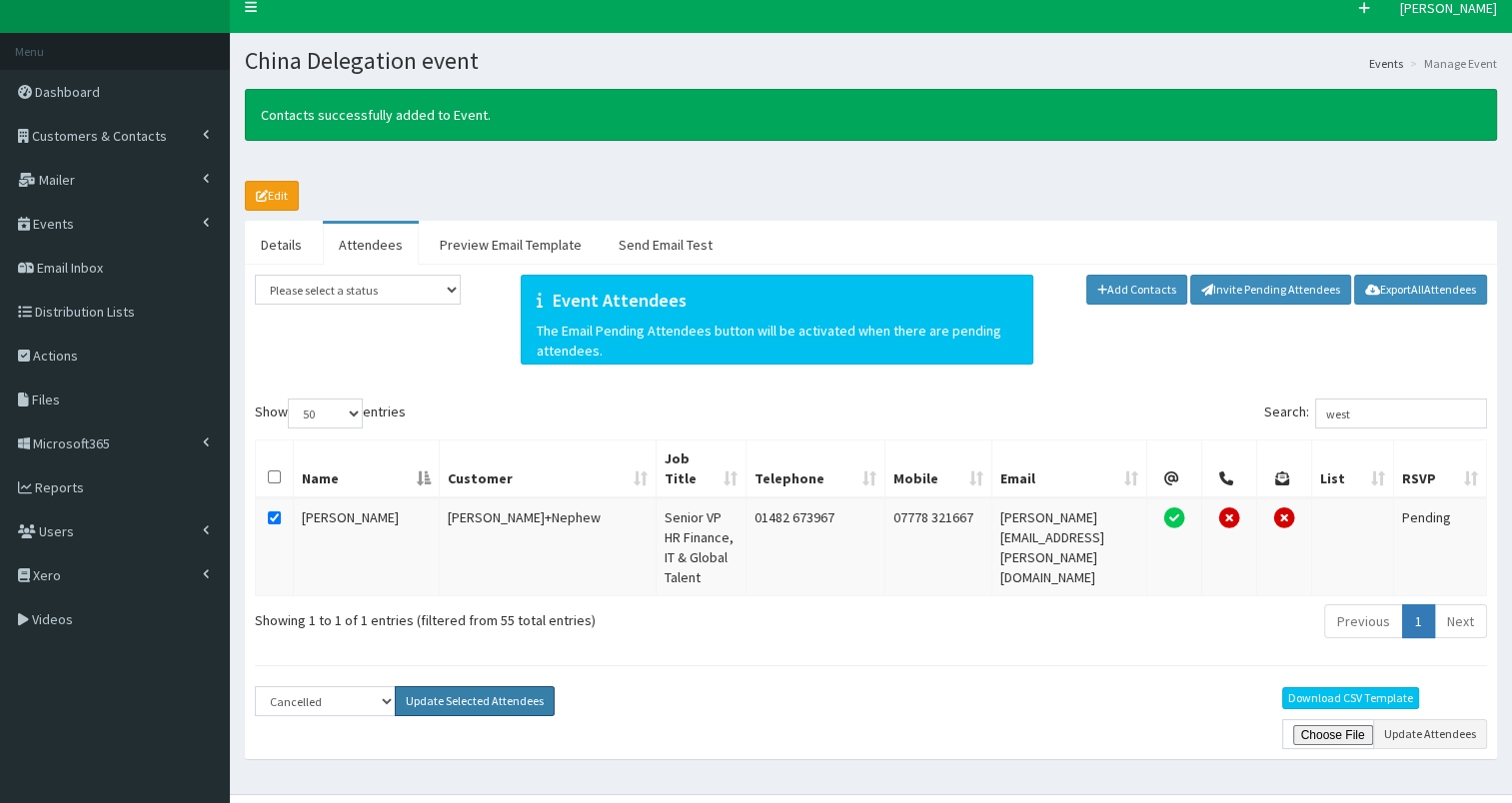 click on "Update Selected Attendees" at bounding box center [475, 701] 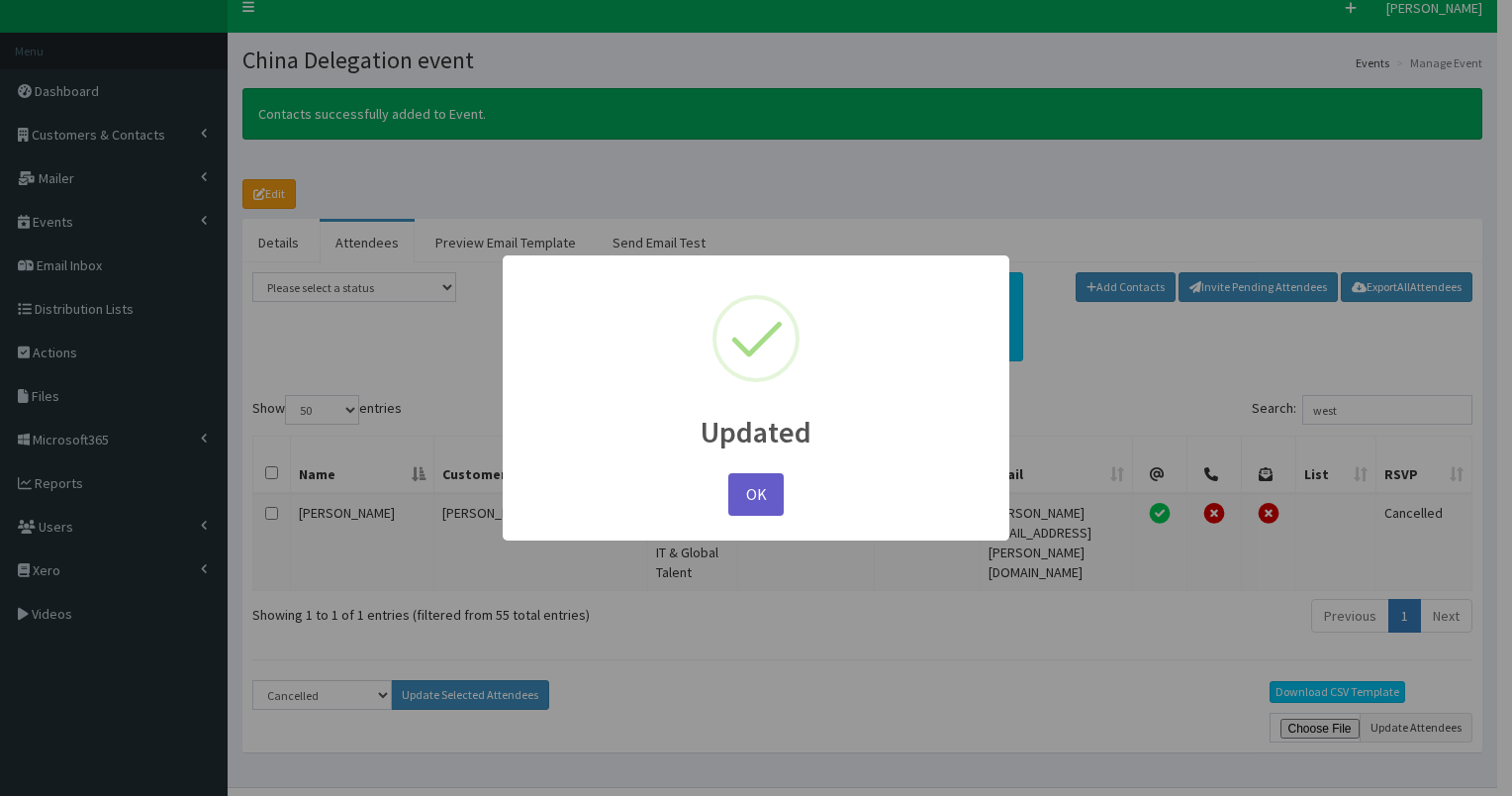 click on "OK" at bounding box center (756, 494) 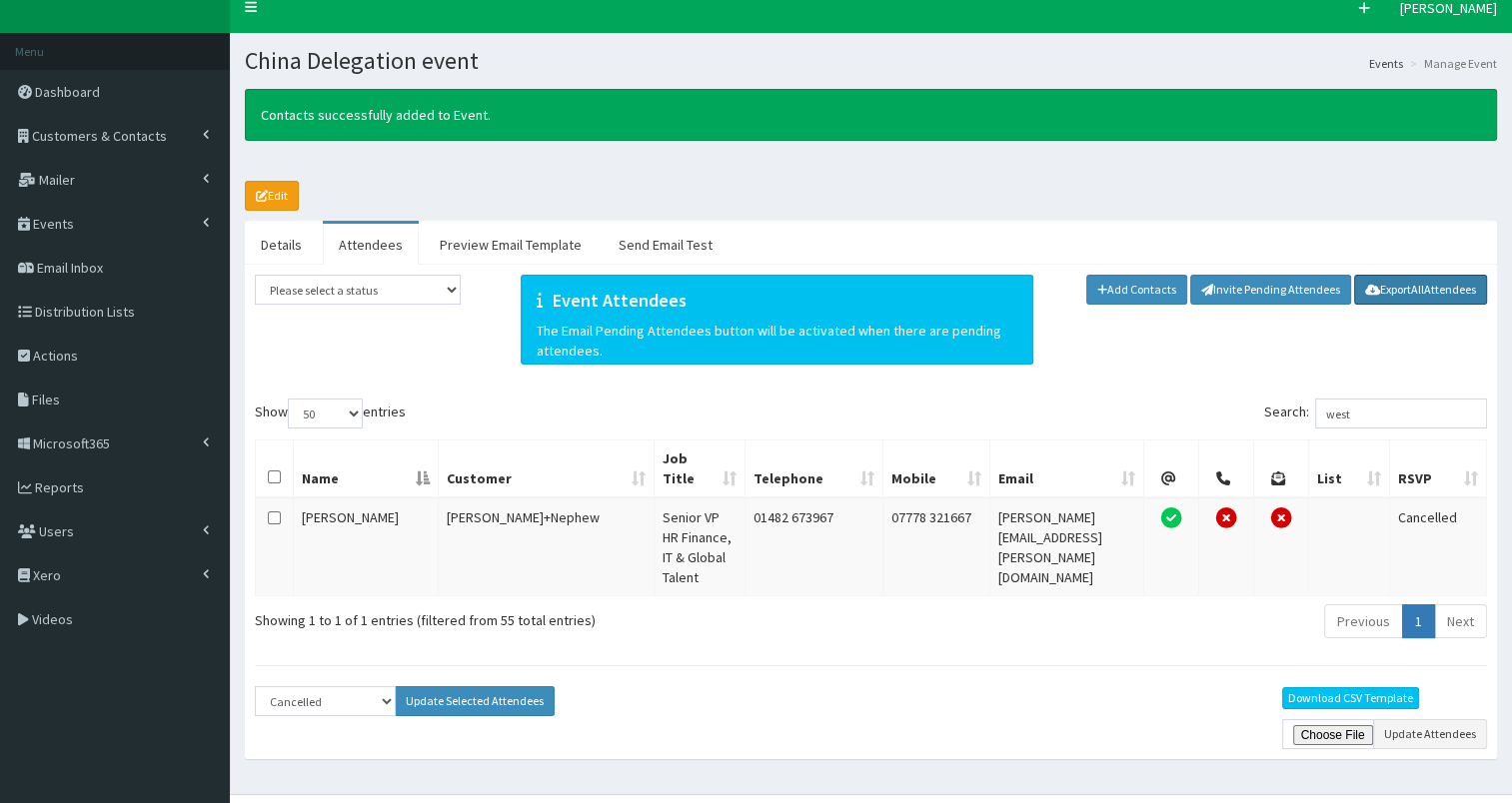 click on "Export  All  Attendees" at bounding box center (1420, 290) 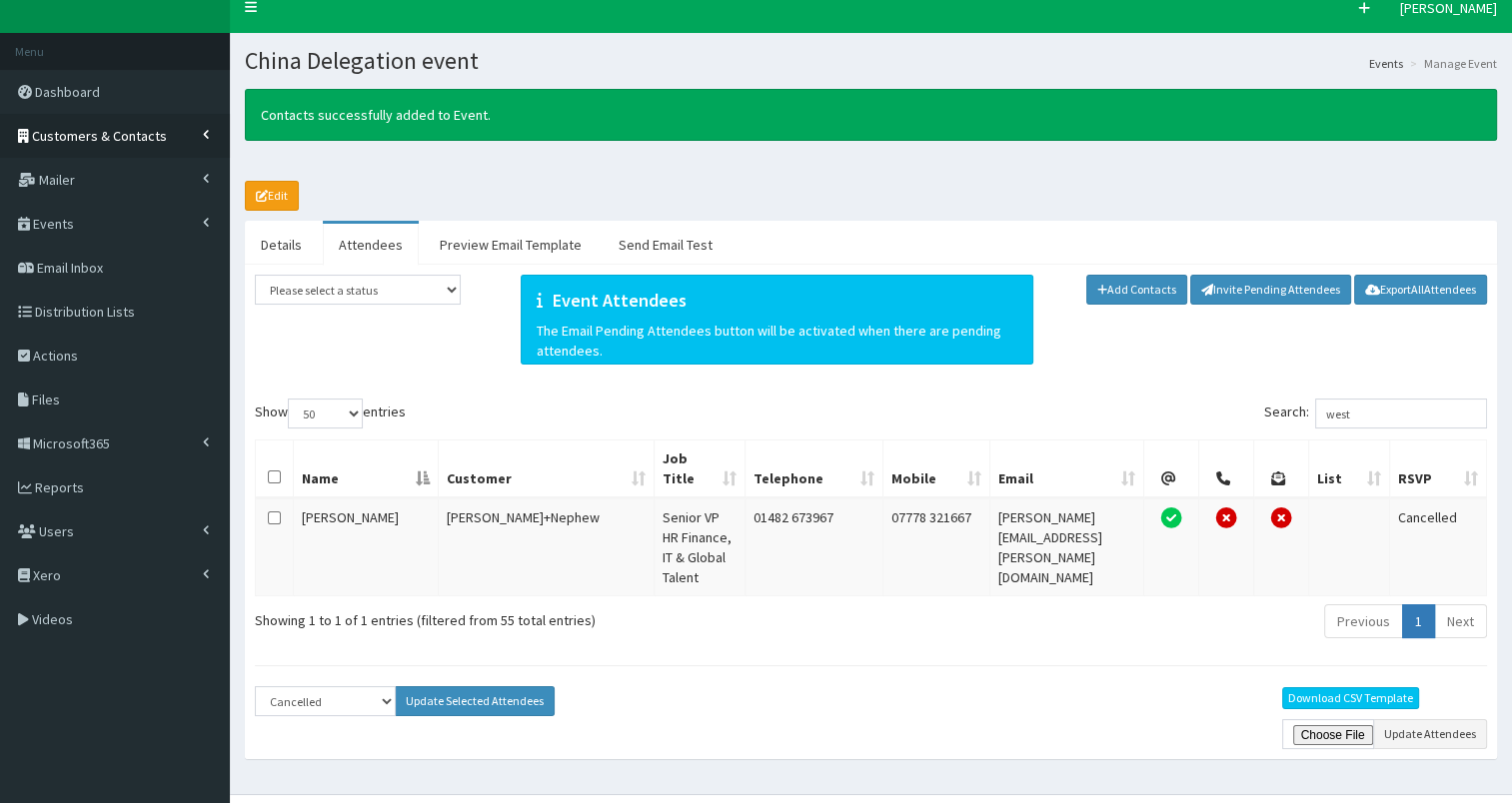 click on "Customers & Contacts" at bounding box center [99, 136] 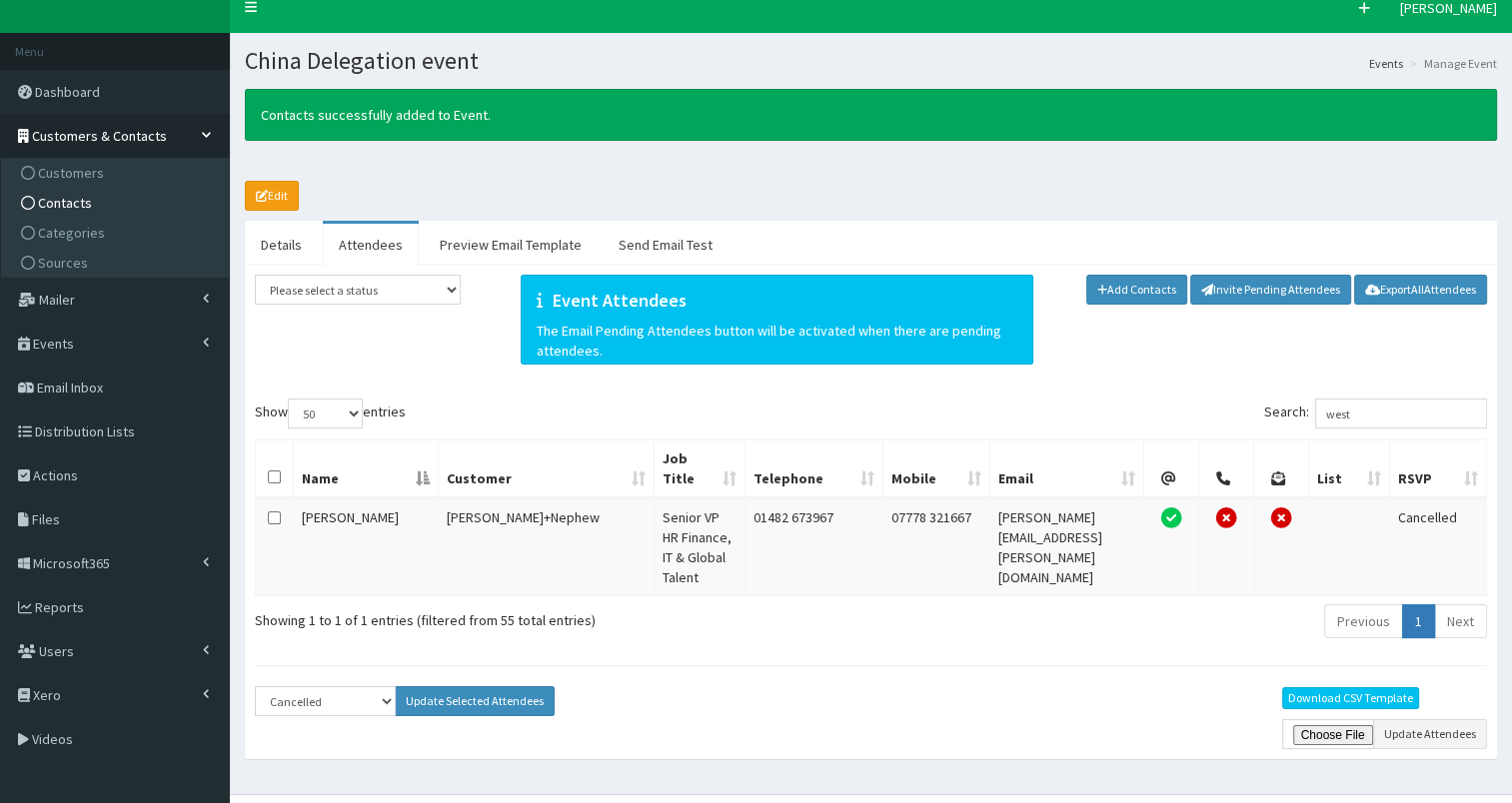 click on "Contacts" at bounding box center (117, 203) 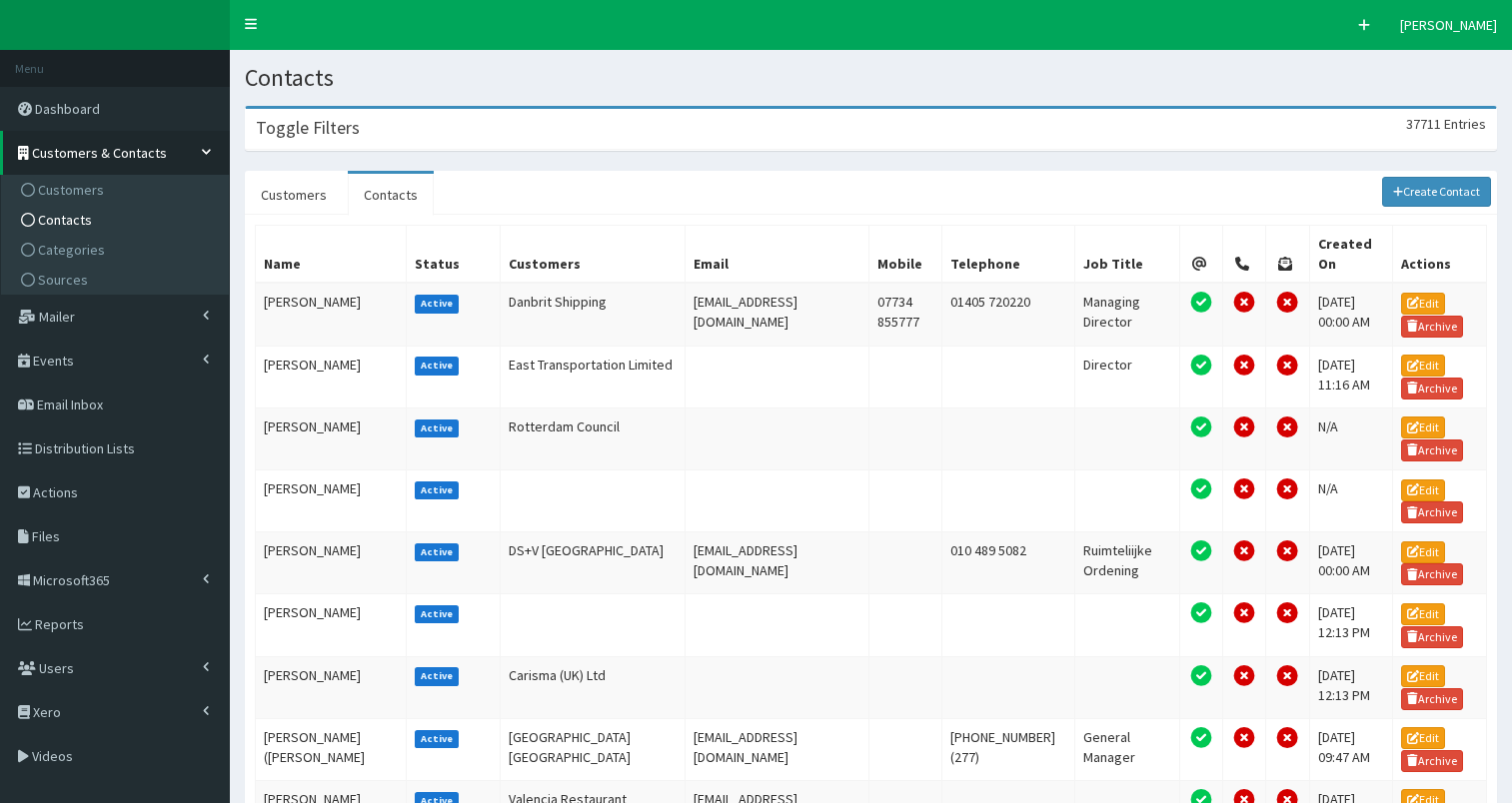 scroll, scrollTop: 0, scrollLeft: 0, axis: both 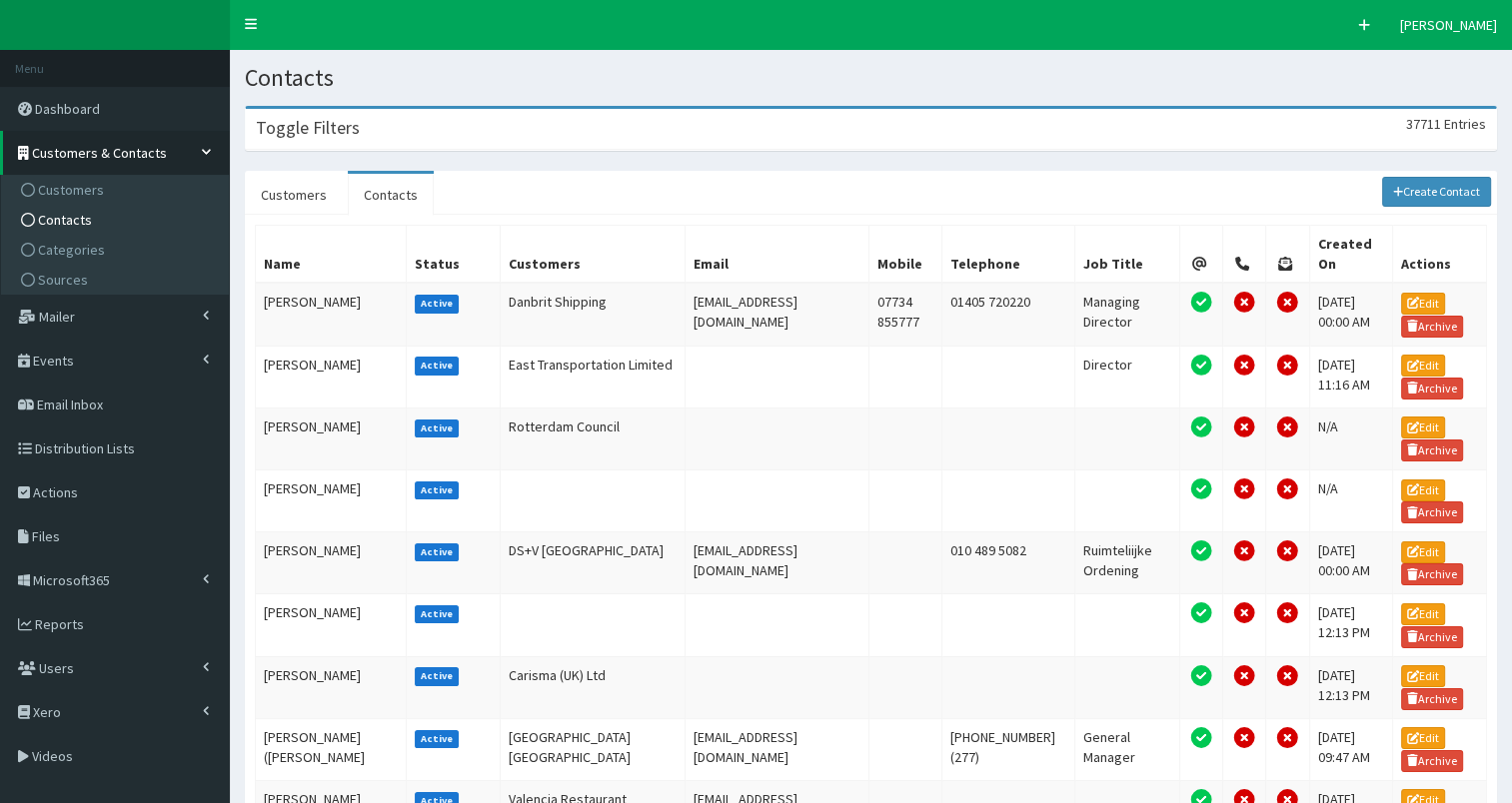 click on "Toggle Filters
37711   Entries" at bounding box center (870, 129) 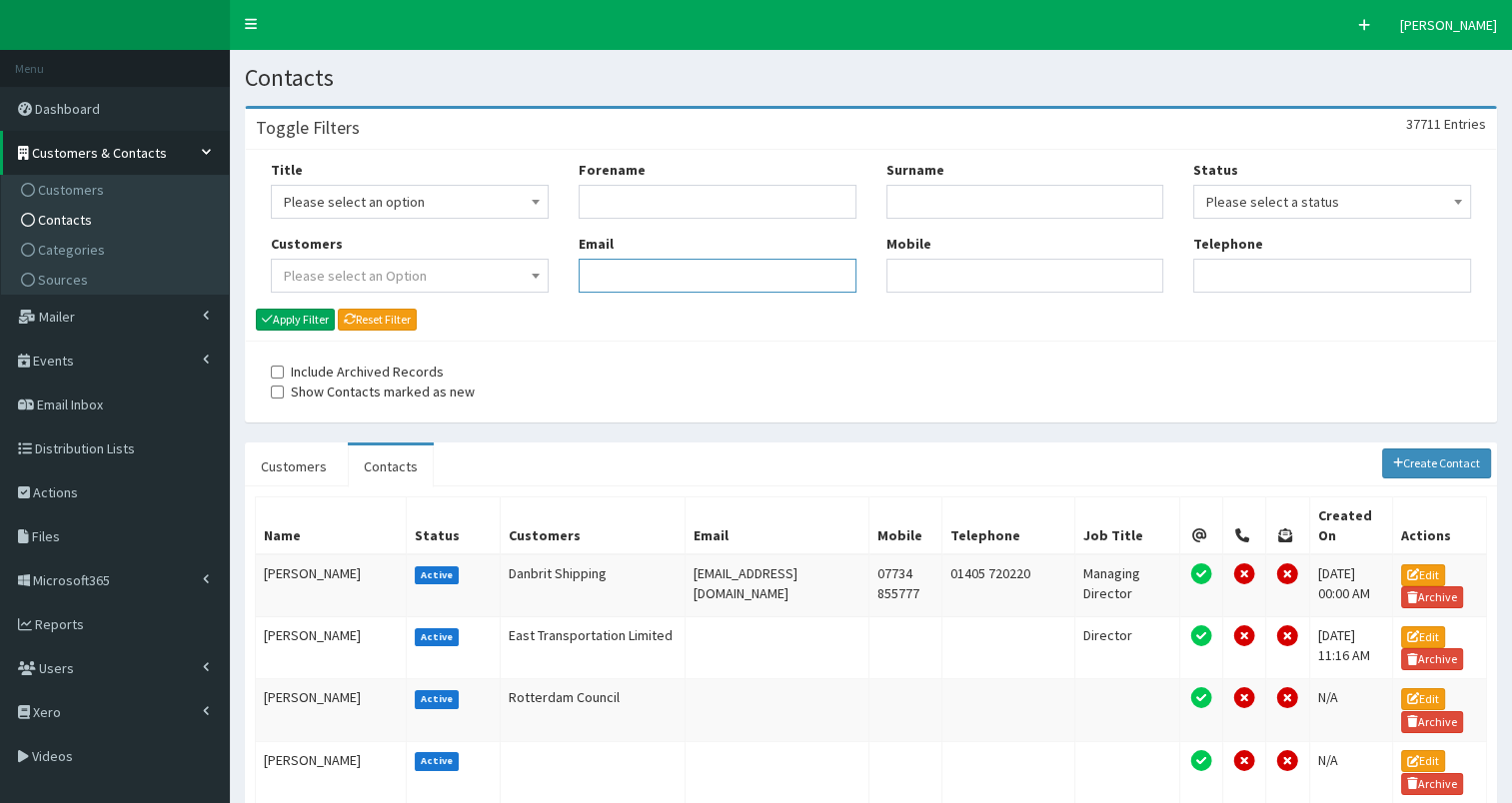 click on "Email" at bounding box center (718, 276) 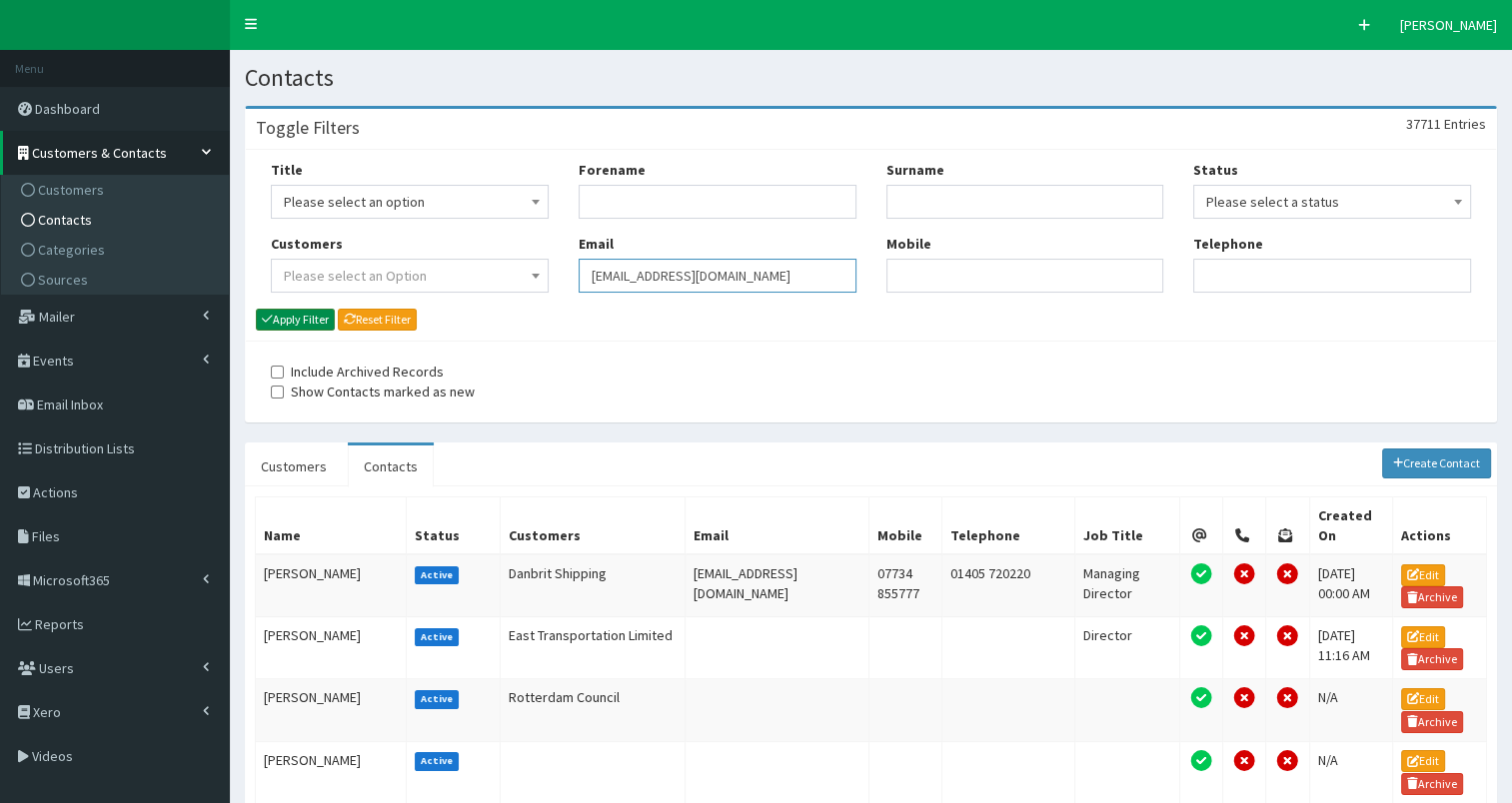 type on "[EMAIL_ADDRESS][DOMAIN_NAME]" 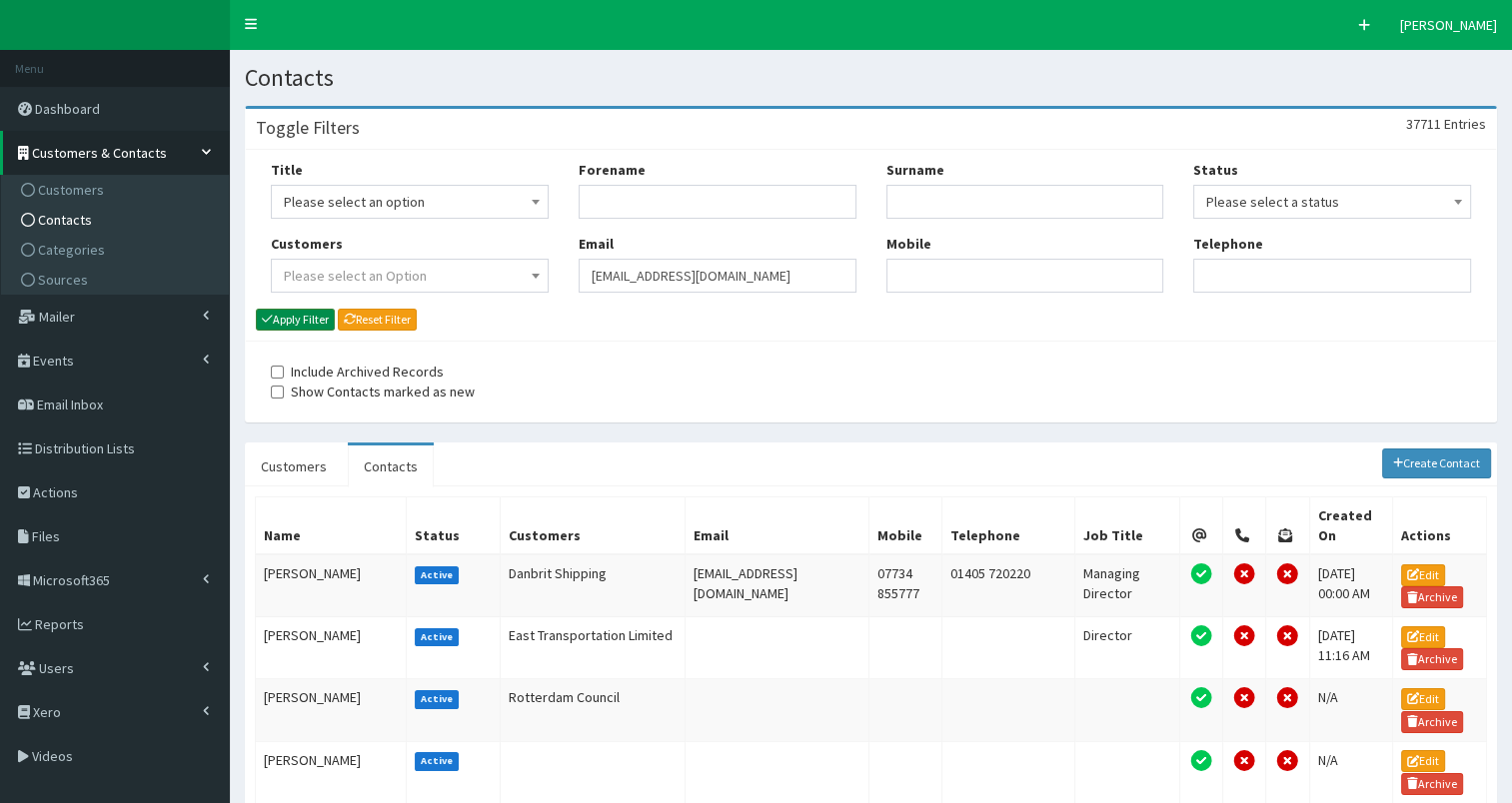 click on "Apply Filter" at bounding box center (295, 320) 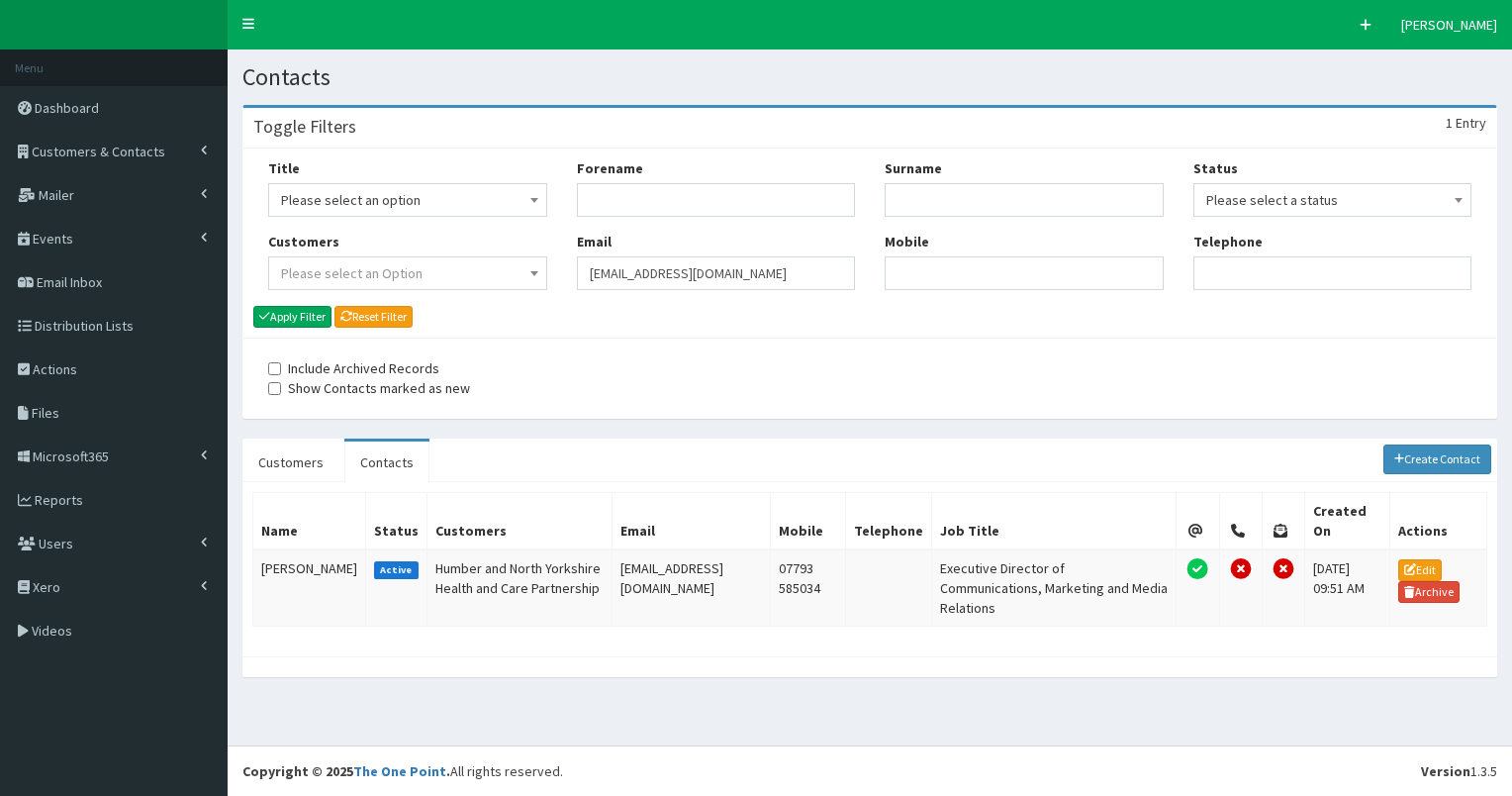 scroll, scrollTop: 0, scrollLeft: 0, axis: both 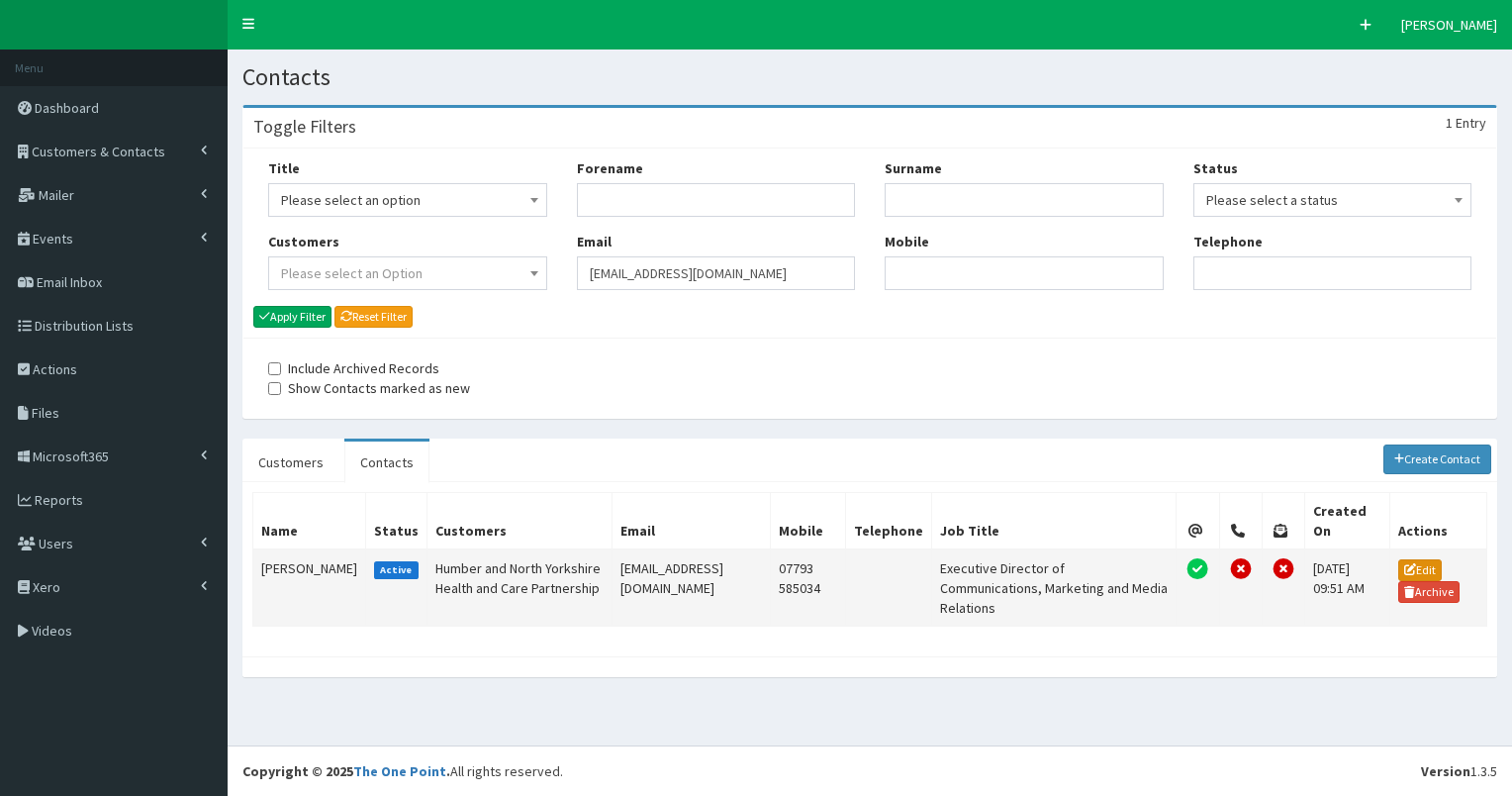 click on "Edit" at bounding box center (1420, 570) 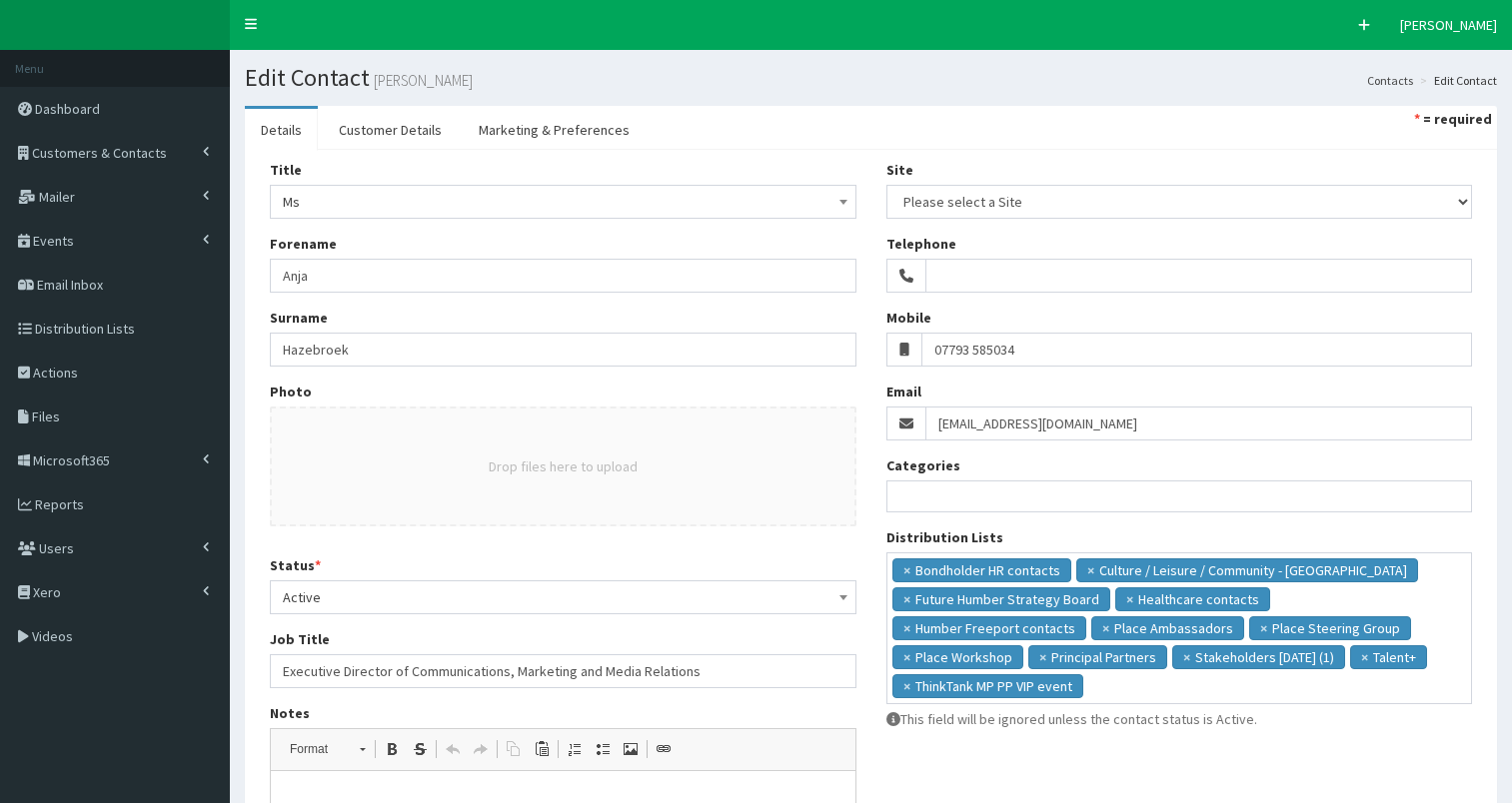select 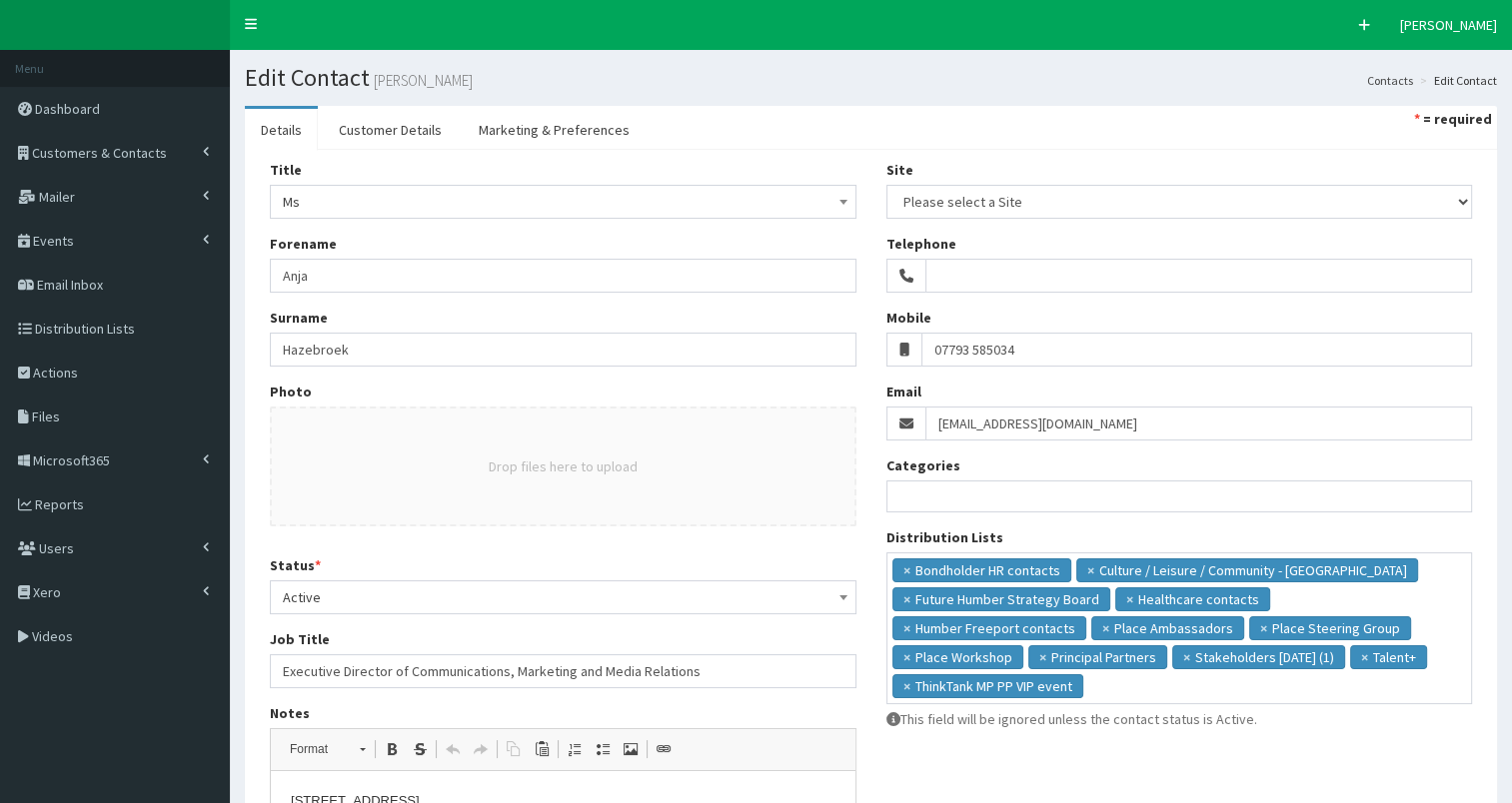 scroll, scrollTop: 0, scrollLeft: 0, axis: both 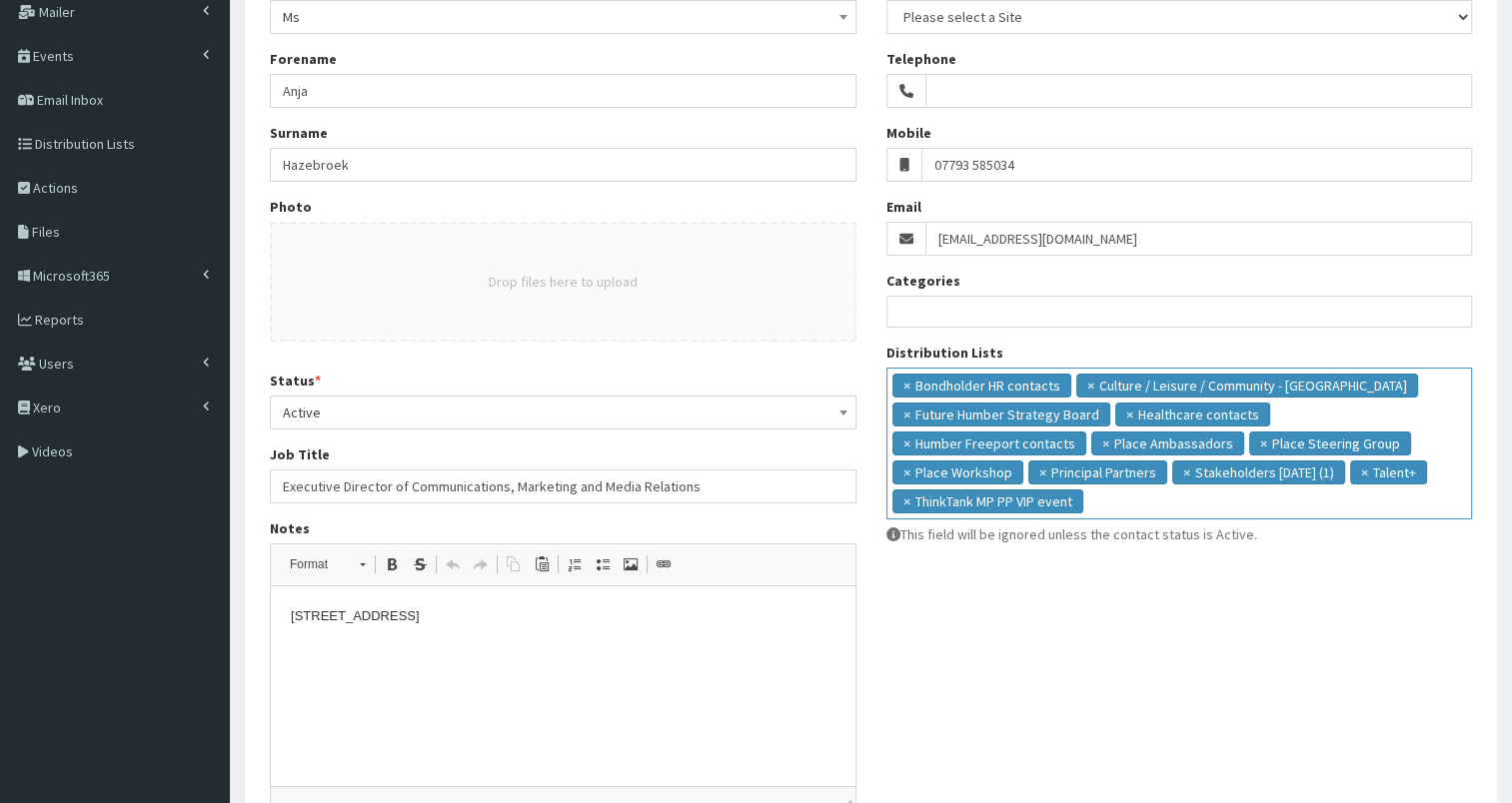 click on "× Bondholder HR contacts × Culture / Leisure / Community - North Bank × Future Humber Strategy Board × Healthcare contacts × Humber Freeport contacts × Place Ambassadors × Place Steering Group × Place Workshop × Principal Partners × Stakeholders [DATE] (1) × Talent+ × ThinkTank MP PP VIP event" at bounding box center (1179, 440) 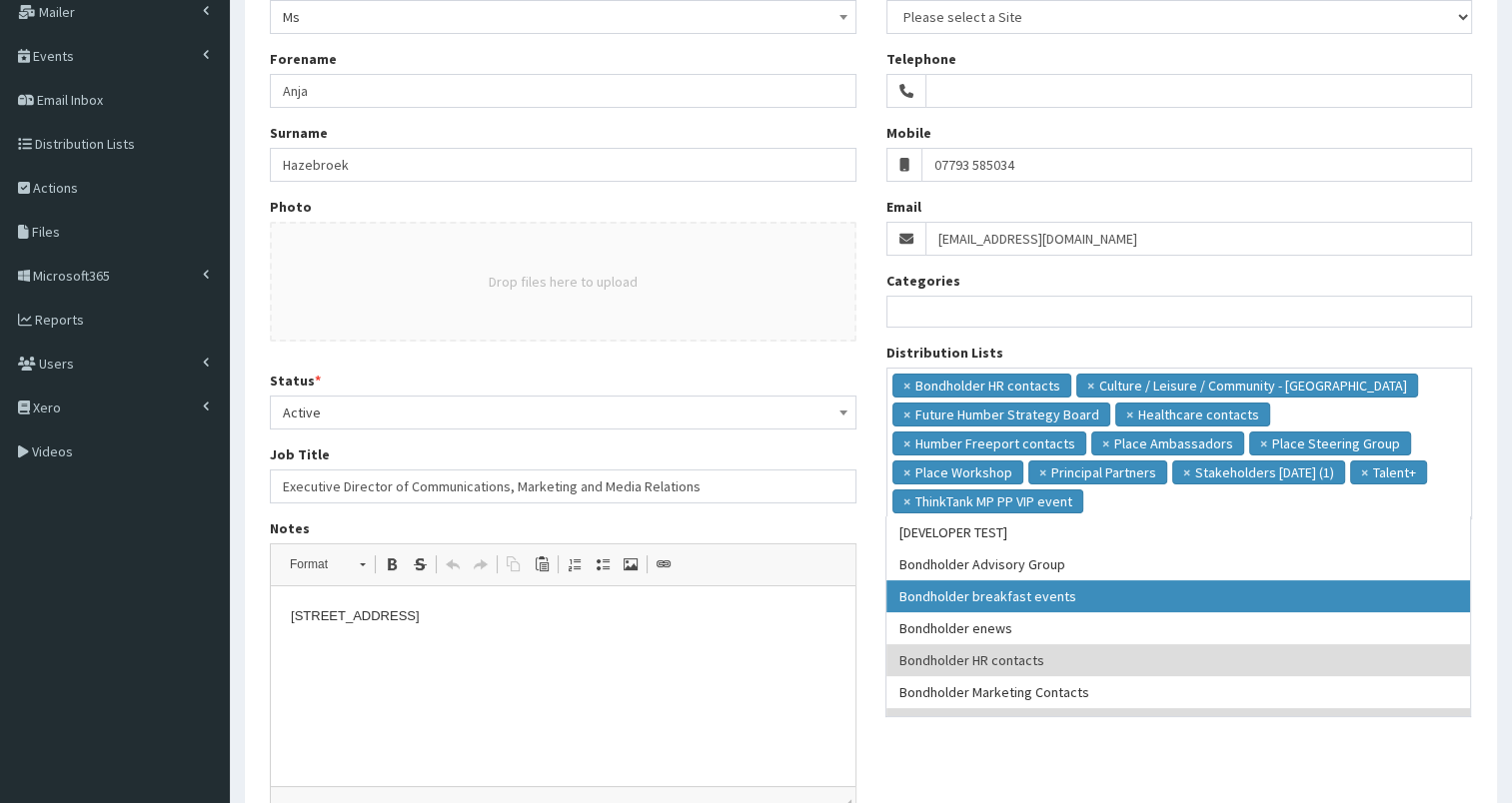 select on "99" 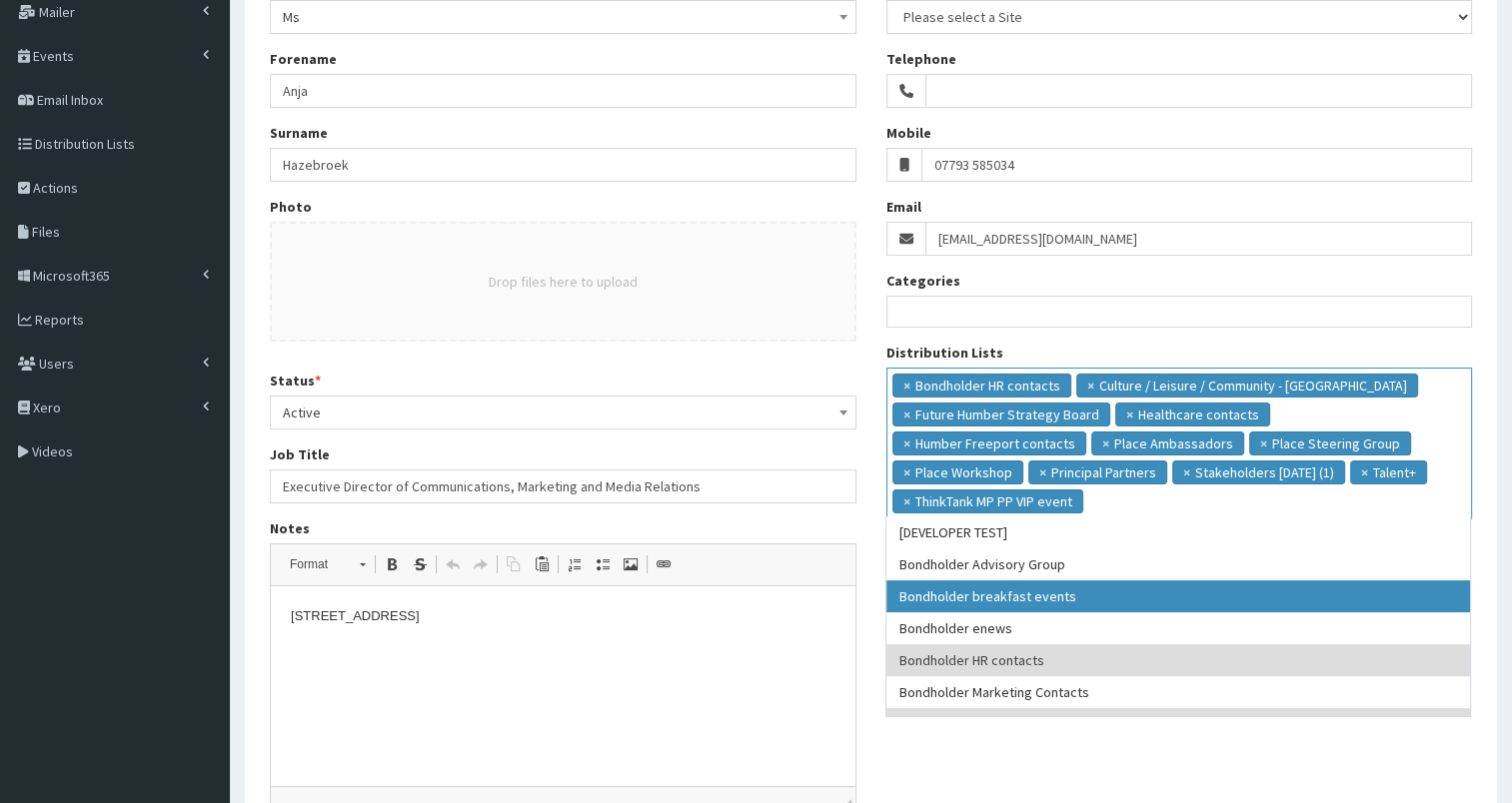scroll, scrollTop: 74, scrollLeft: 0, axis: vertical 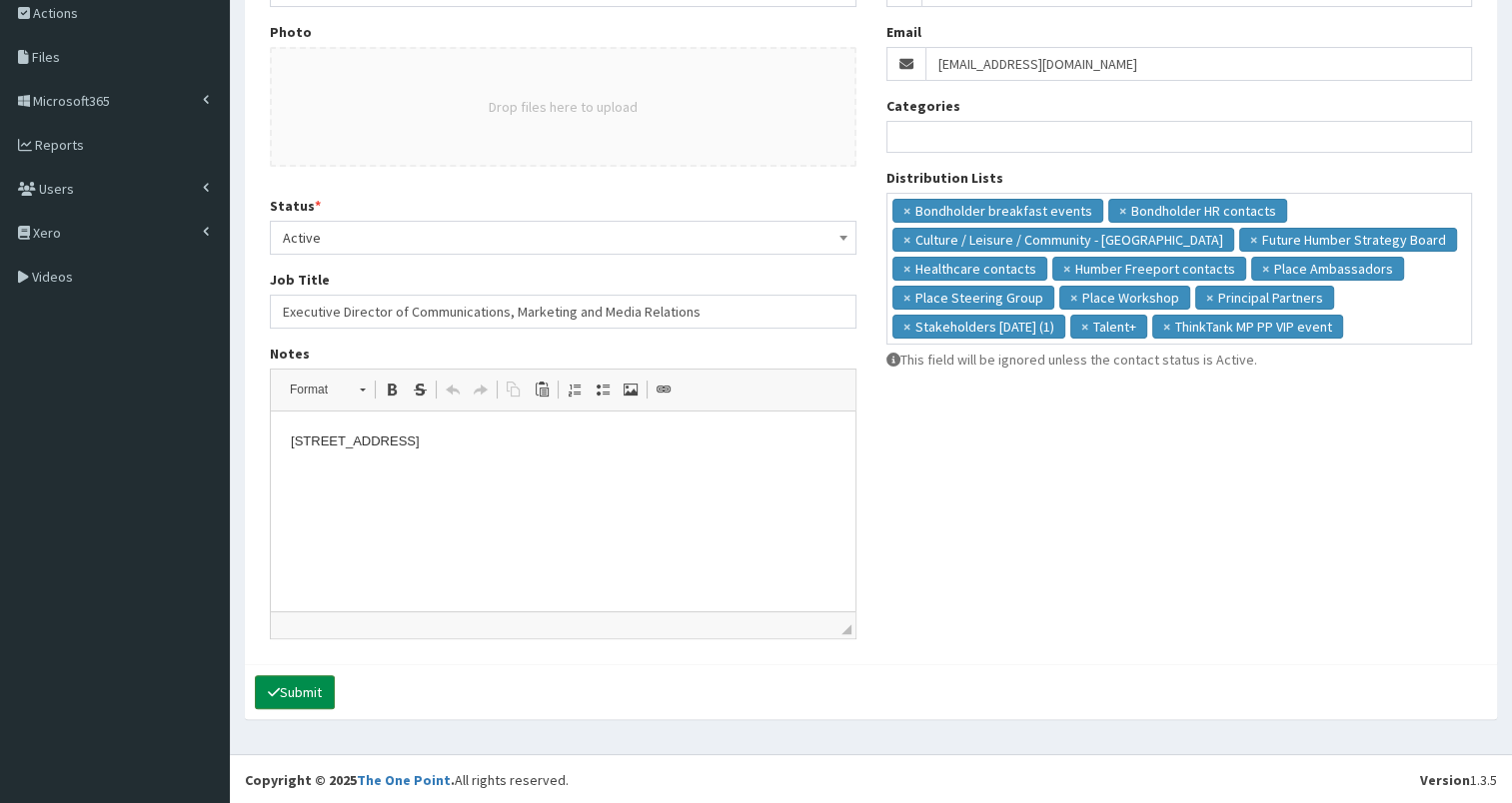 click on "Submit" at bounding box center (295, 692) 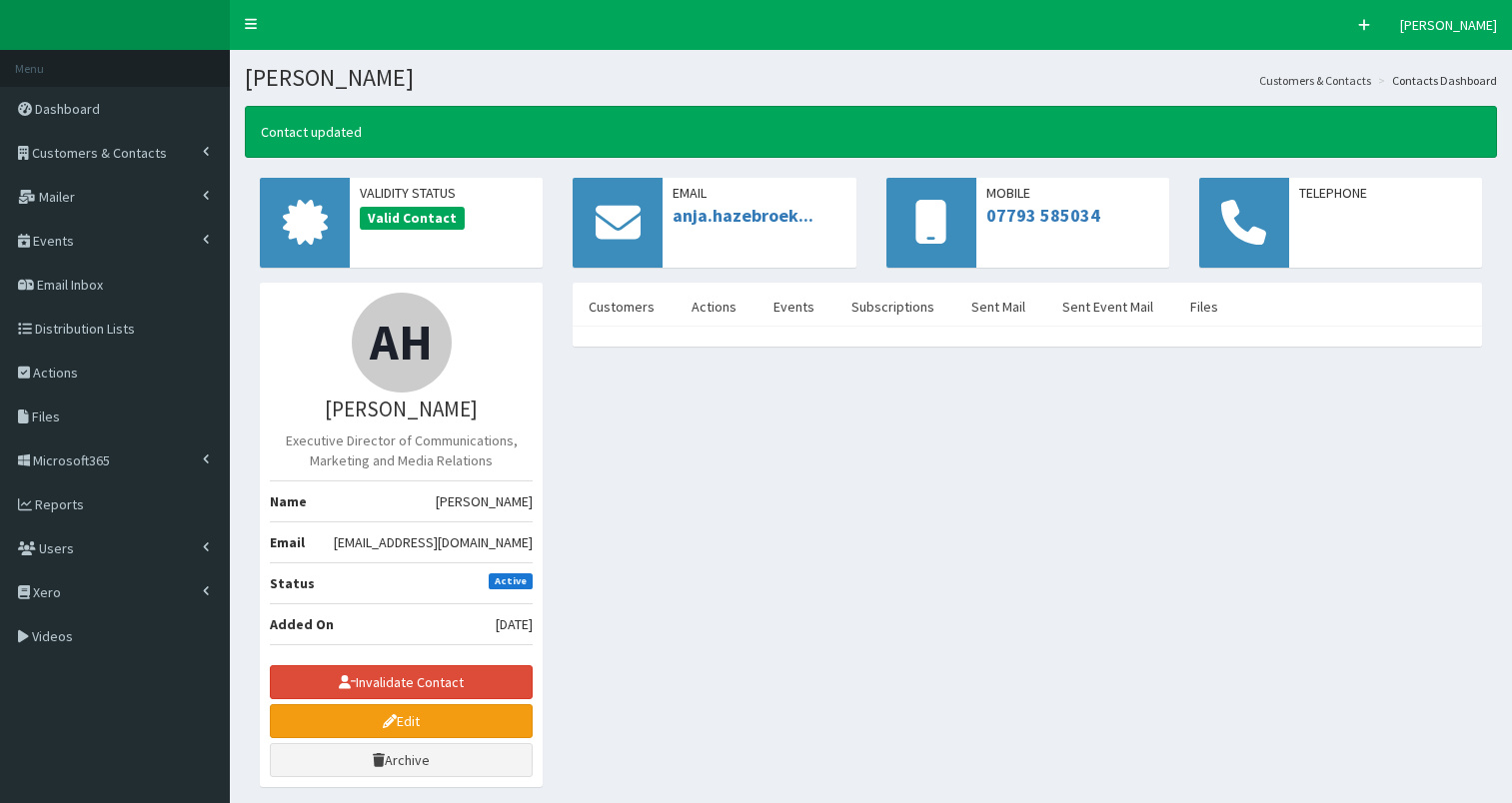 scroll, scrollTop: 0, scrollLeft: 0, axis: both 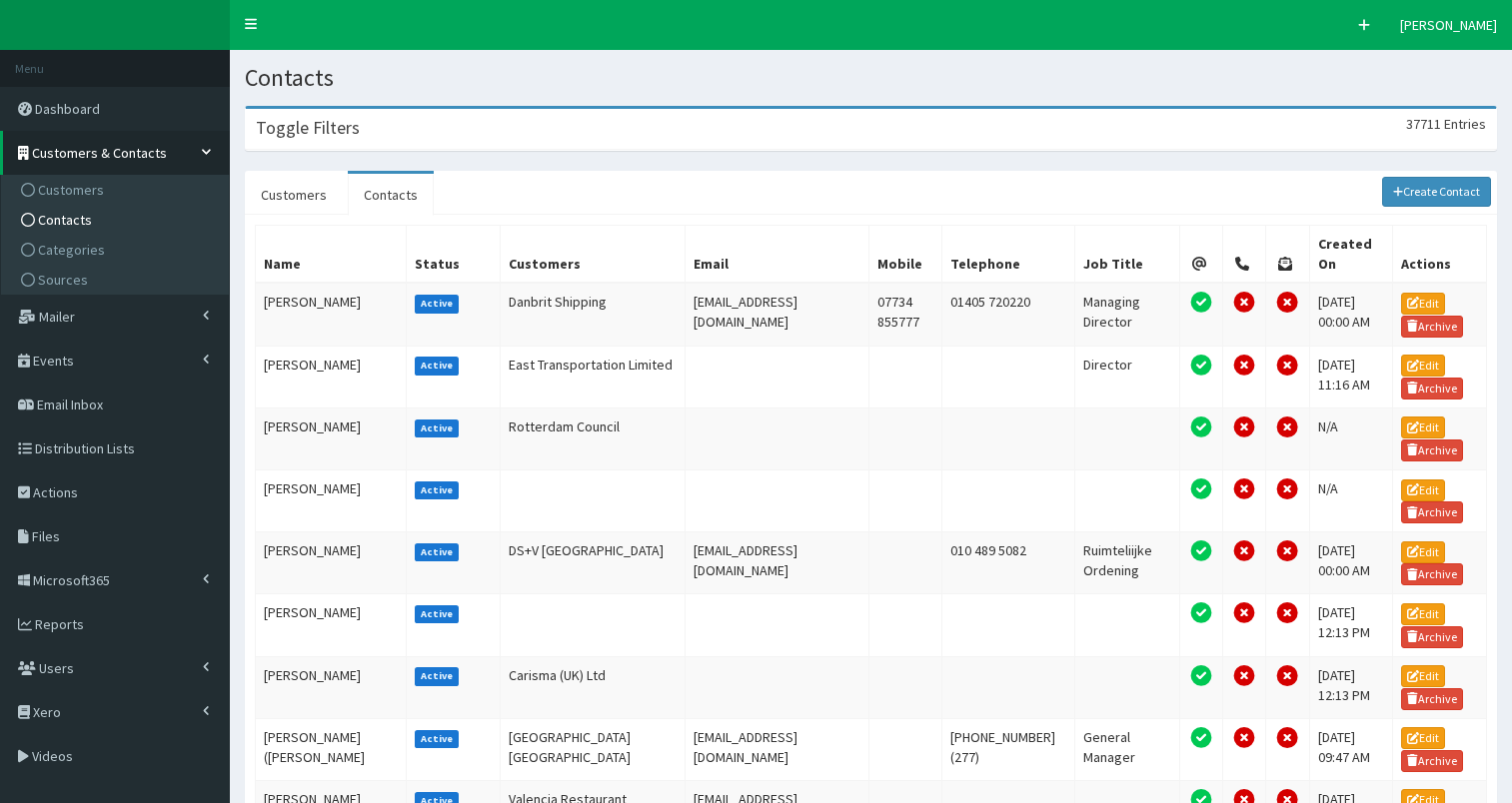 click on "Toggle Filters
37711   Entries" at bounding box center (870, 129) 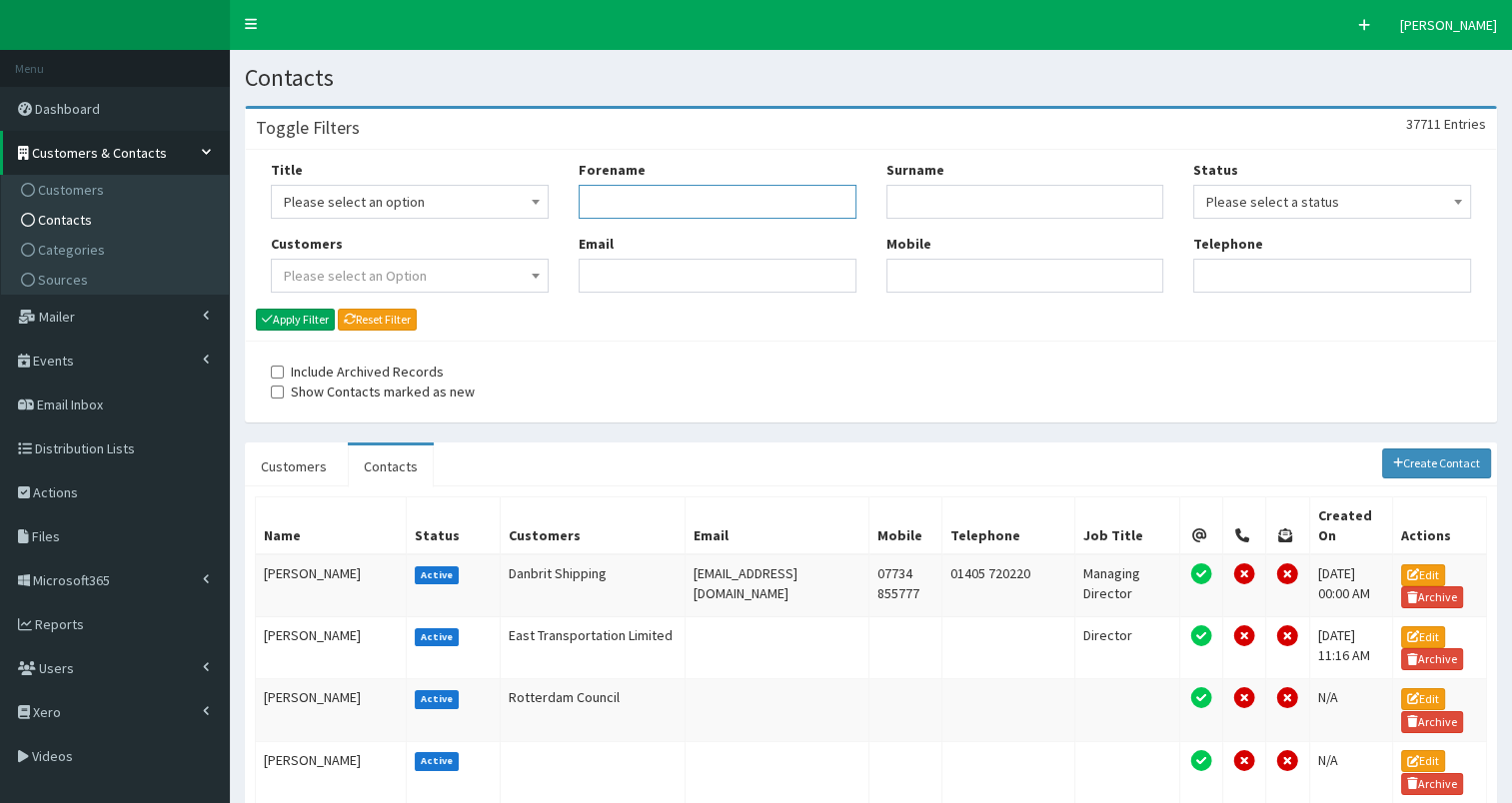 click on "Forename" at bounding box center (718, 202) 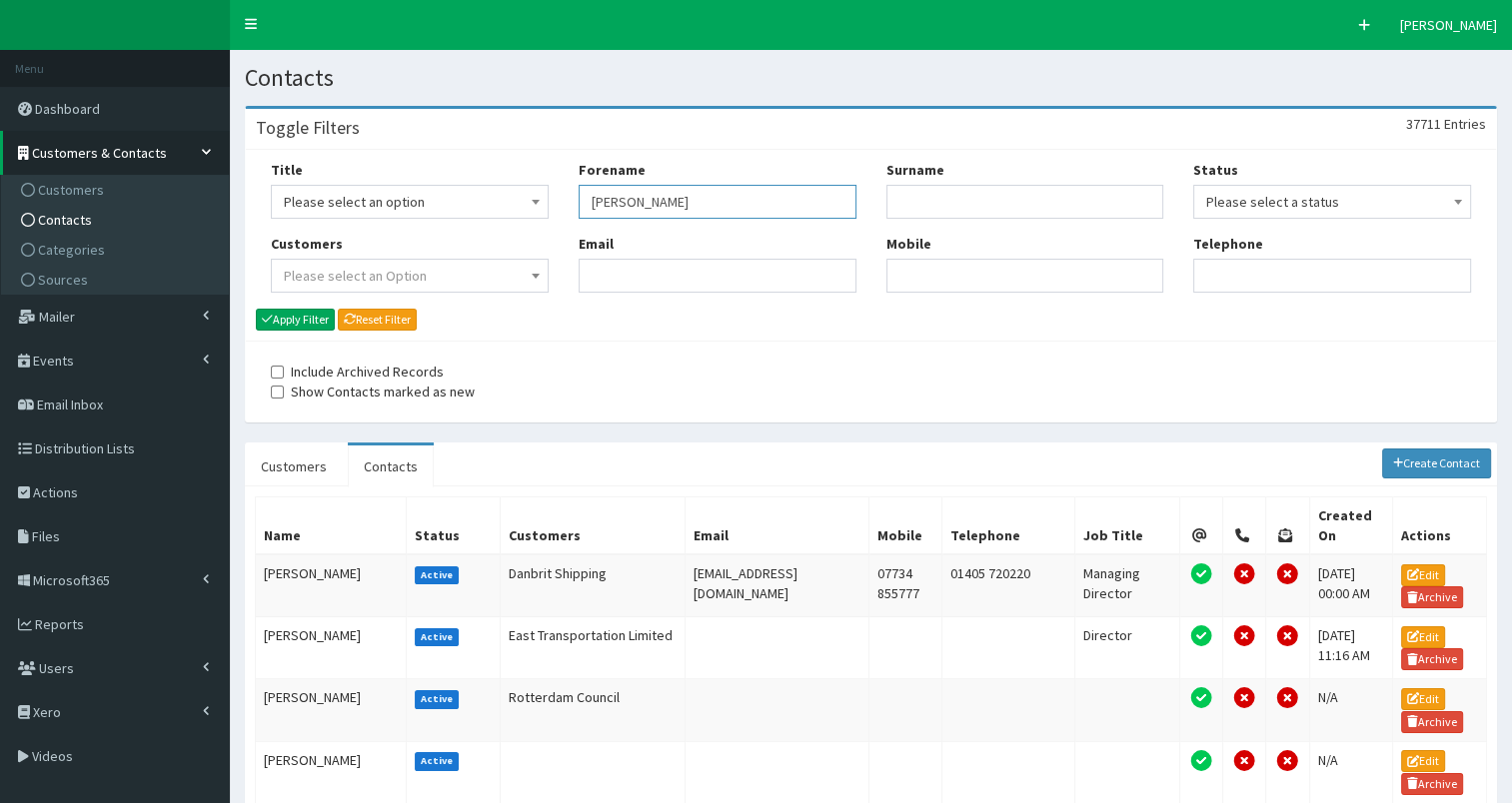 type on "mike" 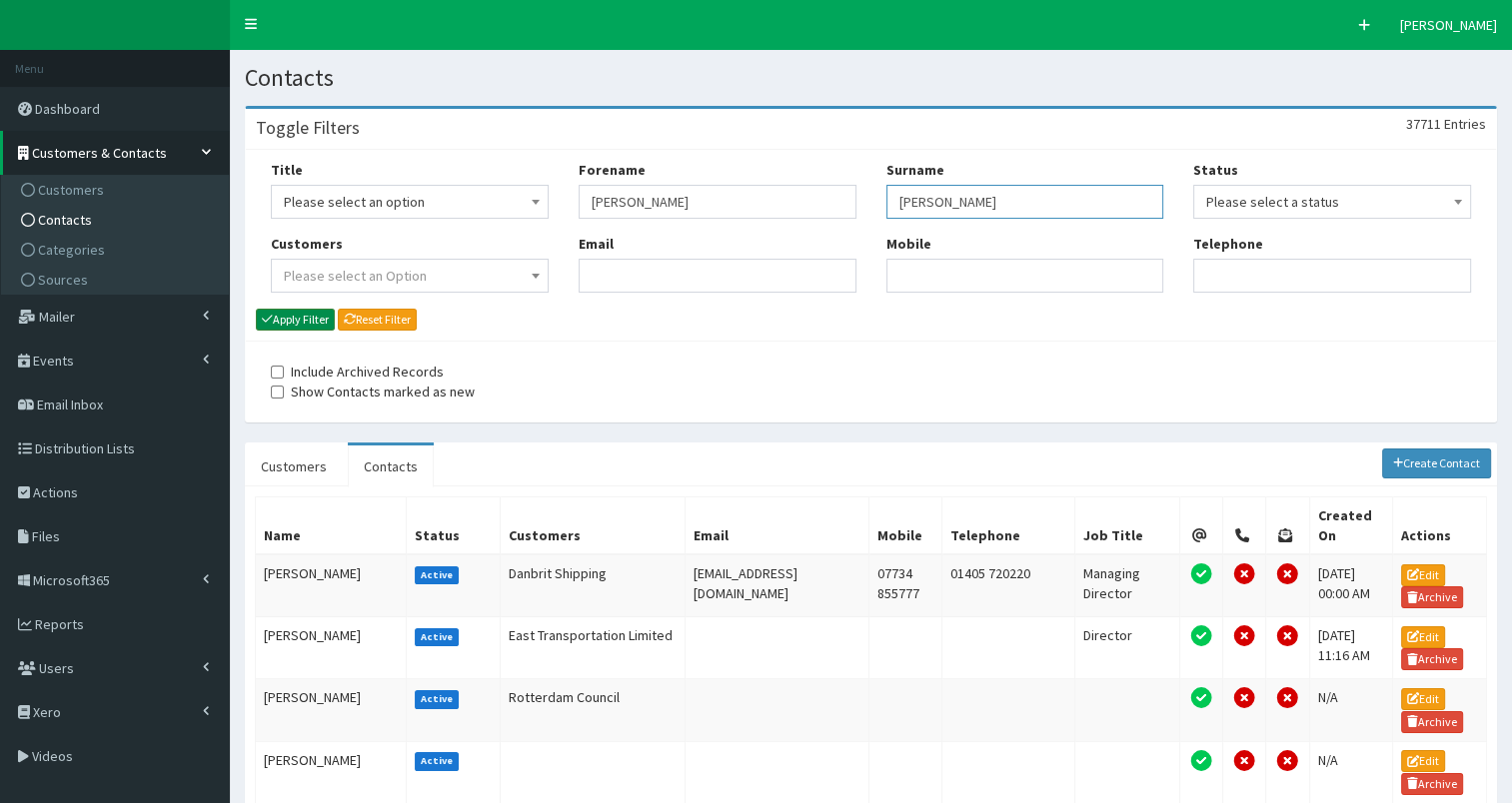 type on "allen" 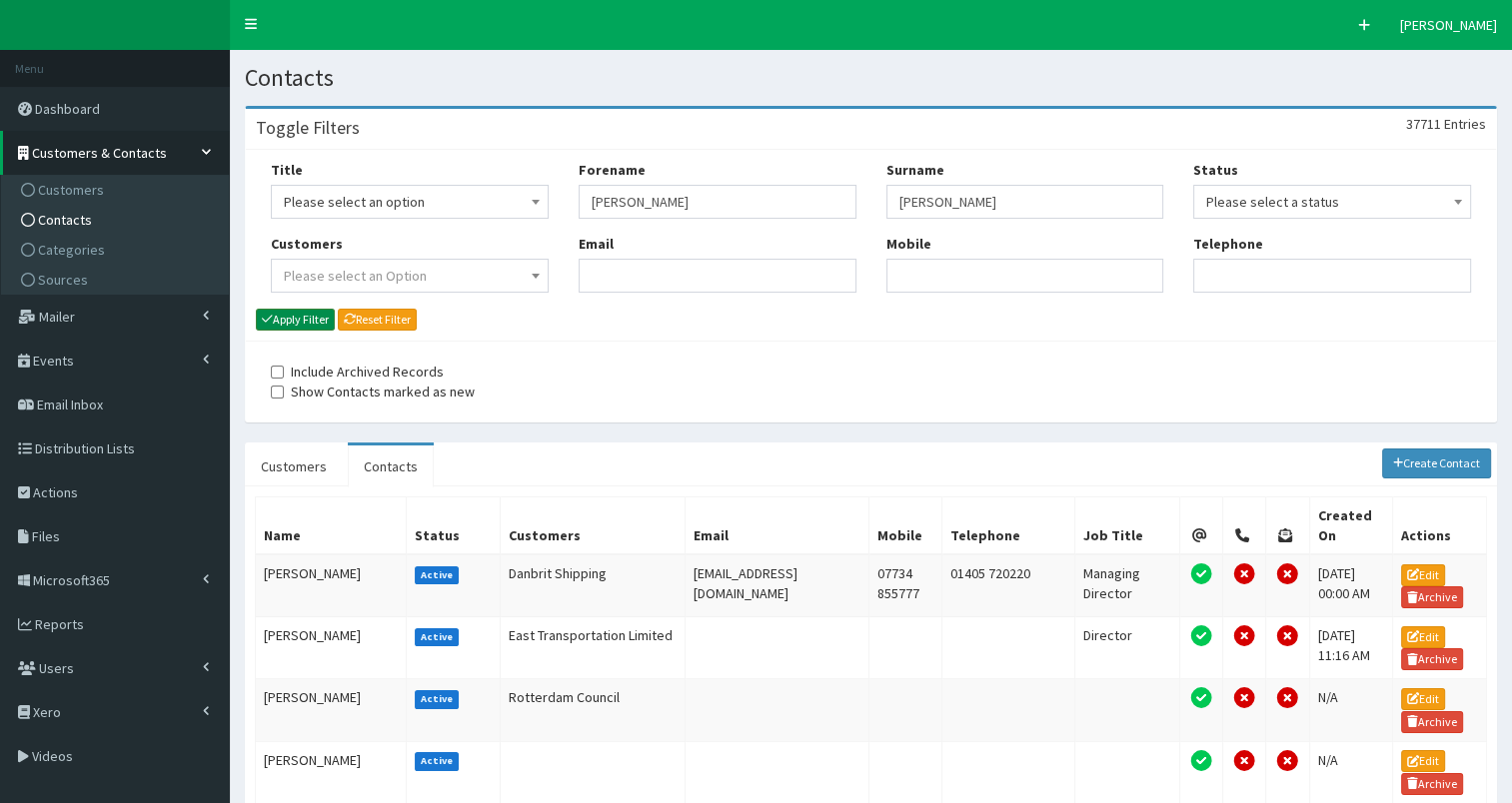 click on "Apply Filter" at bounding box center [295, 320] 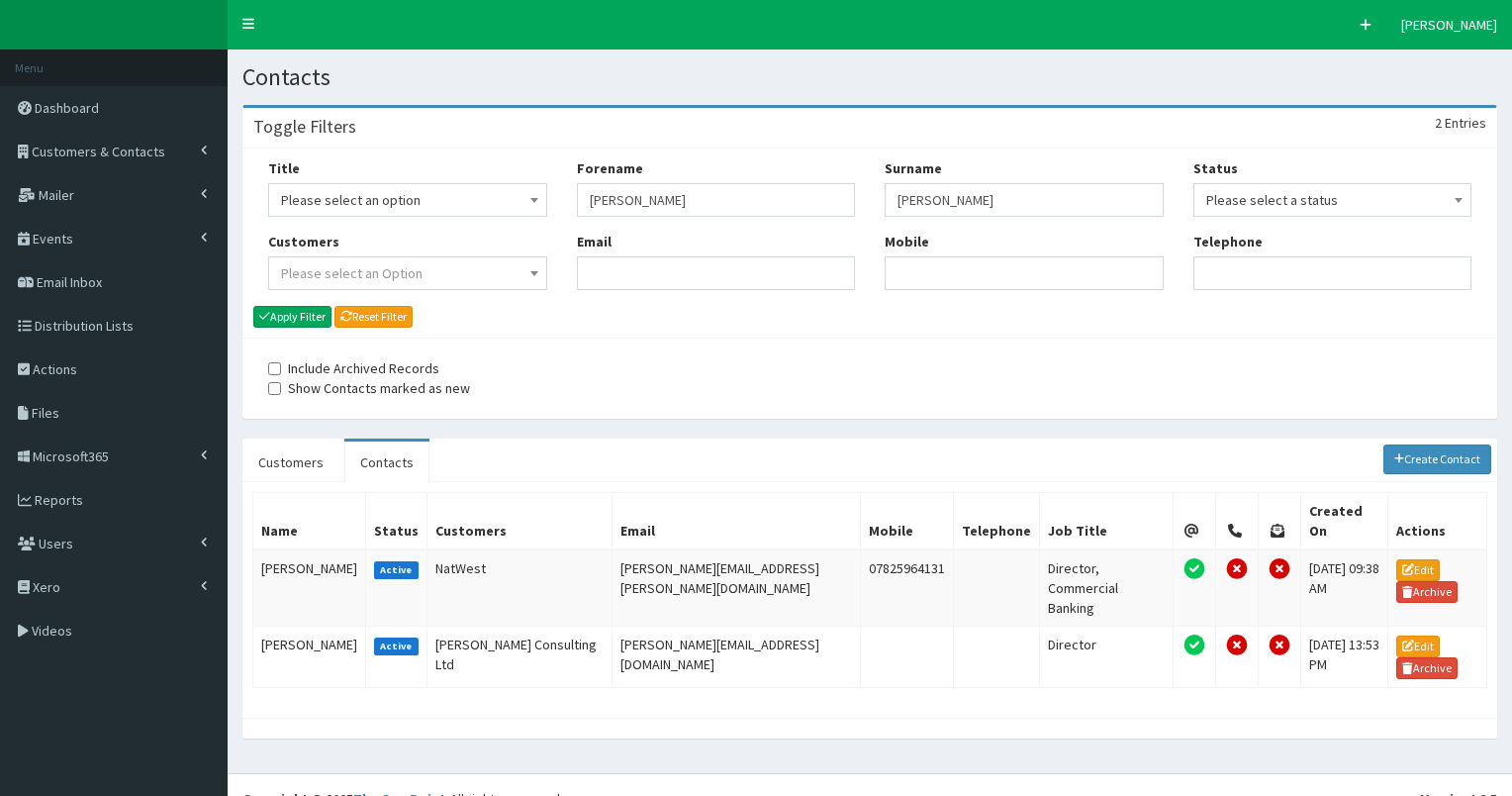 scroll, scrollTop: 0, scrollLeft: 0, axis: both 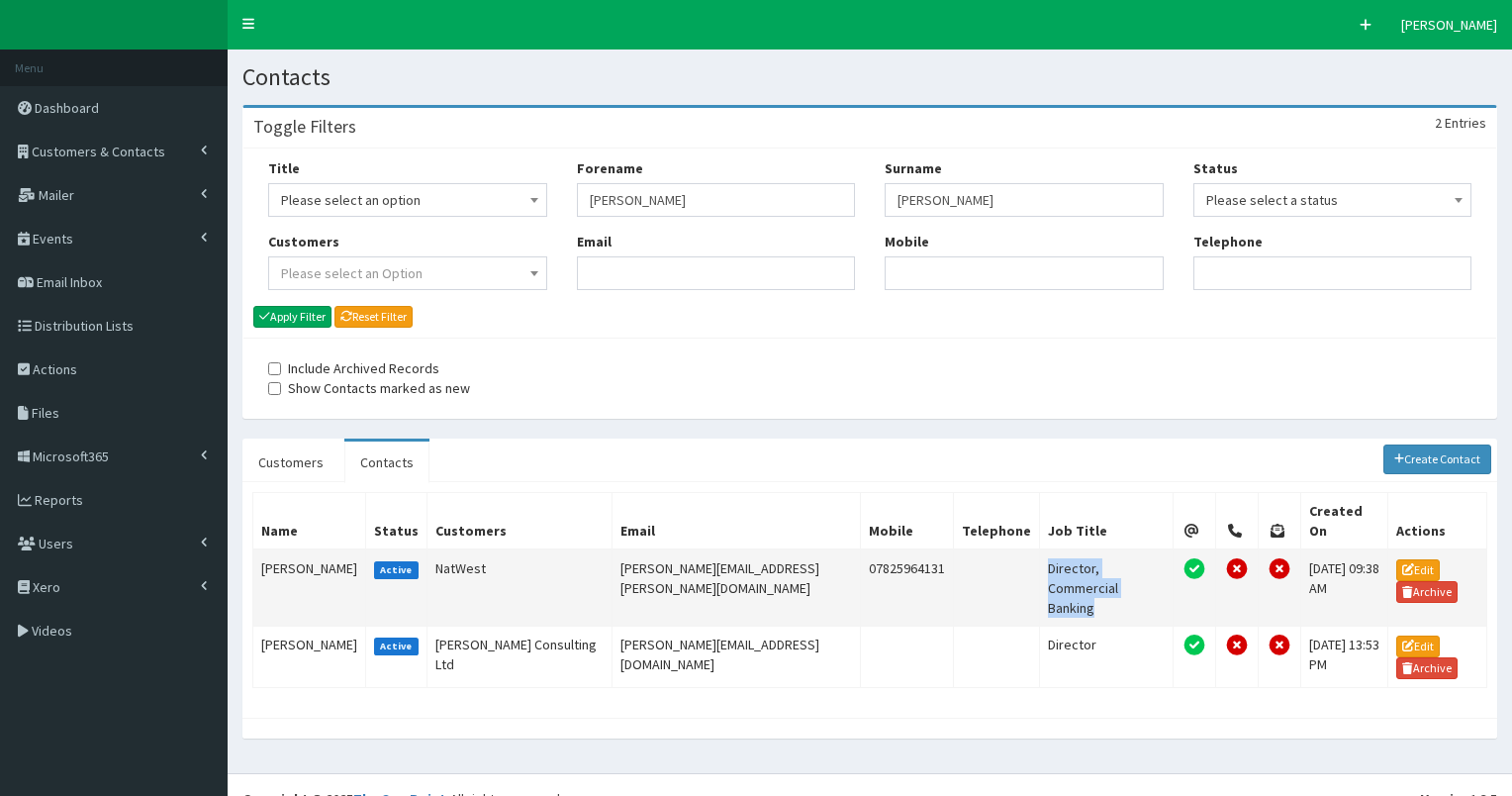 drag, startPoint x: 938, startPoint y: 544, endPoint x: 990, endPoint y: 562, distance: 55.027266 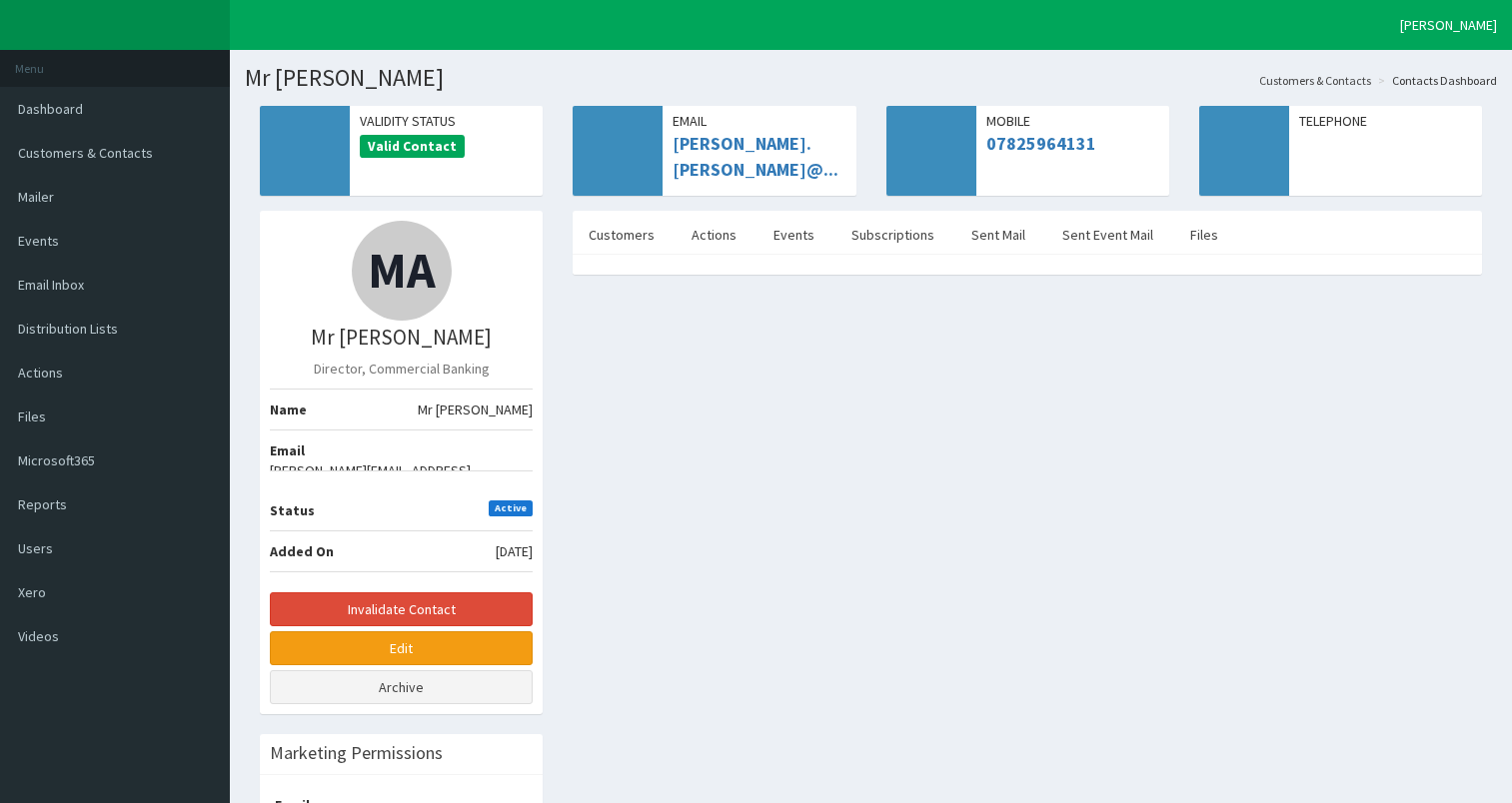 scroll, scrollTop: 0, scrollLeft: 0, axis: both 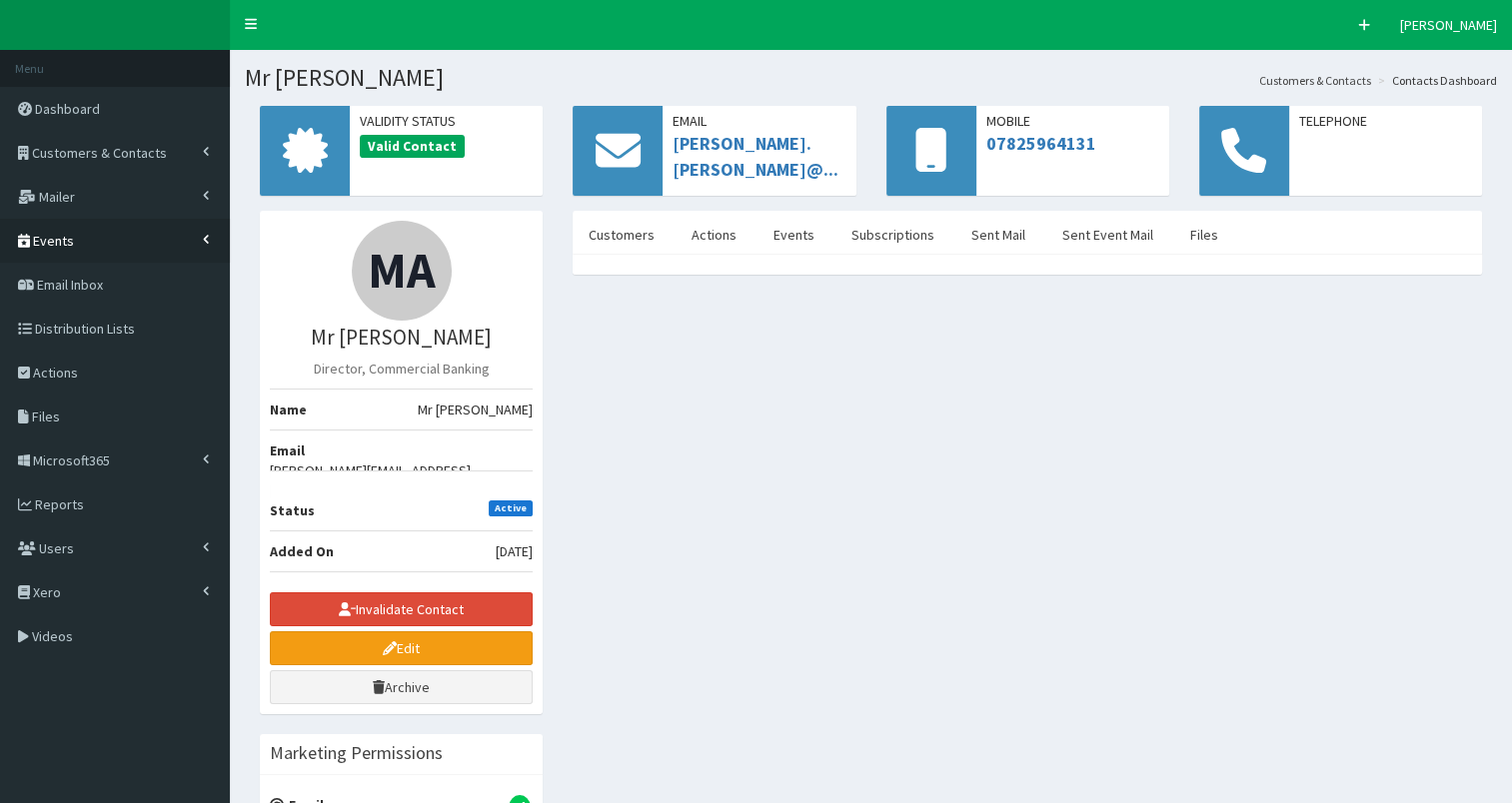 click on "Events" at bounding box center [53, 241] 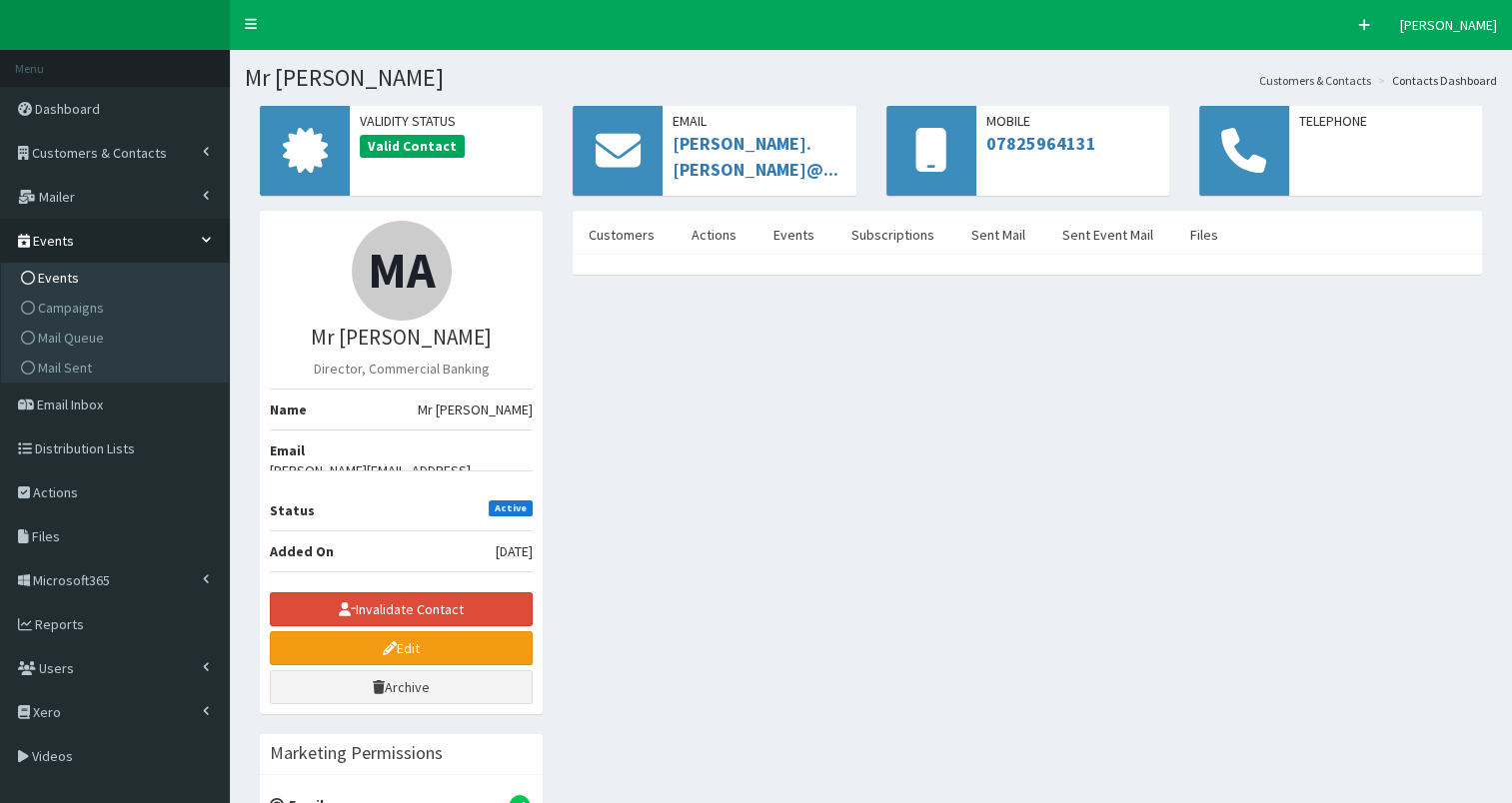 click on "Events" at bounding box center (58, 278) 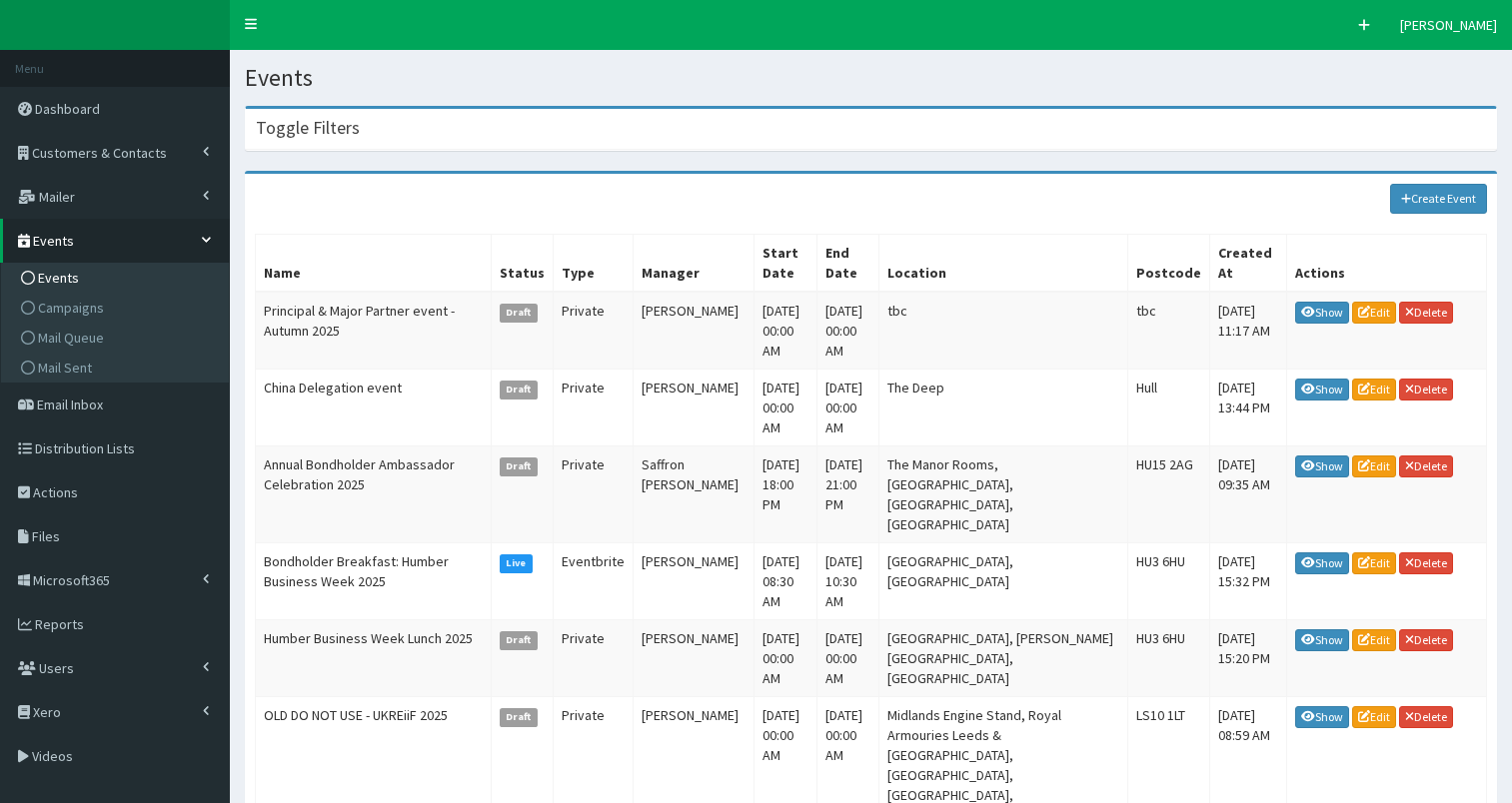scroll, scrollTop: 0, scrollLeft: 0, axis: both 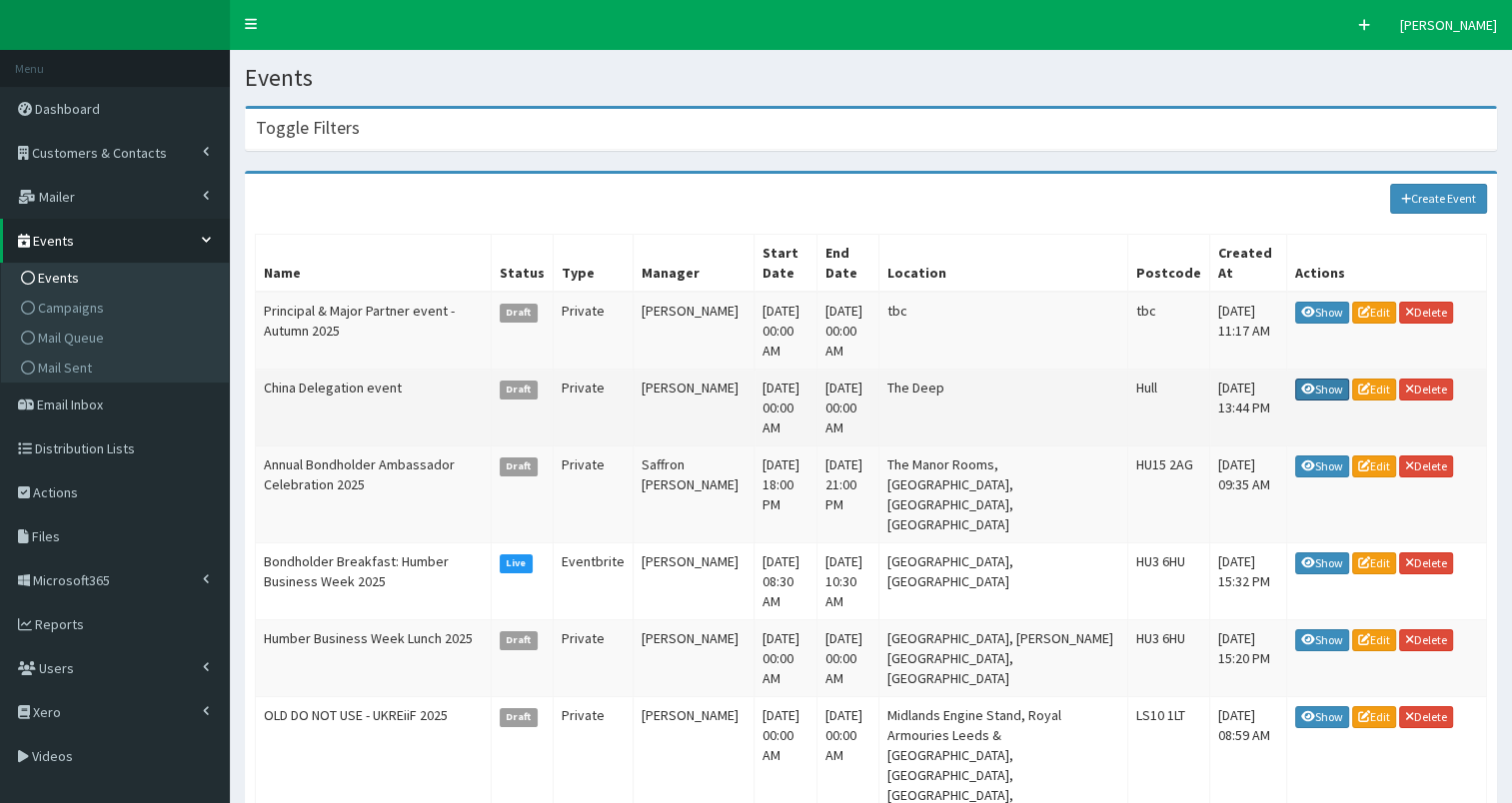 click on "Show" at bounding box center (1322, 390) 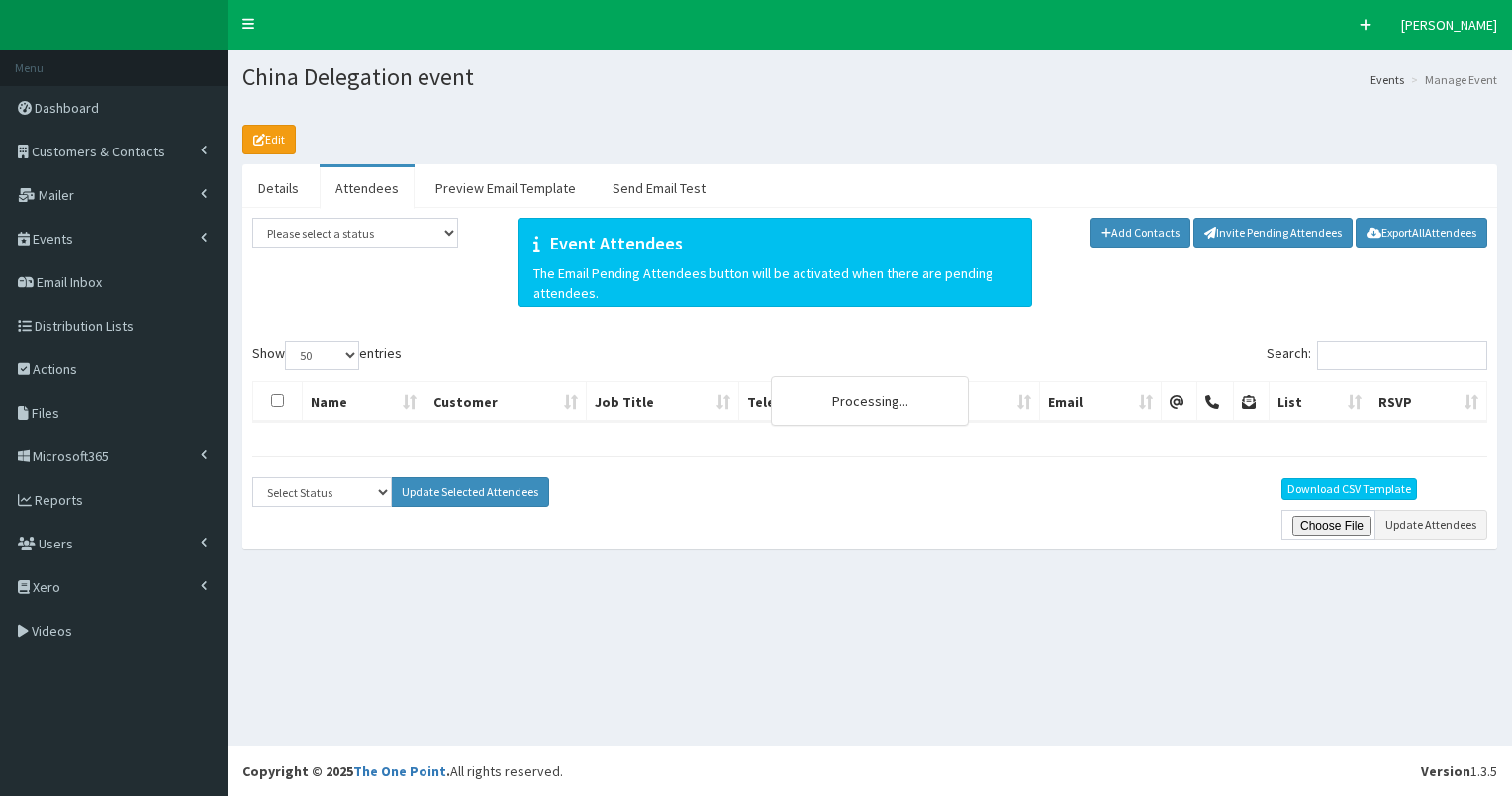 select on "50" 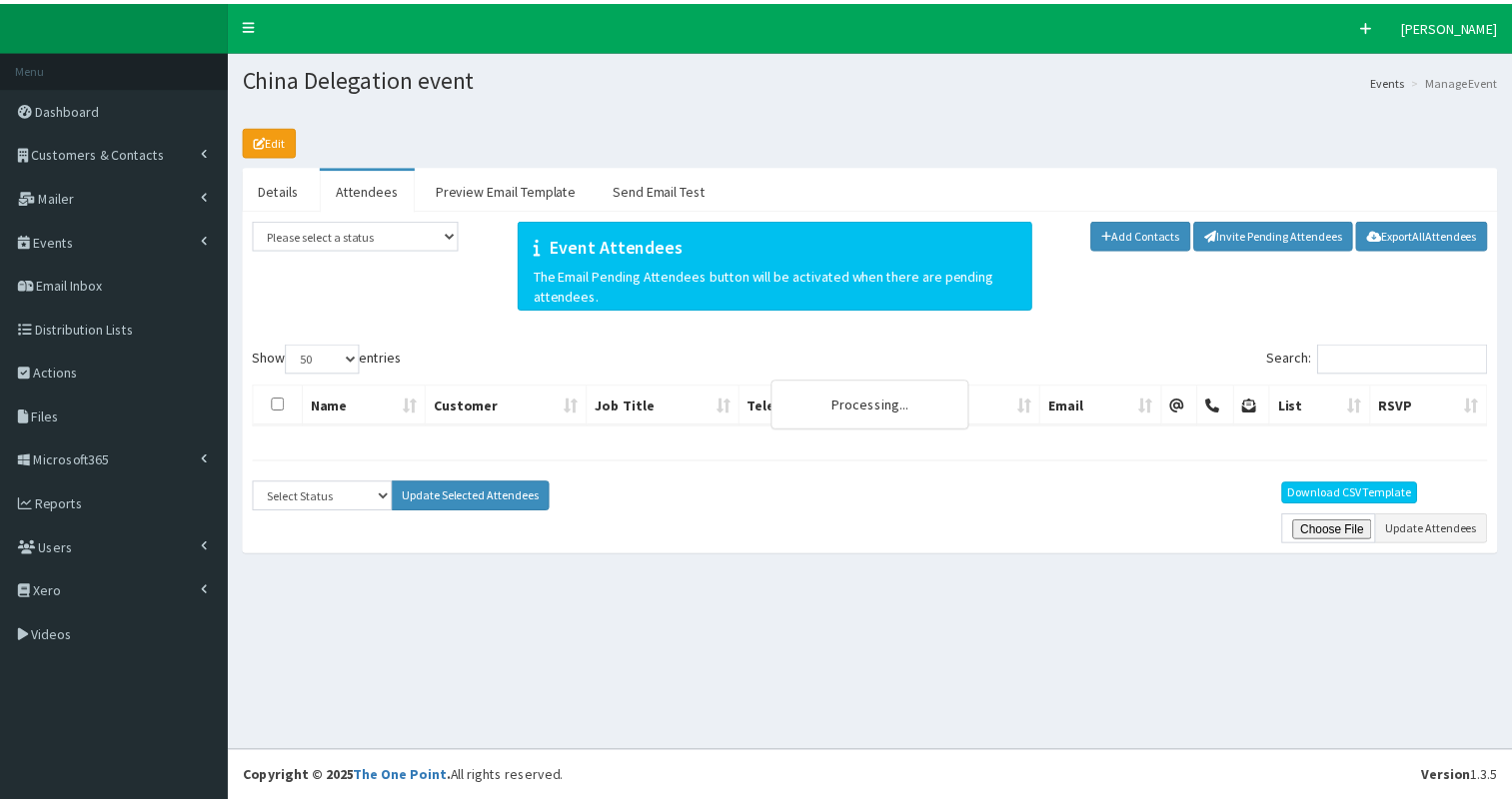 scroll, scrollTop: 0, scrollLeft: 0, axis: both 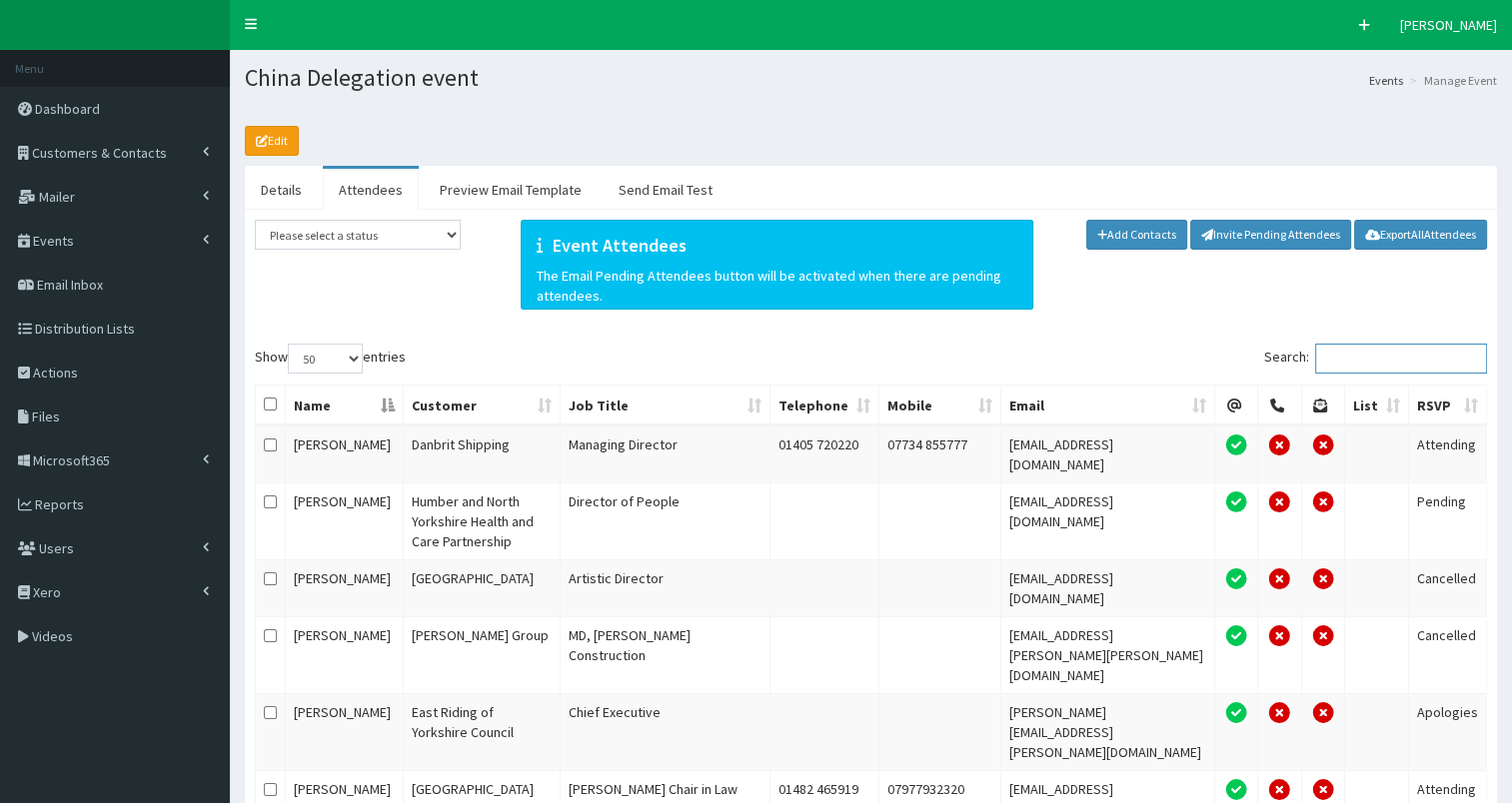 click on "Search:" at bounding box center [1401, 359] 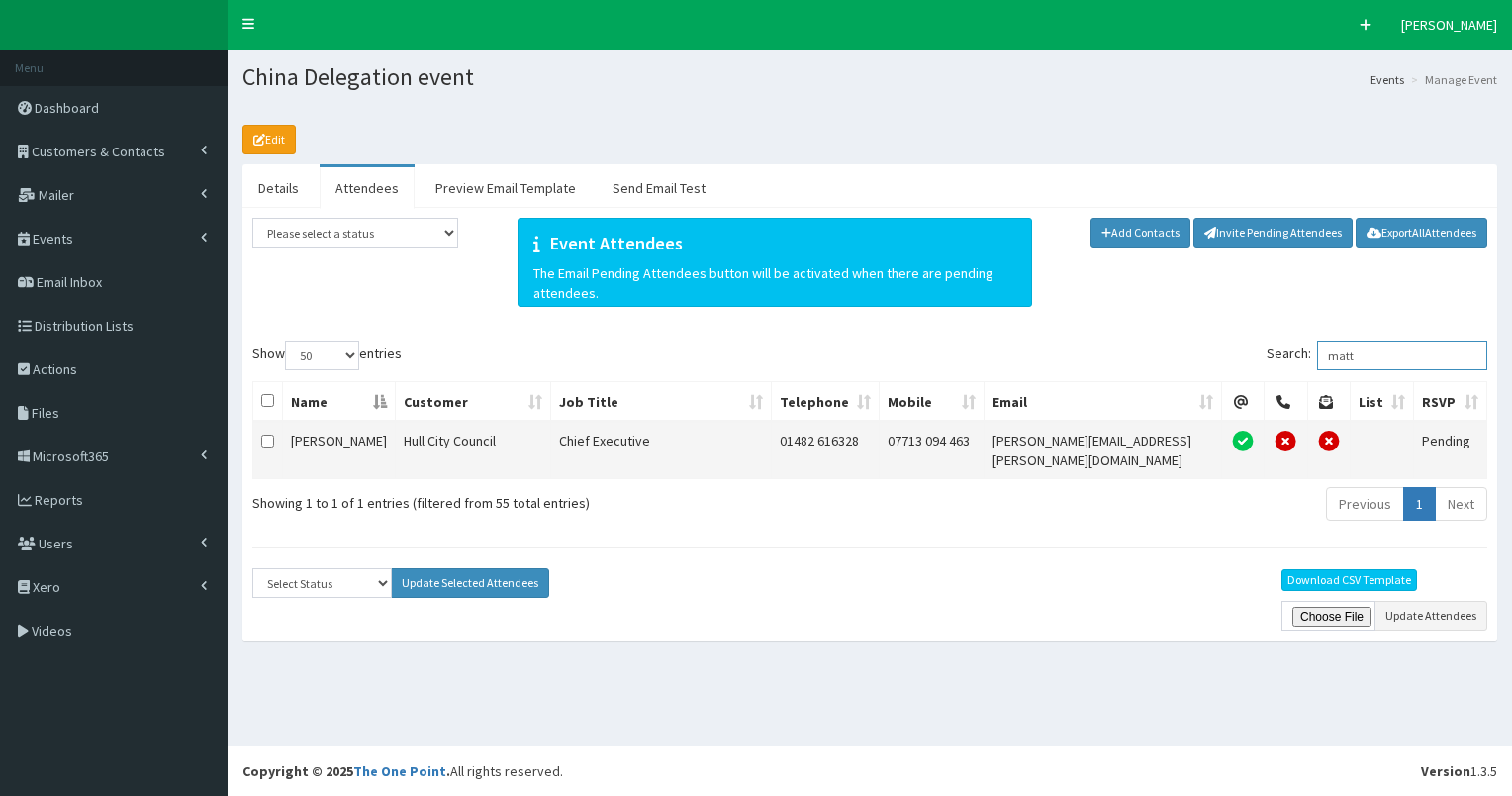 type on "matt" 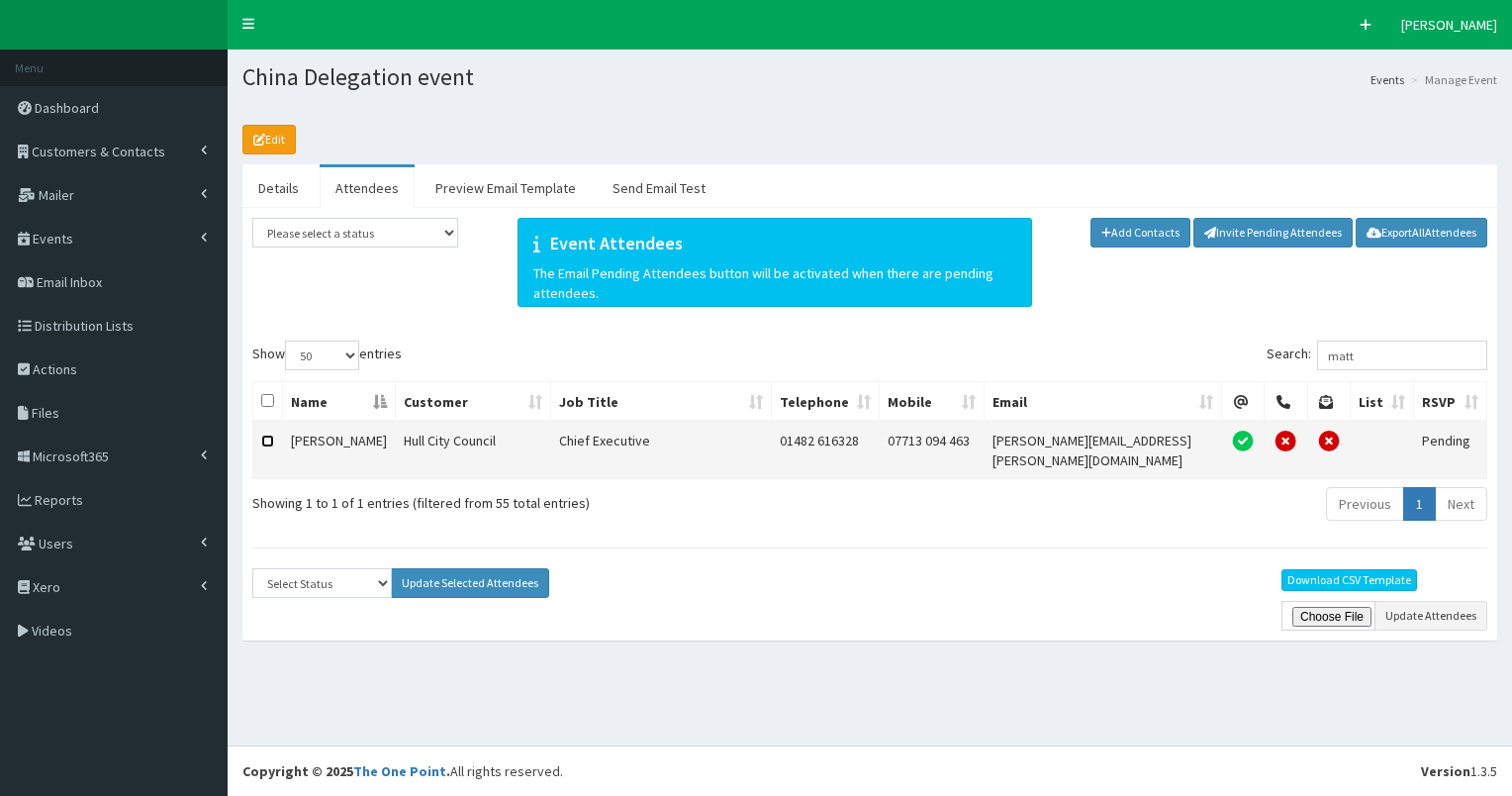 click at bounding box center [267, 441] 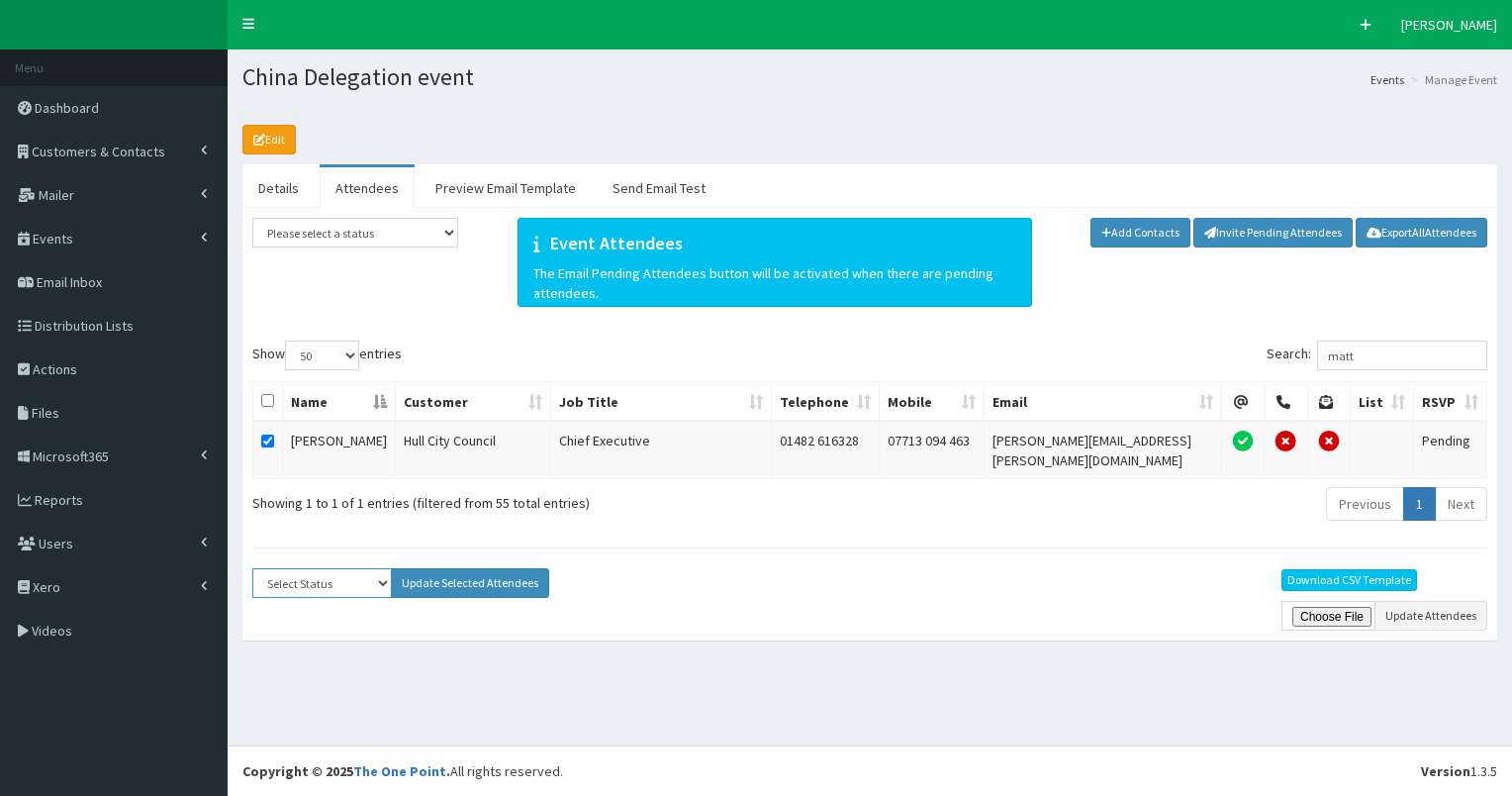 click on "Select Status
Apologies
Attended
Attending
Cancelled
Declined
Did Not Attend
Invited
Pending" at bounding box center [322, 583] 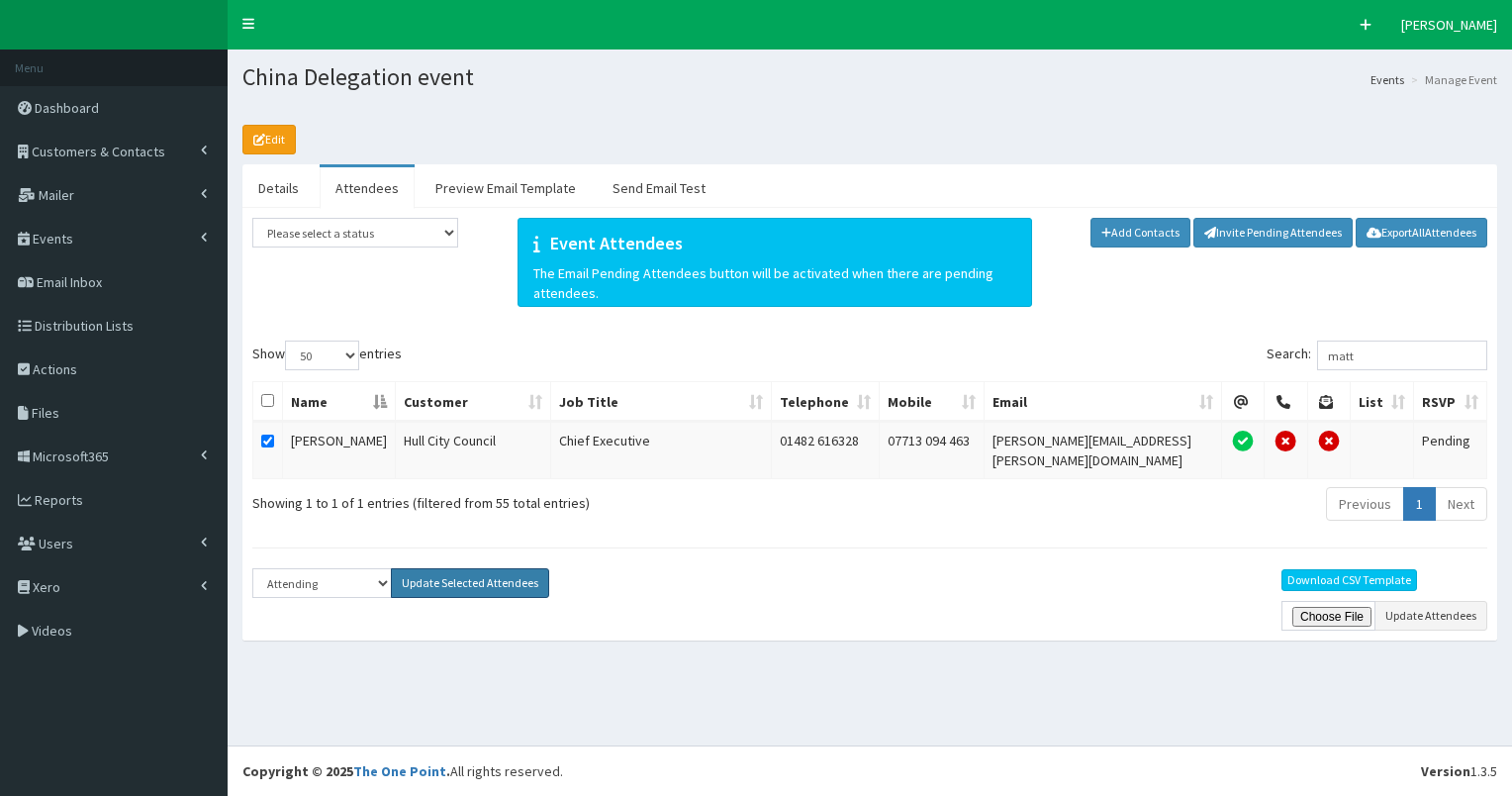 click on "Update Selected Attendees" at bounding box center (470, 583) 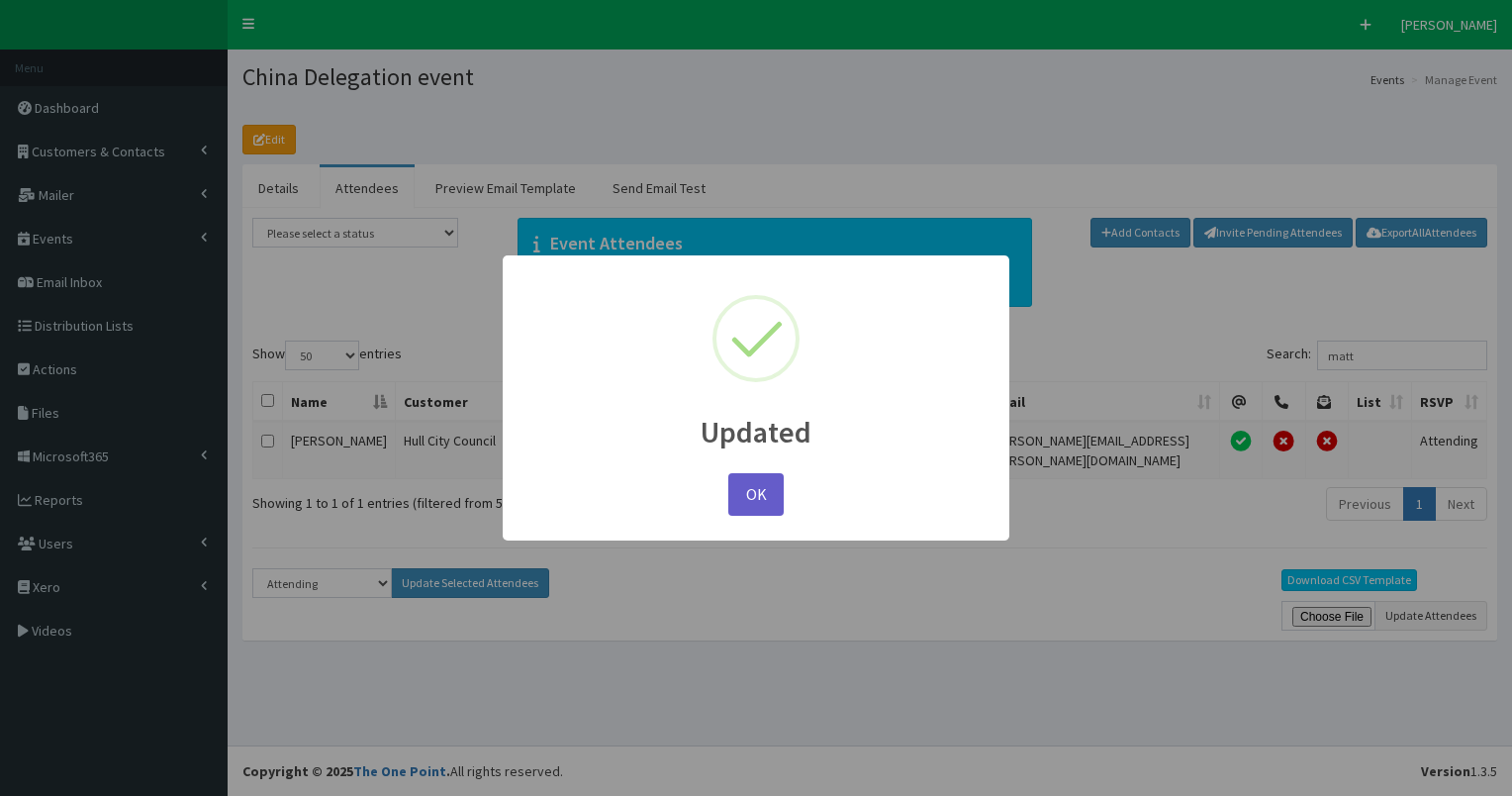 click on "OK" at bounding box center (756, 494) 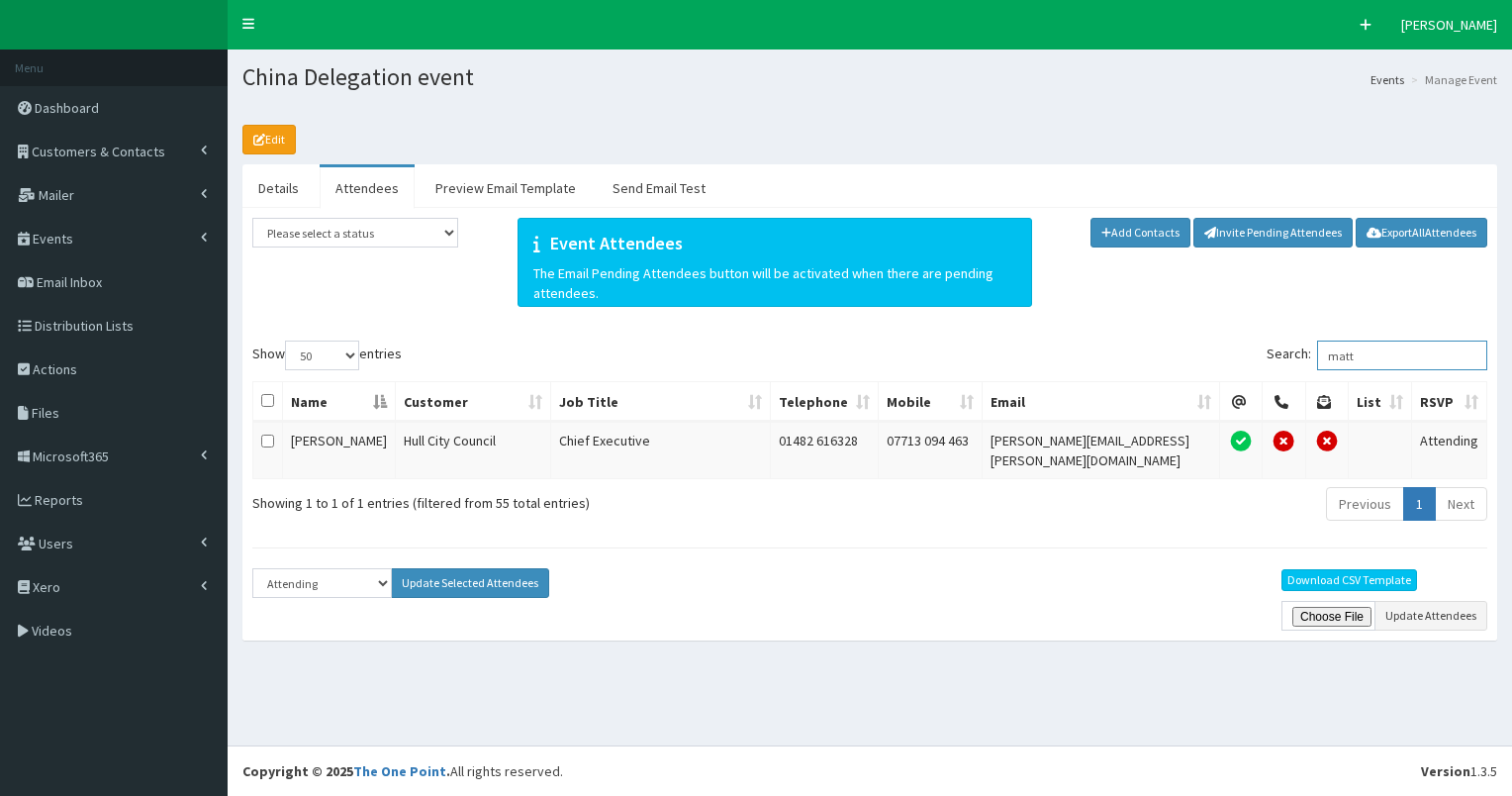 drag, startPoint x: 1332, startPoint y: 355, endPoint x: 1422, endPoint y: 354, distance: 90.00556 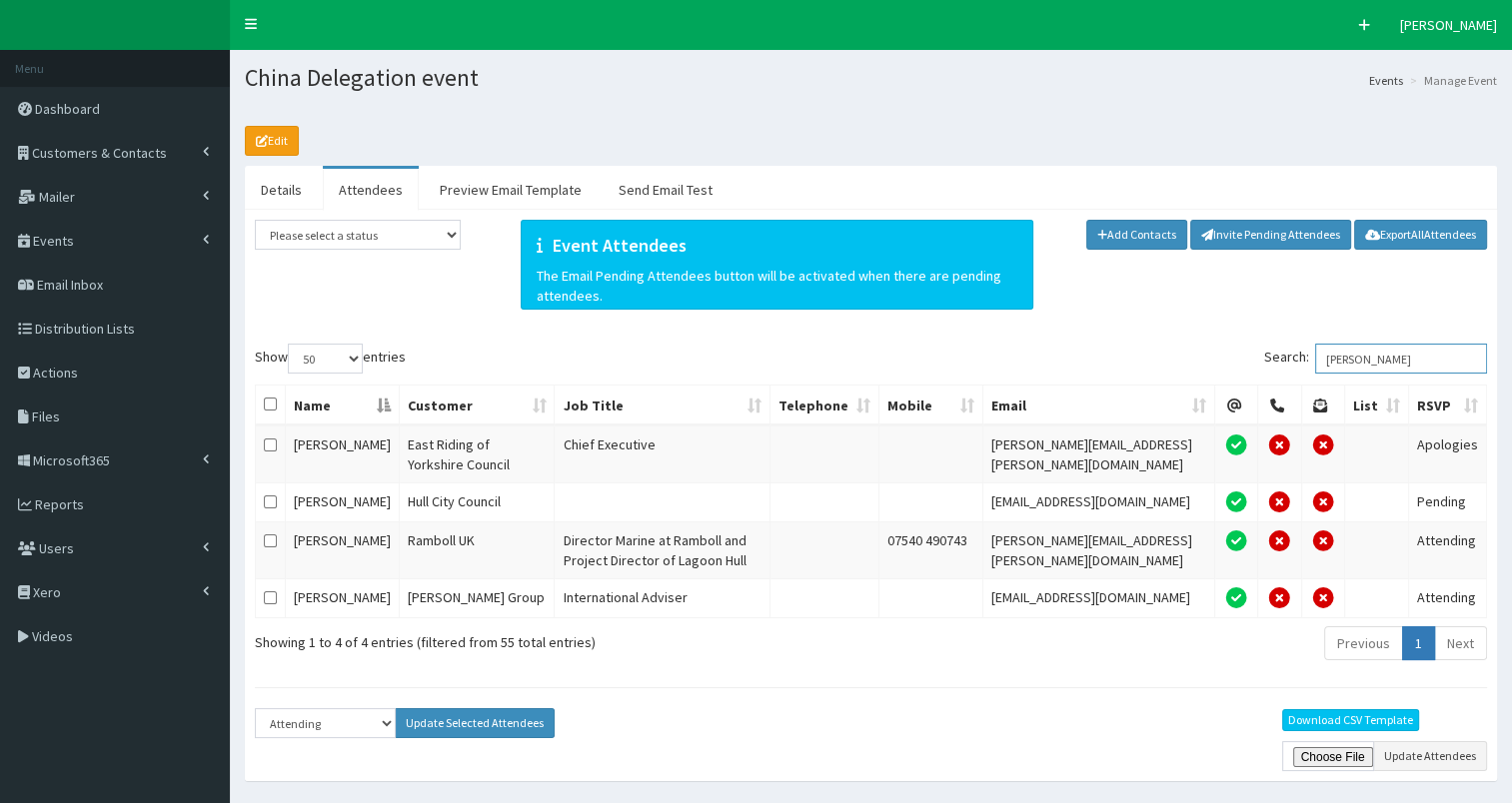 type on "paul" 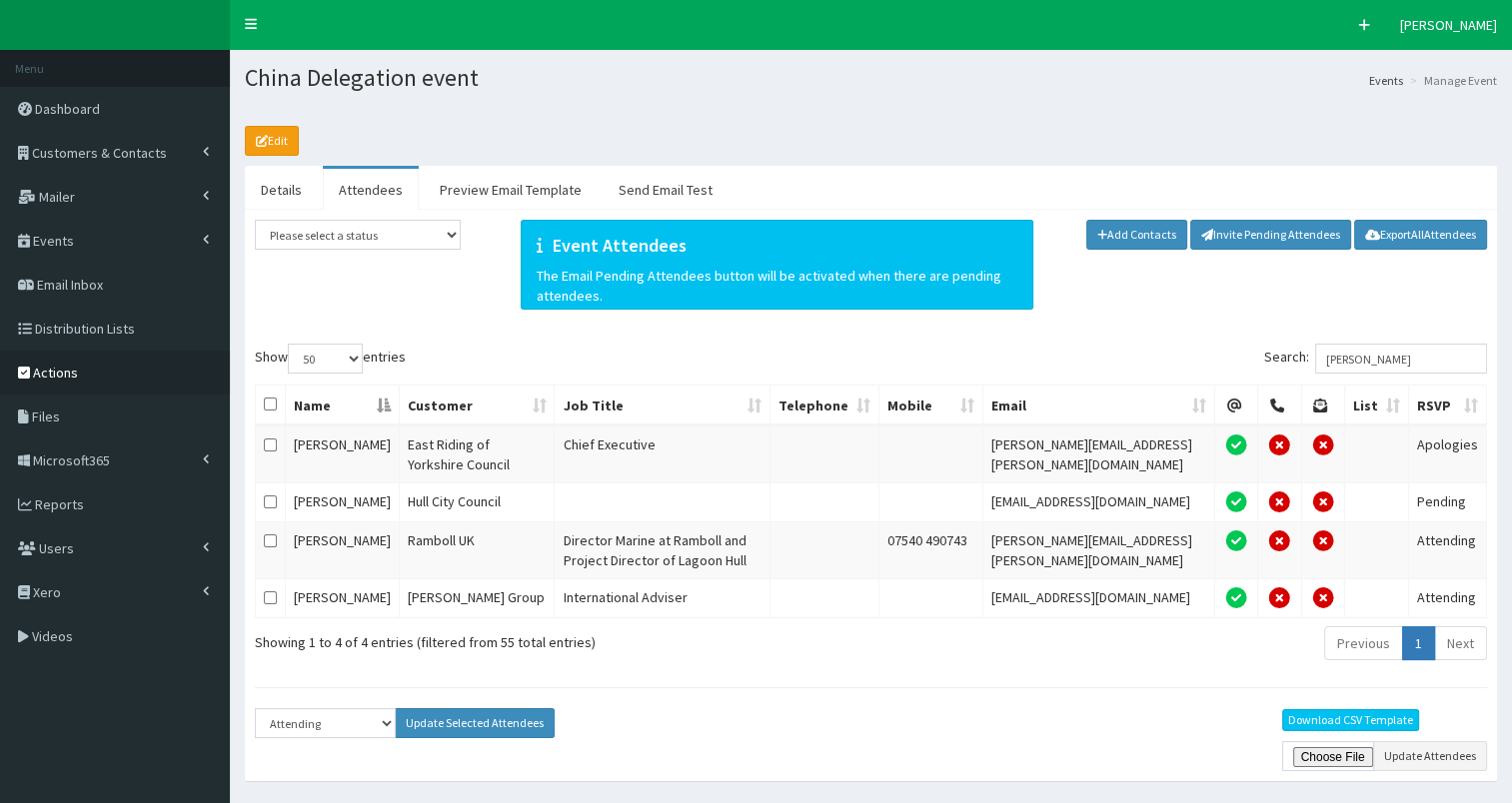 click on "Actions" at bounding box center (55, 373) 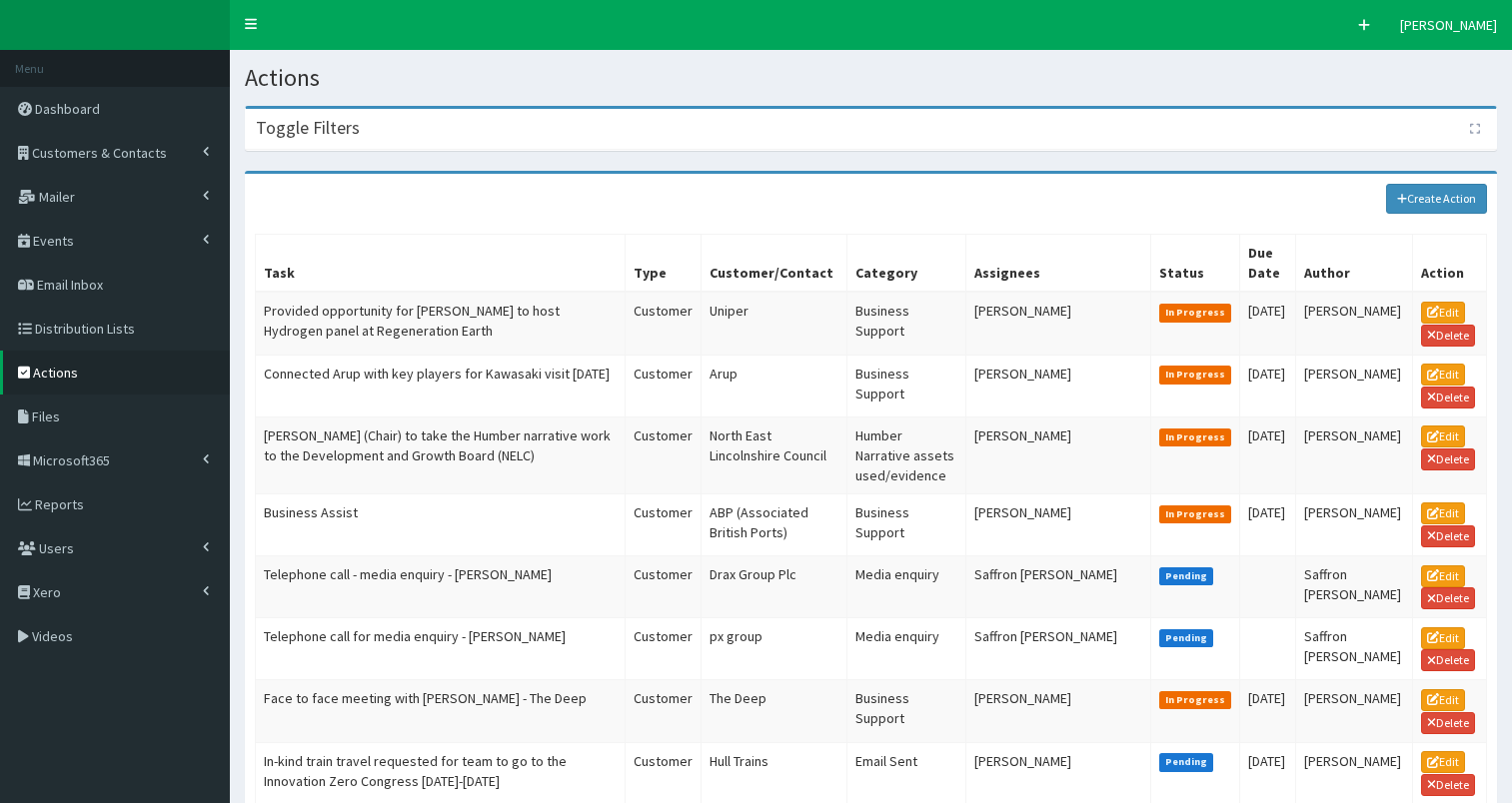 scroll, scrollTop: 0, scrollLeft: 0, axis: both 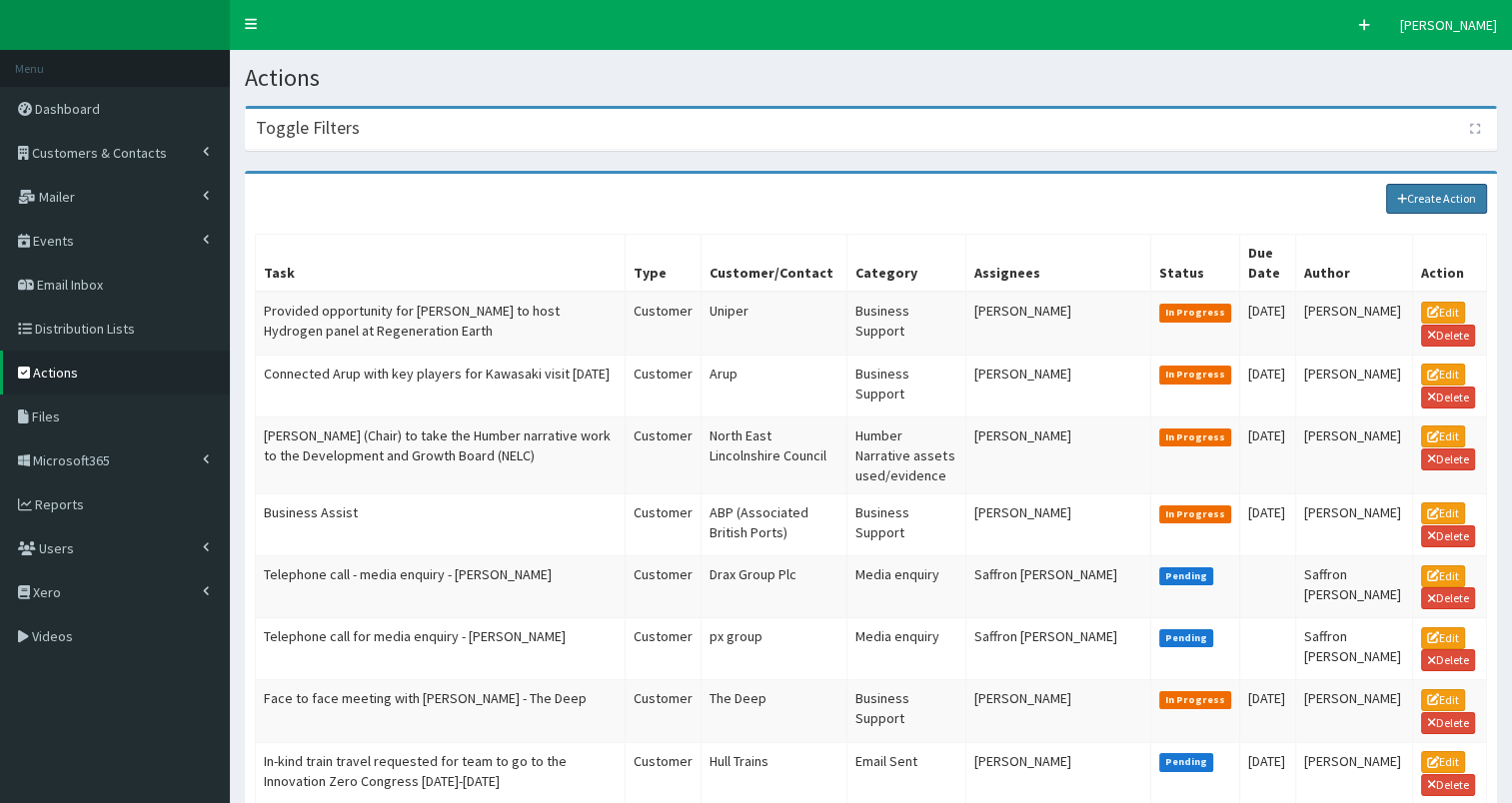 click on "Create Action" at bounding box center [1437, 199] 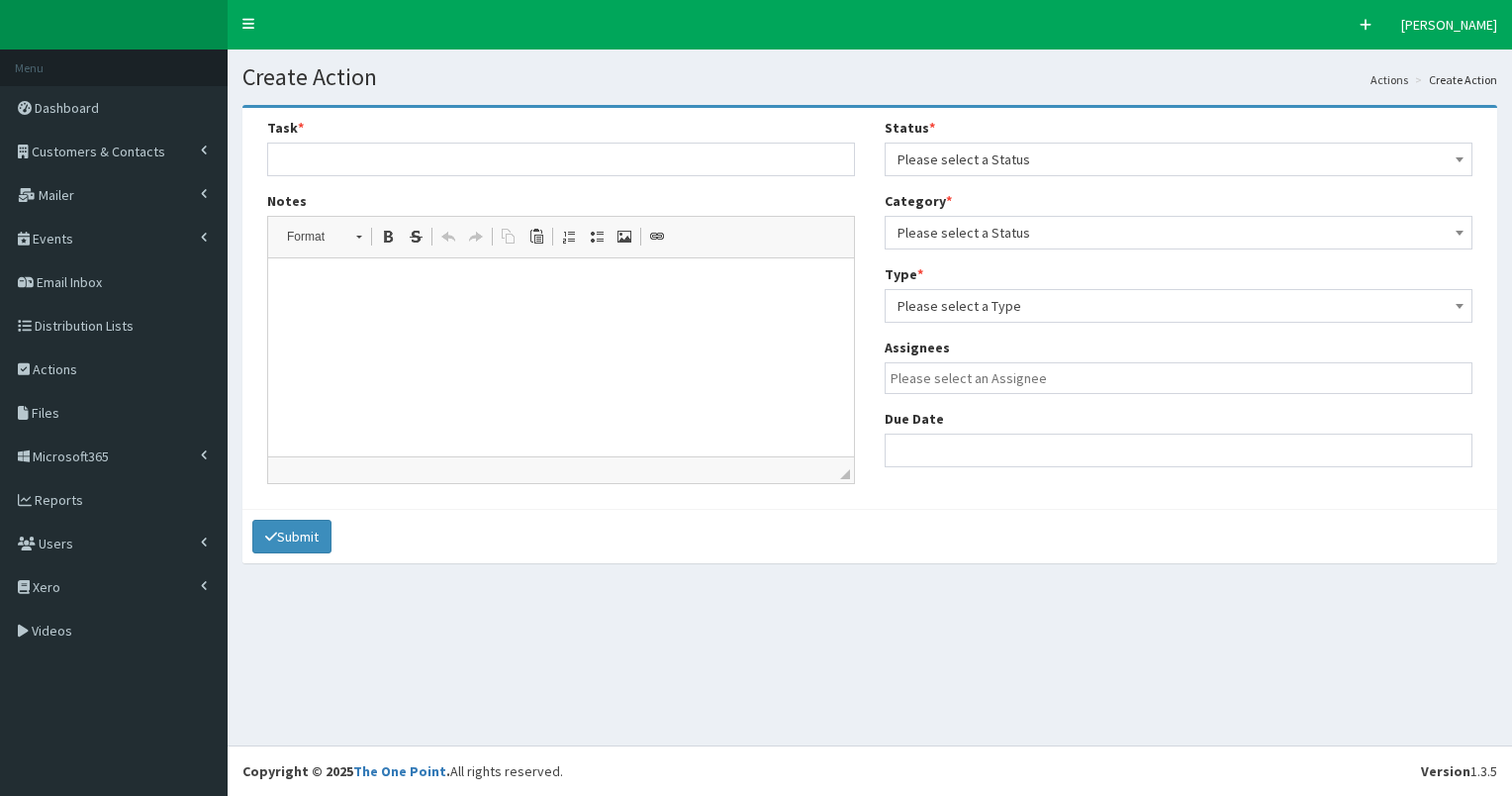 select 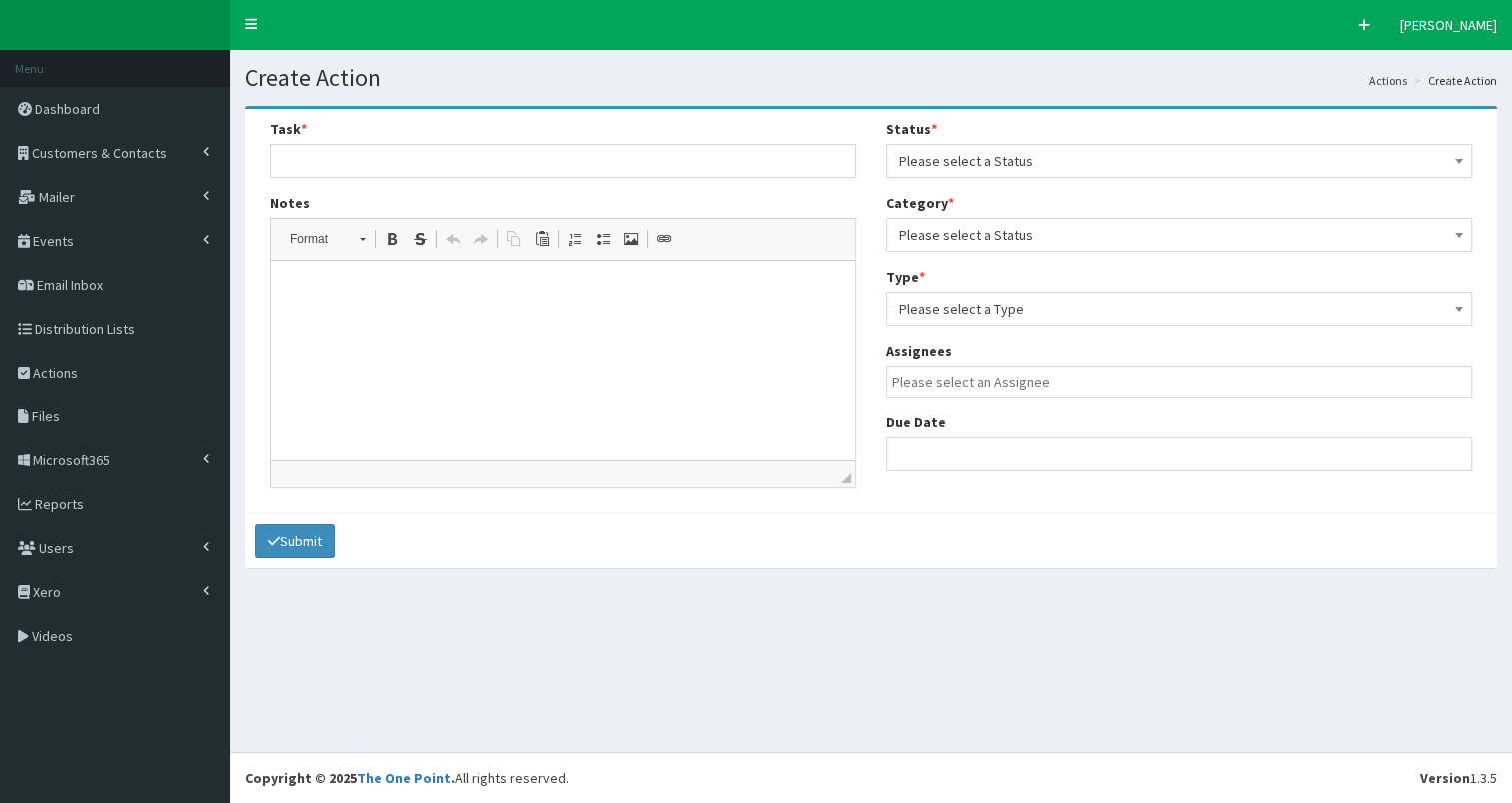 scroll, scrollTop: 0, scrollLeft: 0, axis: both 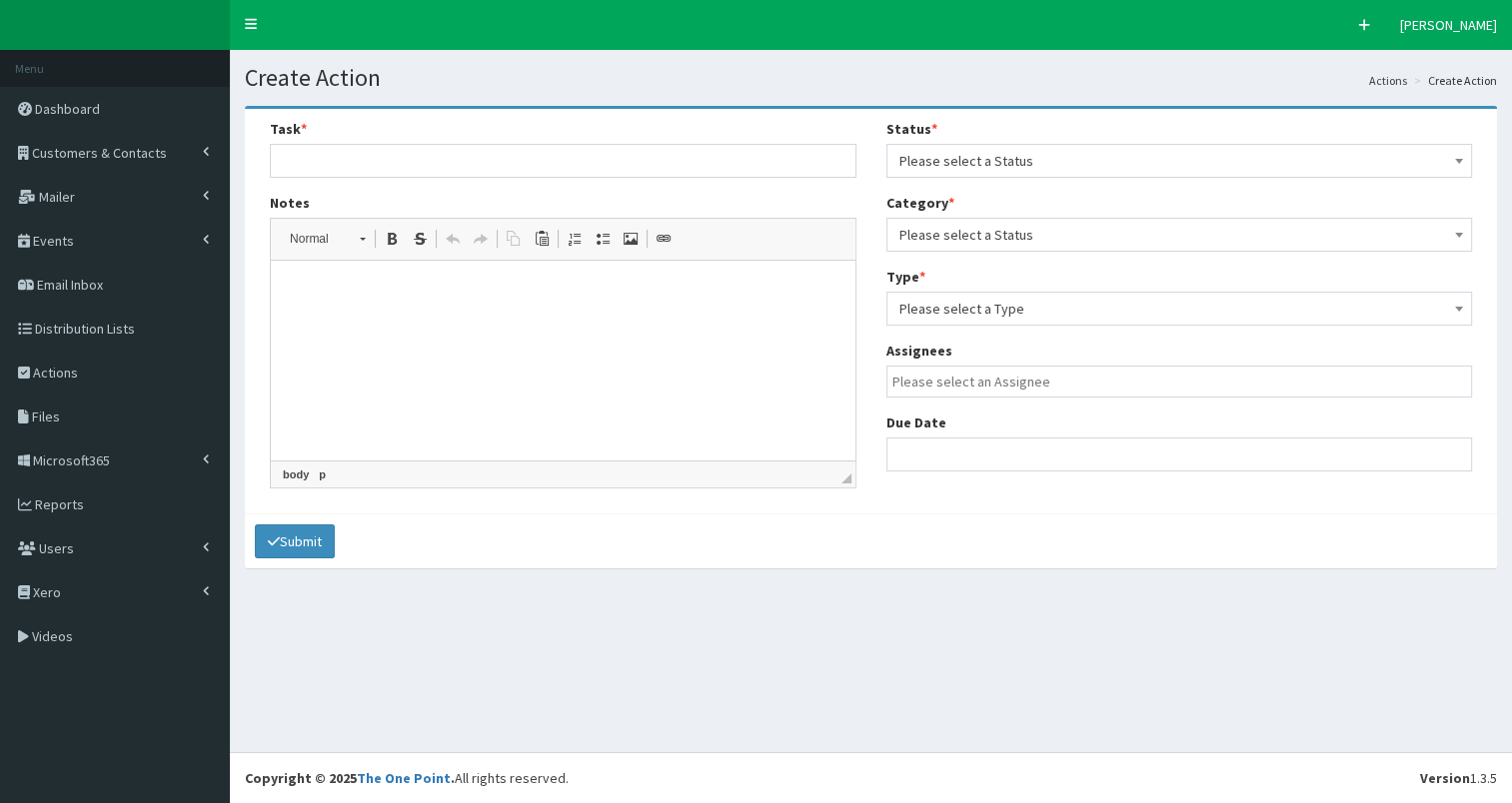 click at bounding box center [563, 291] 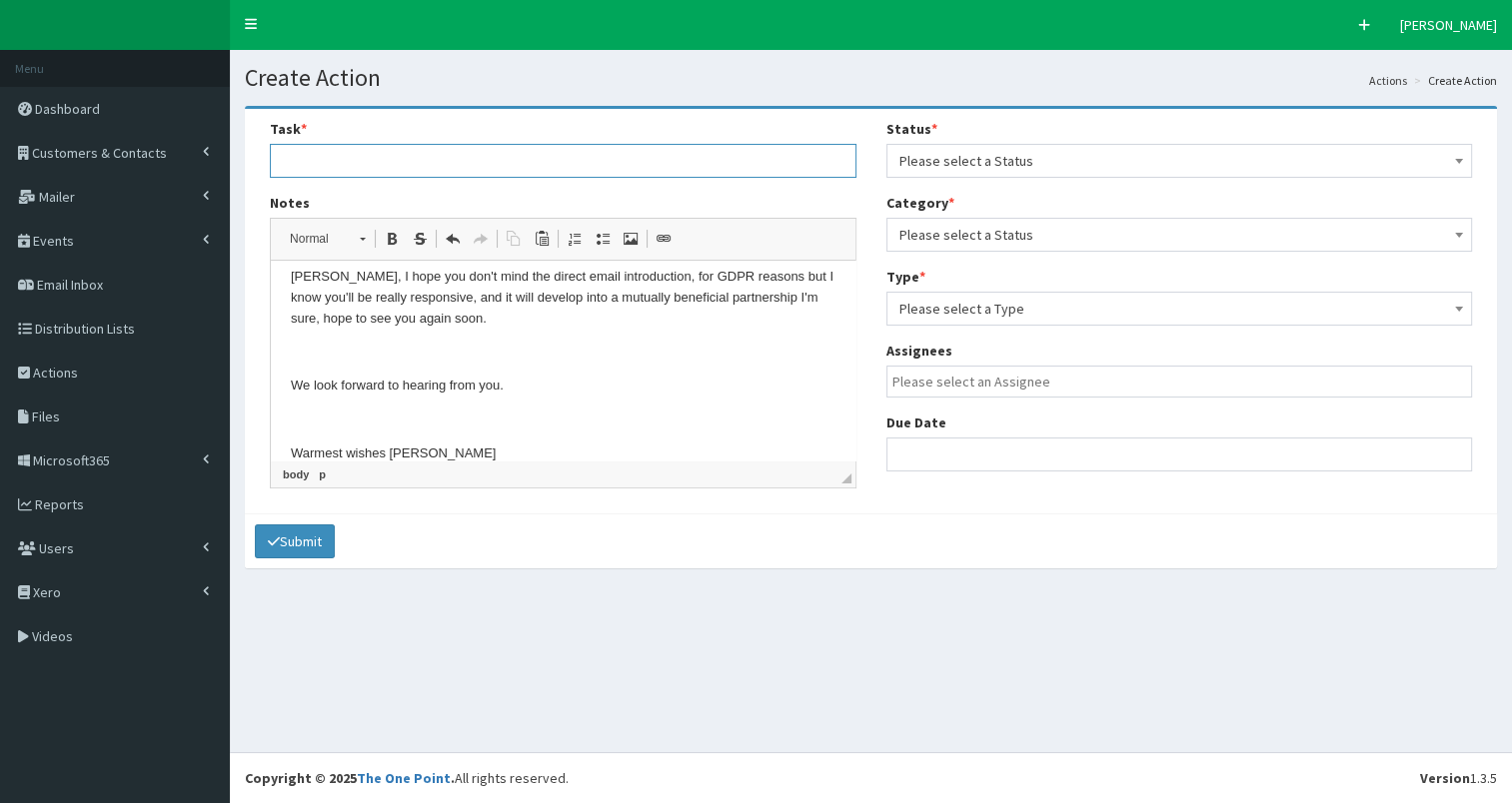 click at bounding box center [563, 161] 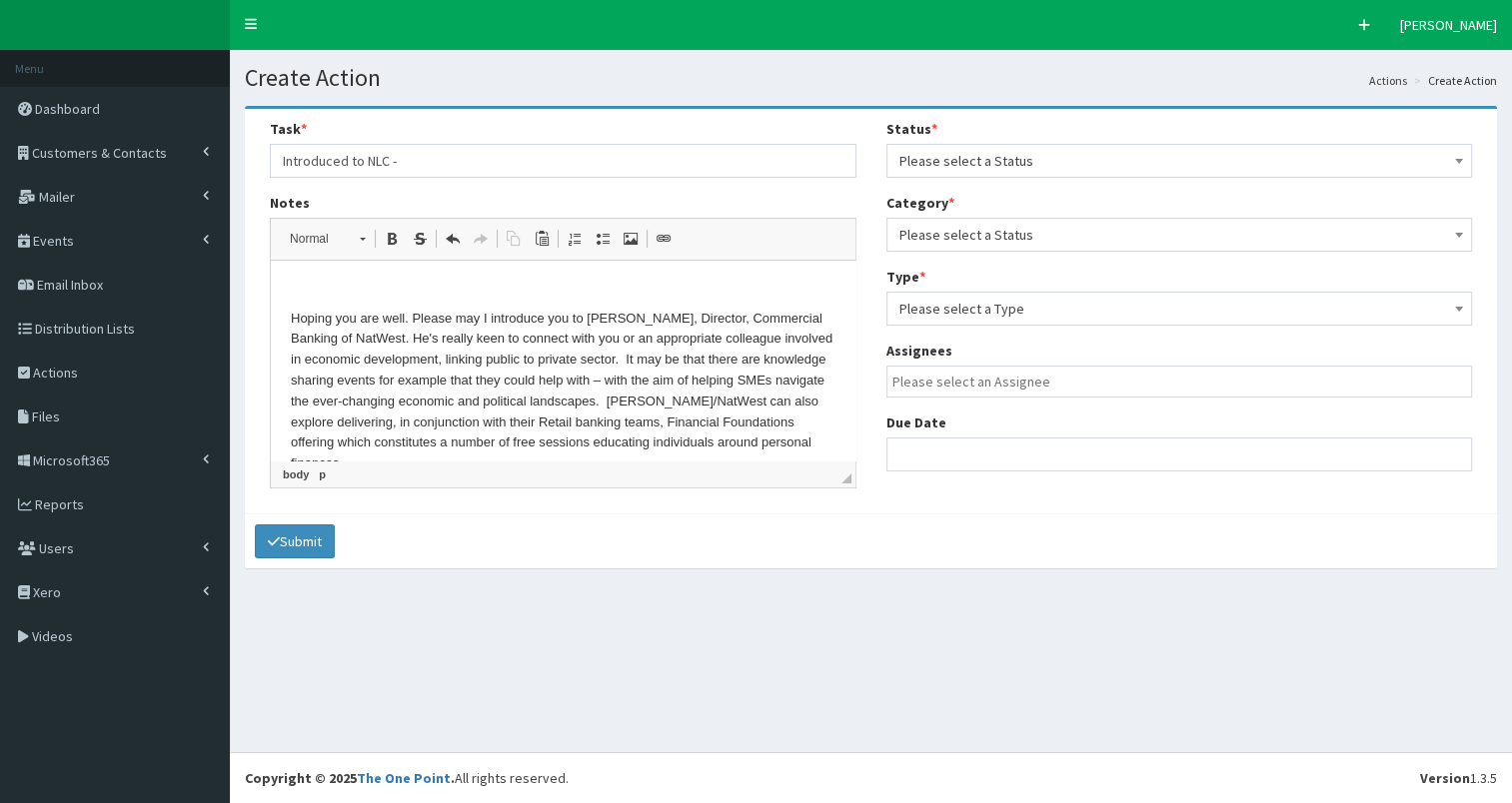 scroll, scrollTop: 0, scrollLeft: 0, axis: both 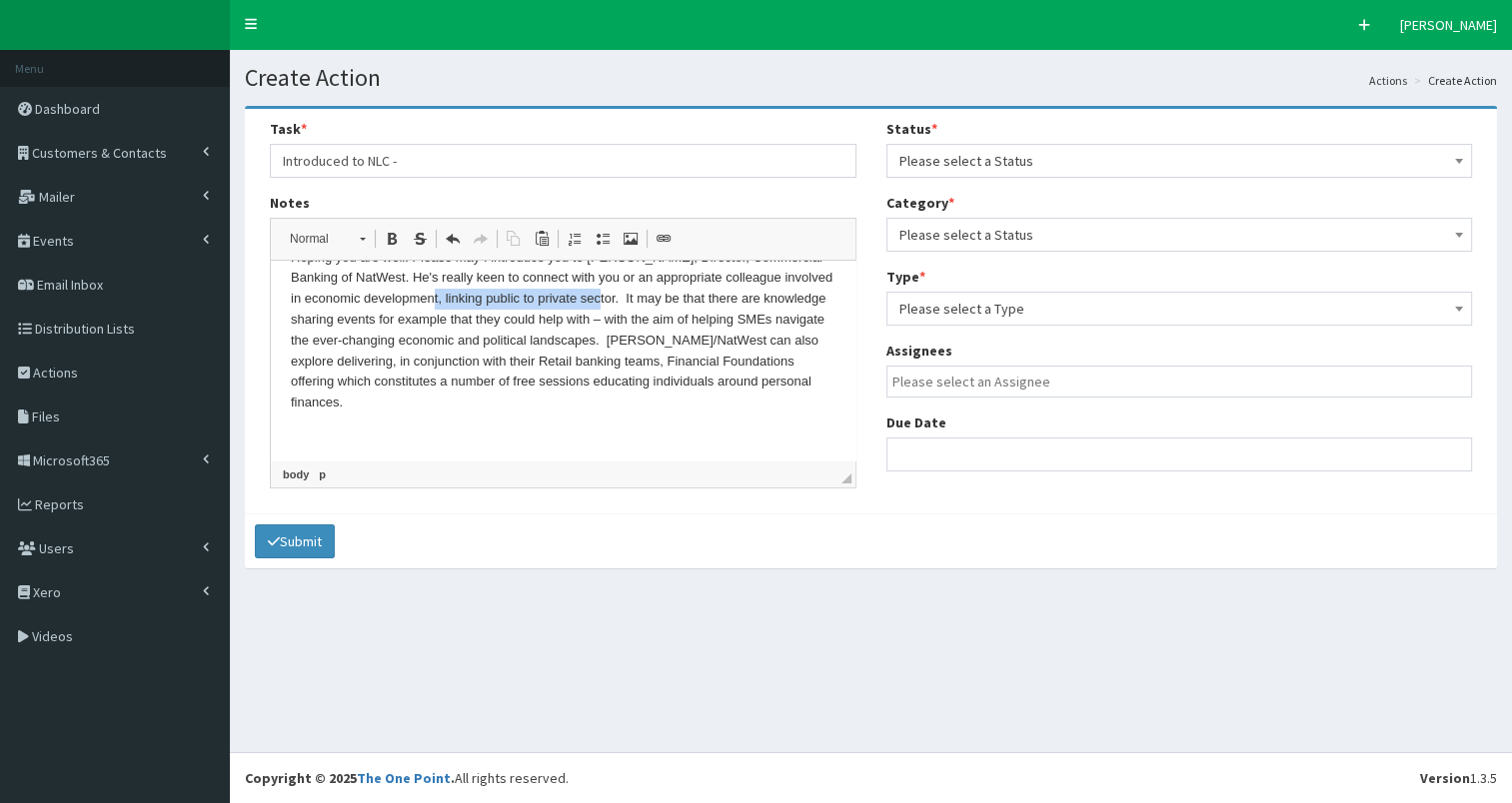 drag, startPoint x: 497, startPoint y: 297, endPoint x: 665, endPoint y: 299, distance: 168.0119 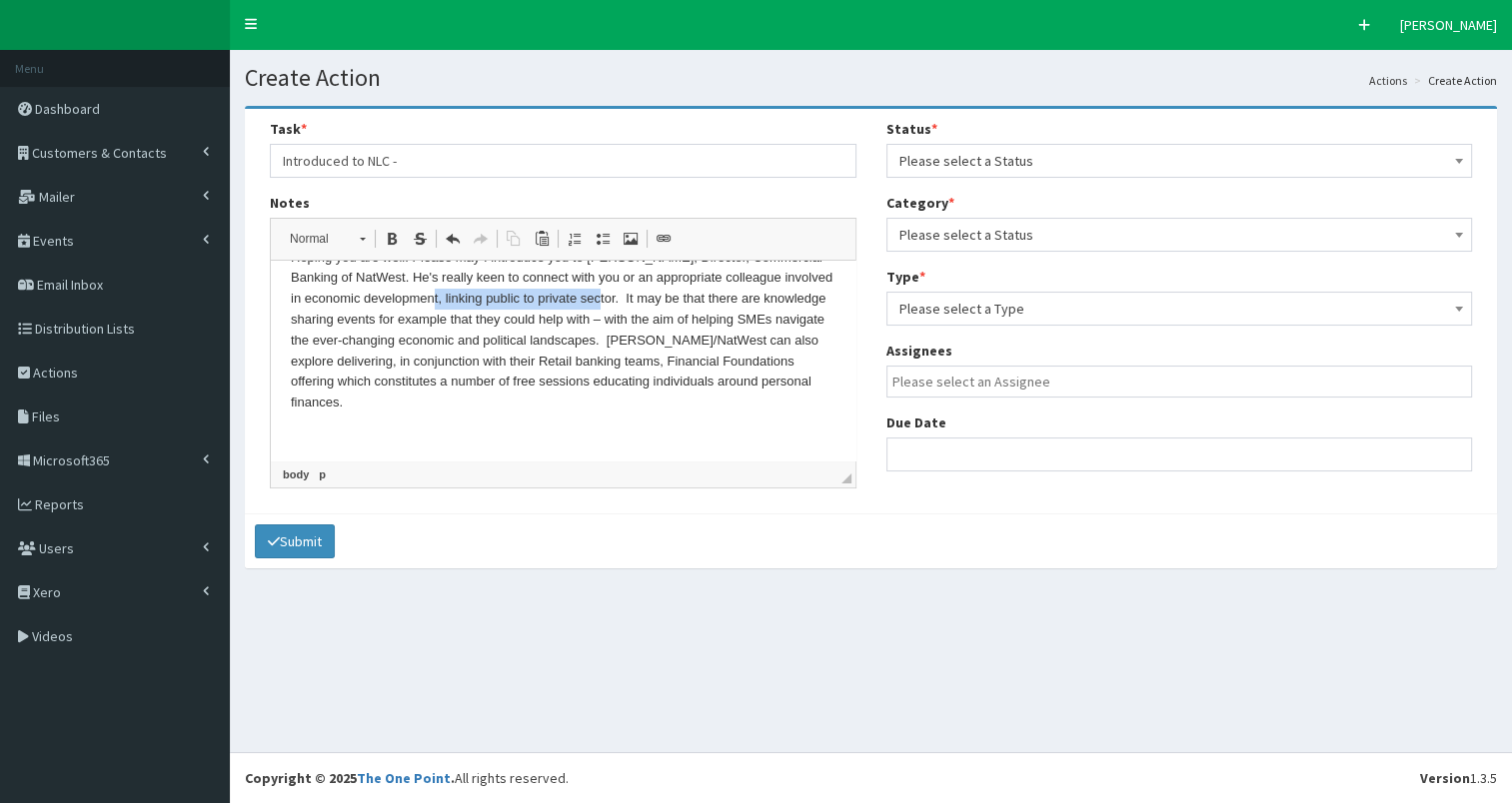 click on "Hoping you are well. Please may I introduce you to [PERSON_NAME], Director, Commercial Banking of NatWest. He's really keen to connect with you or an appropriate colleague involved in economic development, linking public to private sector.  It may be that there are knowledge sharing events for example that they could help with – with the aim of helping SMEs navigate the ever-changing economic and political landscapes.  [PERSON_NAME]/NatWest can also explore delivering, in conjunction with their Retail banking teams, Financial Foundations offering which constitutes a number of free sessions educating individuals around personal finances." at bounding box center (563, 331) 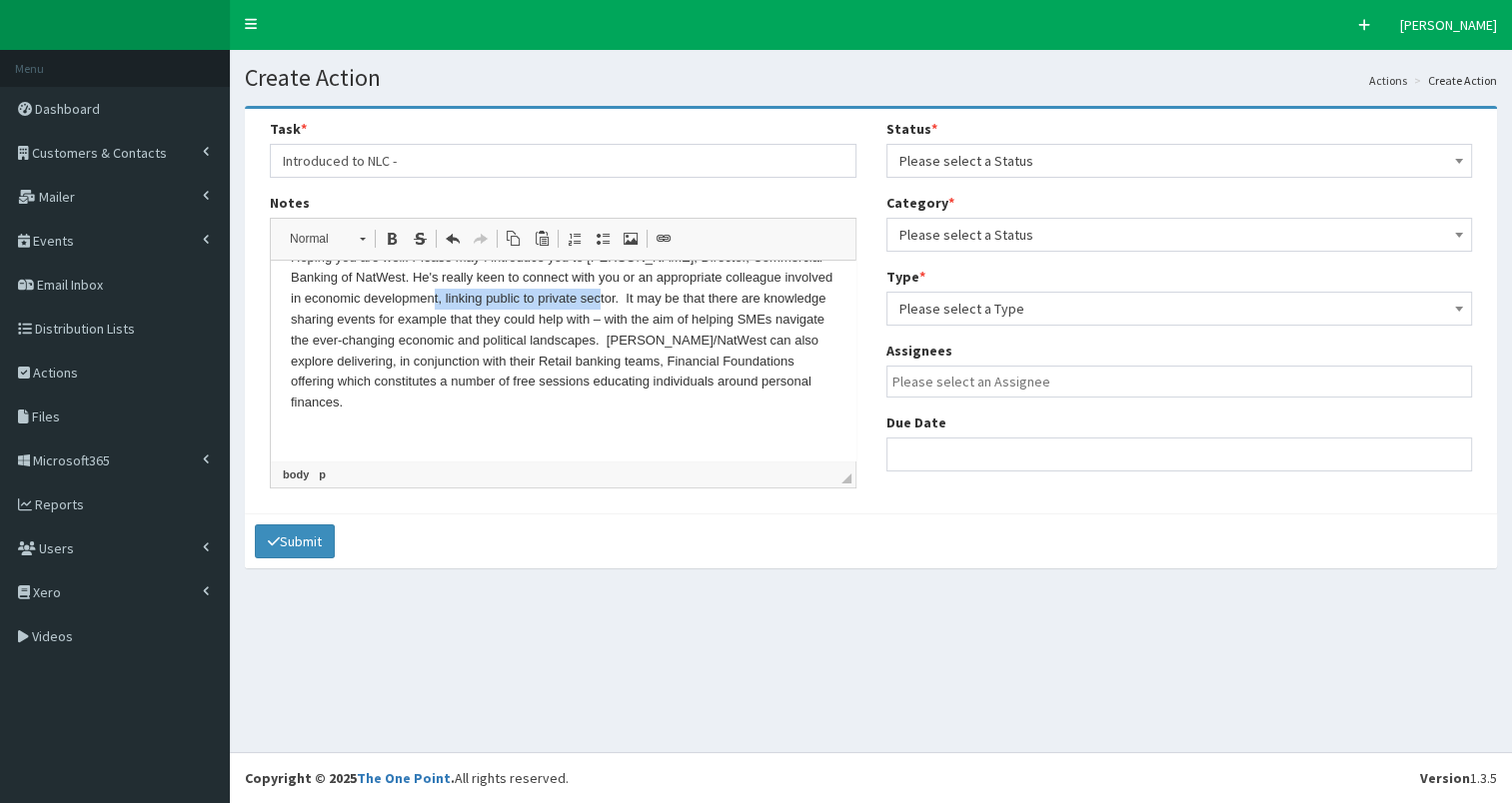 copy on "linking public to private sector" 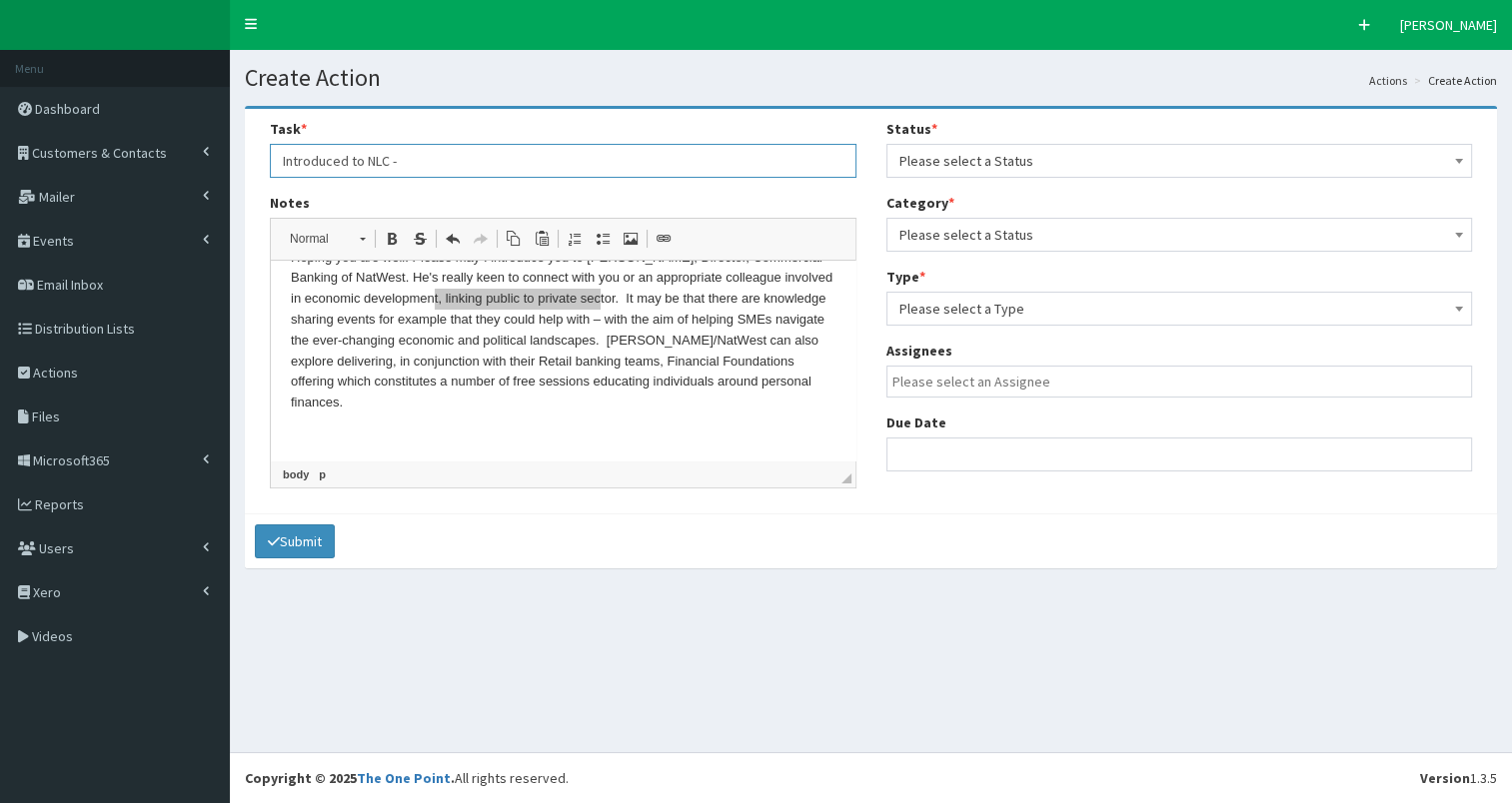 click on "Introduced to NLC -" at bounding box center (563, 161) 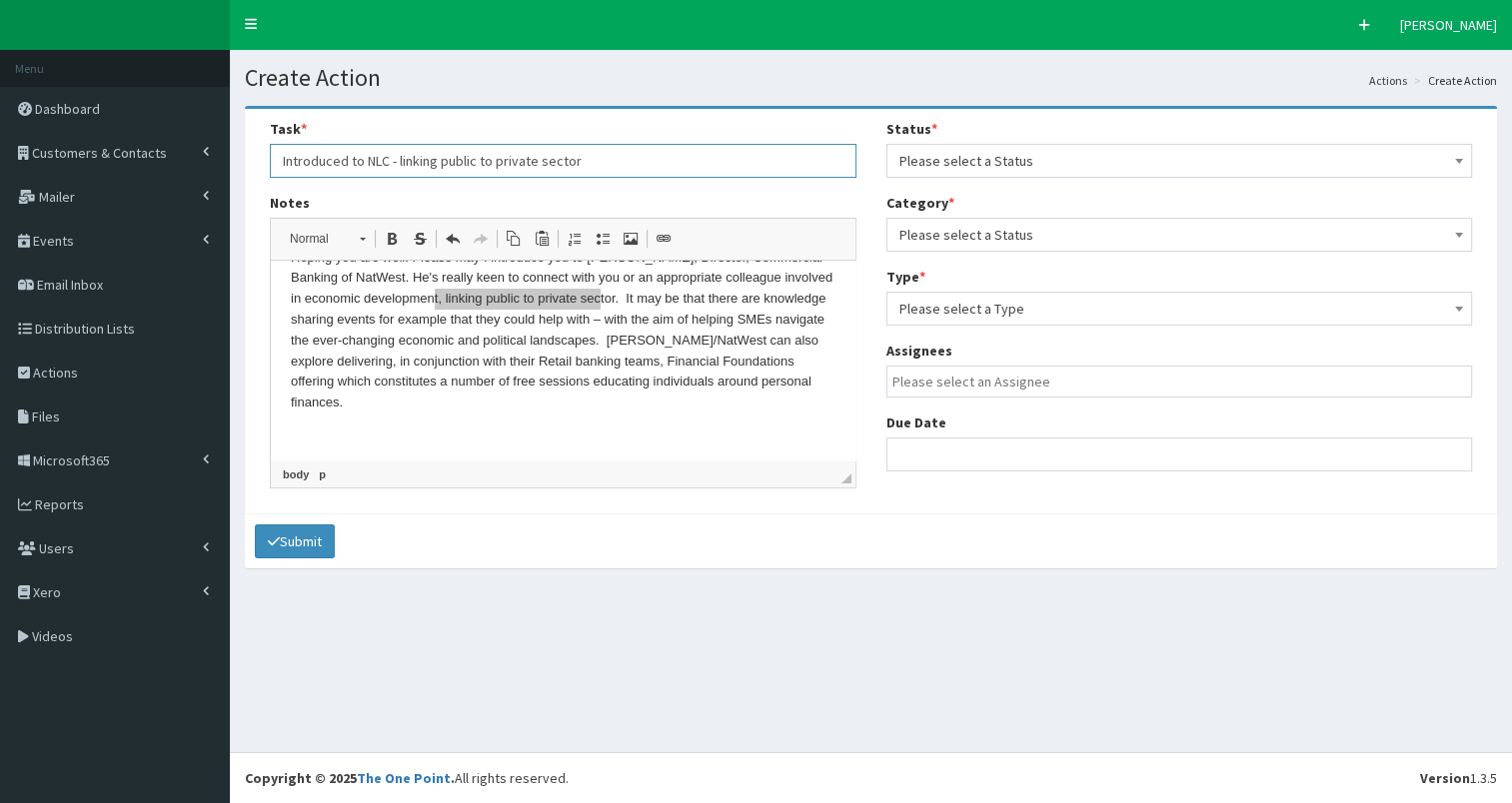 type on "Introduced to NLC - linking public to private sector" 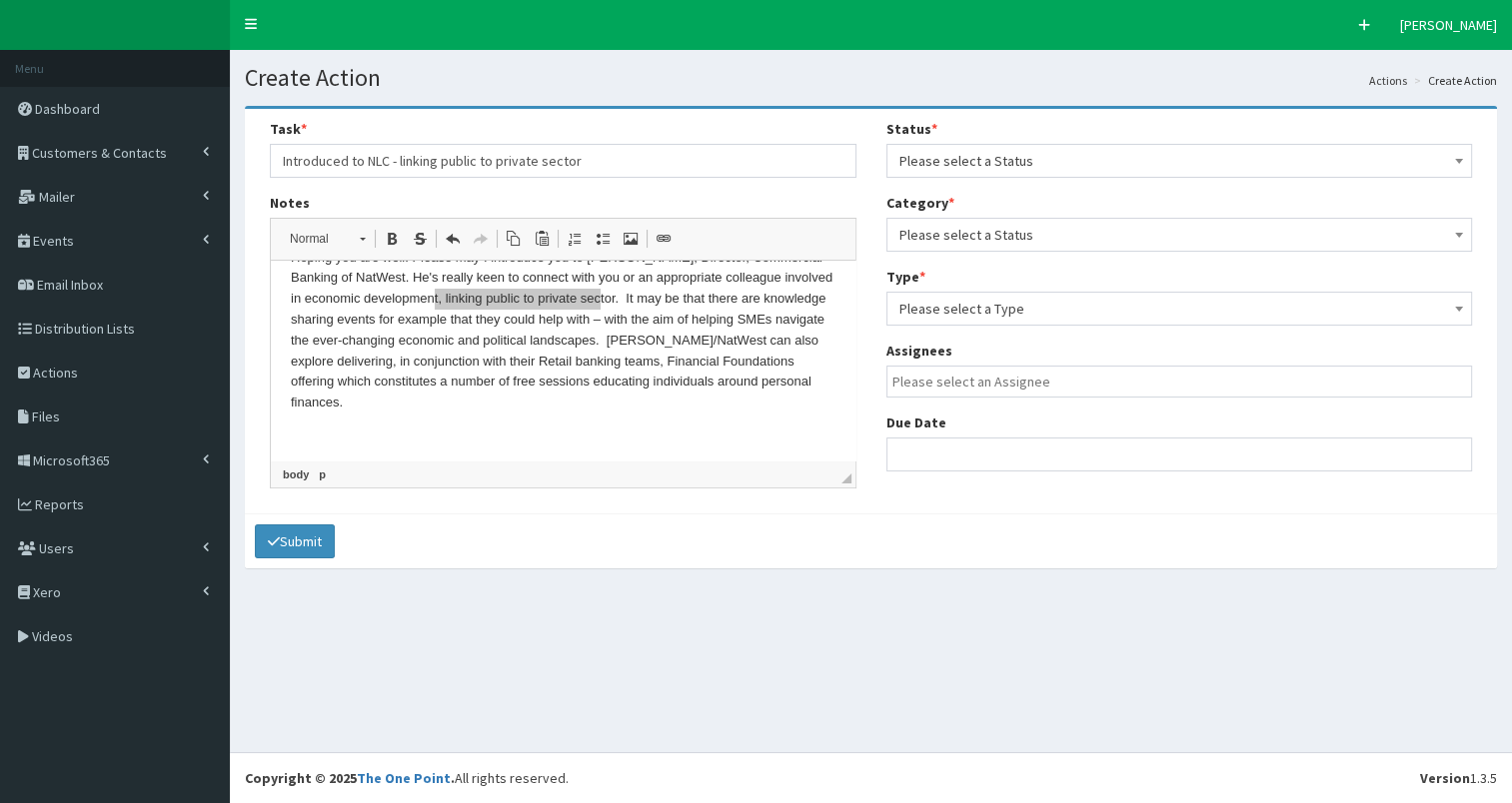 click on "Please select a Status" at bounding box center (1179, 161) 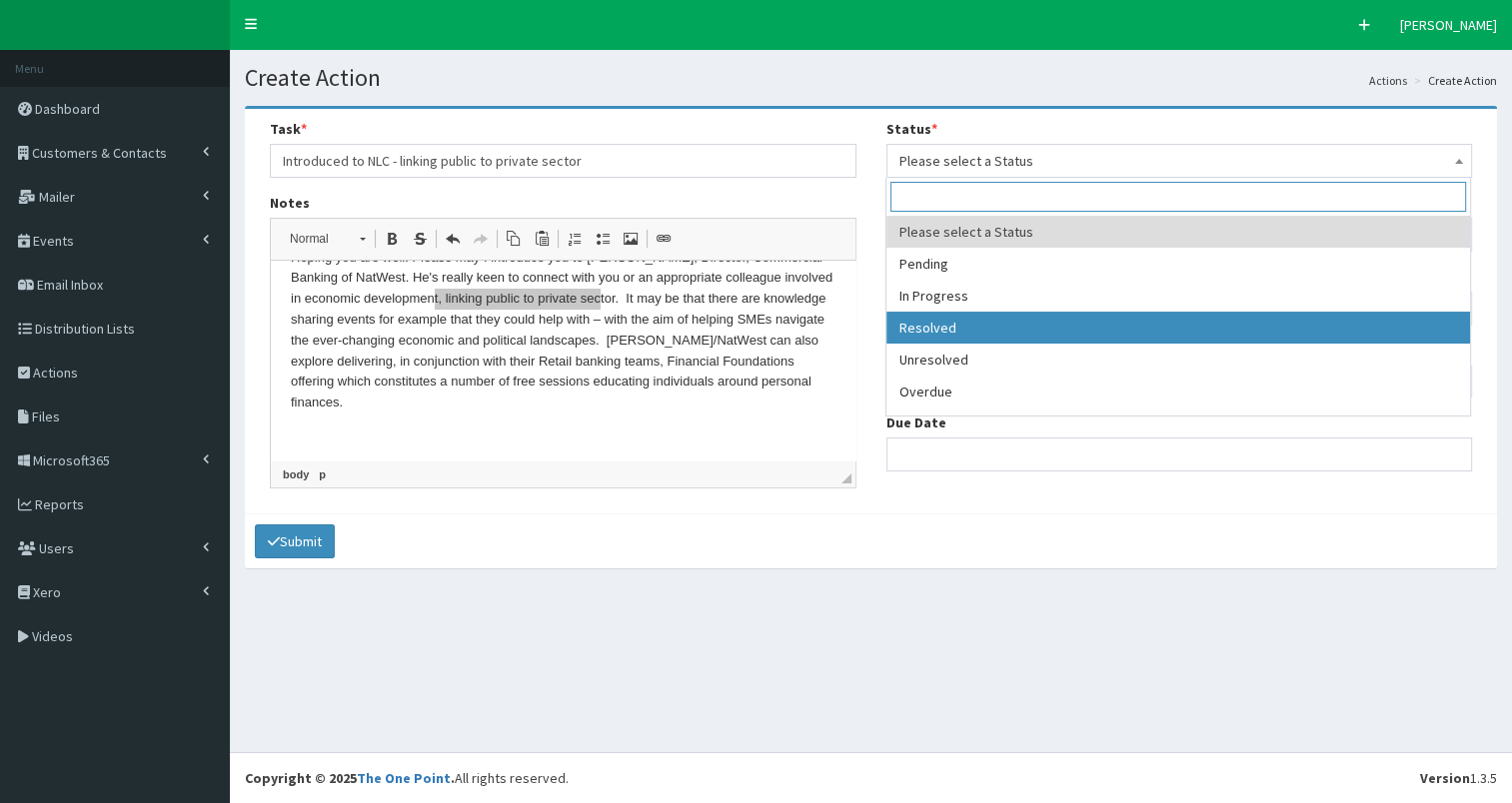 select on "3" 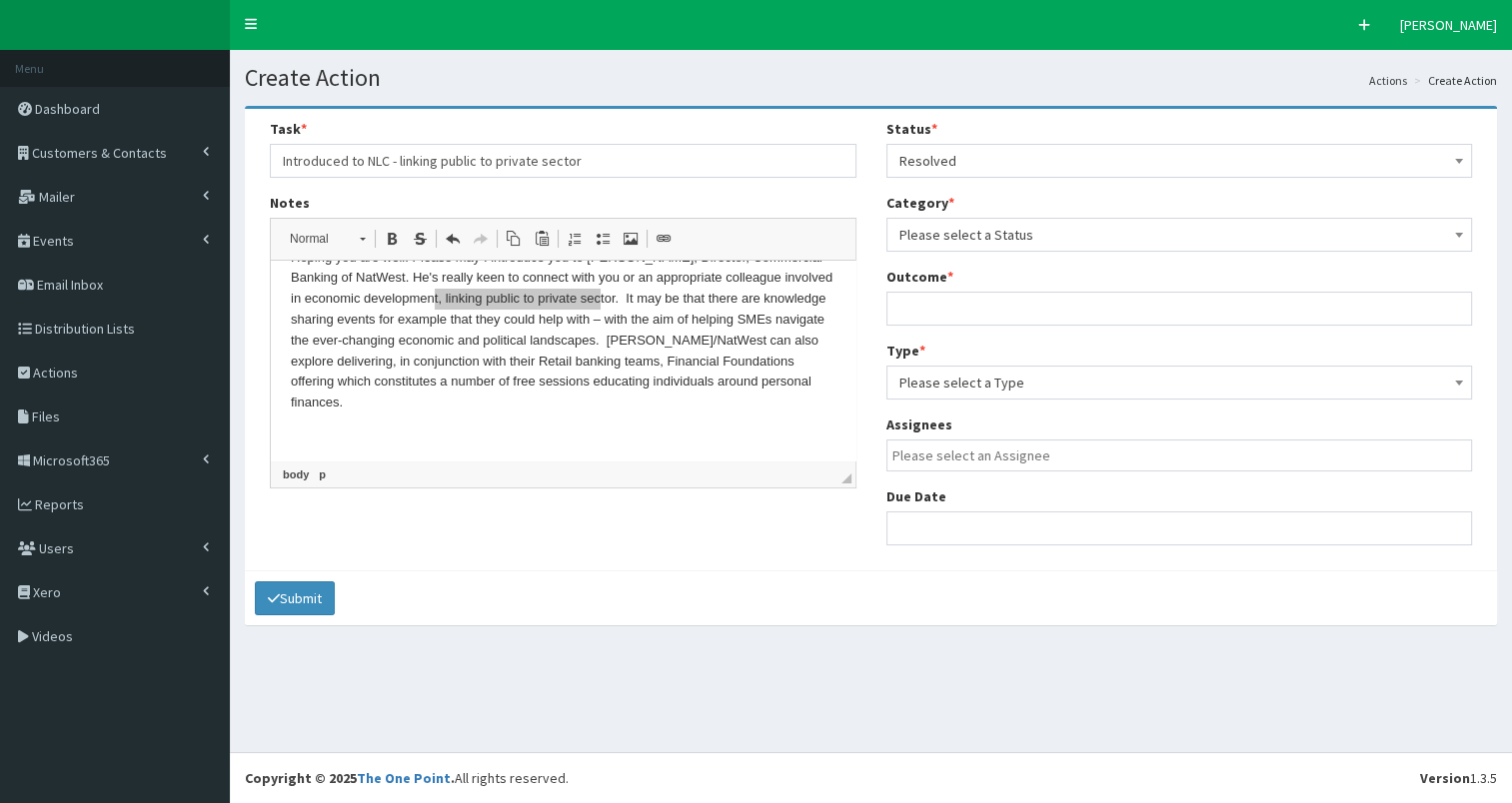 click on "Please select a Status" at bounding box center (1179, 235) 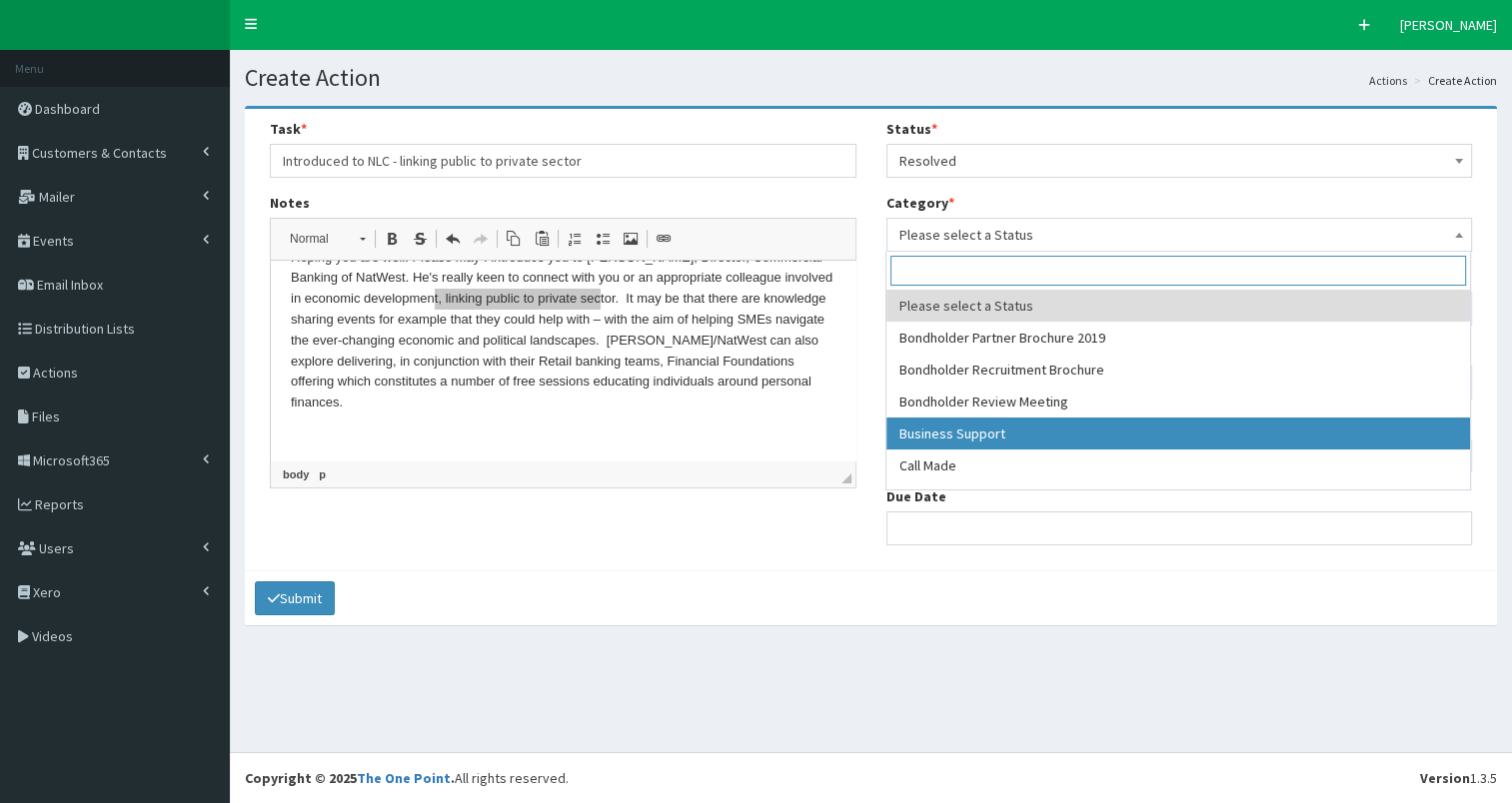 select on "17" 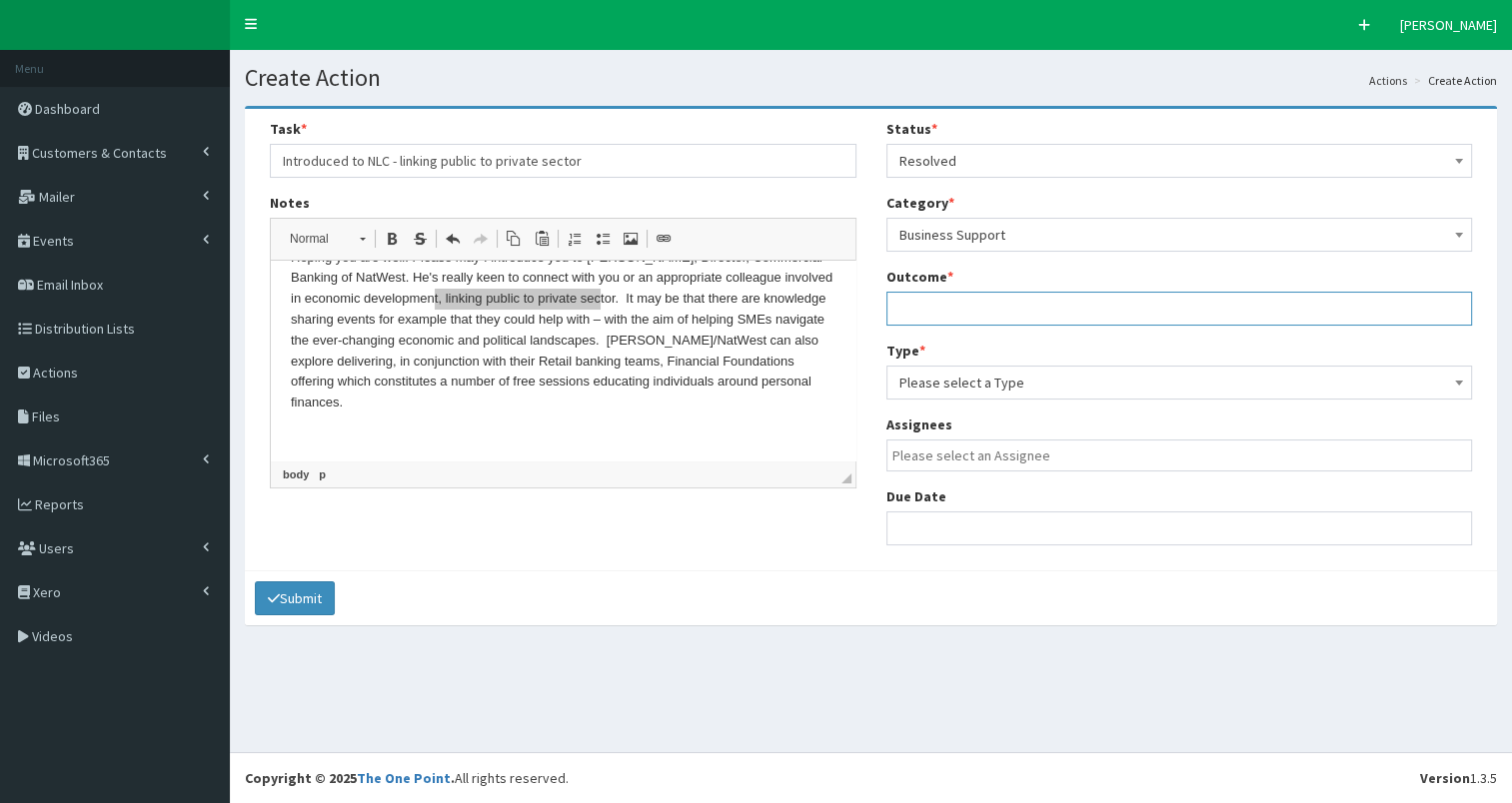 click at bounding box center (1179, 309) 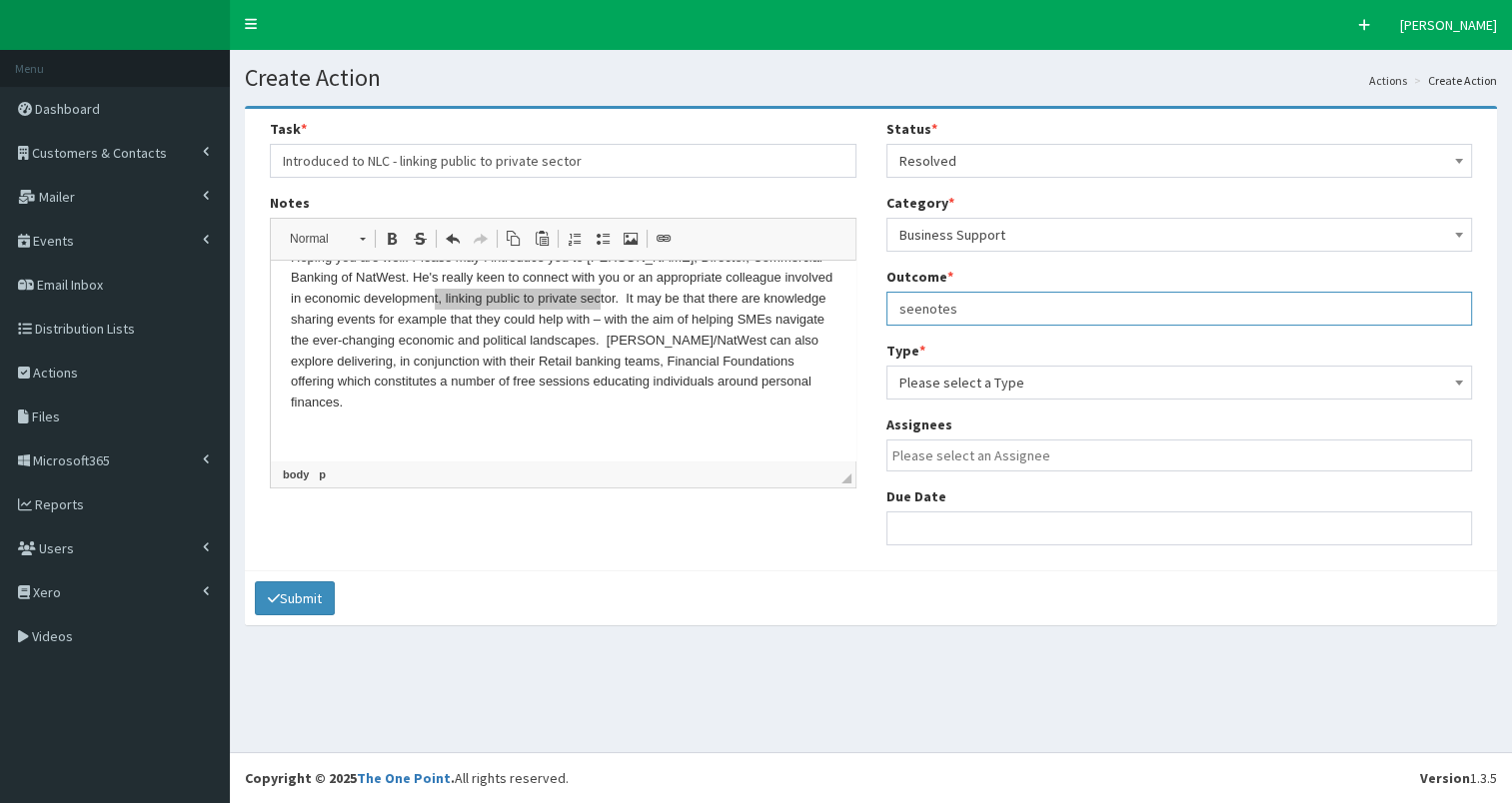 click on "seenotes" at bounding box center [1179, 309] 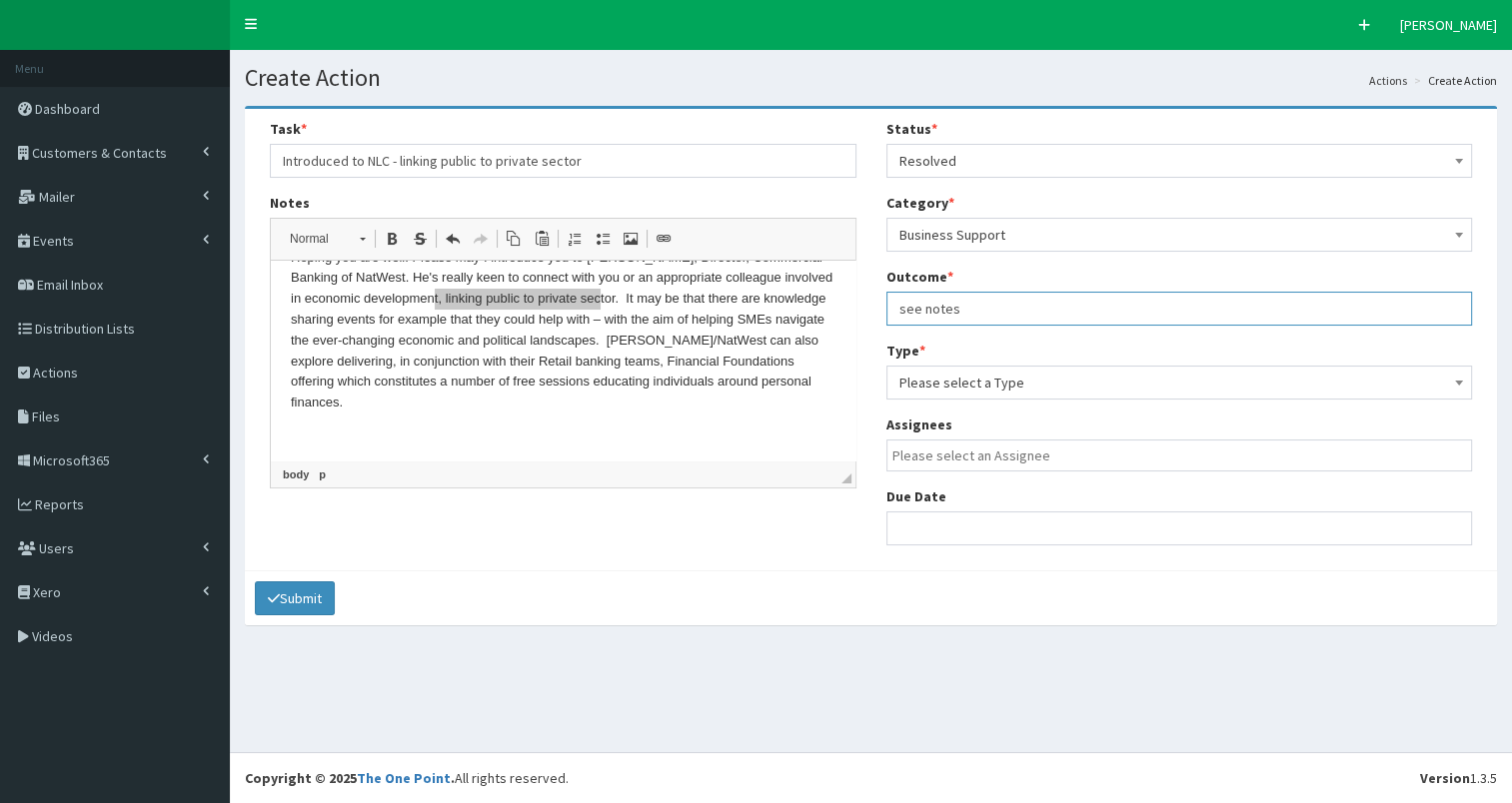 type on "see notes" 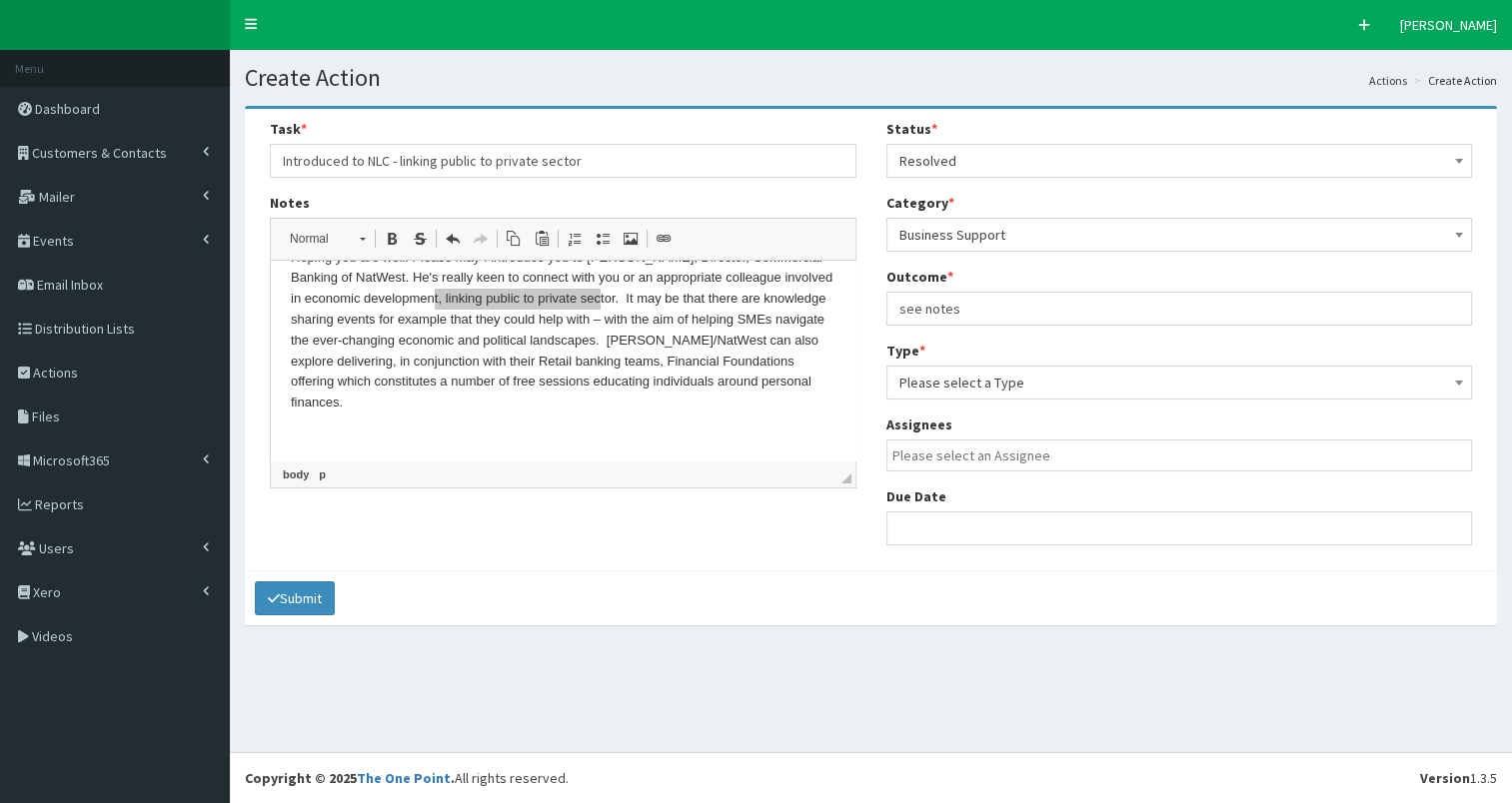 click on "Please select a Type" at bounding box center [1179, 383] 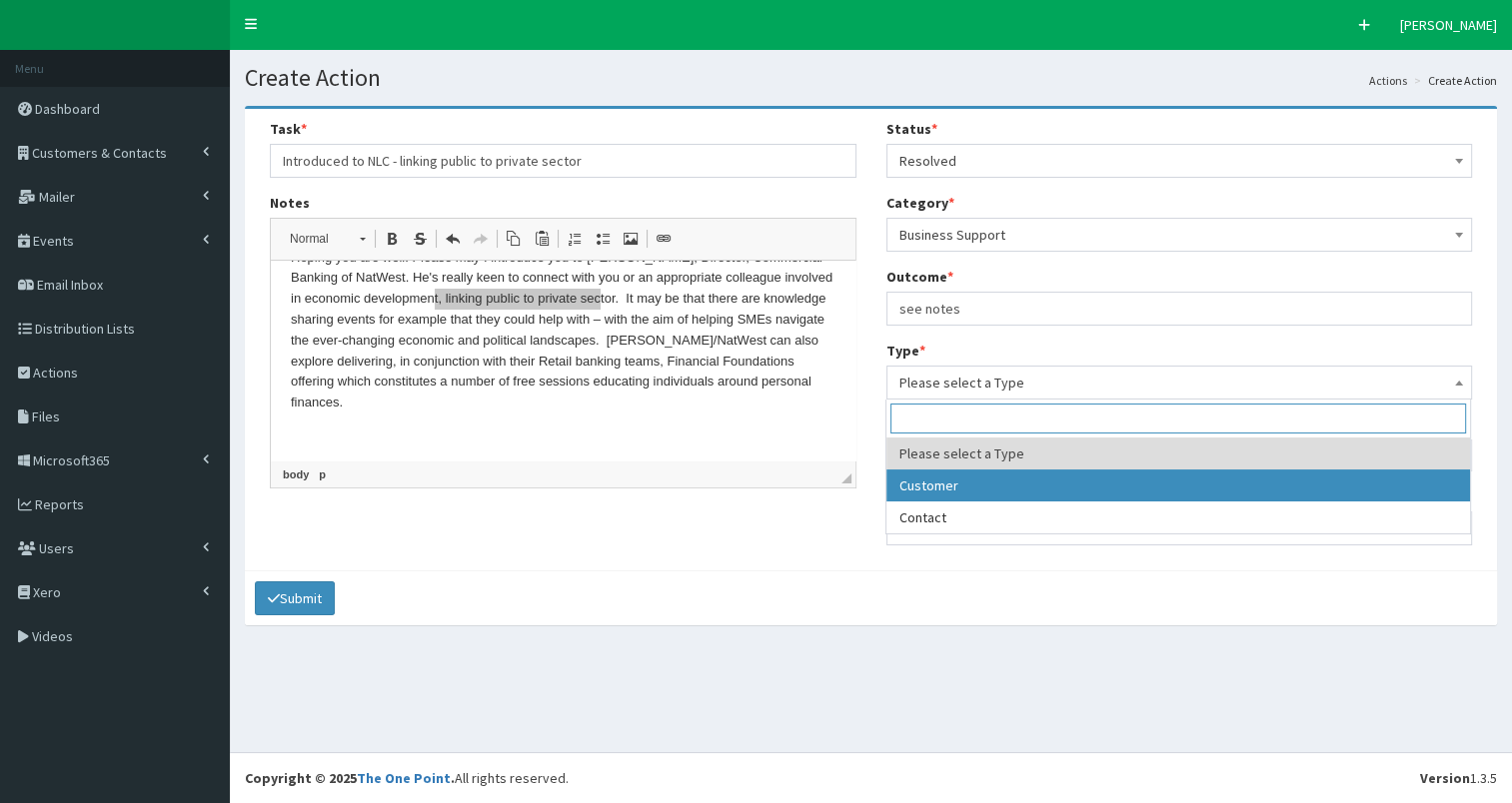select on "customer" 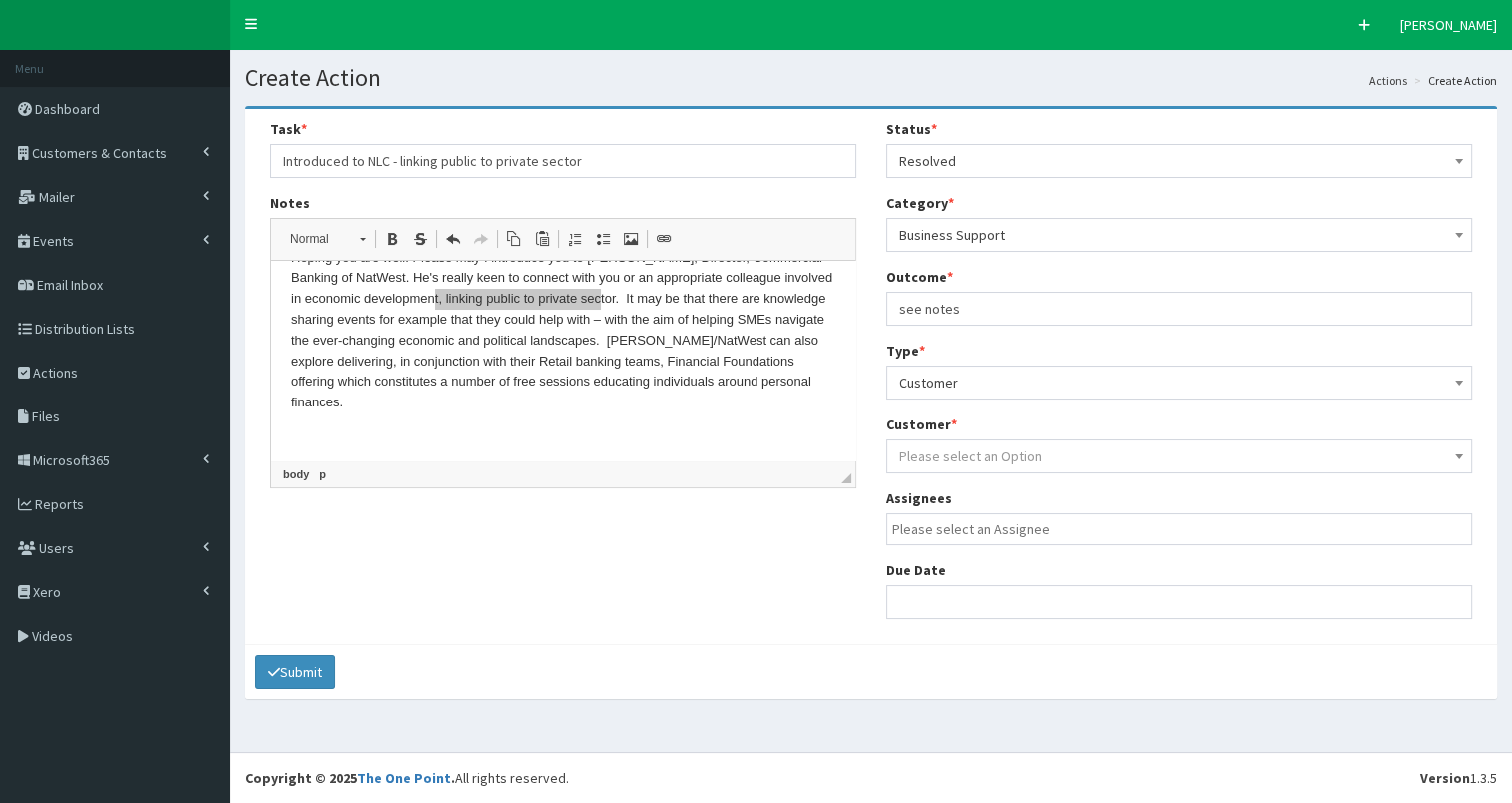 click on "Please select an Option" at bounding box center [970, 456] 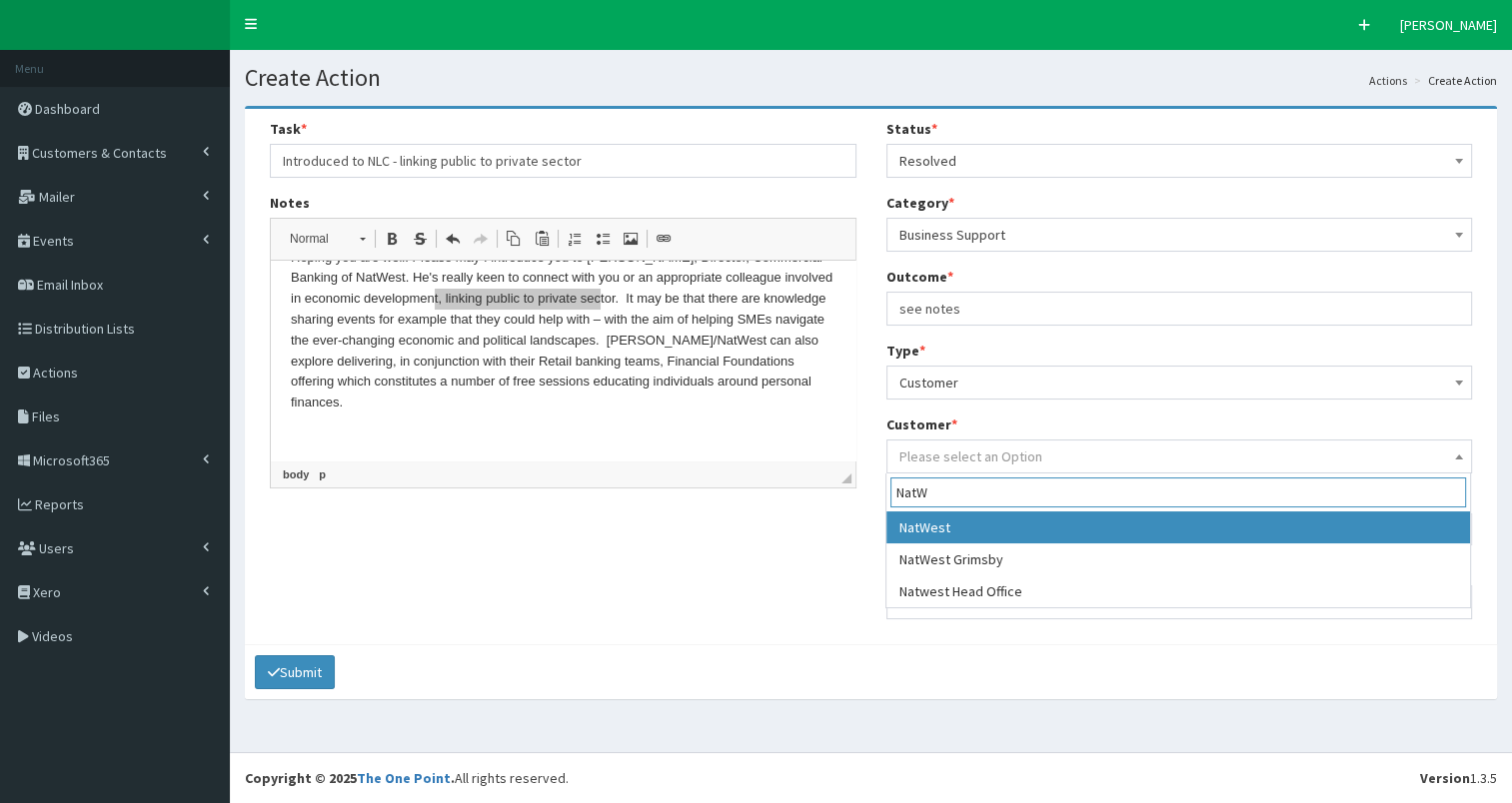type on "NatW" 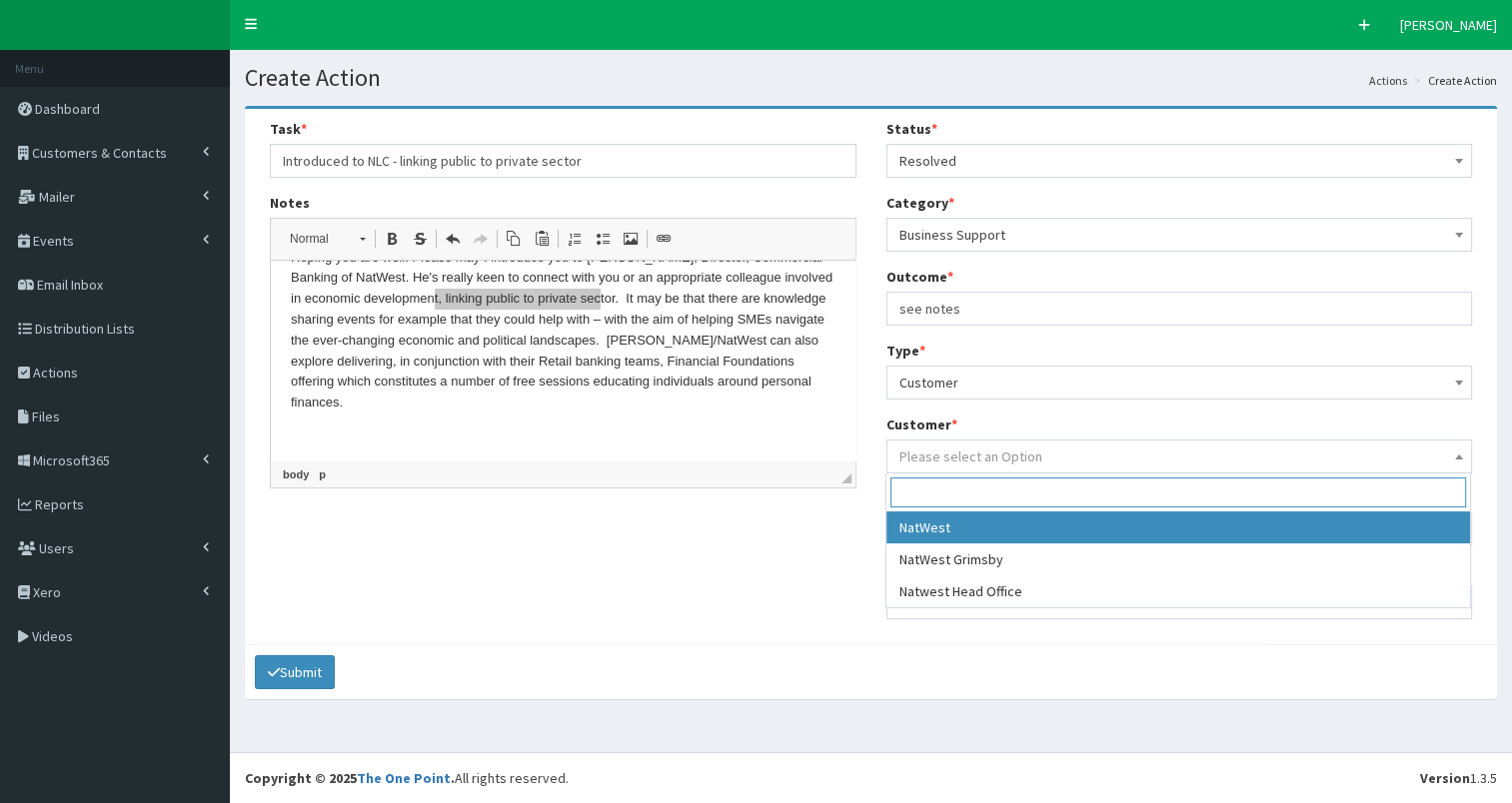 select on "6168" 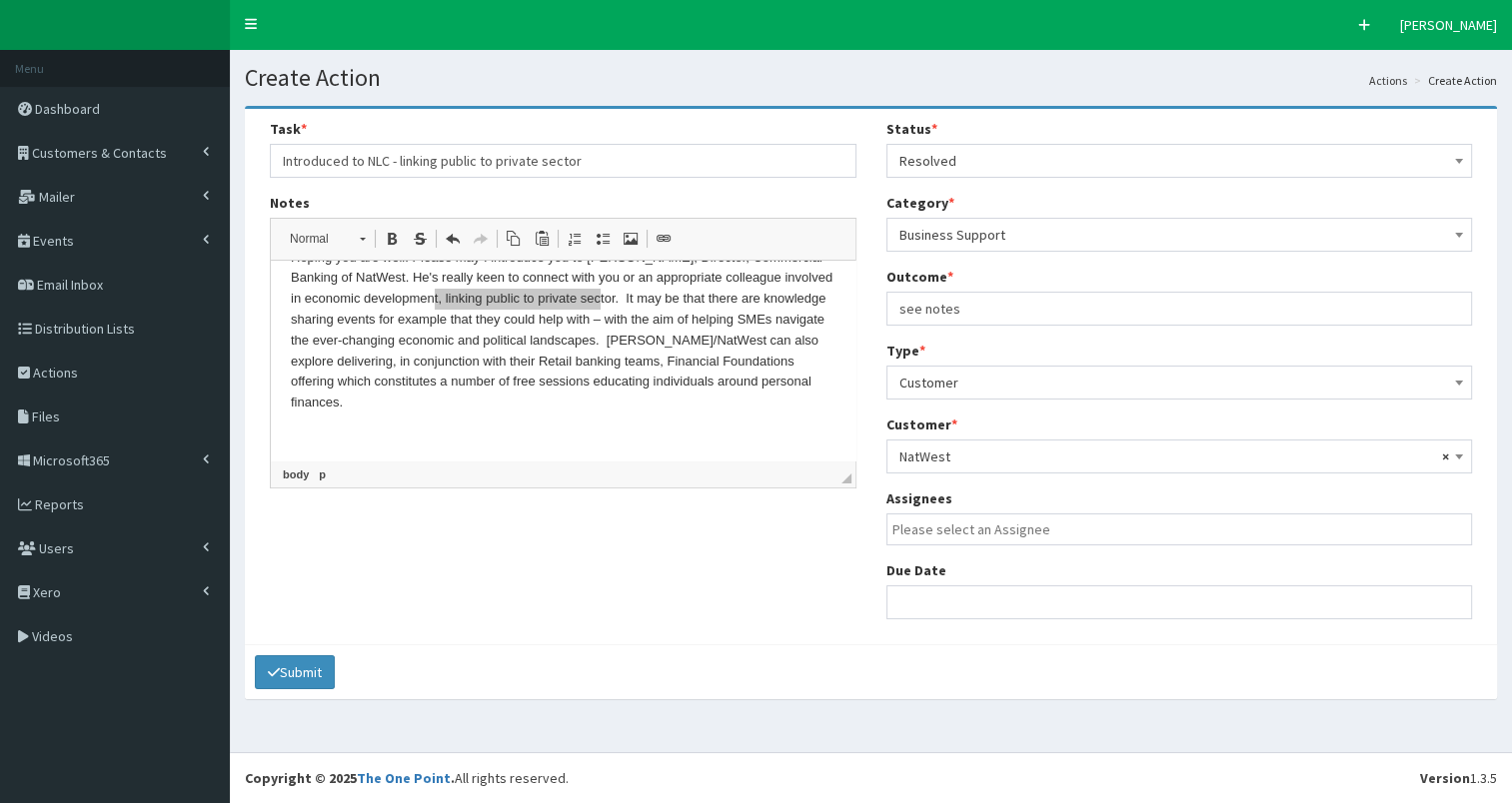 click at bounding box center [1184, 529] 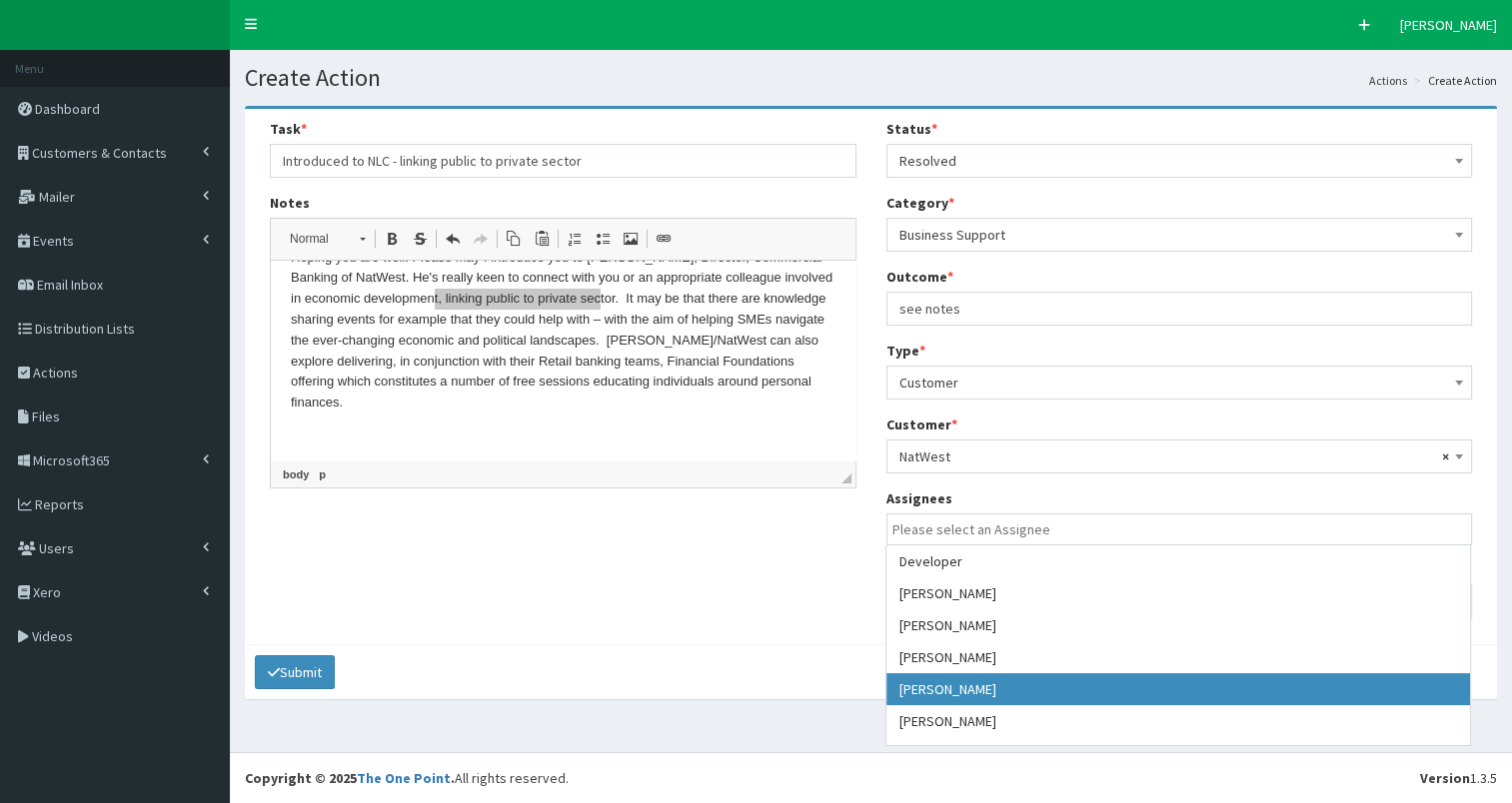 drag, startPoint x: 958, startPoint y: 686, endPoint x: 947, endPoint y: 599, distance: 87.69265 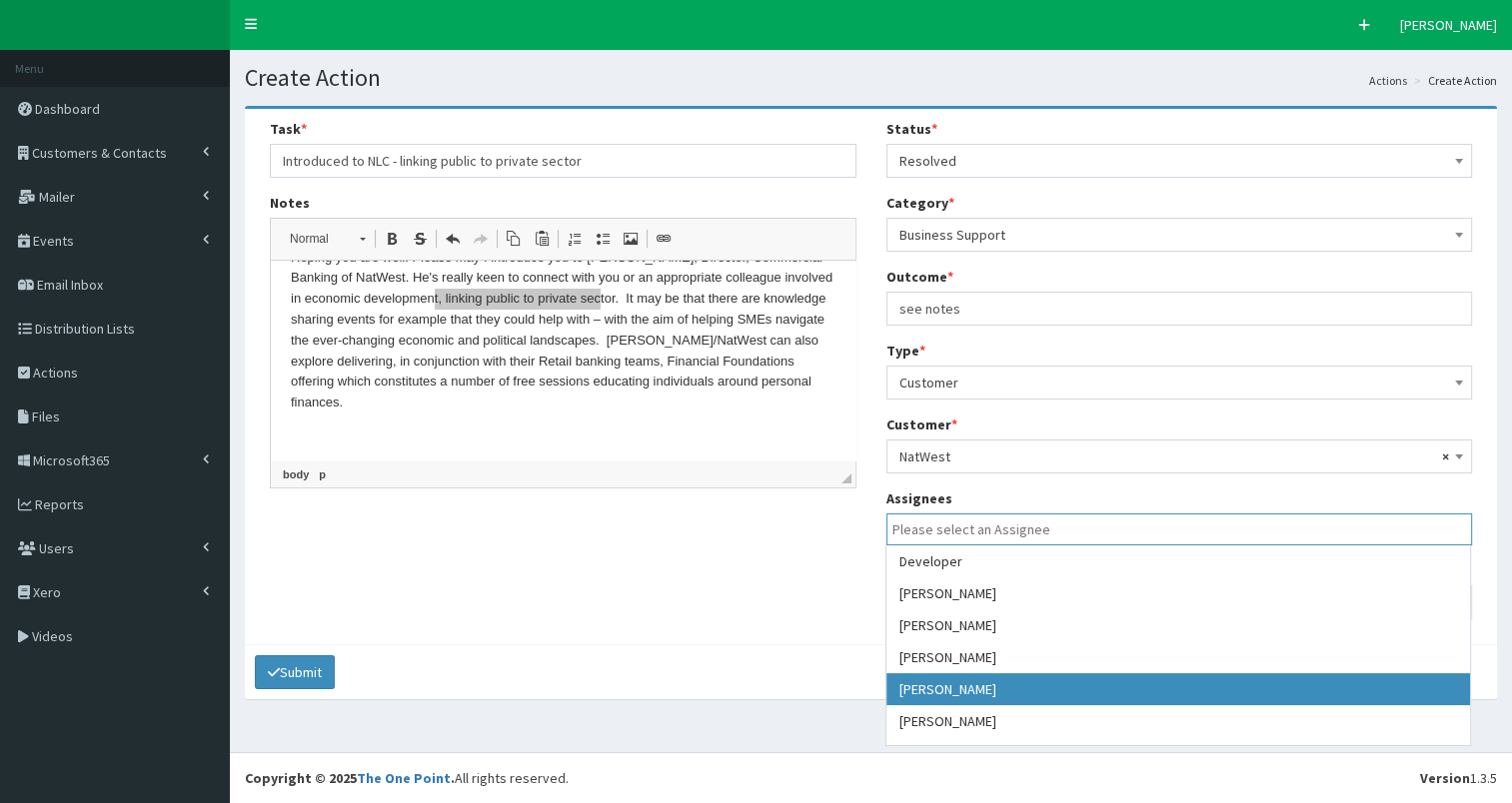 scroll, scrollTop: 74, scrollLeft: 0, axis: vertical 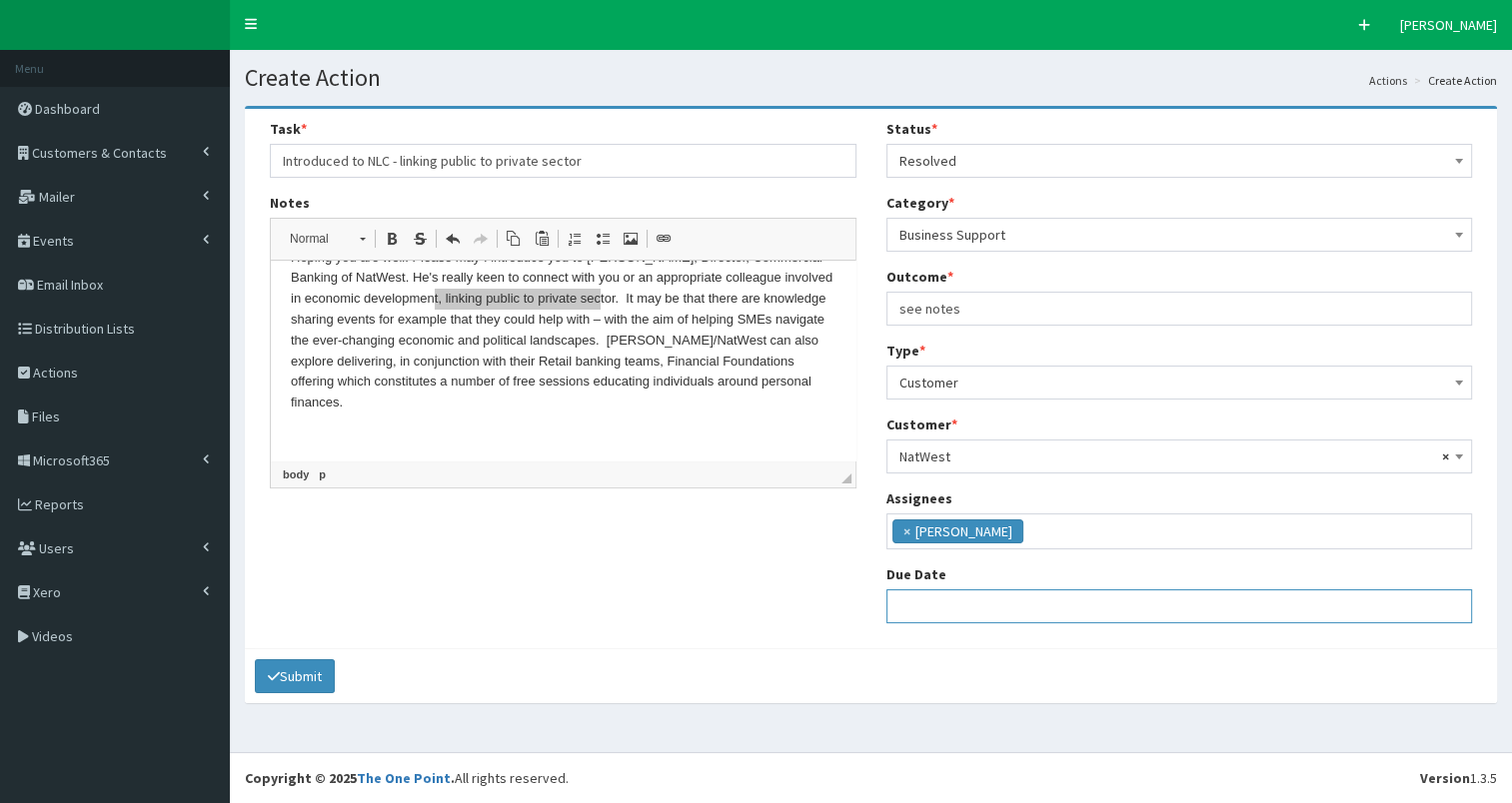 click at bounding box center (1179, 606) 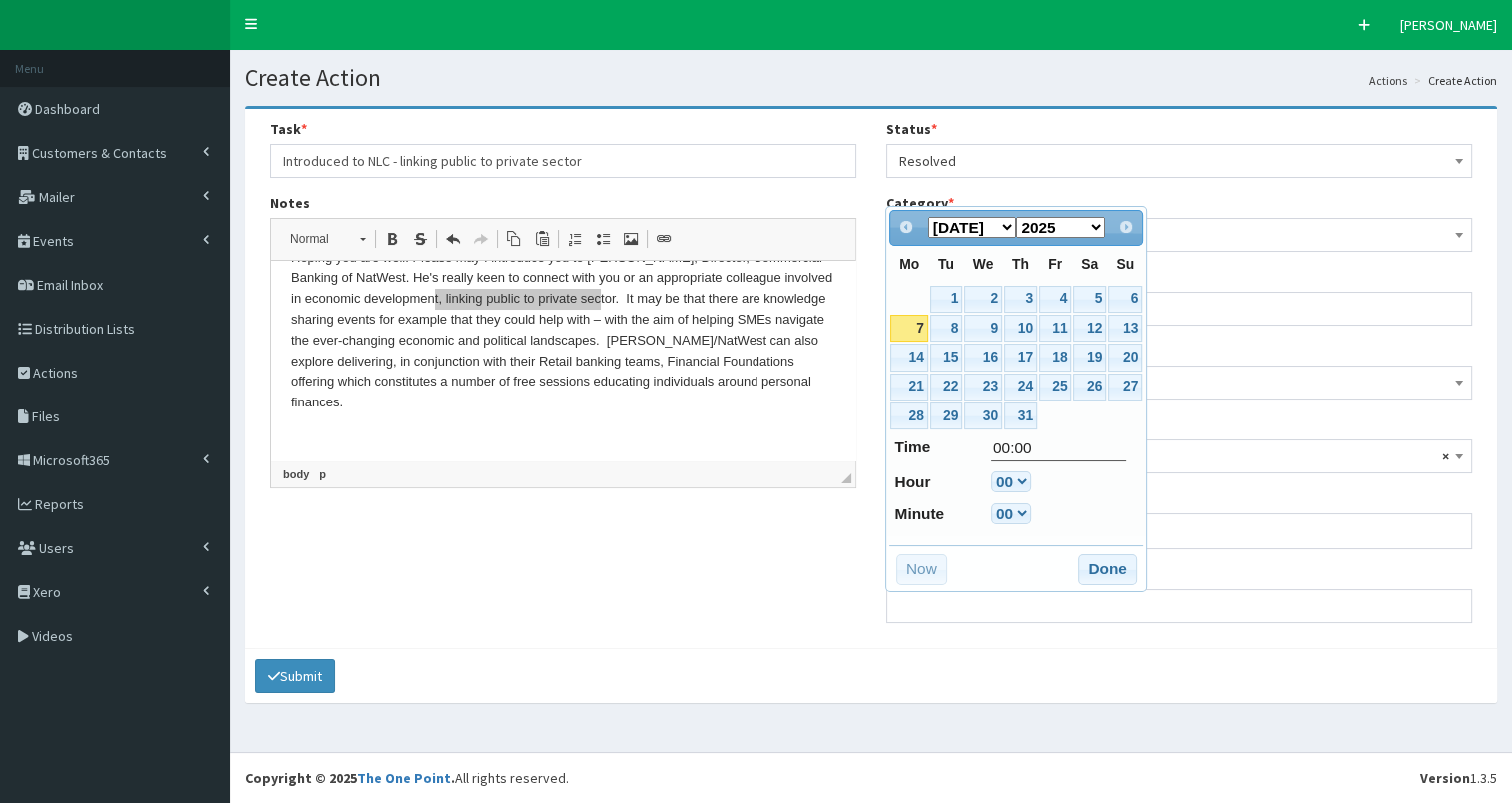 click on "7" at bounding box center [908, 328] 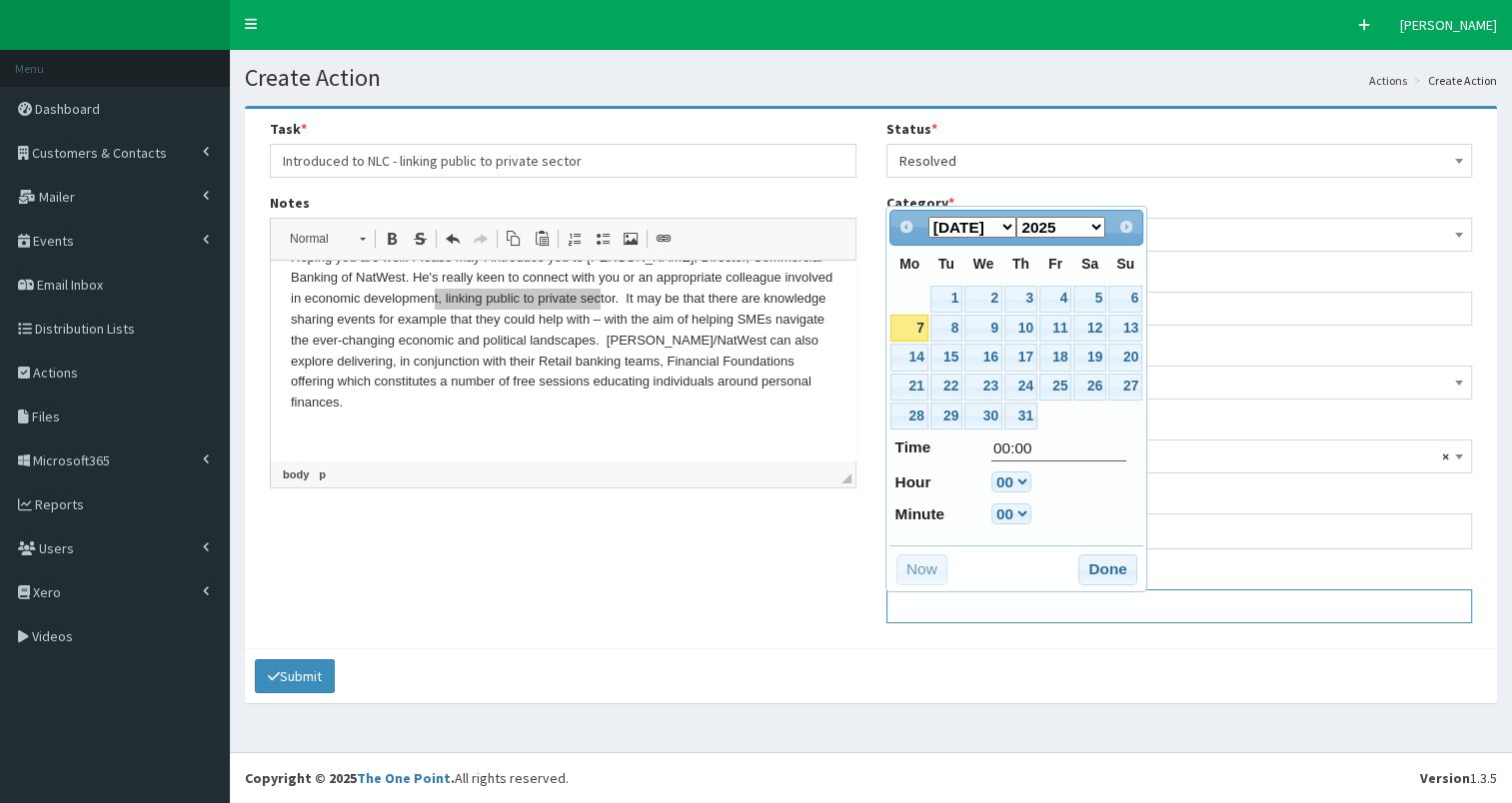 type on "07-07-2025 00:00" 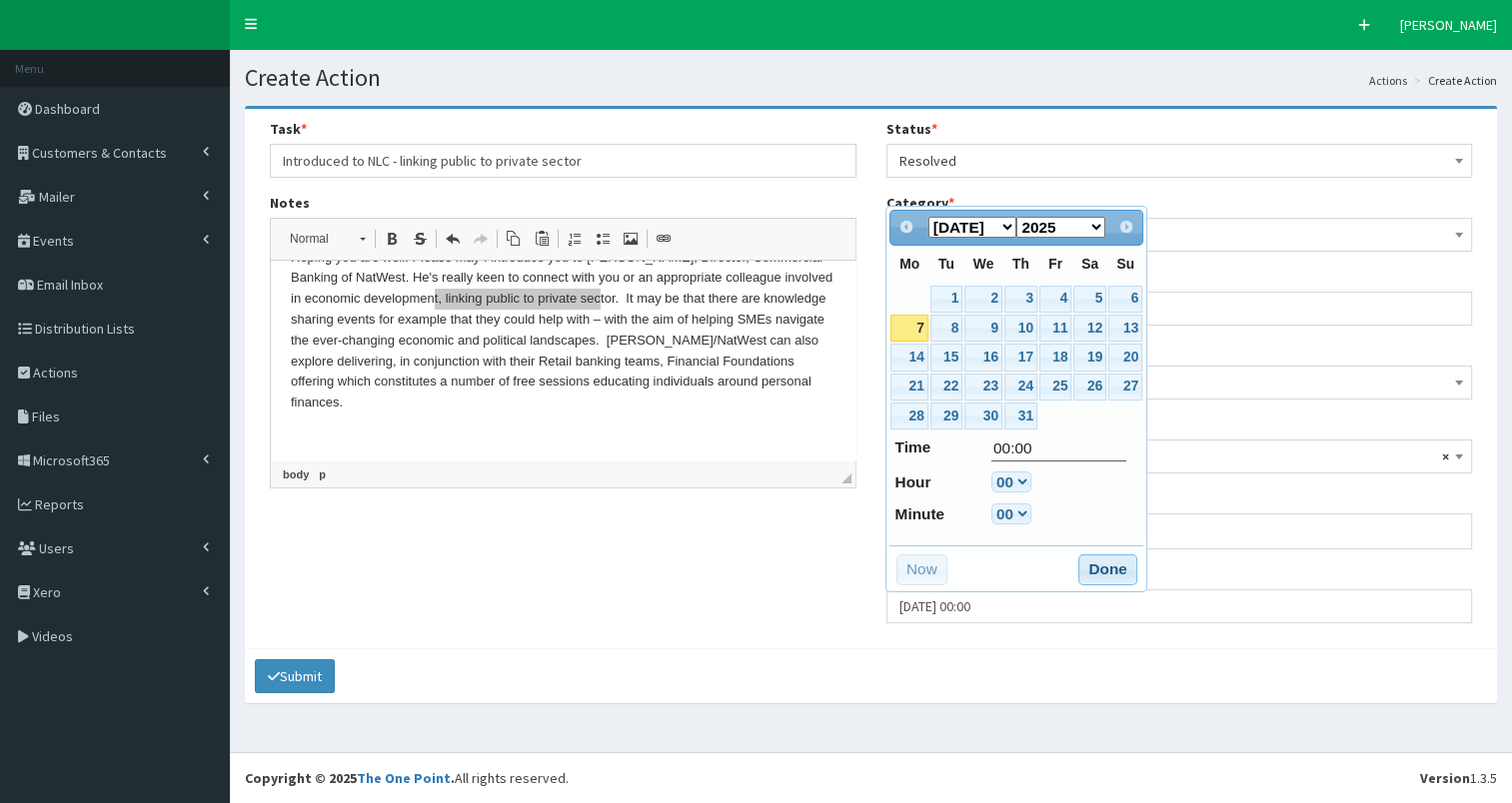 drag, startPoint x: 1122, startPoint y: 569, endPoint x: 1061, endPoint y: 568, distance: 61.008196 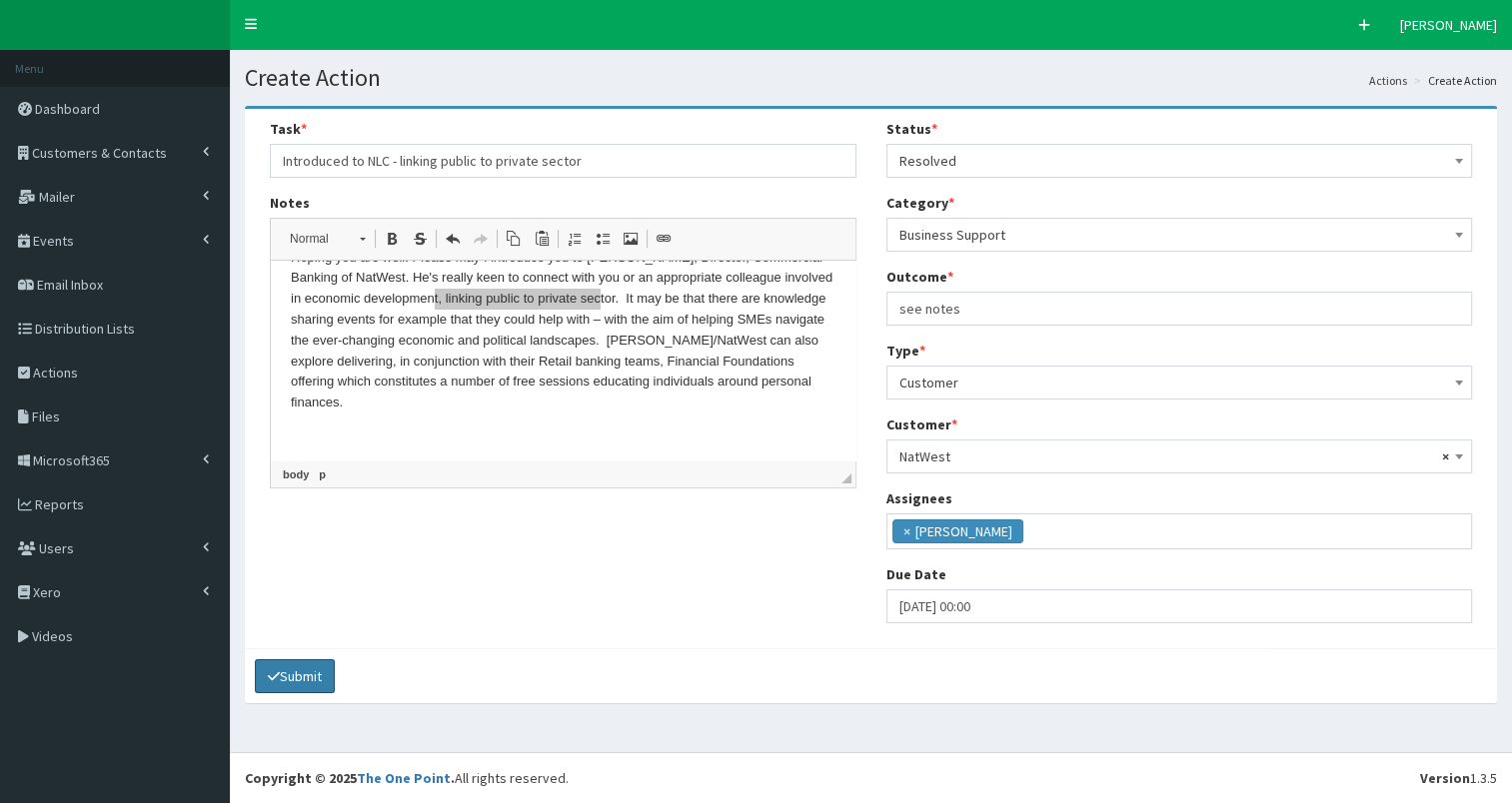 click on "Submit" at bounding box center (295, 676) 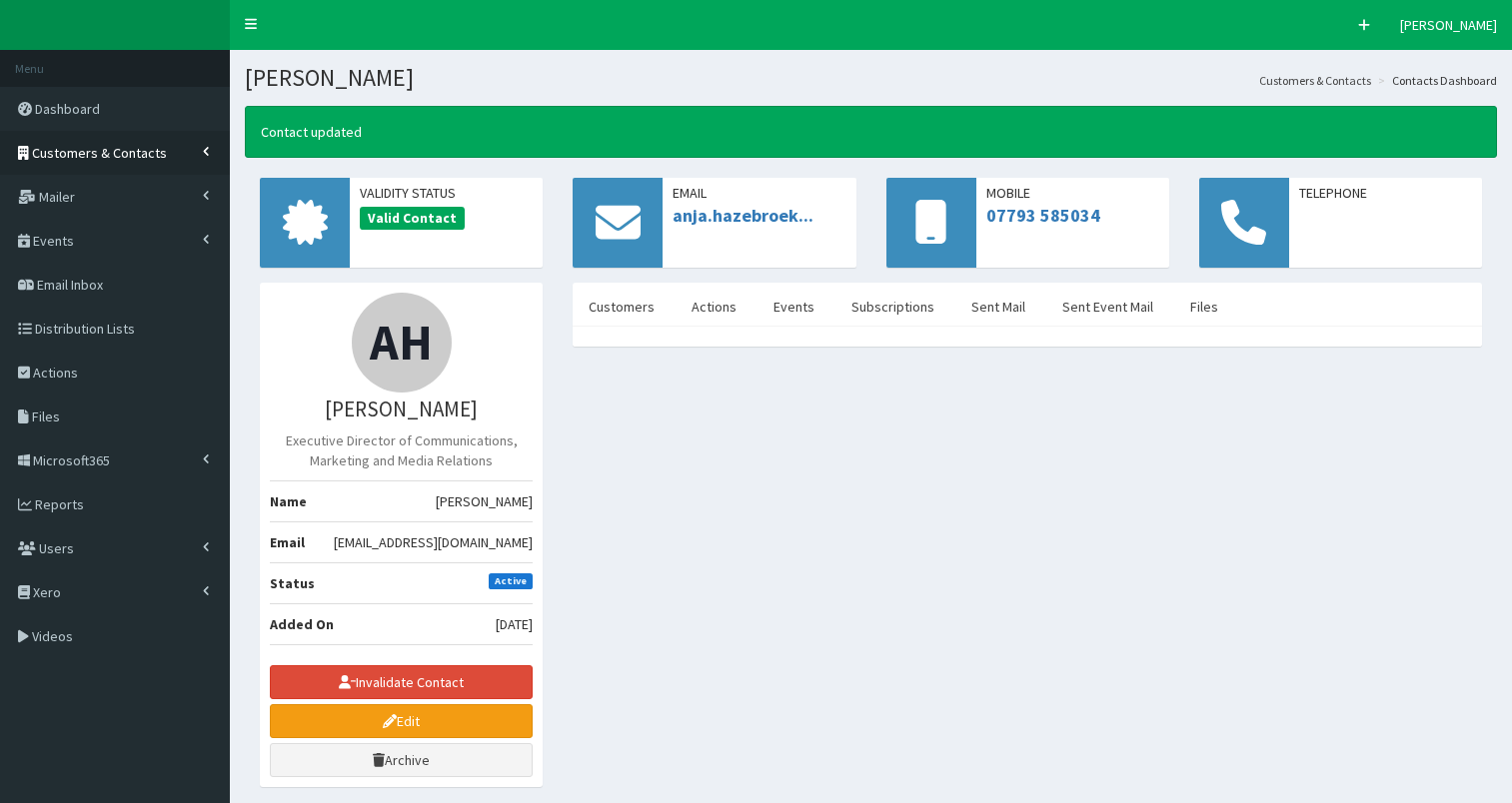 scroll, scrollTop: 0, scrollLeft: 0, axis: both 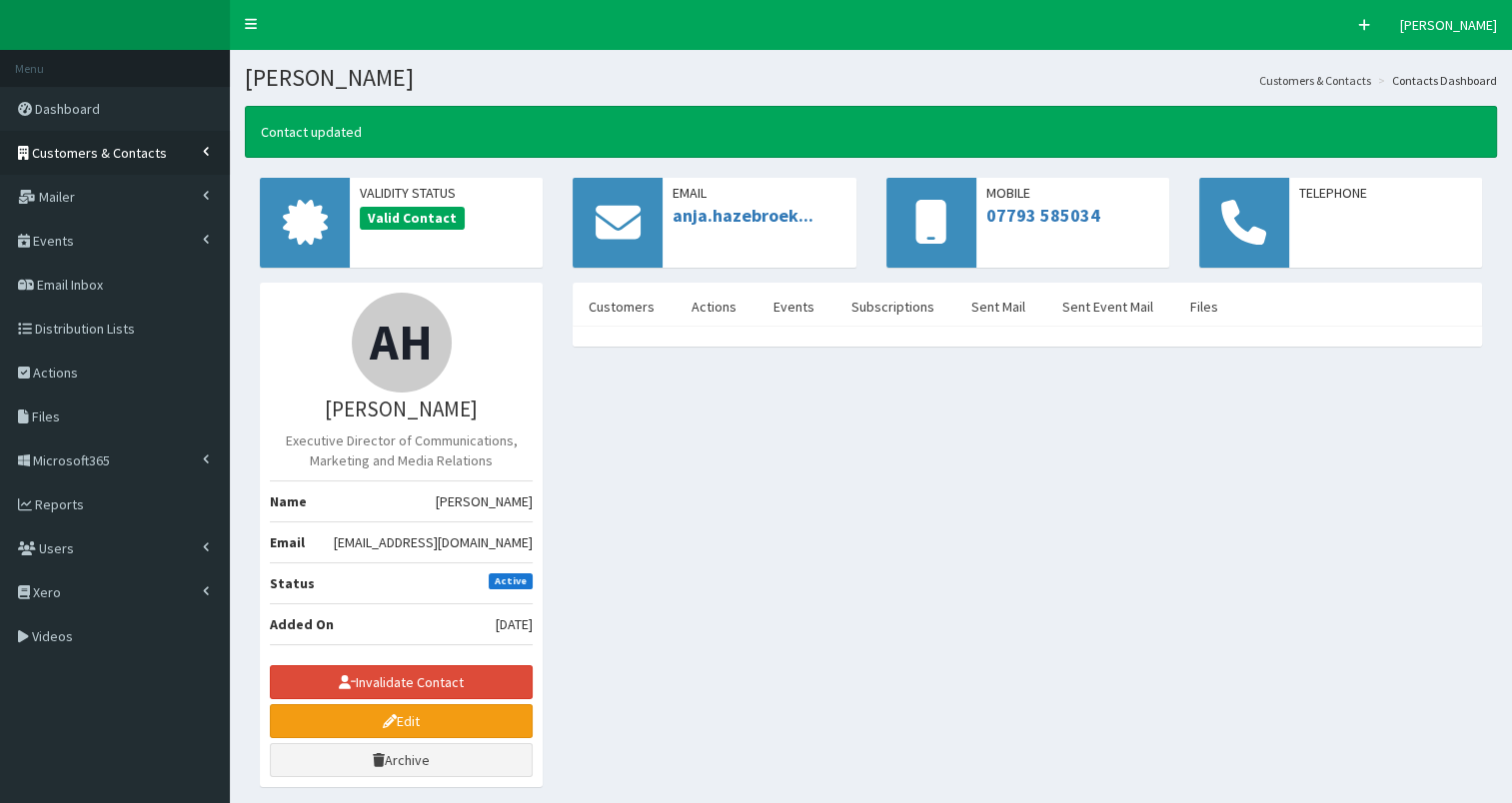 click on "Customers & Contacts" at bounding box center [99, 153] 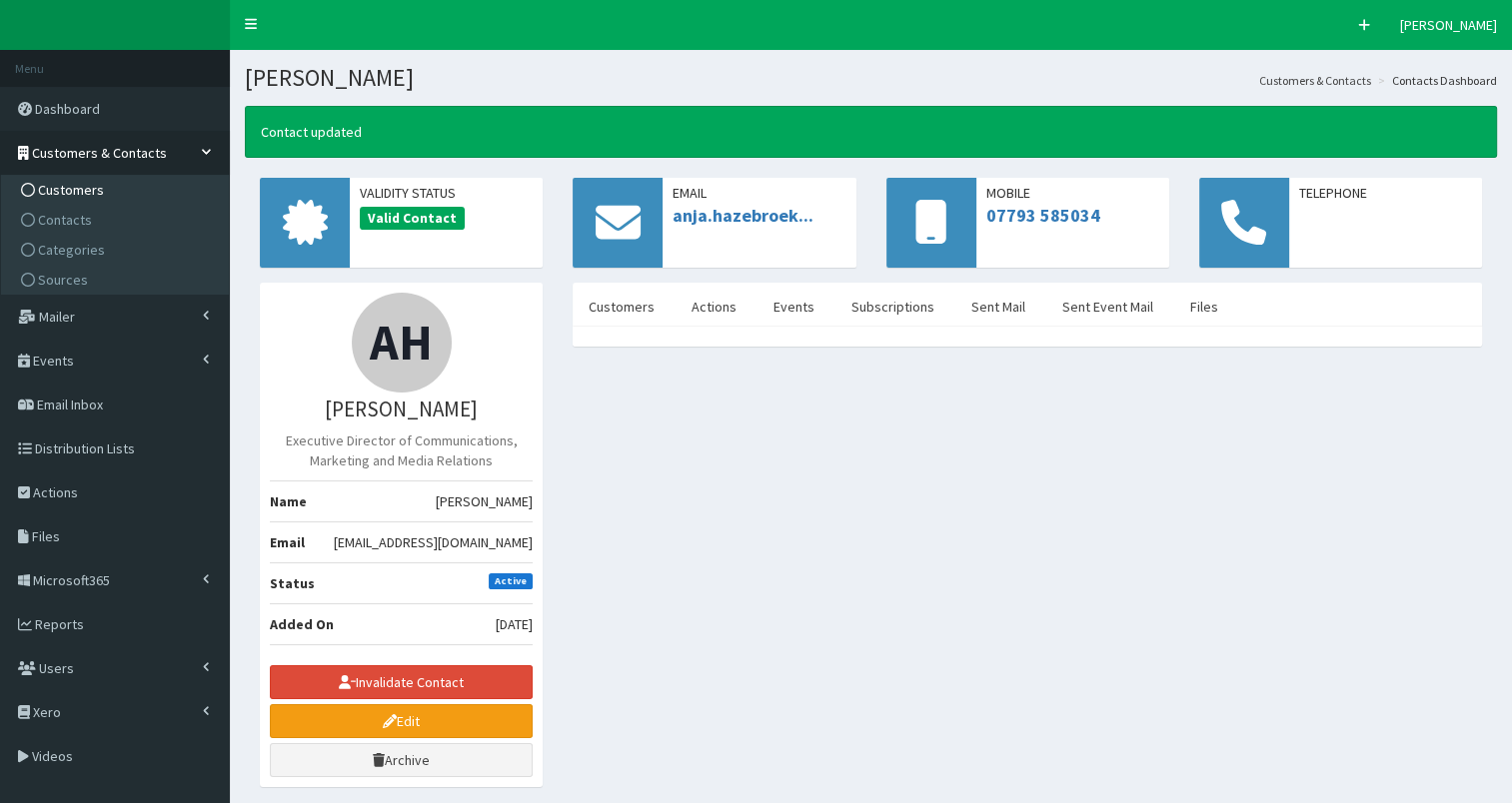 click on "Customers" at bounding box center [117, 190] 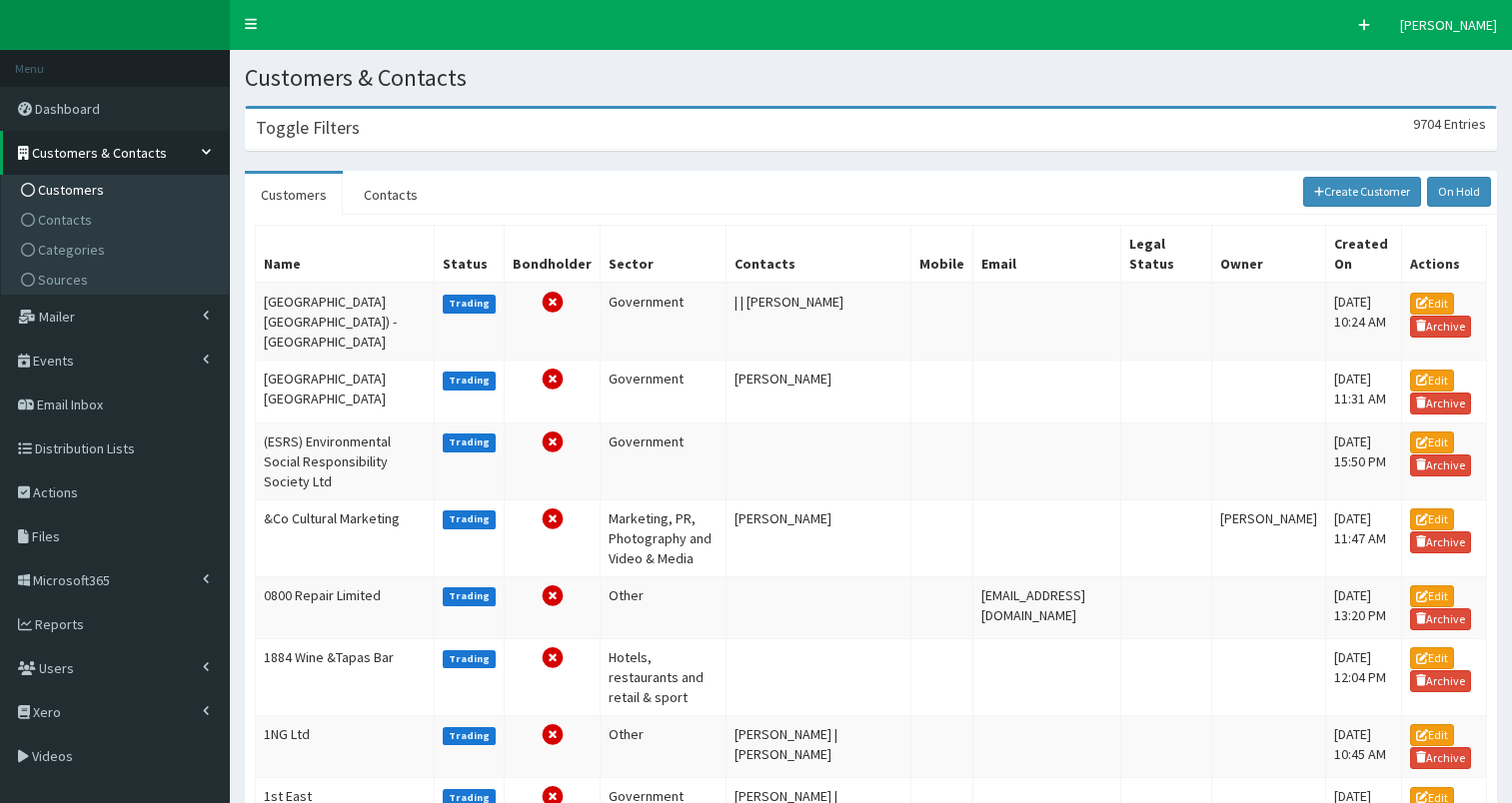 scroll, scrollTop: 0, scrollLeft: 0, axis: both 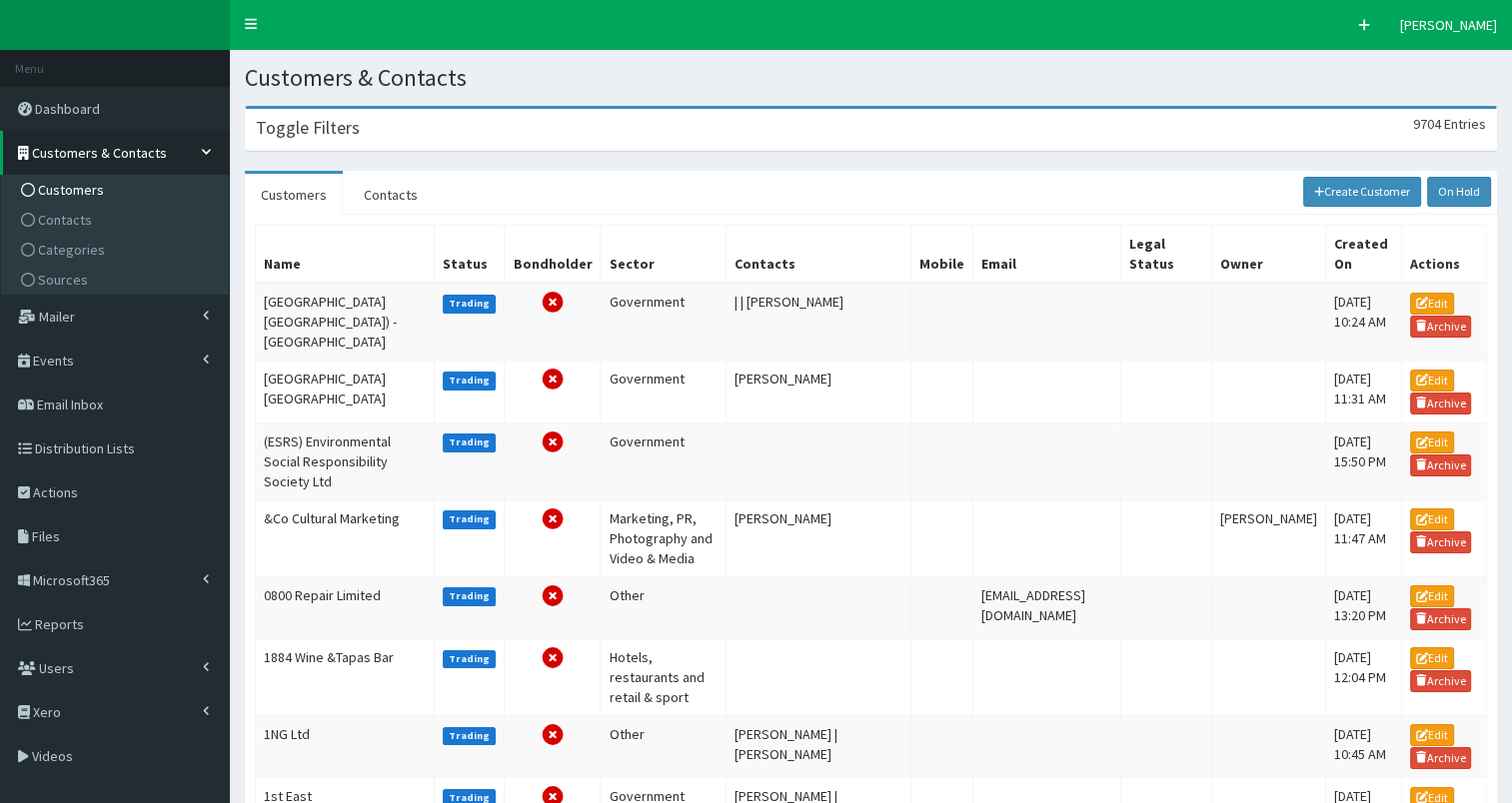 click on "Toggle Filters
9704   Entries" at bounding box center (870, 129) 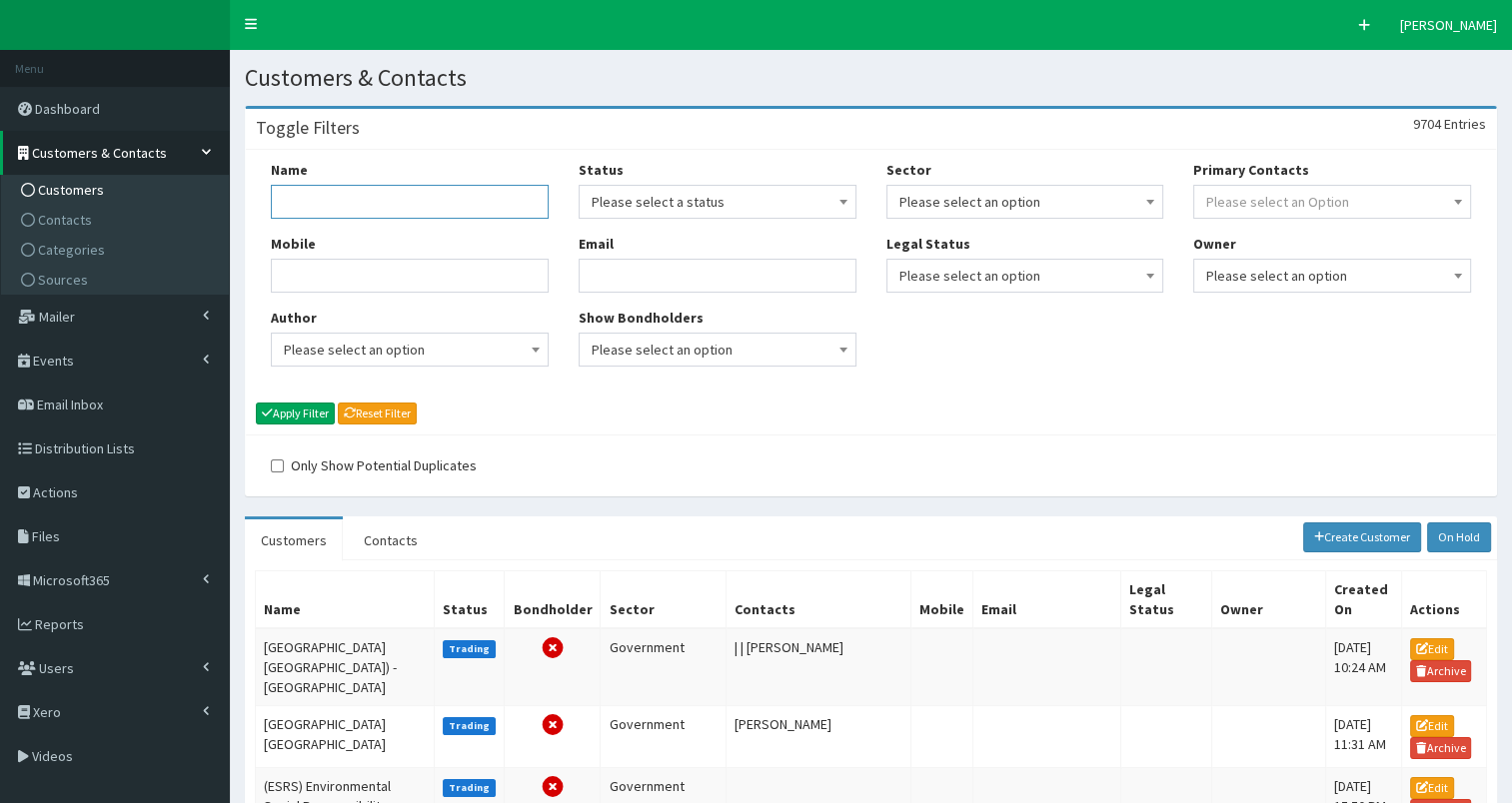 click on "Name" at bounding box center [410, 202] 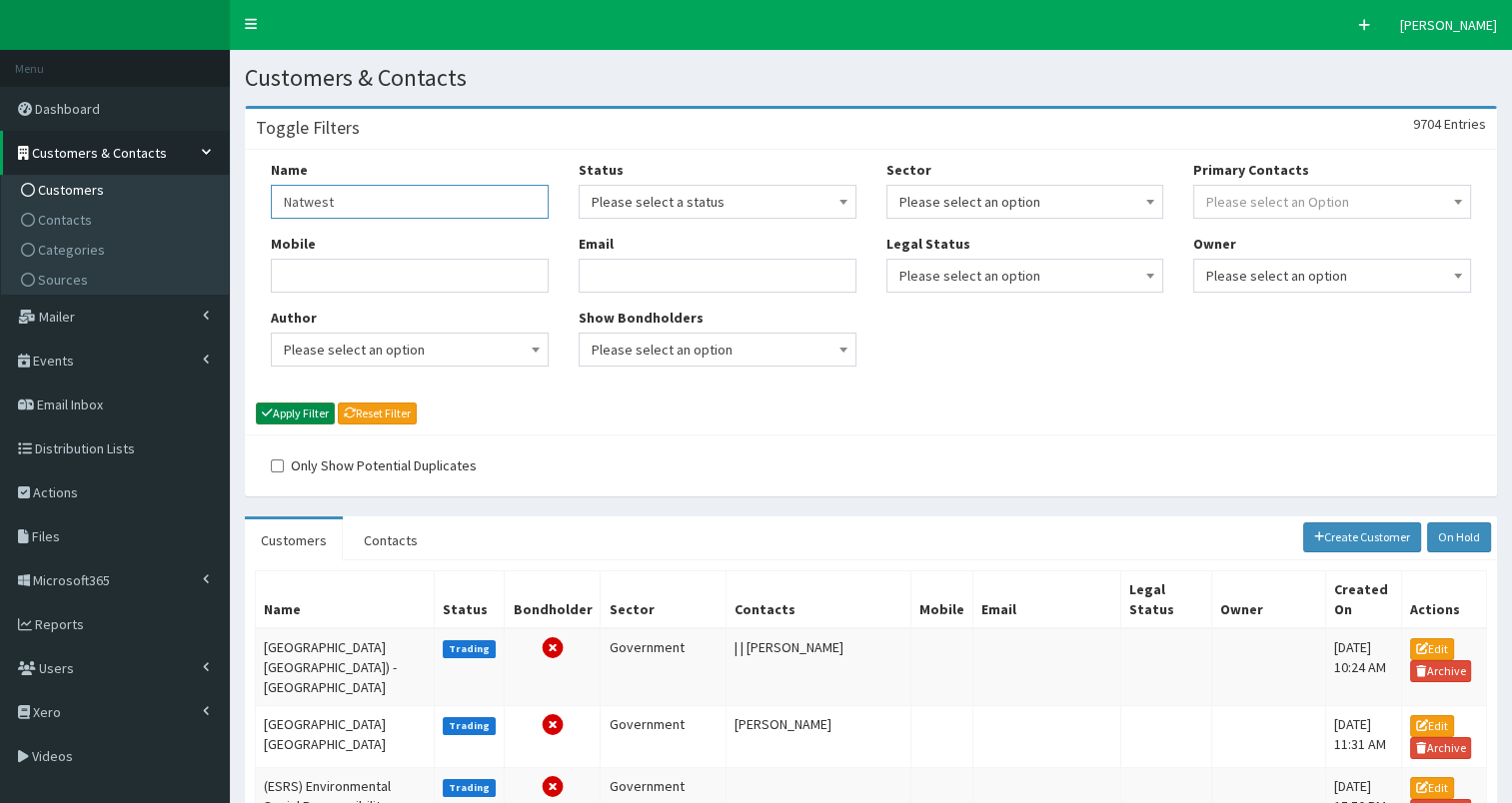 type on "Natwest" 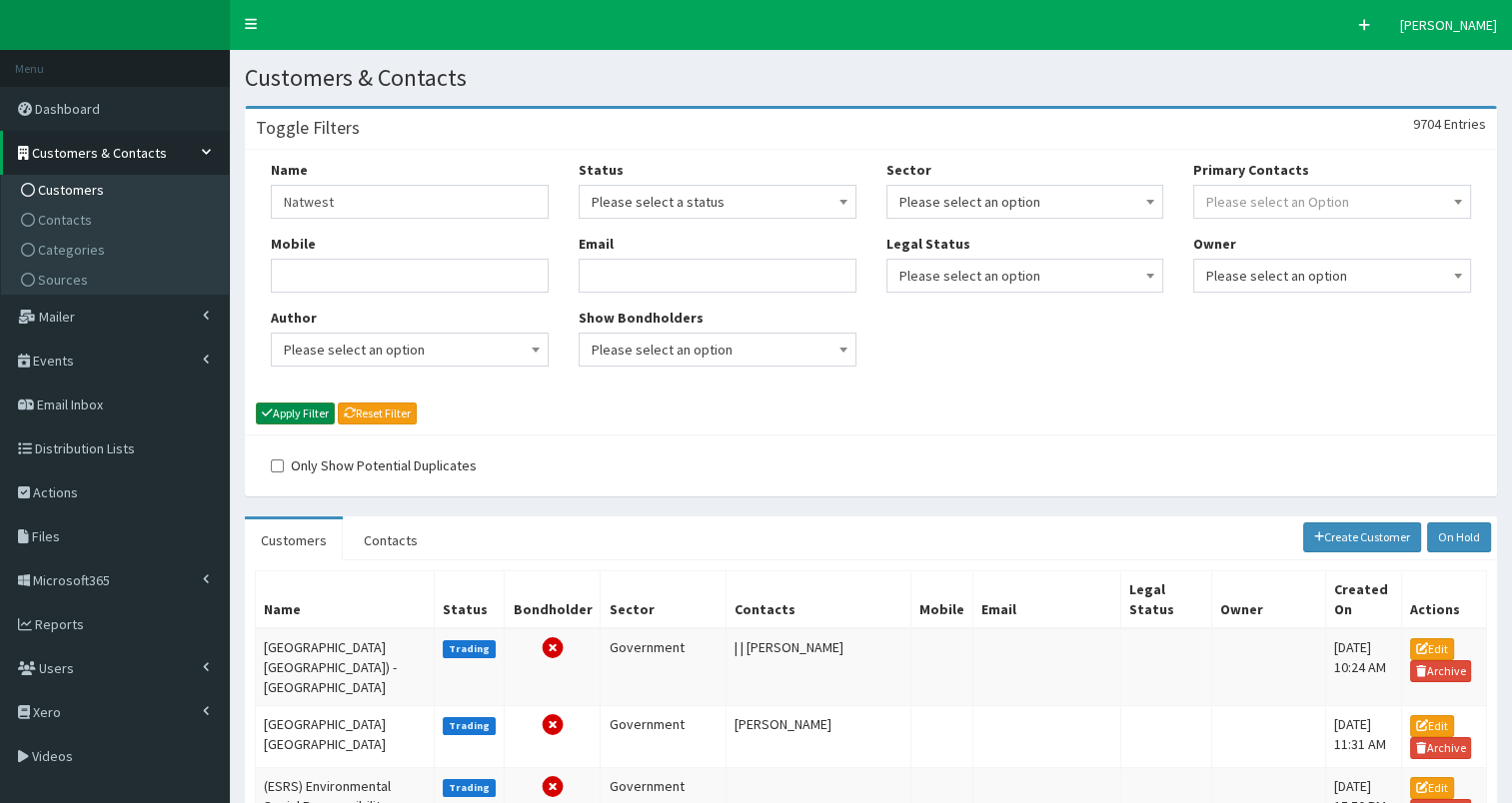 click on "Apply Filter" at bounding box center (295, 413) 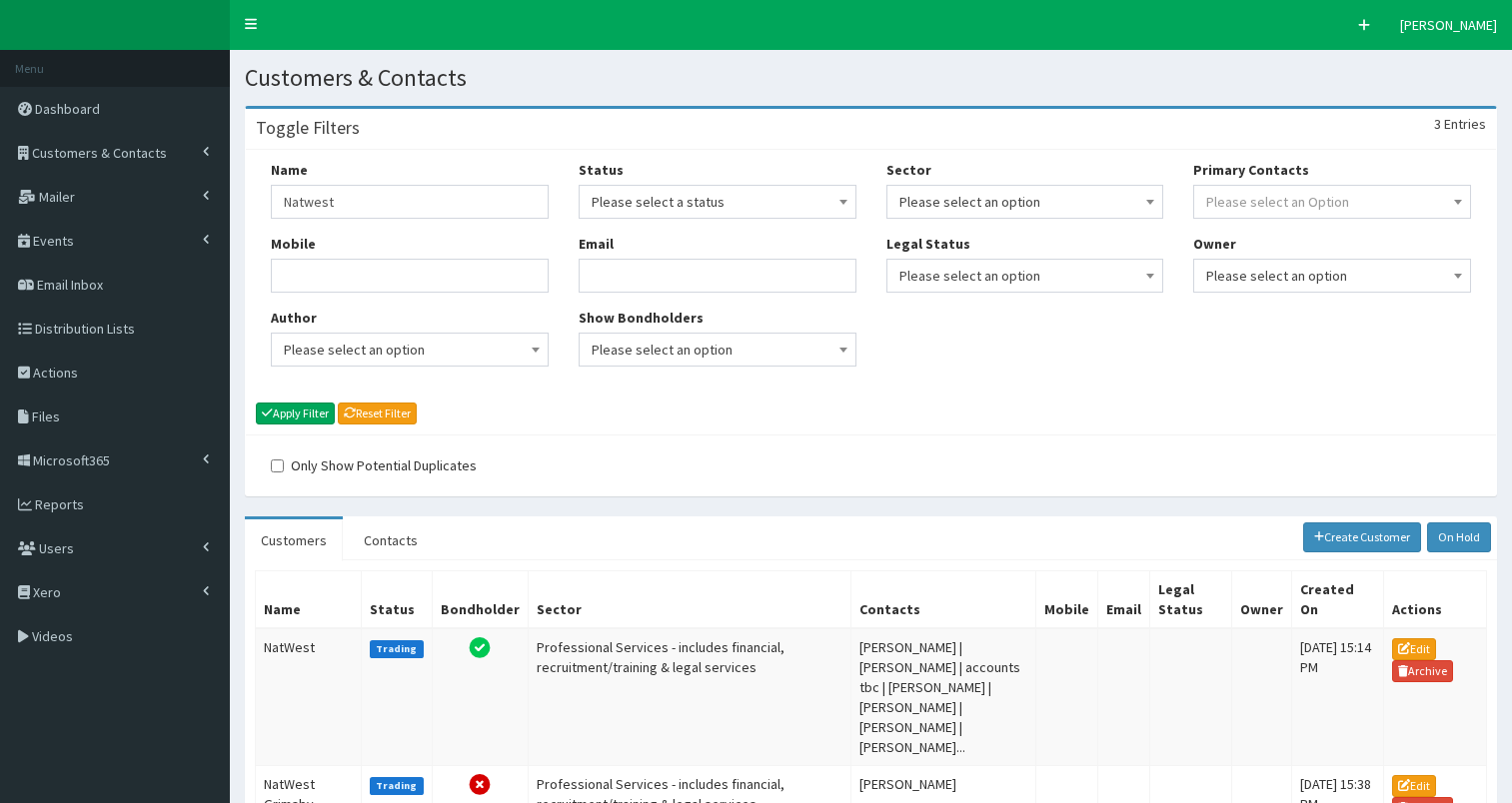 scroll, scrollTop: 0, scrollLeft: 0, axis: both 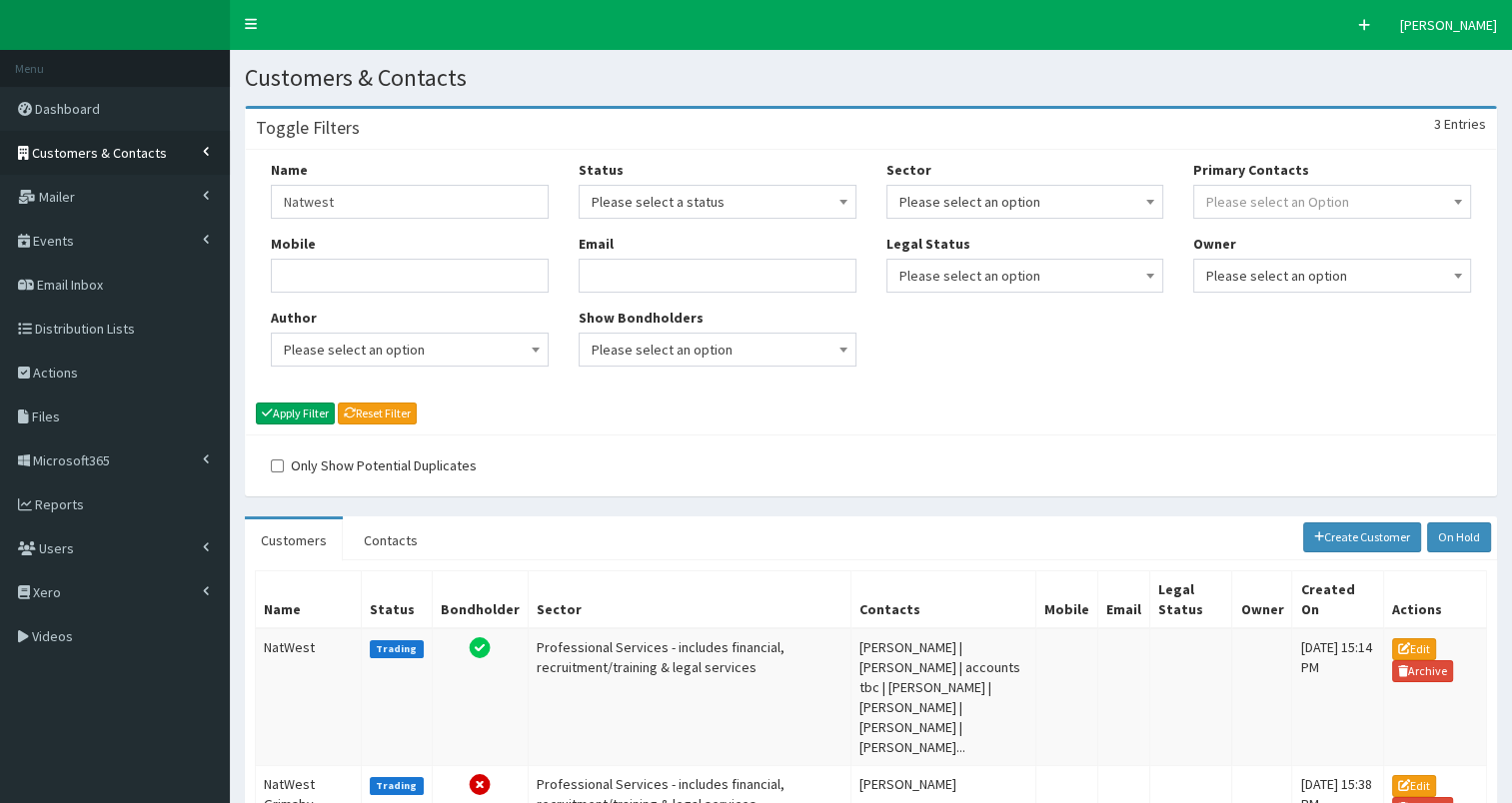 click on "Customers & Contacts" at bounding box center [99, 153] 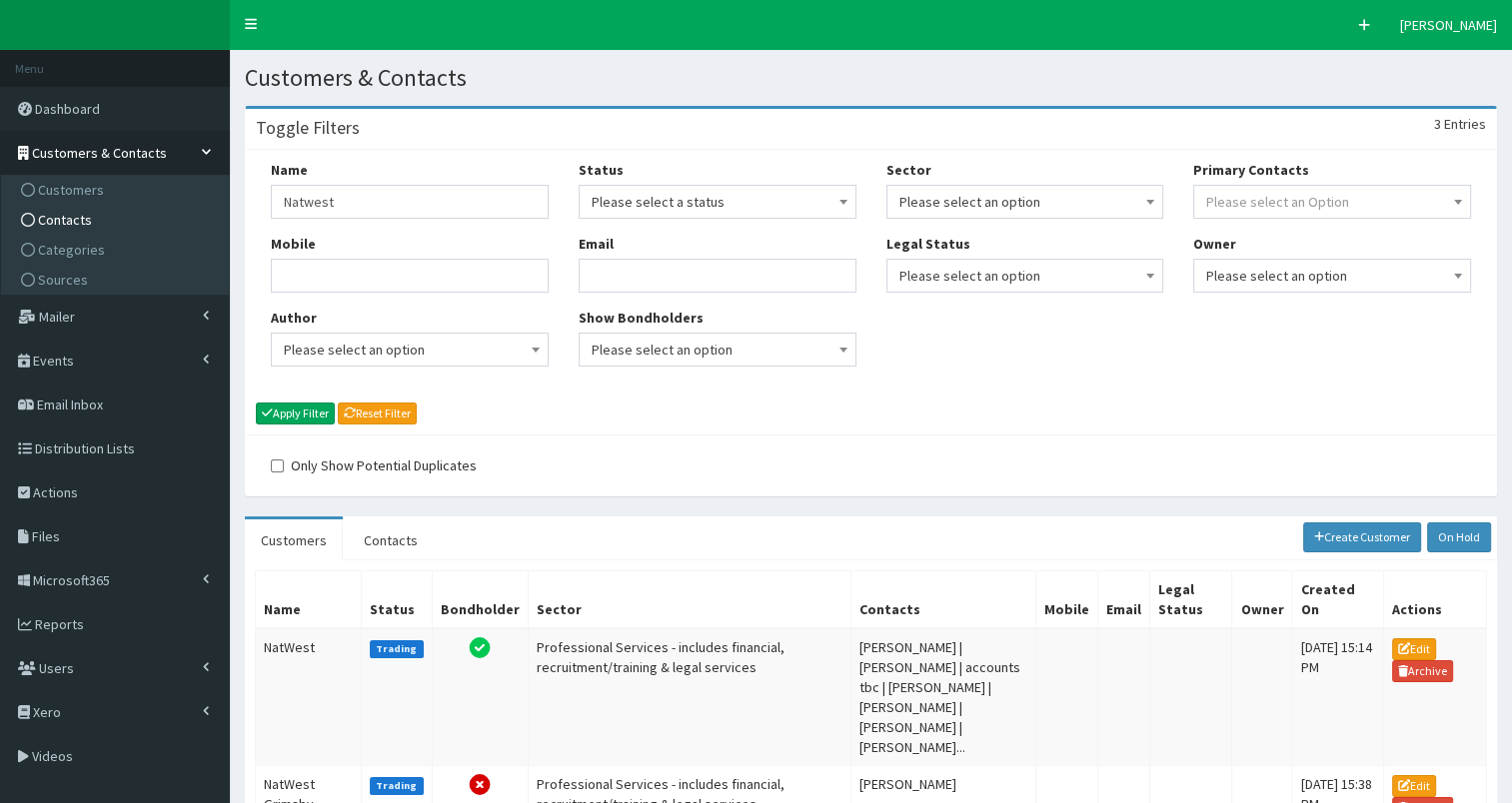 click on "Contacts" at bounding box center [117, 220] 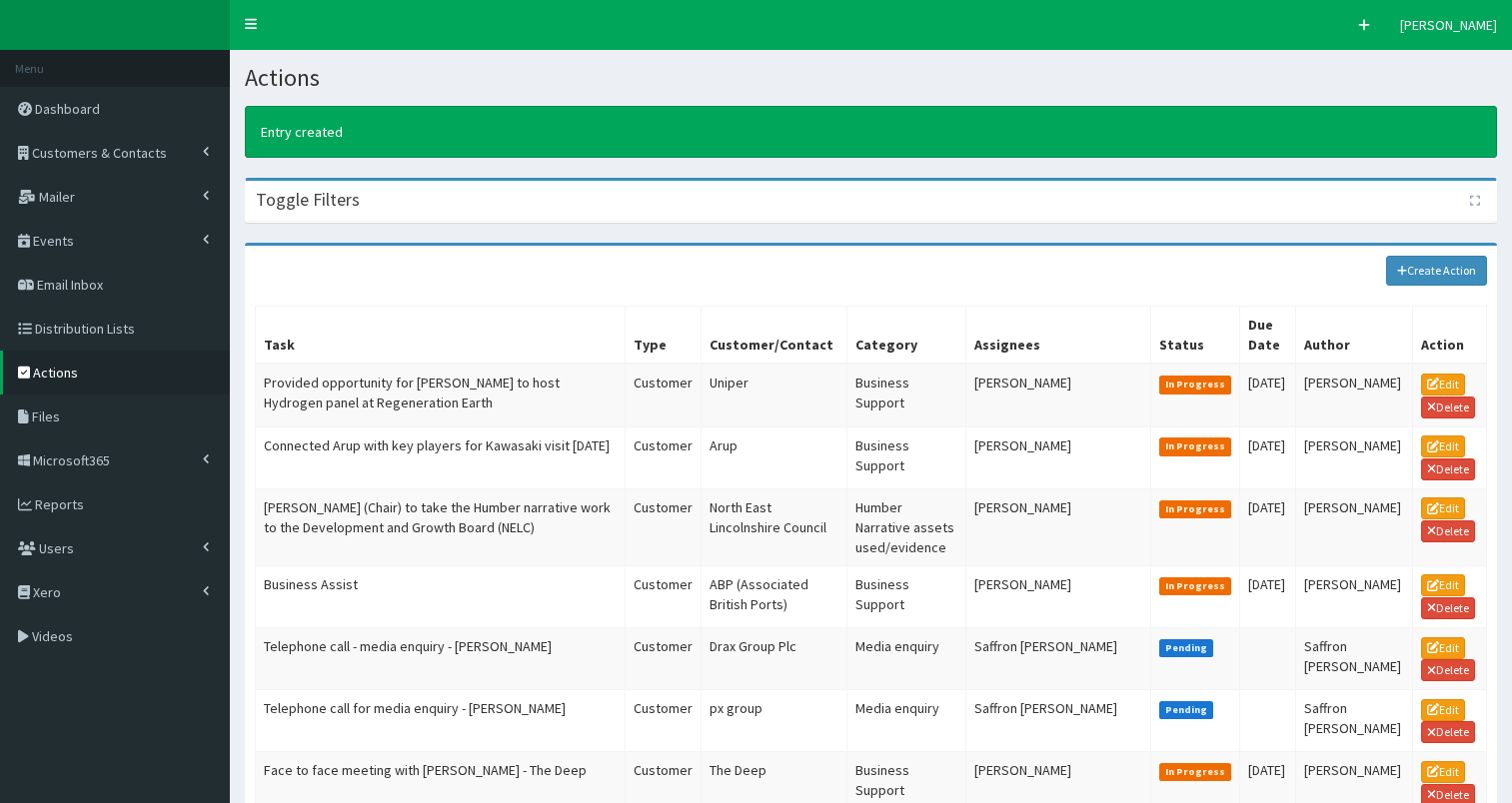 scroll, scrollTop: 0, scrollLeft: 0, axis: both 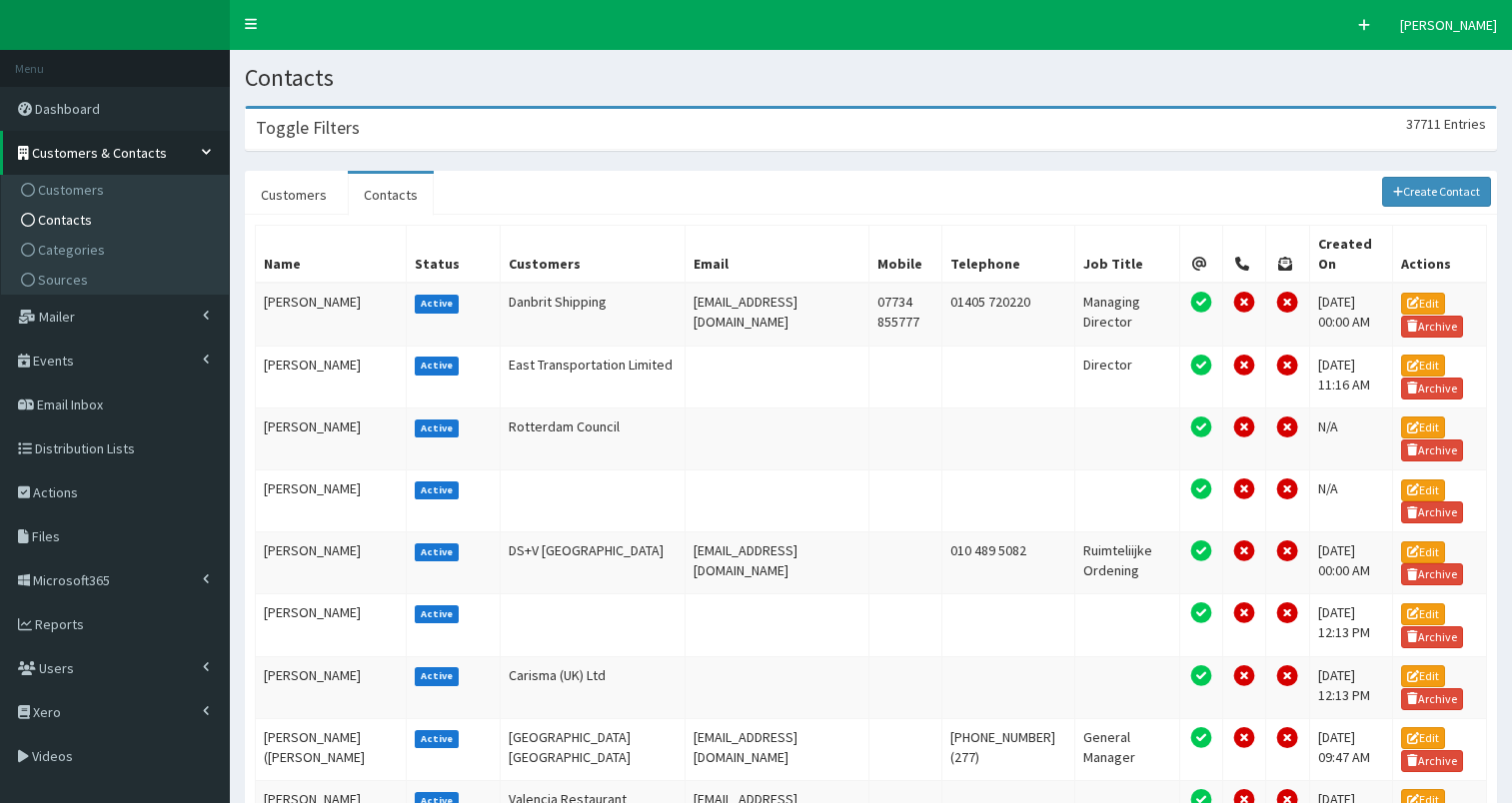 click on "Toggle Filters
37711   Entries" at bounding box center (870, 129) 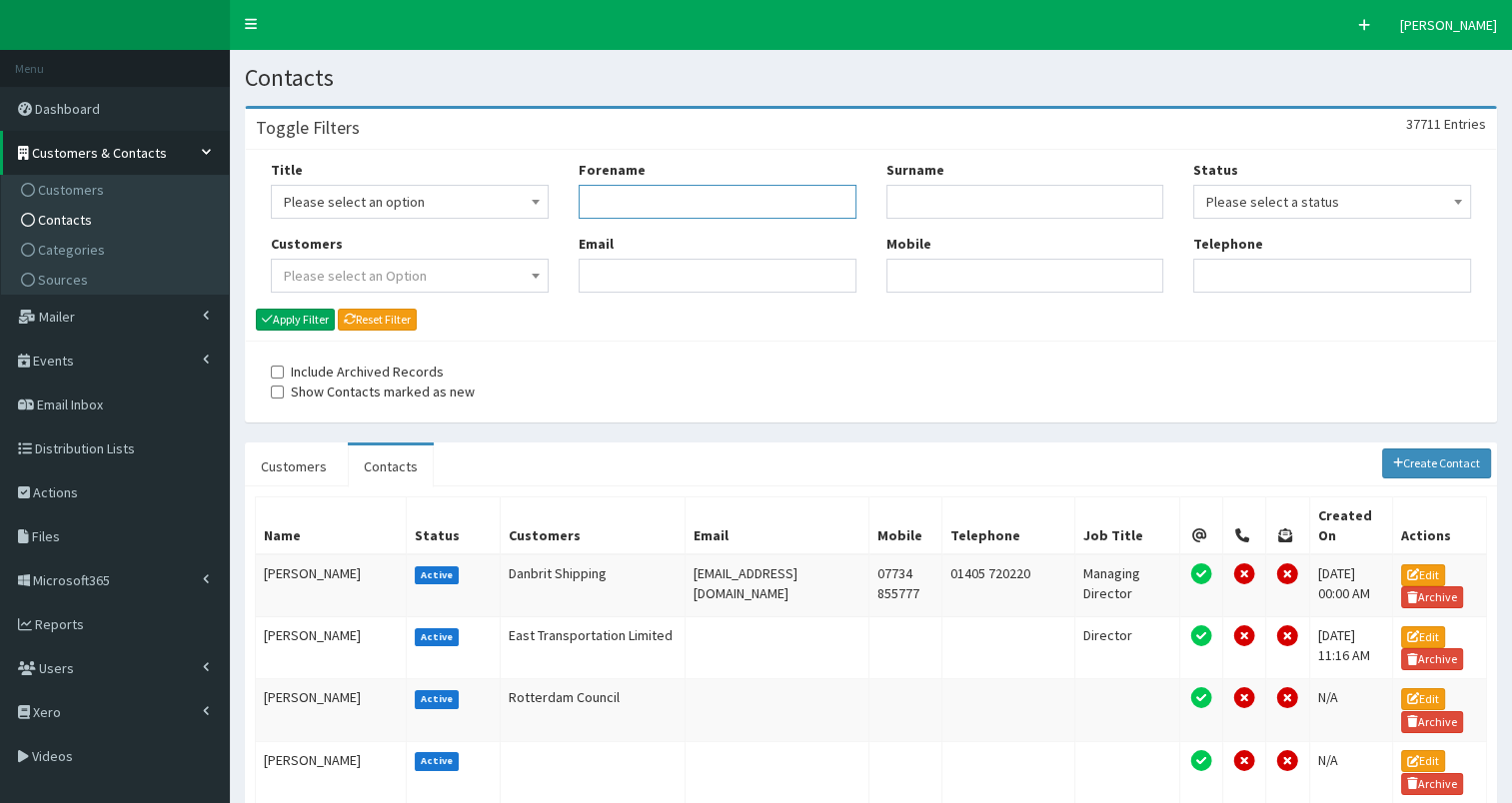 click on "Forename" at bounding box center (718, 202) 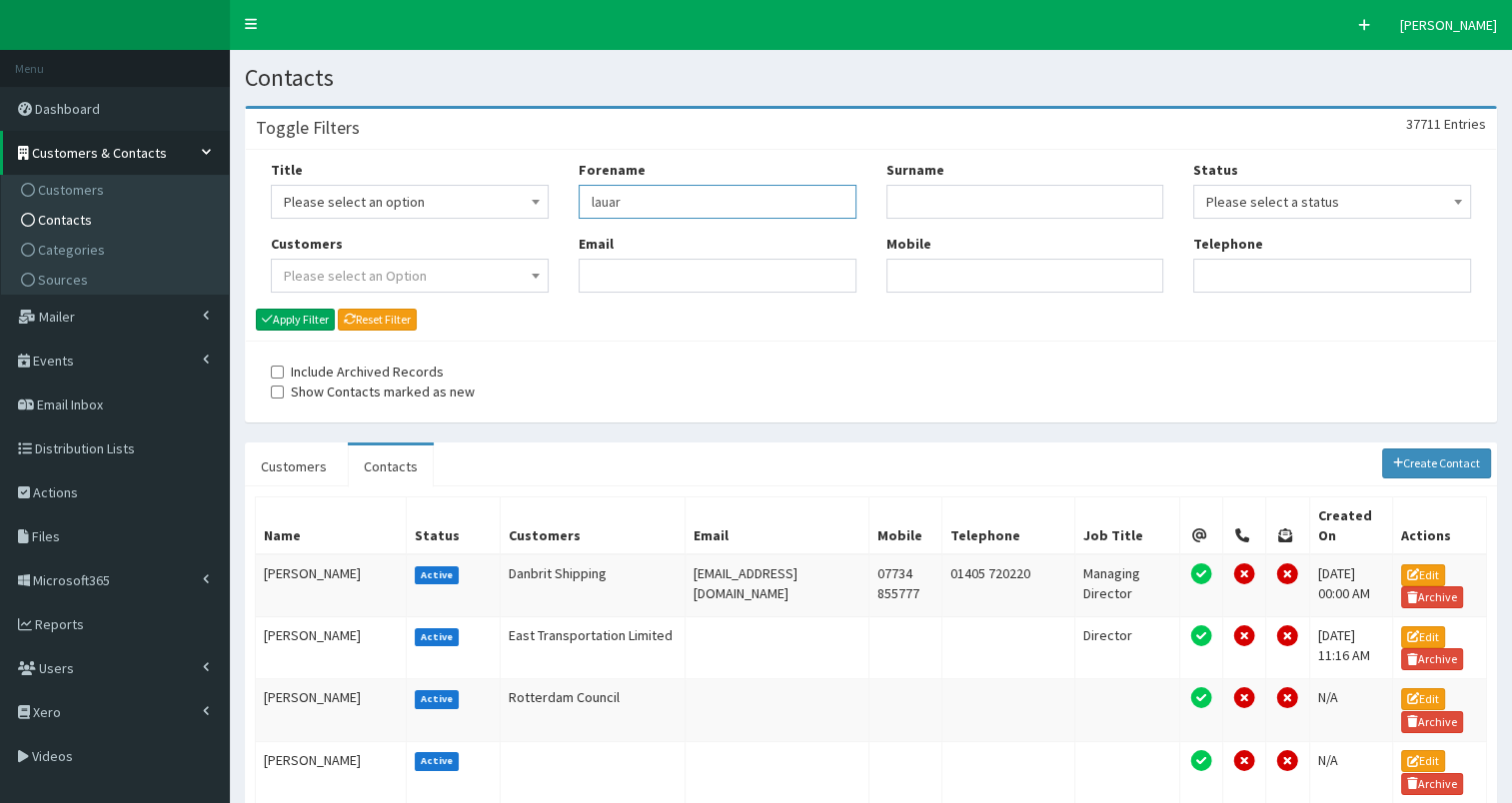 type on "lauar" 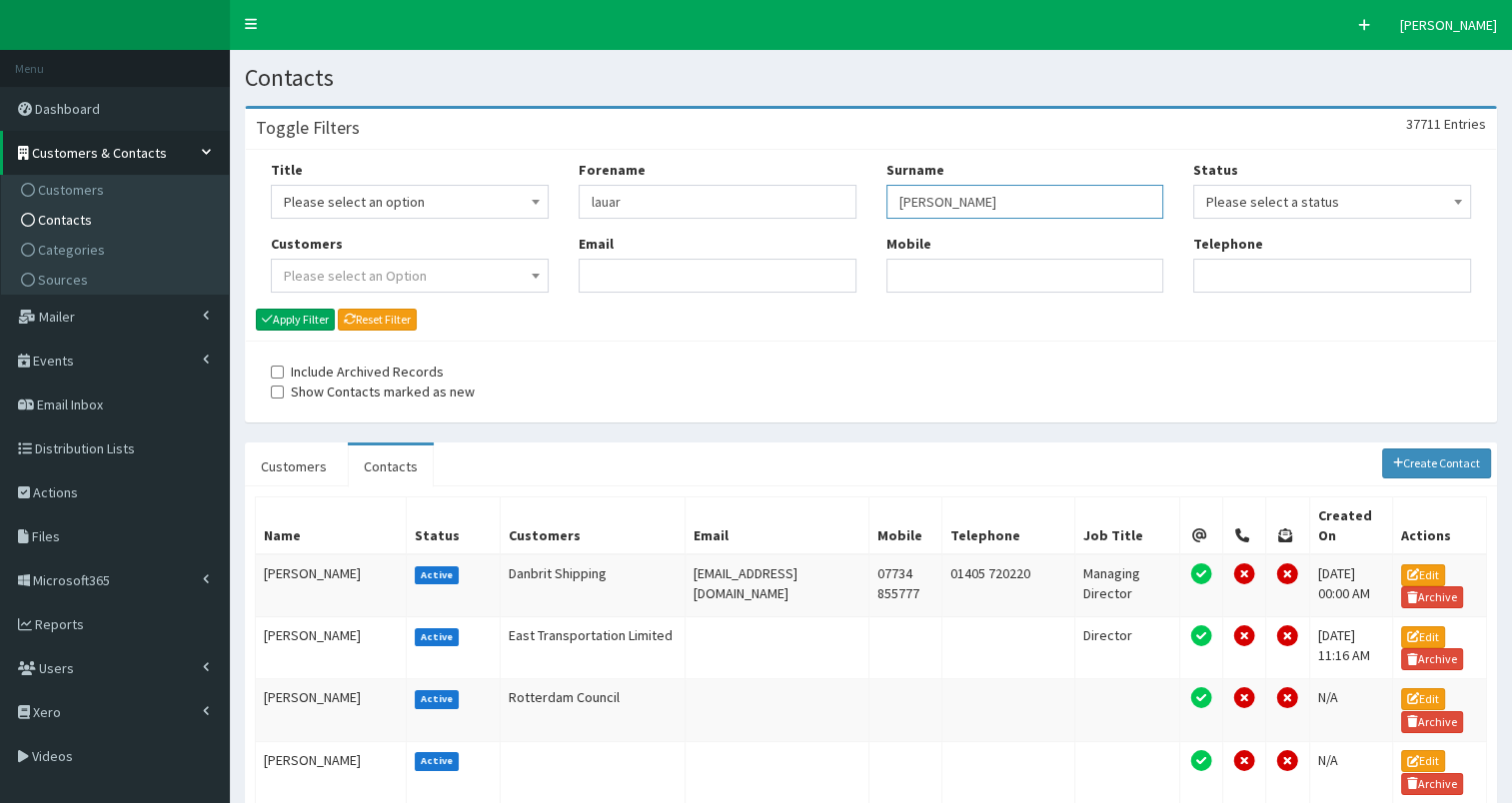 type on "smith" 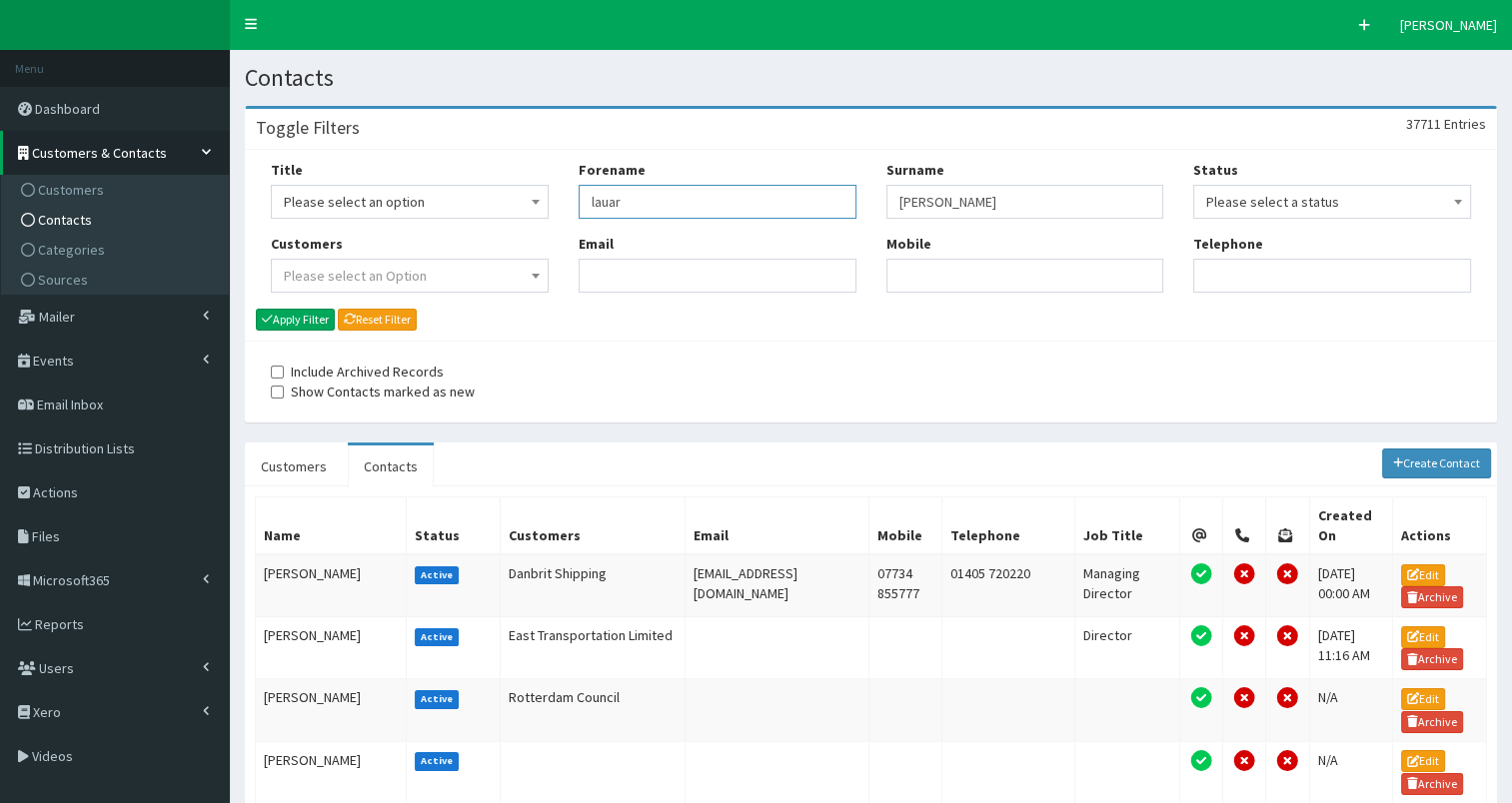 click on "lauar" at bounding box center (718, 202) 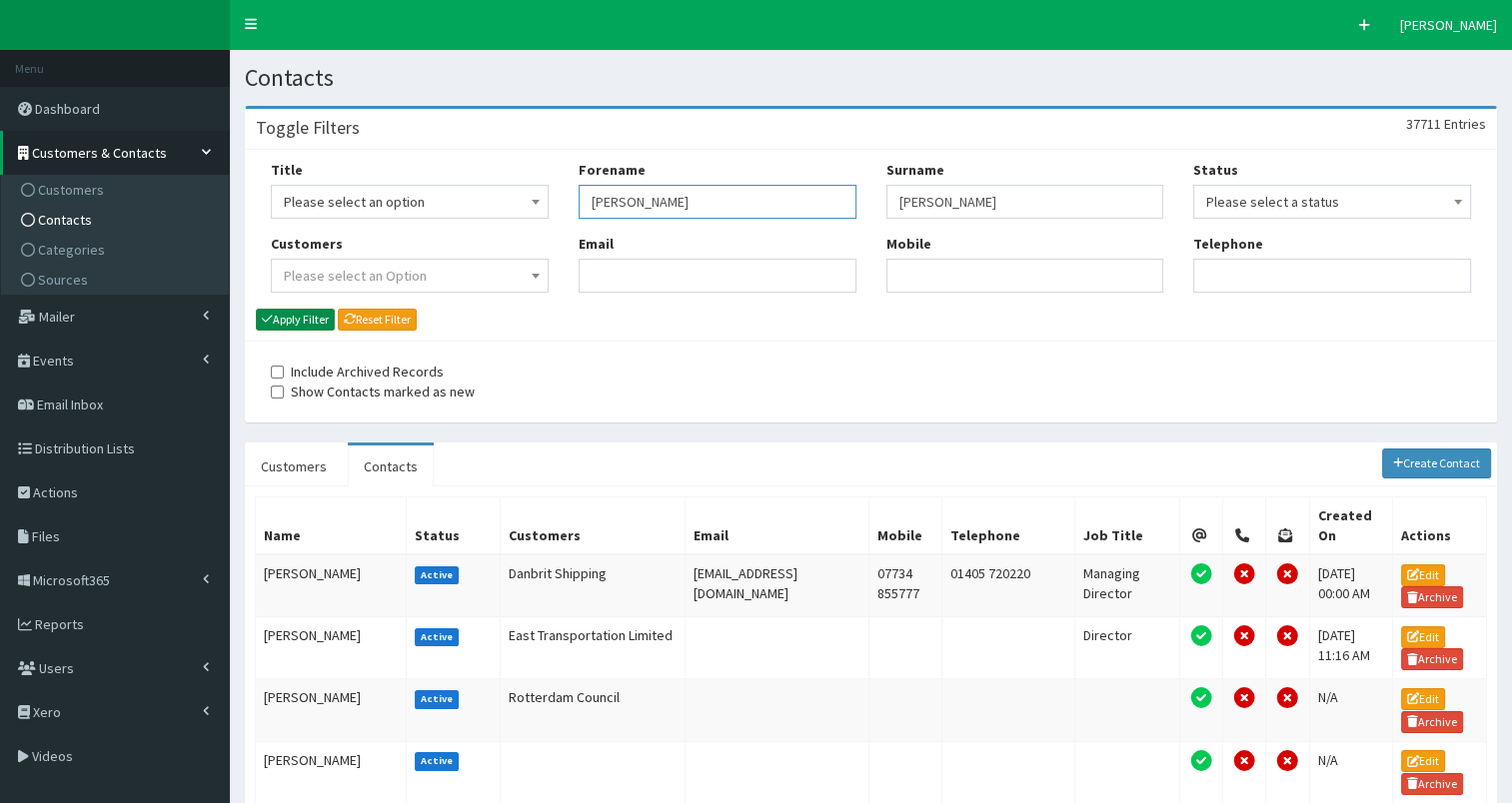 type on "laura" 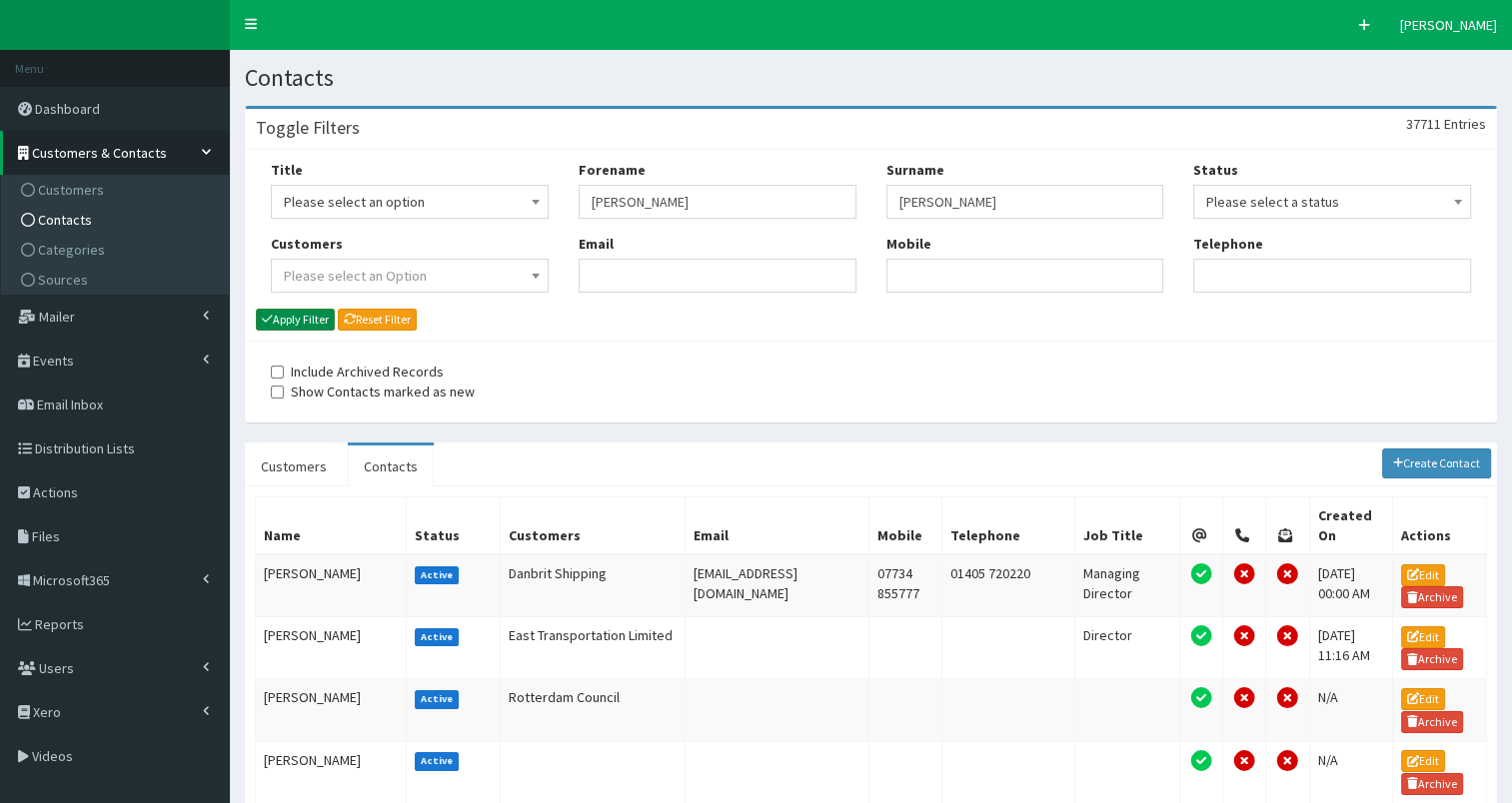 click on "Apply Filter" at bounding box center [295, 320] 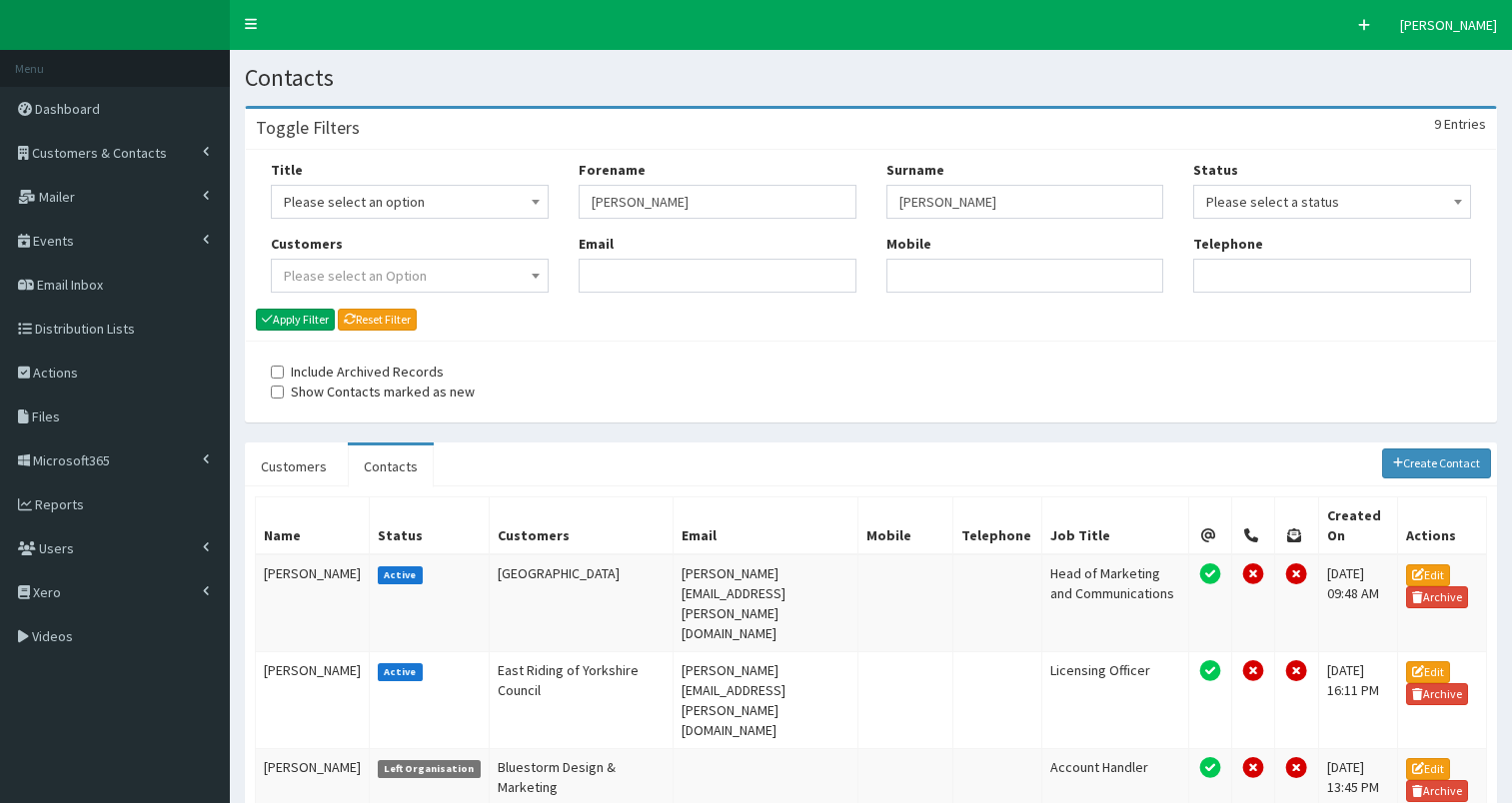 scroll, scrollTop: 0, scrollLeft: 0, axis: both 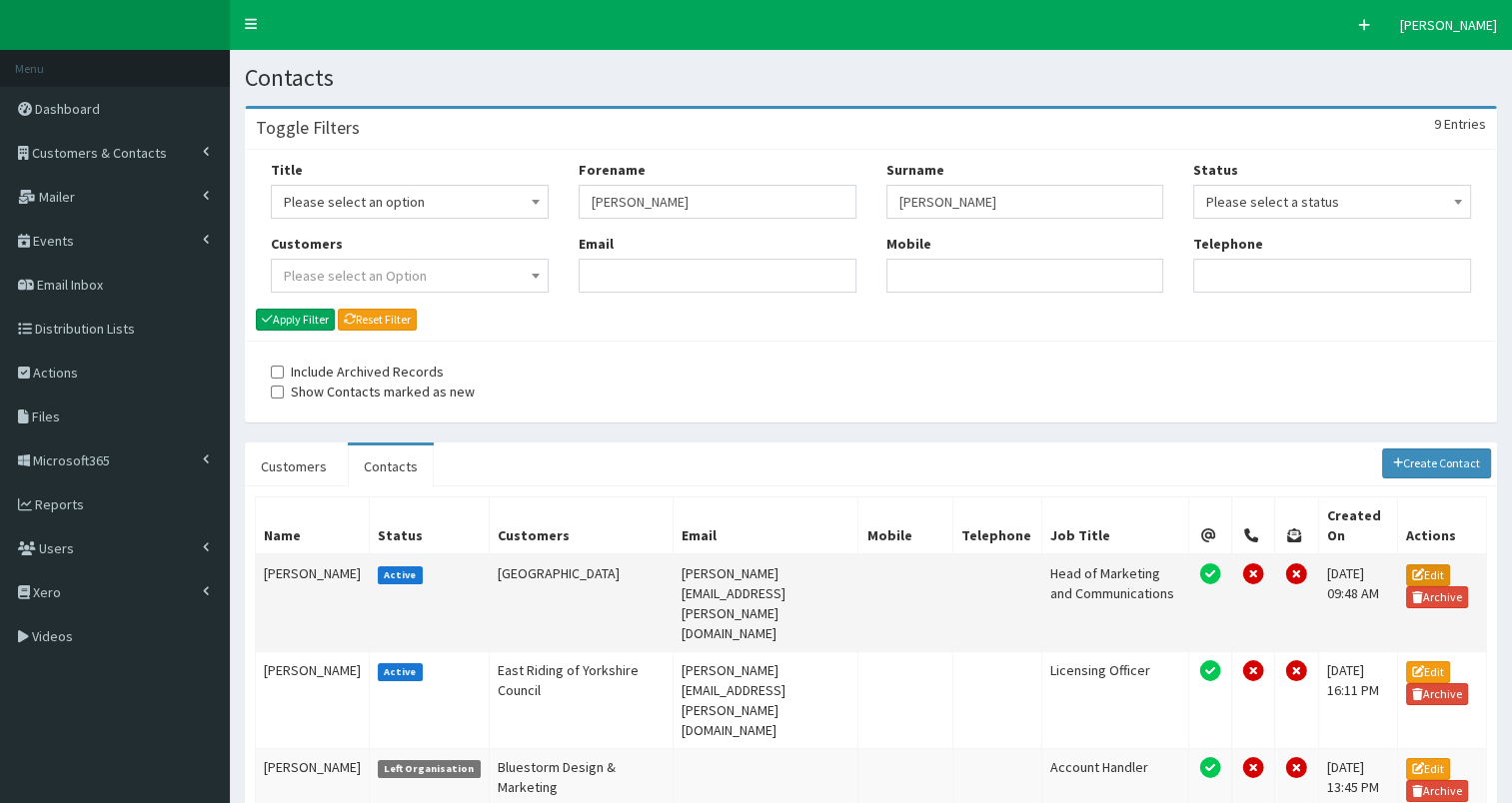 click on "Edit" at bounding box center [1428, 575] 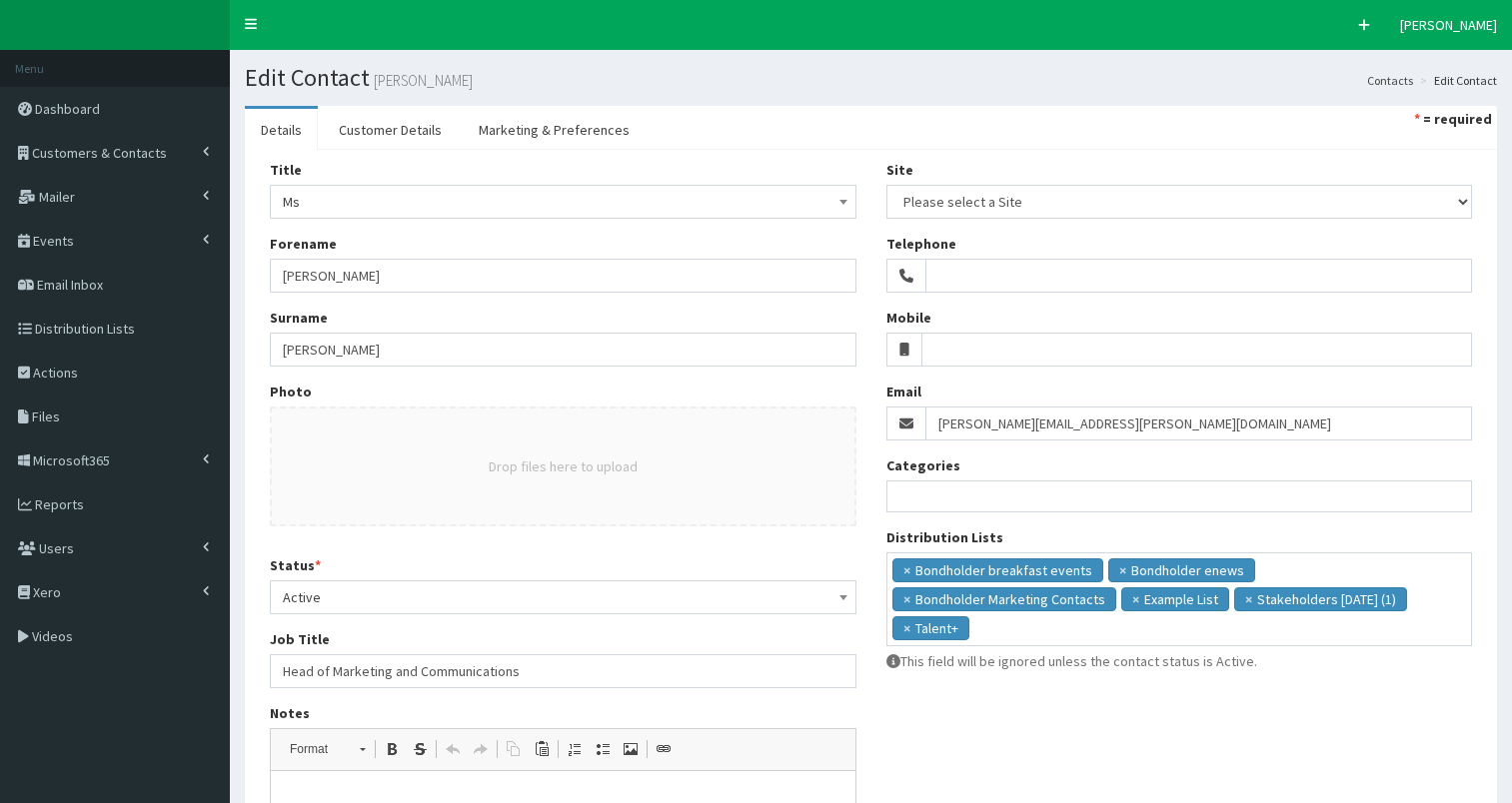 select 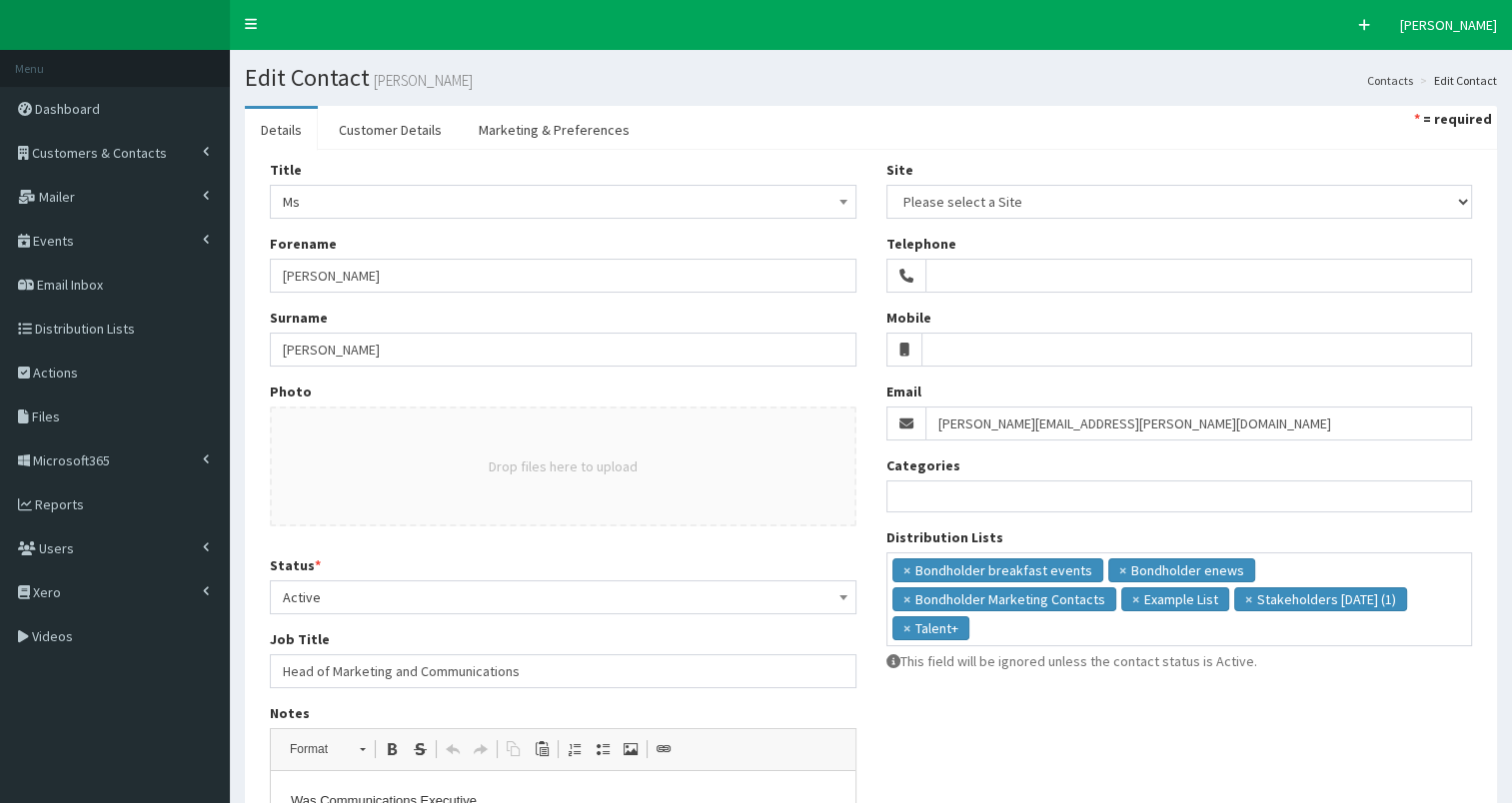 scroll, scrollTop: 0, scrollLeft: 0, axis: both 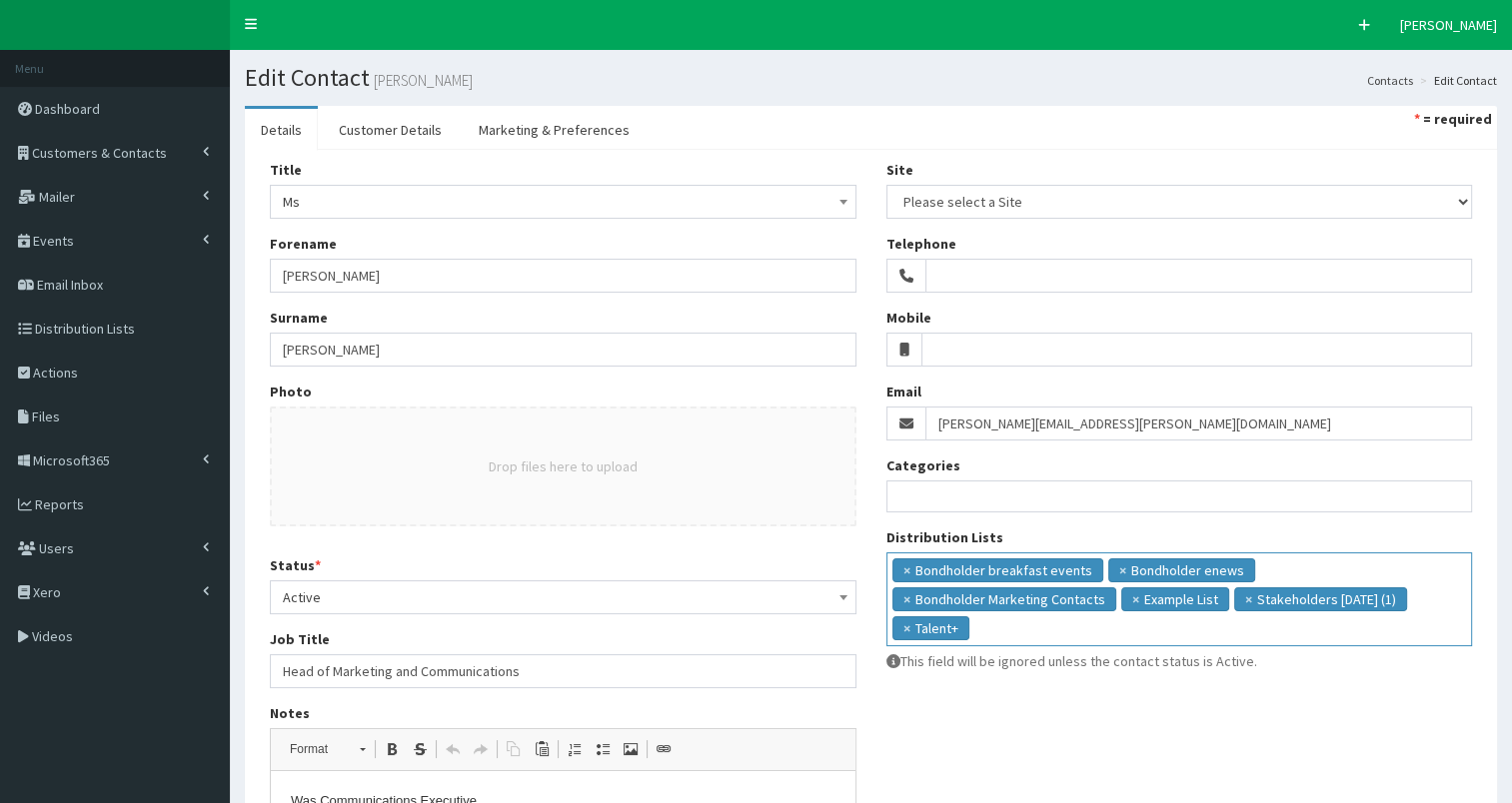 click on "× Bondholder breakfast events × Bondholder enews × Bondholder Marketing Contacts × Example List × Stakeholders May 2023 (1) × Talent+" at bounding box center [1179, 596] 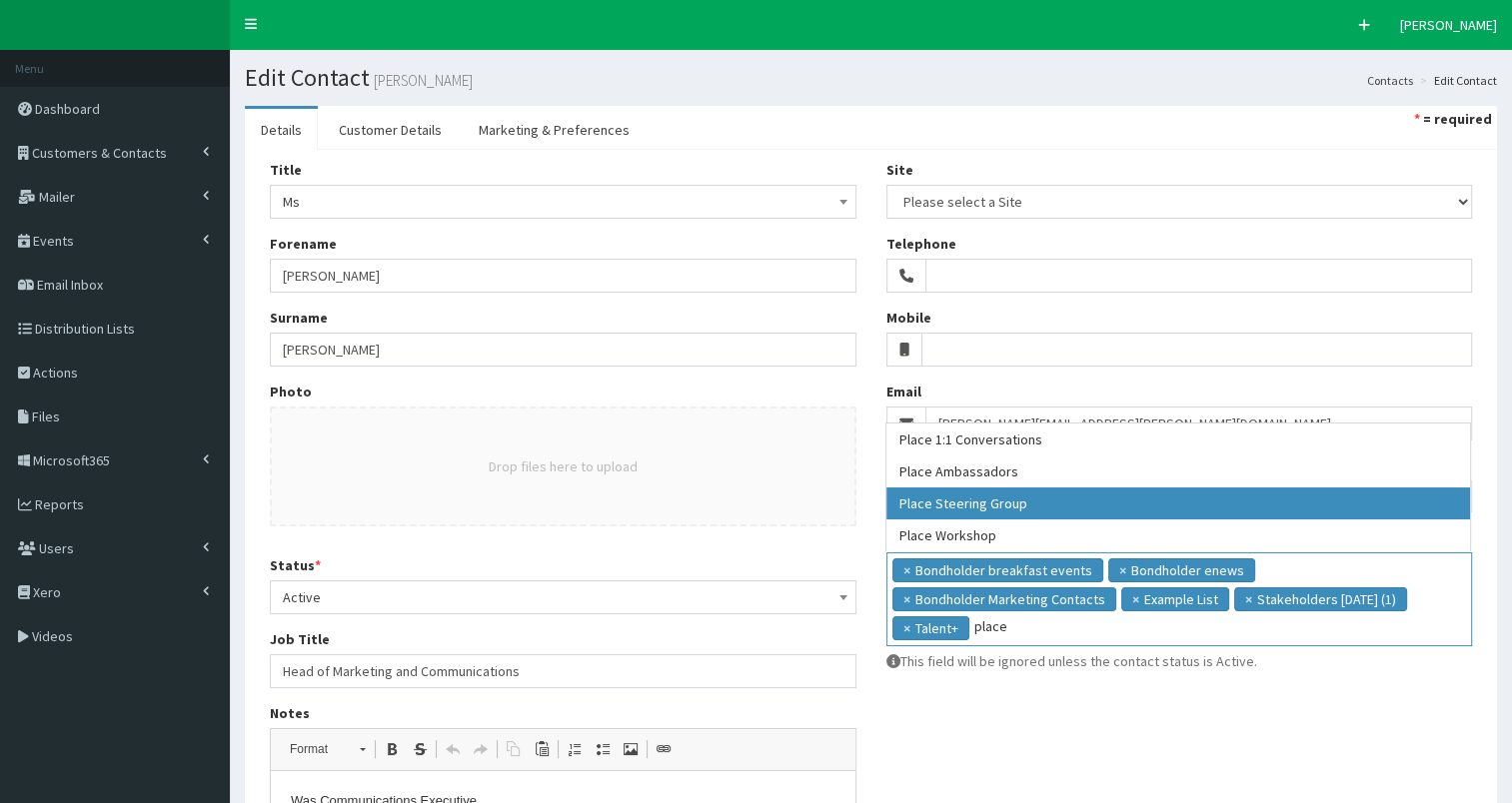 type on "place" 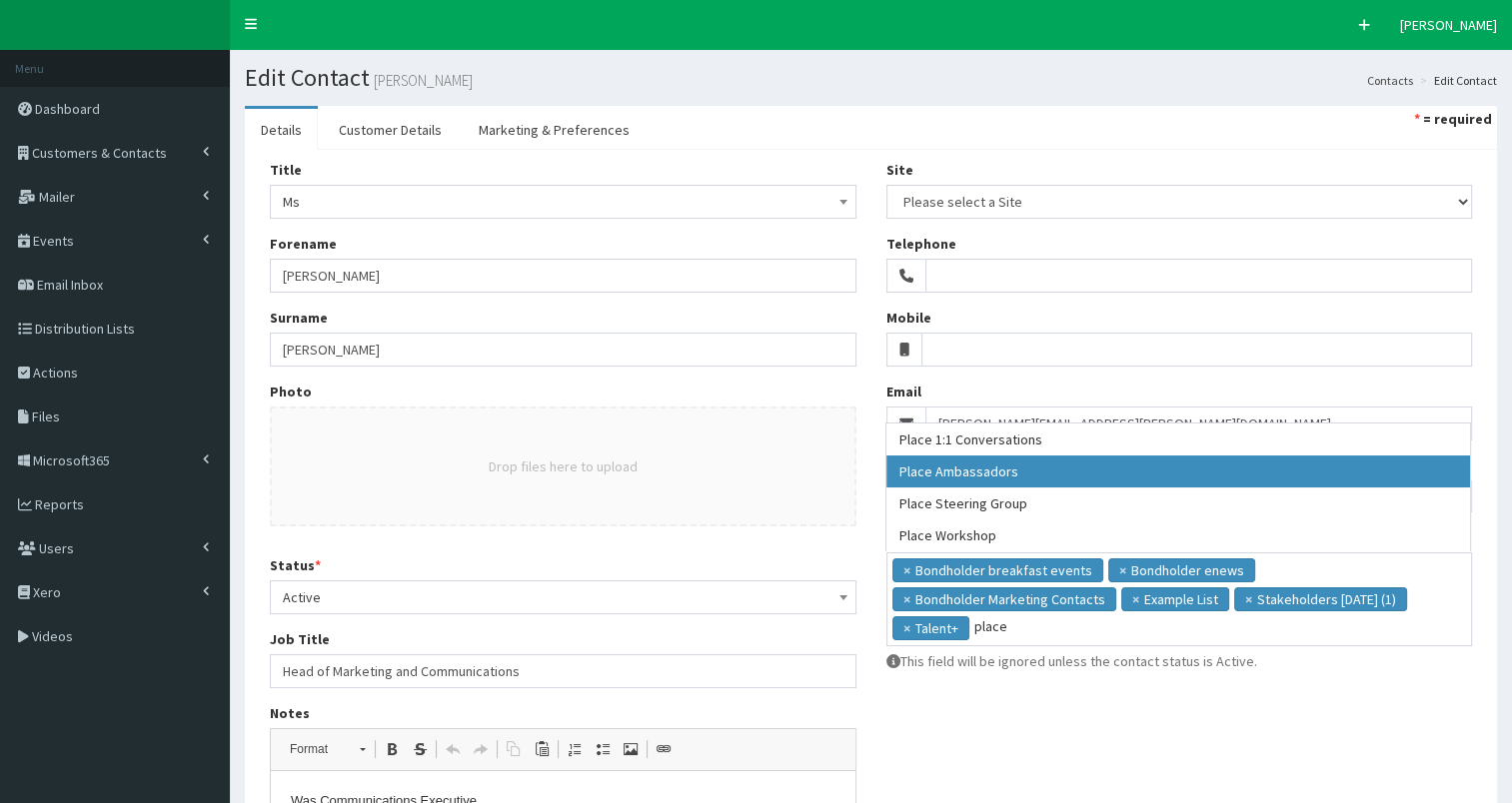 type 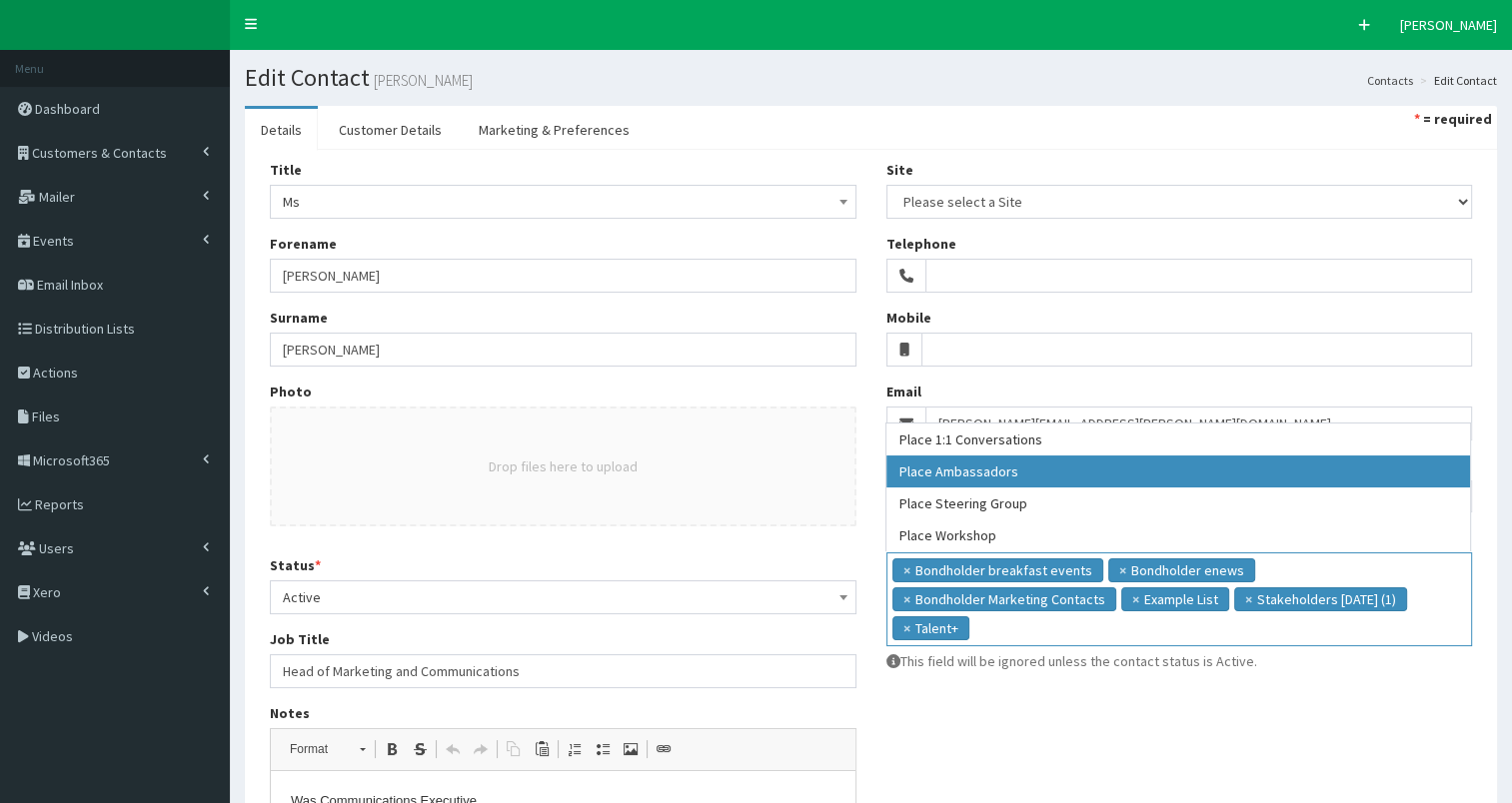 scroll, scrollTop: 37, scrollLeft: 0, axis: vertical 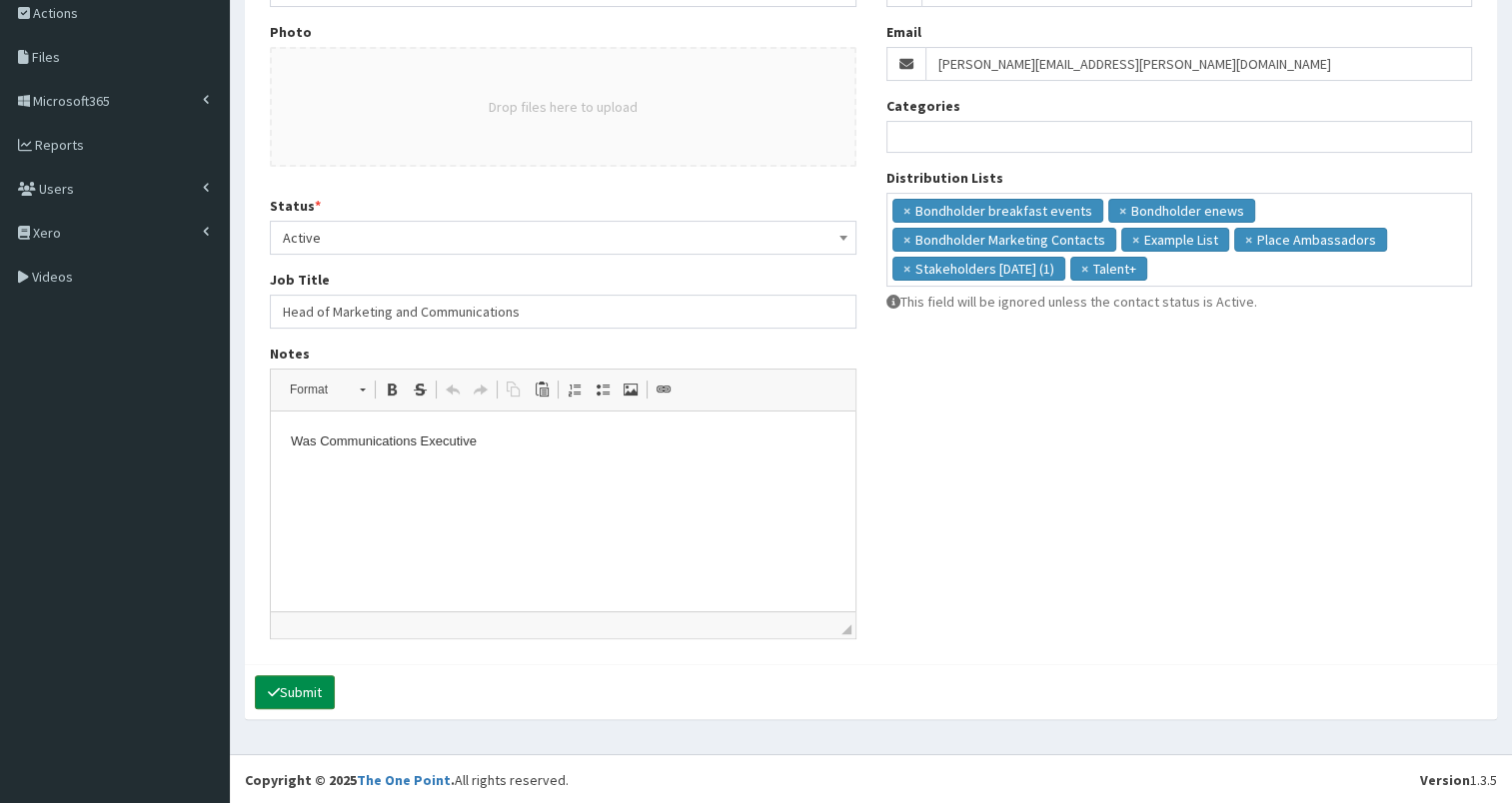 click on "Submit" at bounding box center [295, 692] 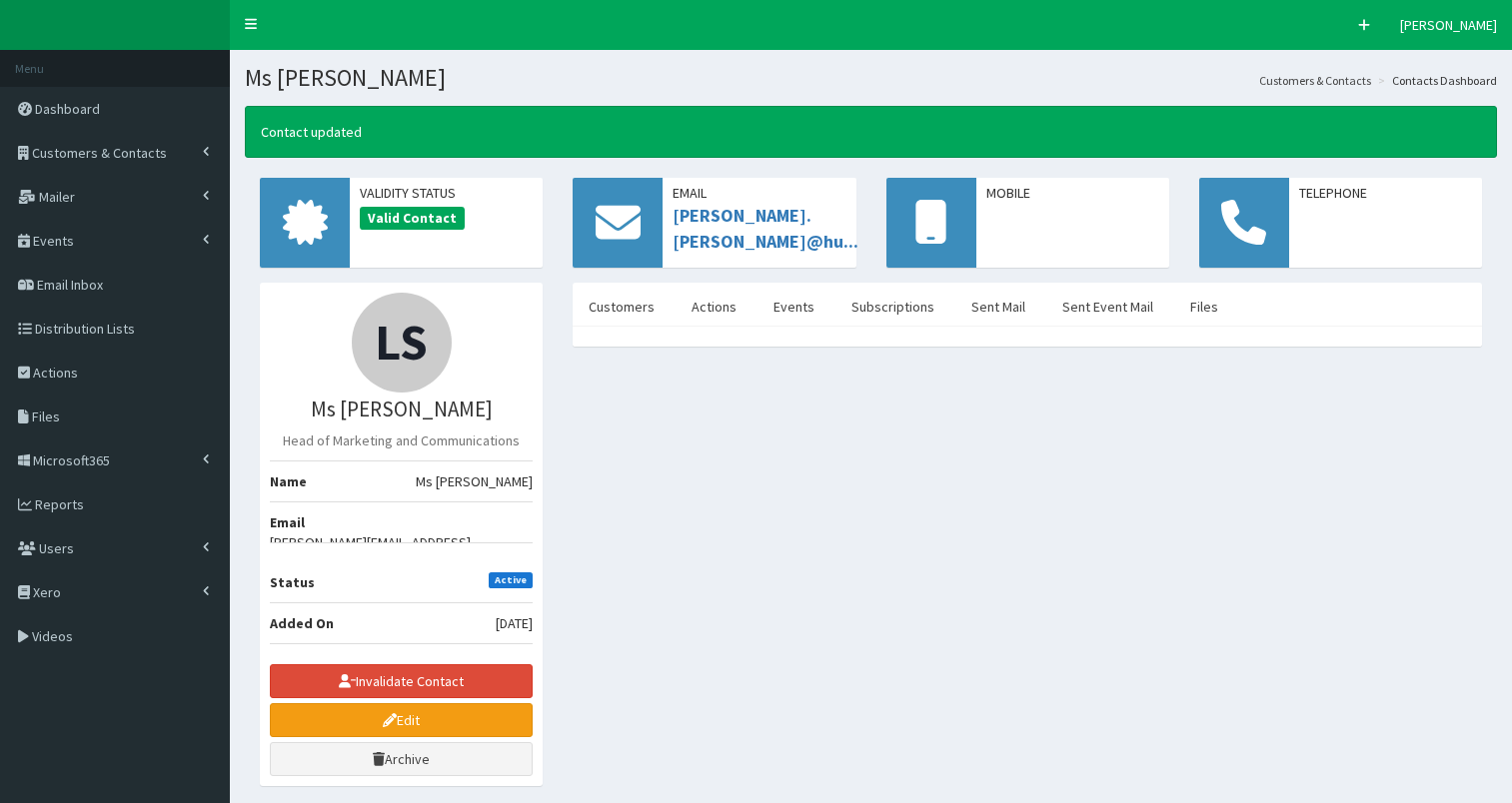 scroll, scrollTop: 0, scrollLeft: 0, axis: both 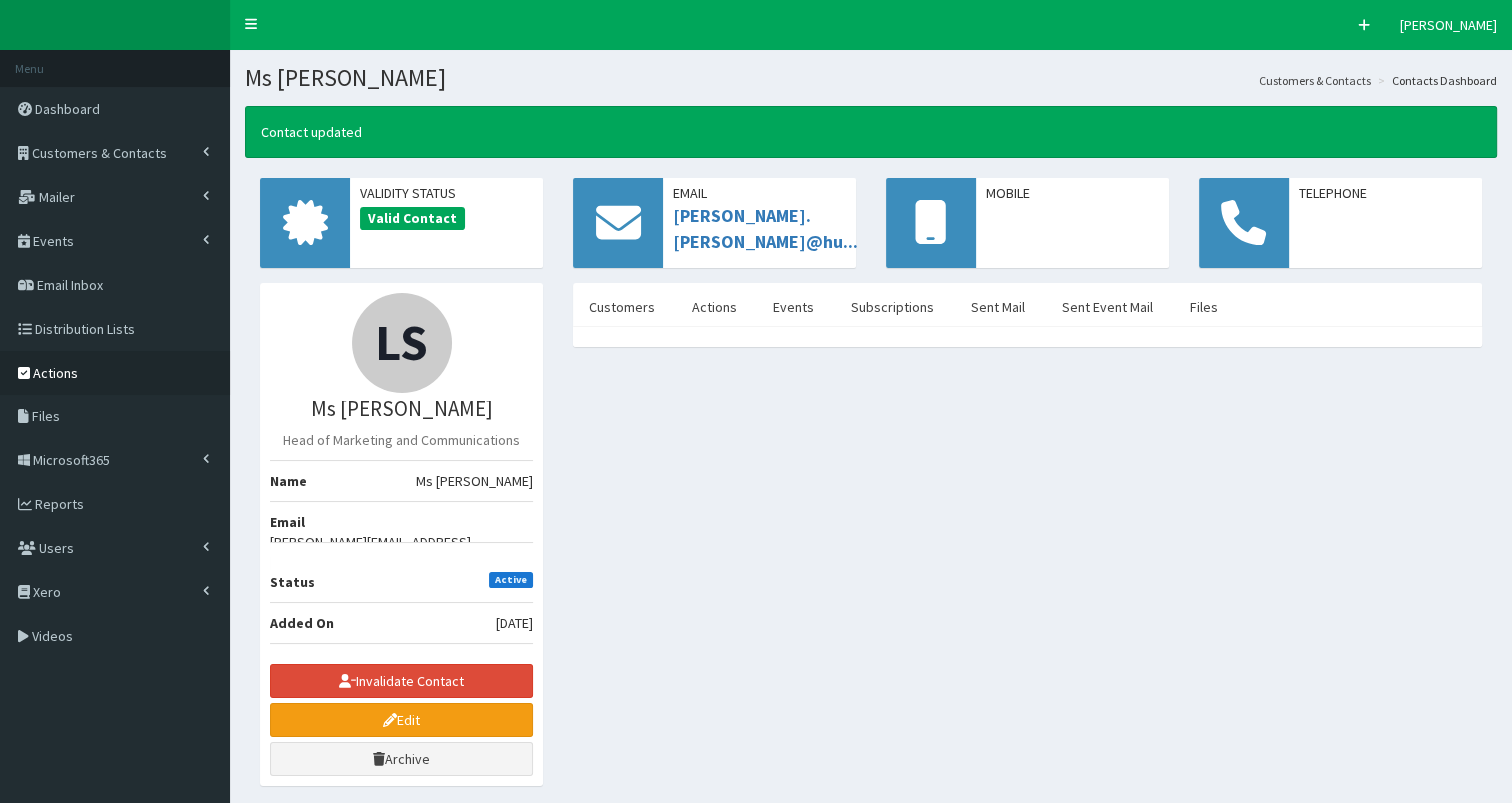 click on "Actions" at bounding box center (55, 373) 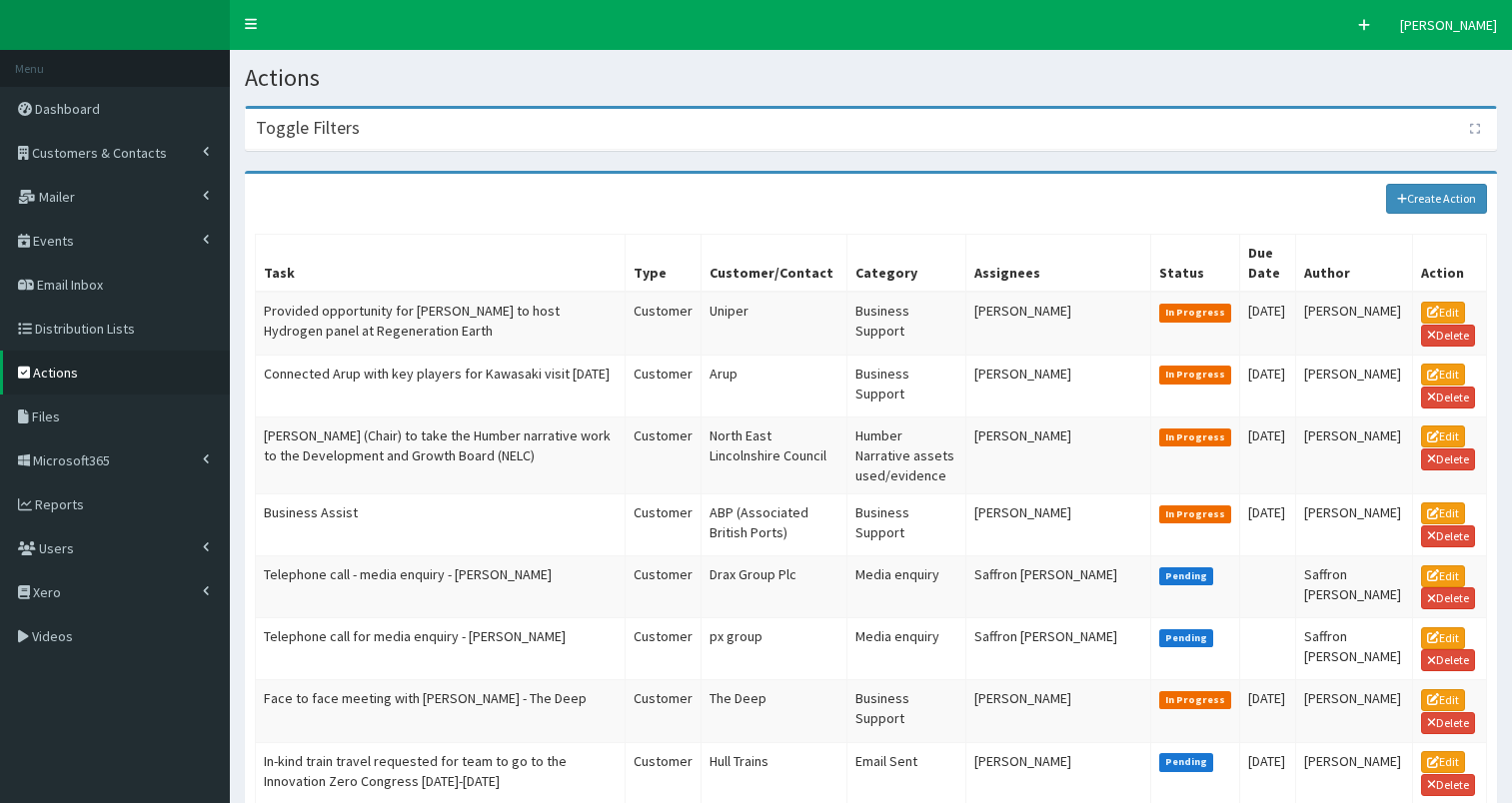 scroll, scrollTop: 0, scrollLeft: 0, axis: both 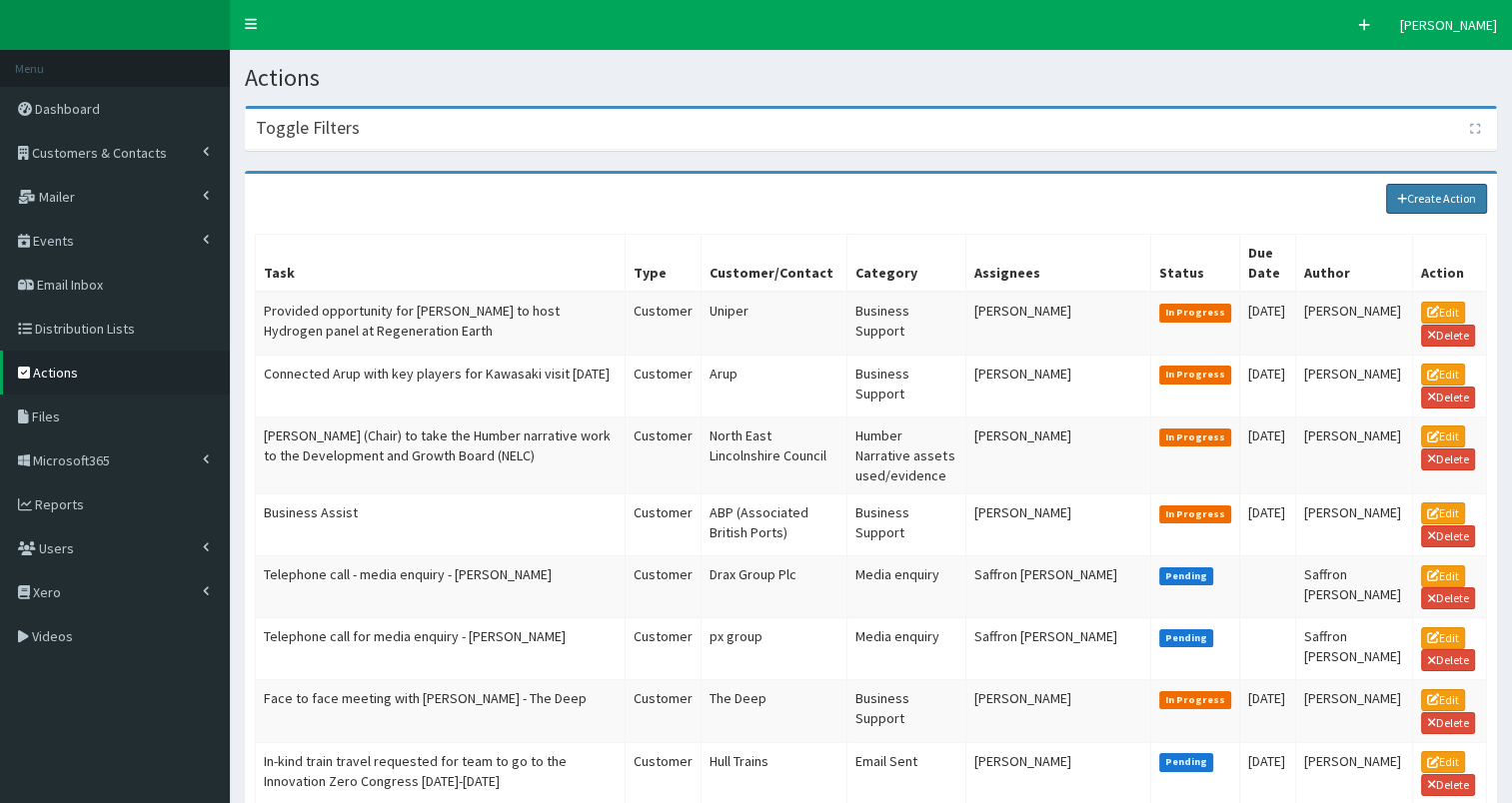 click on "Create Action" at bounding box center [1437, 199] 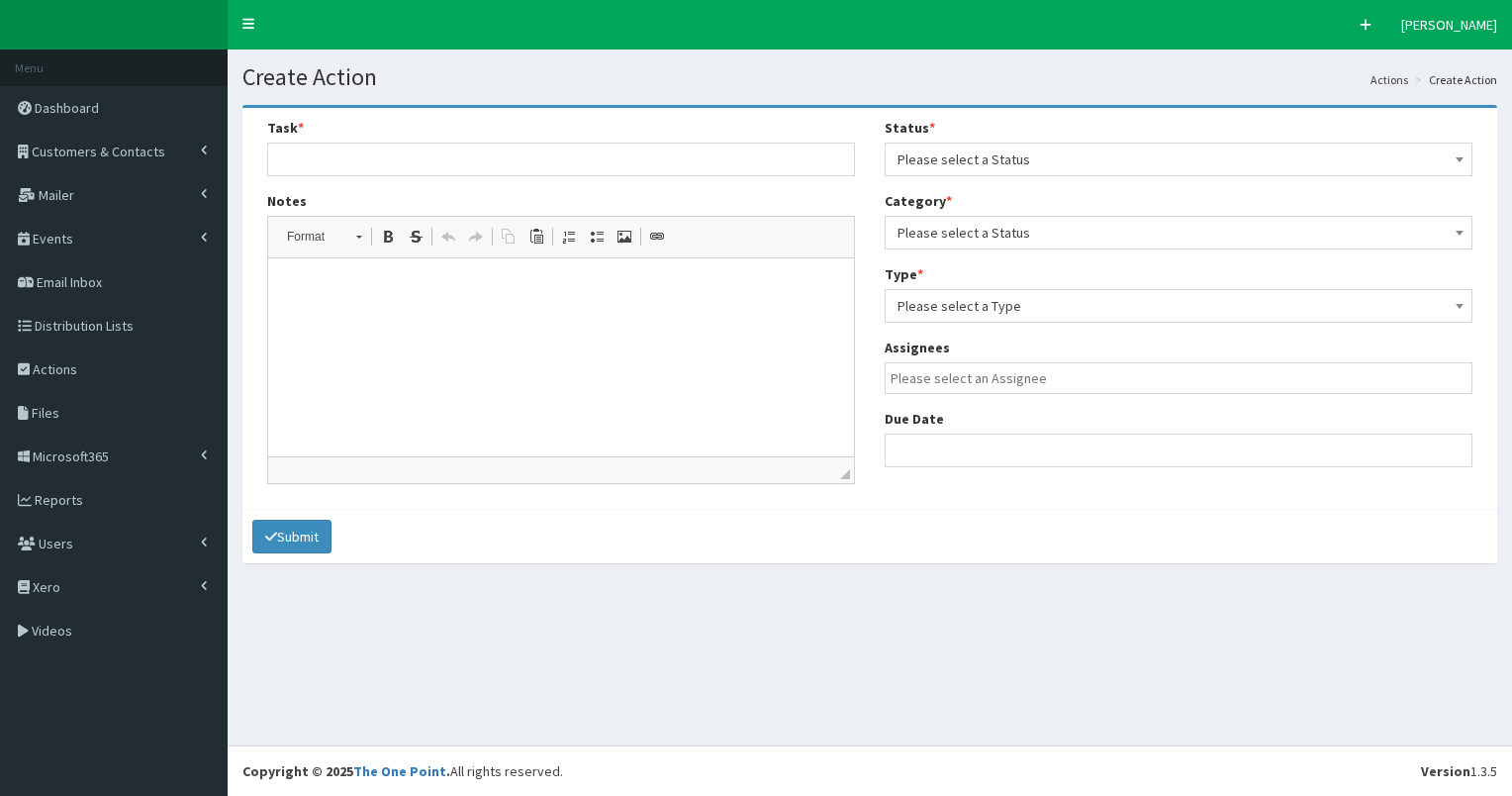 select 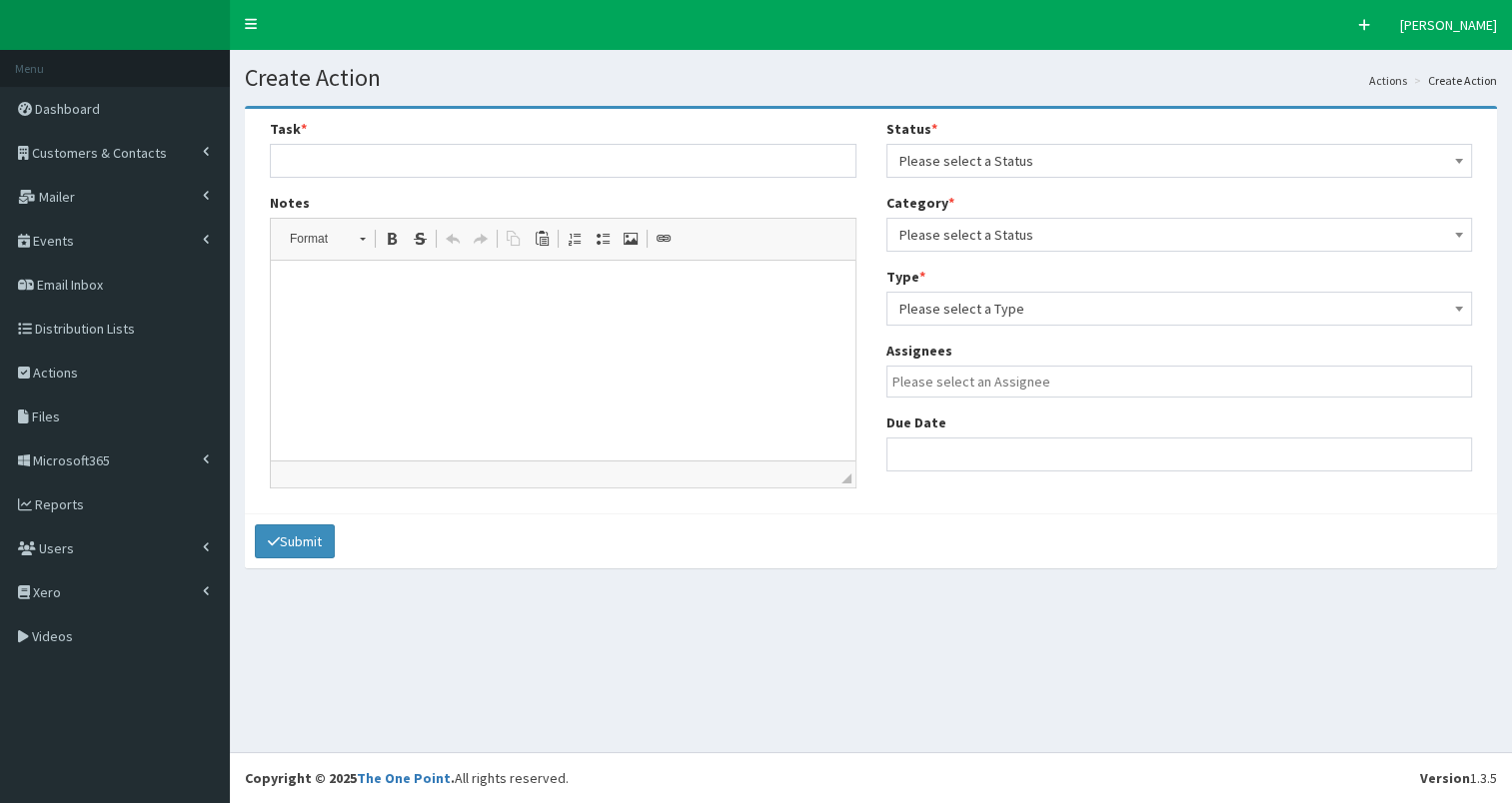 scroll, scrollTop: 0, scrollLeft: 0, axis: both 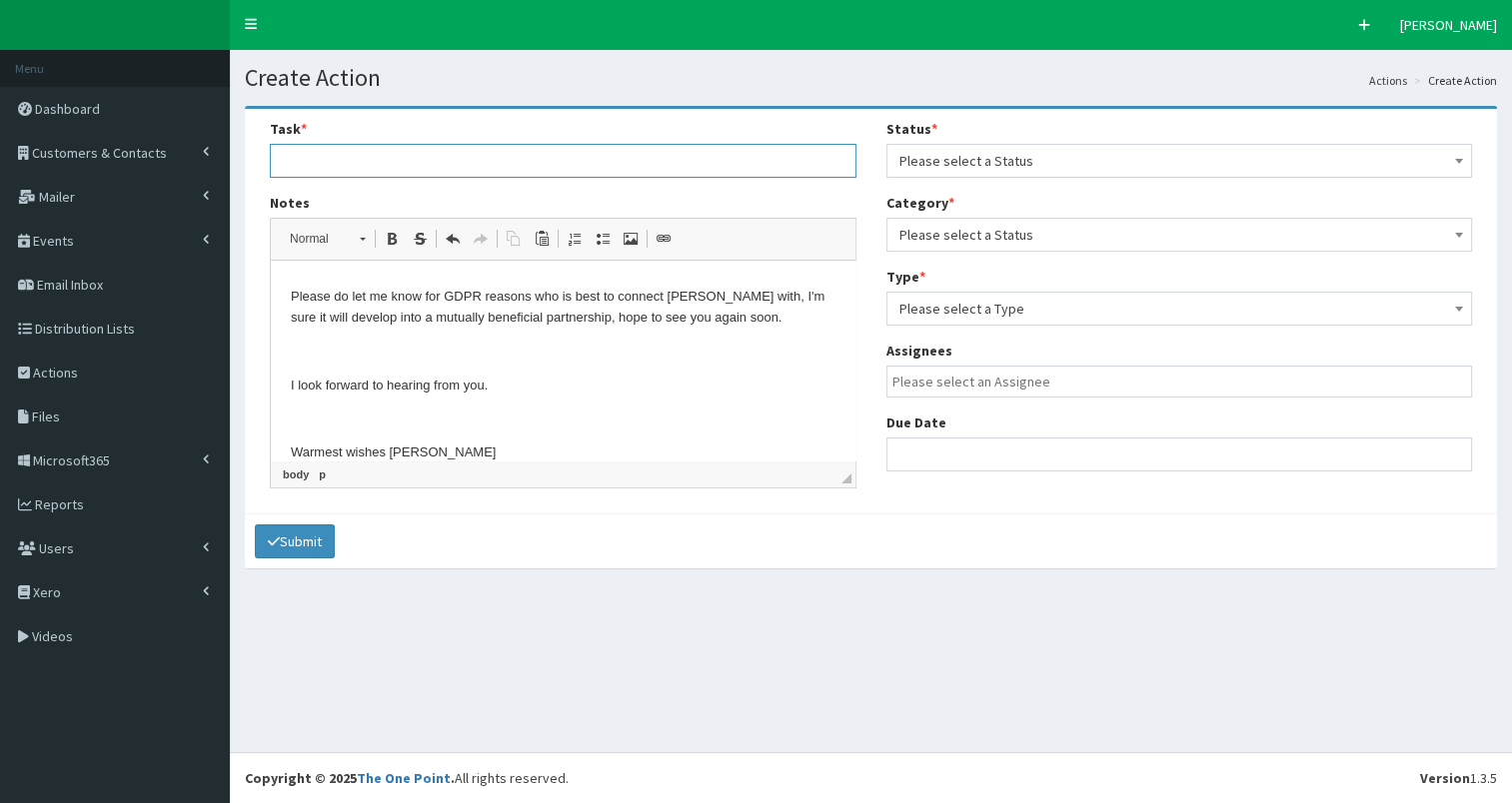 click at bounding box center (563, 161) 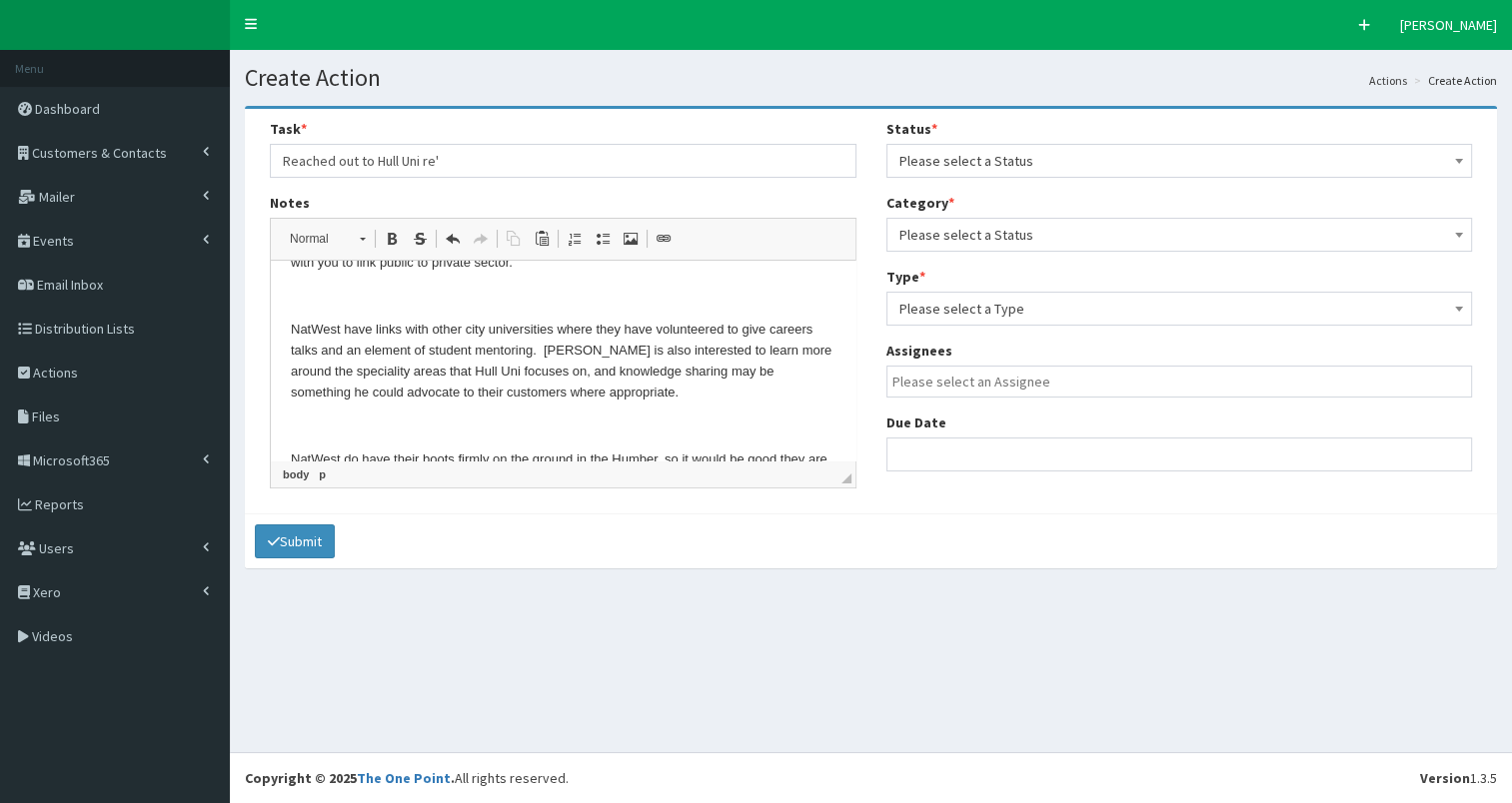 scroll, scrollTop: 210, scrollLeft: 0, axis: vertical 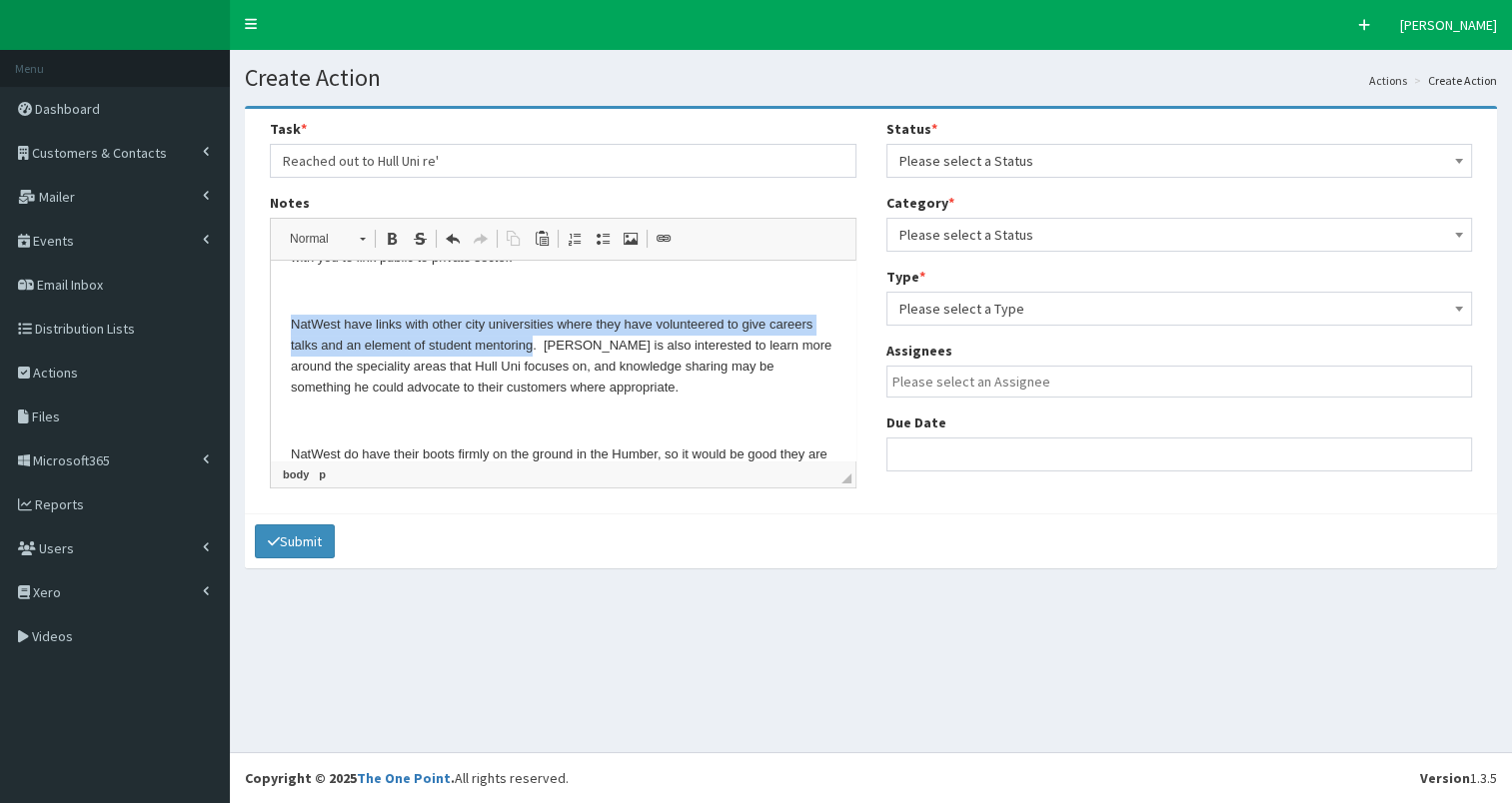 drag, startPoint x: 293, startPoint y: 326, endPoint x: 533, endPoint y: 347, distance: 240.917 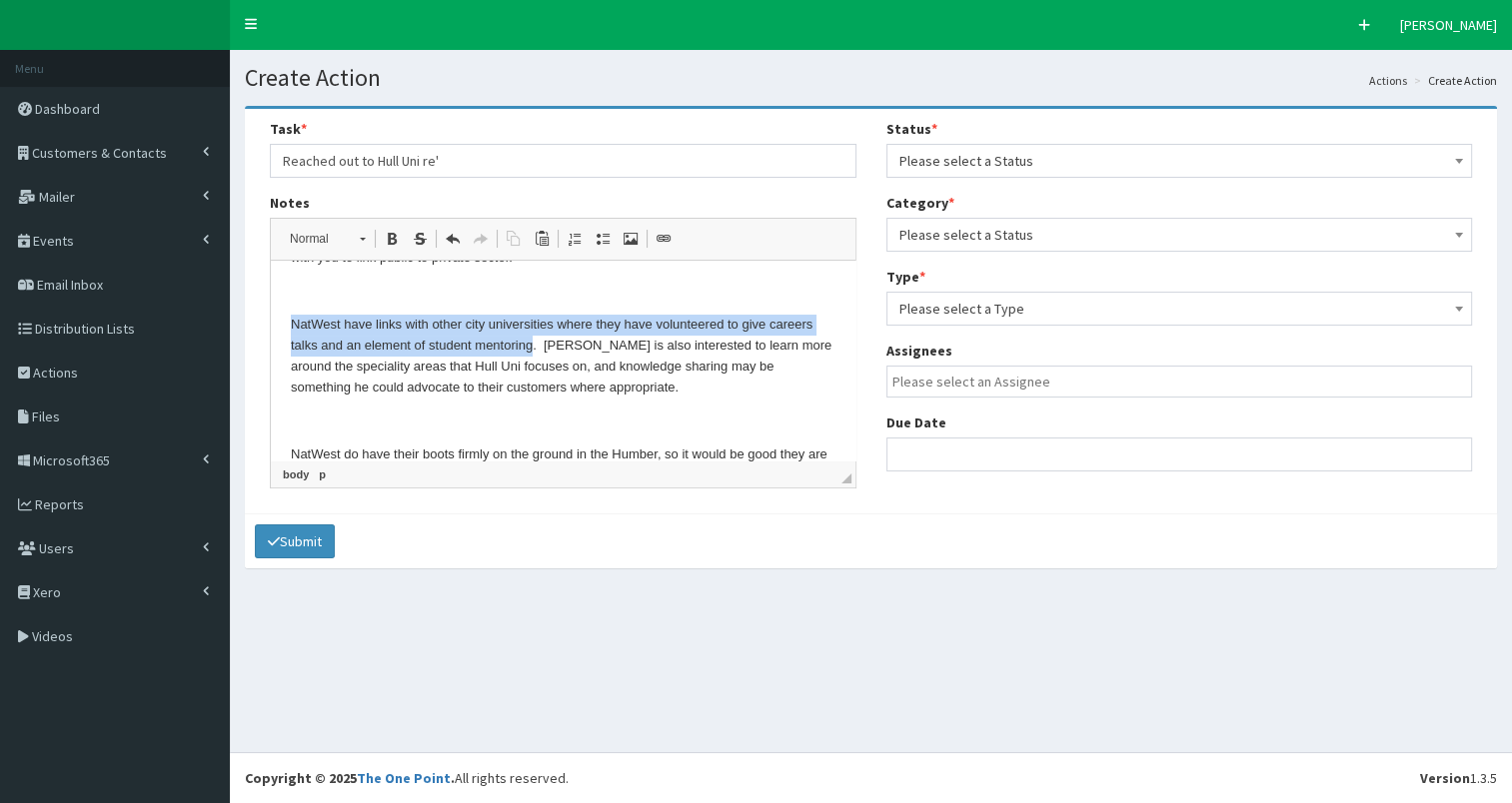 click on "NatWest have links with other city universities where they have volunteered to give careers talks and an element of student mentoring.  [PERSON_NAME] is also interested to learn more around the speciality areas that Hull Uni focuses on, and knowledge sharing may be something he could advocate to their customers where appropriate." at bounding box center [563, 356] 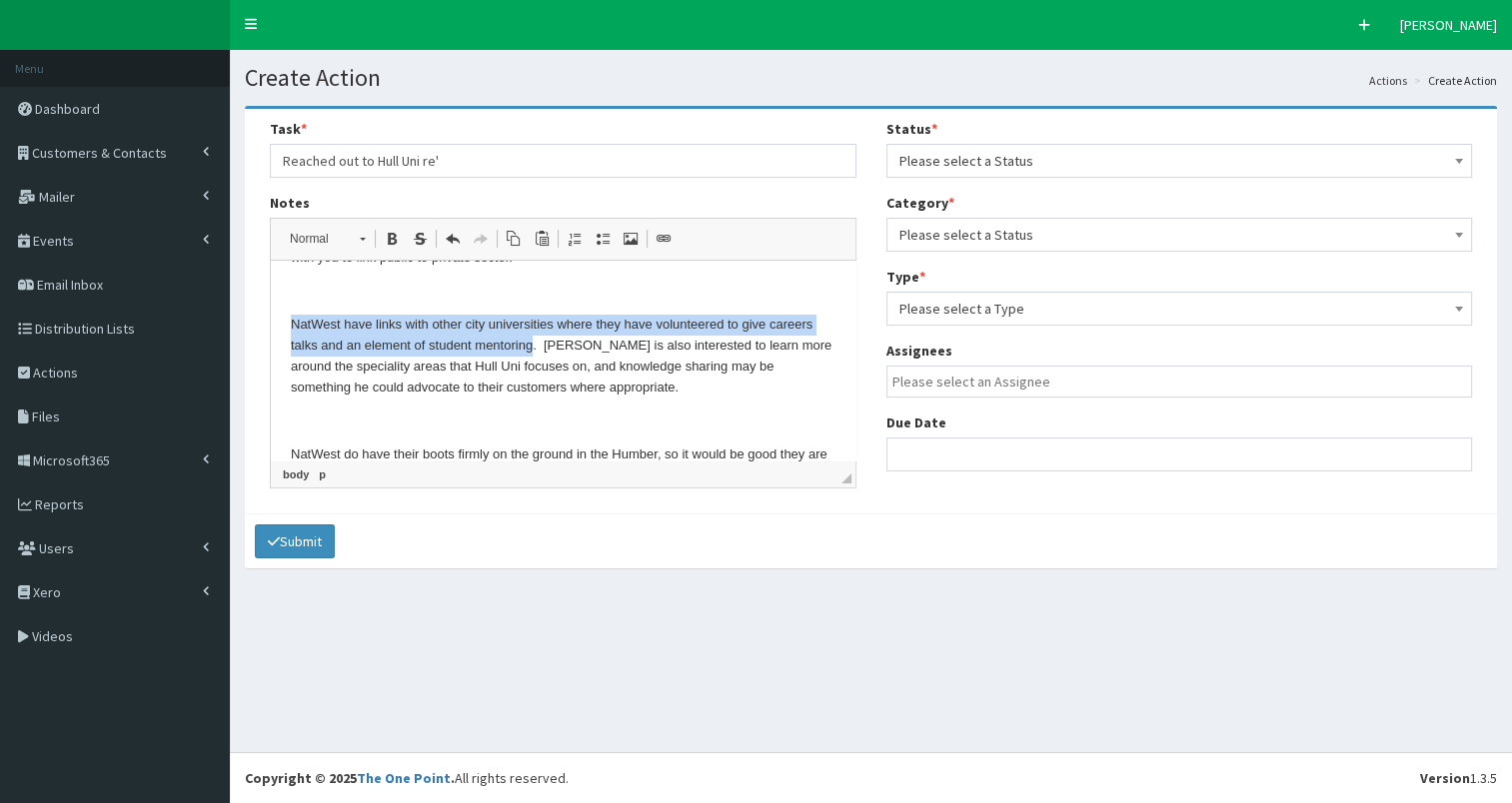 copy on "NatWest have links with other city universities where they have volunteered to give careers talks and an element of student mentoring" 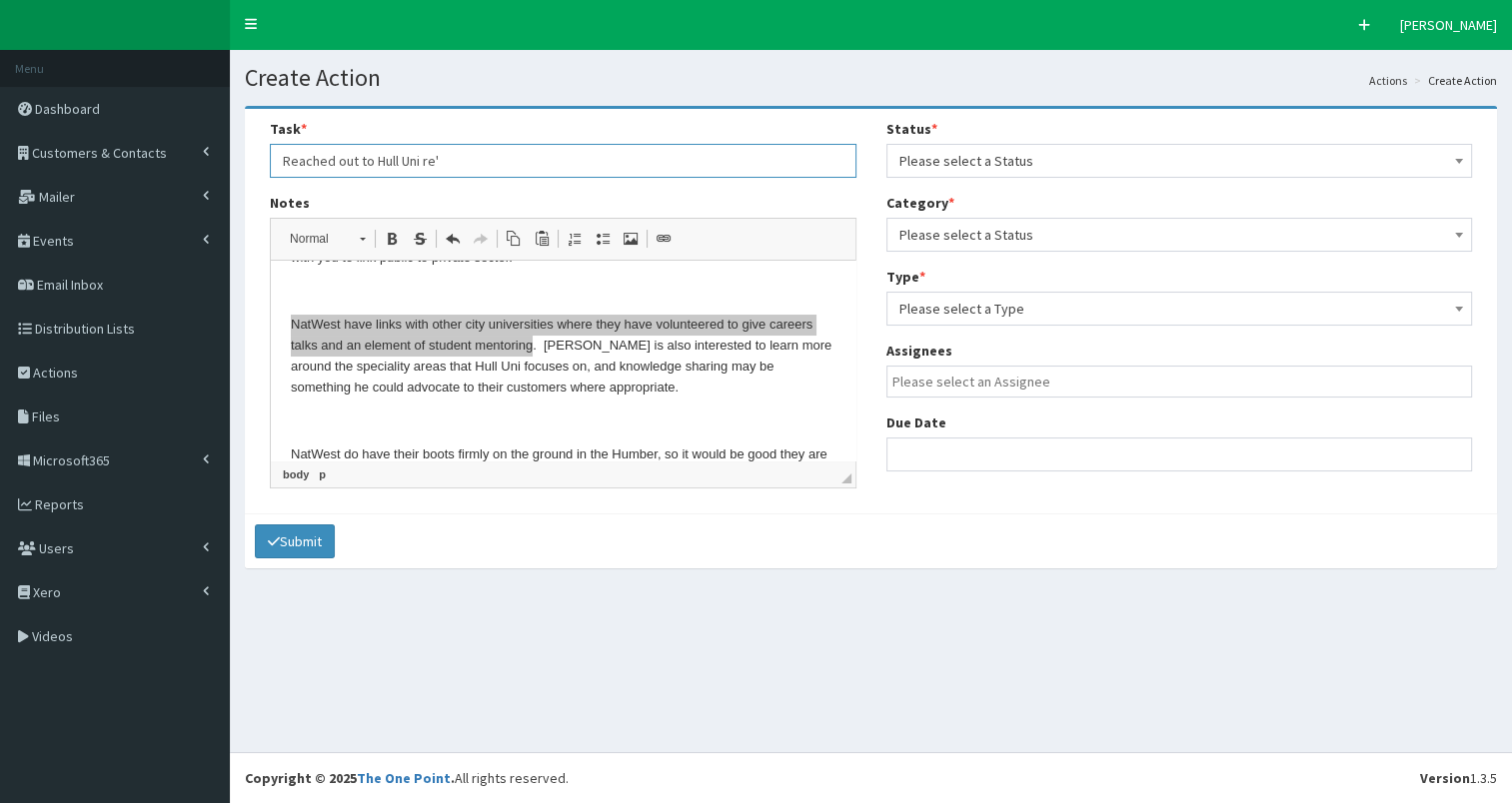 click on "Reached out to Hull Uni re'" at bounding box center [563, 161] 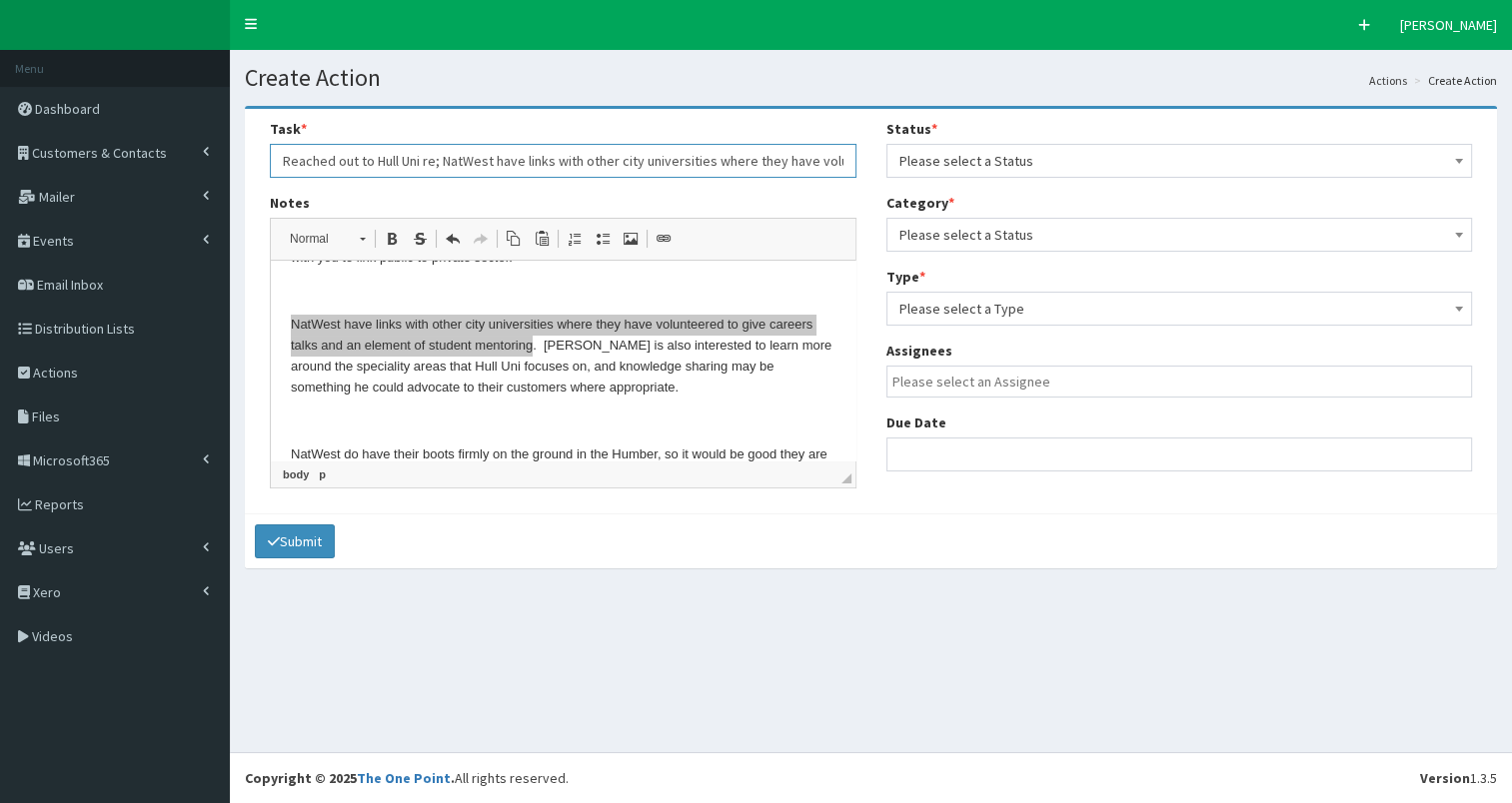 scroll, scrollTop: 0, scrollLeft: 376, axis: horizontal 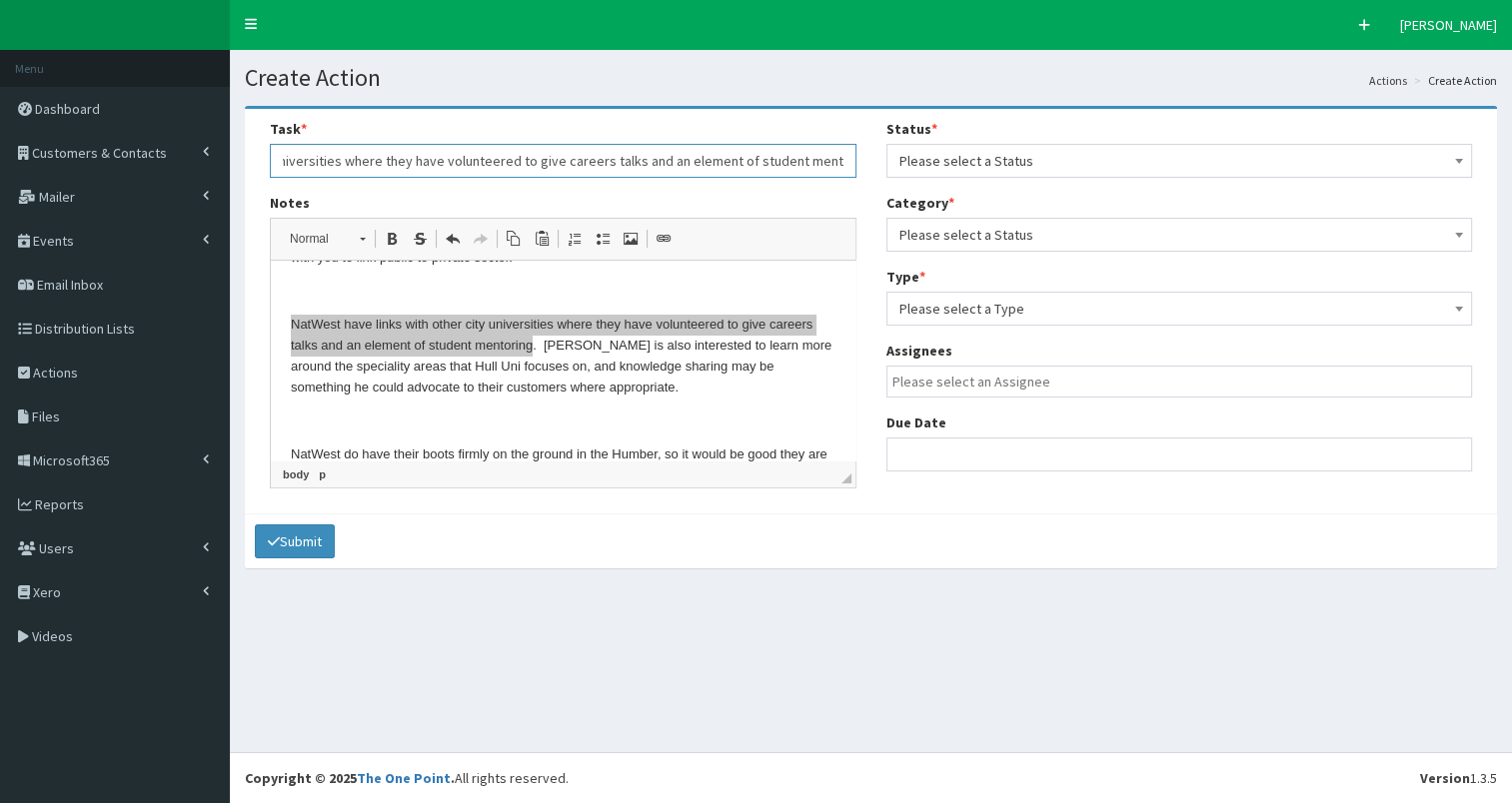 type on "Reached out to Hull Uni re; NatWest have links with other city universities where they have volunteered to give careers talks and an element of student mentoring" 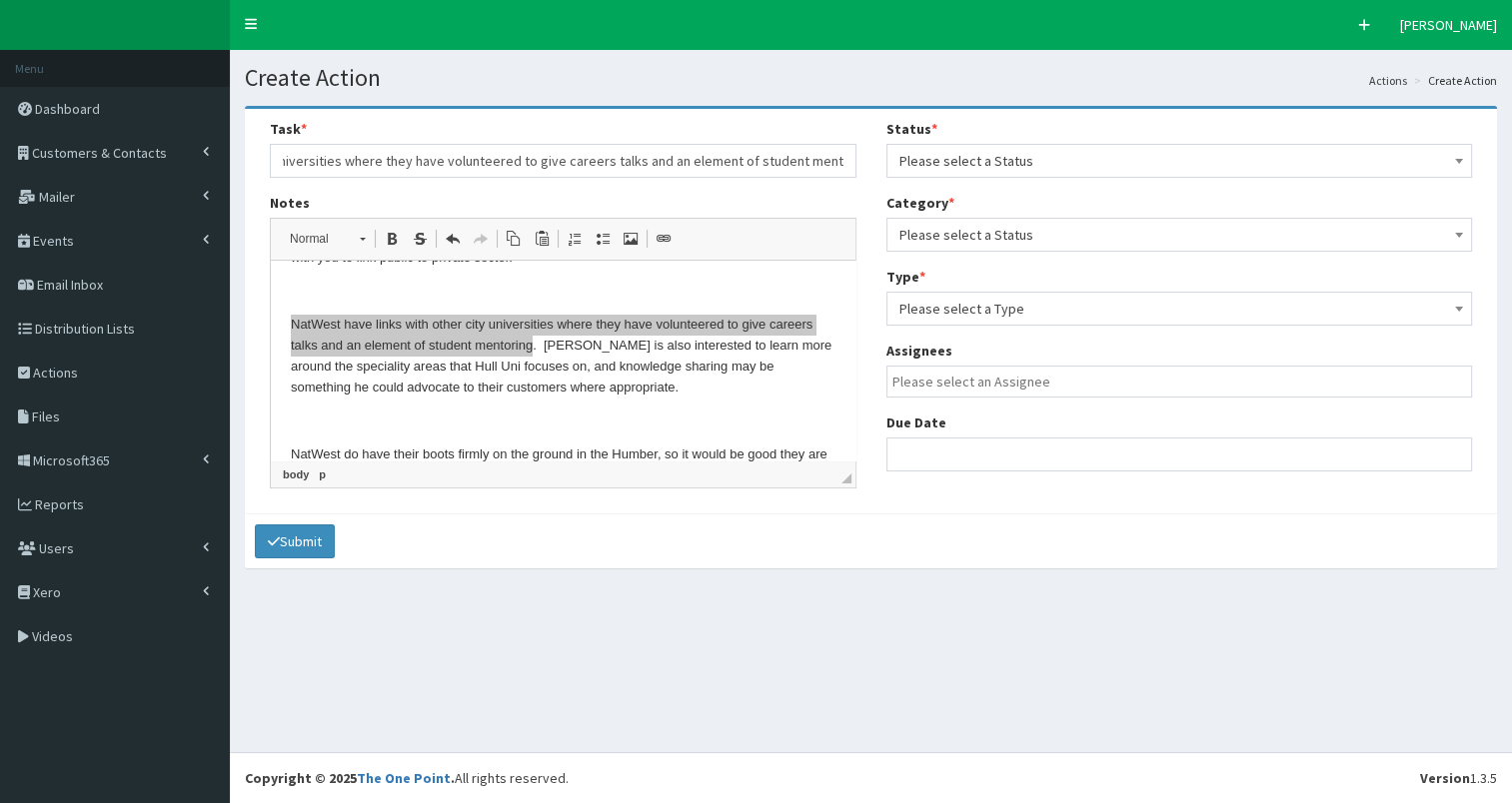 click on "Please select a Status" at bounding box center [1179, 161] 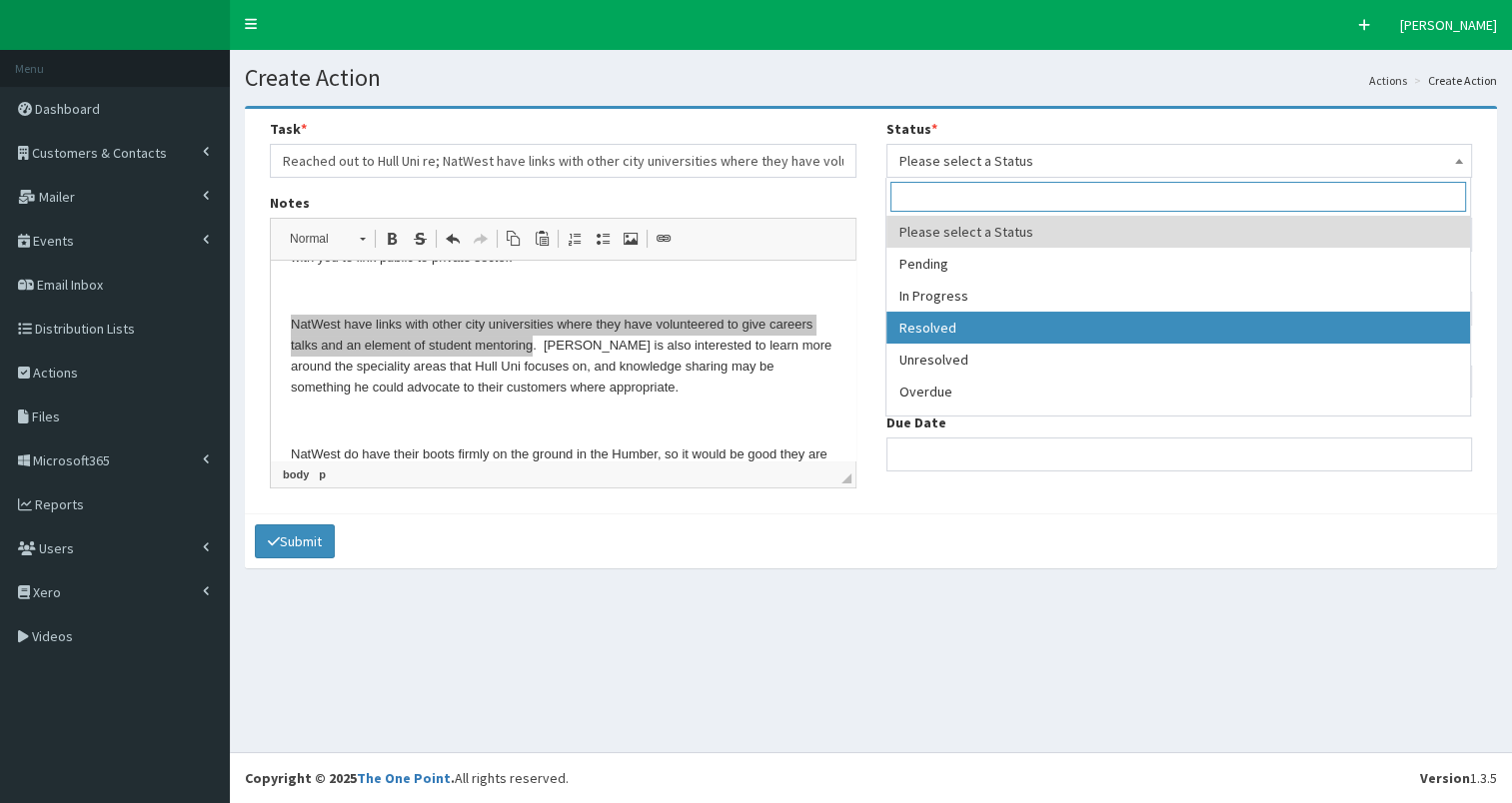 select on "3" 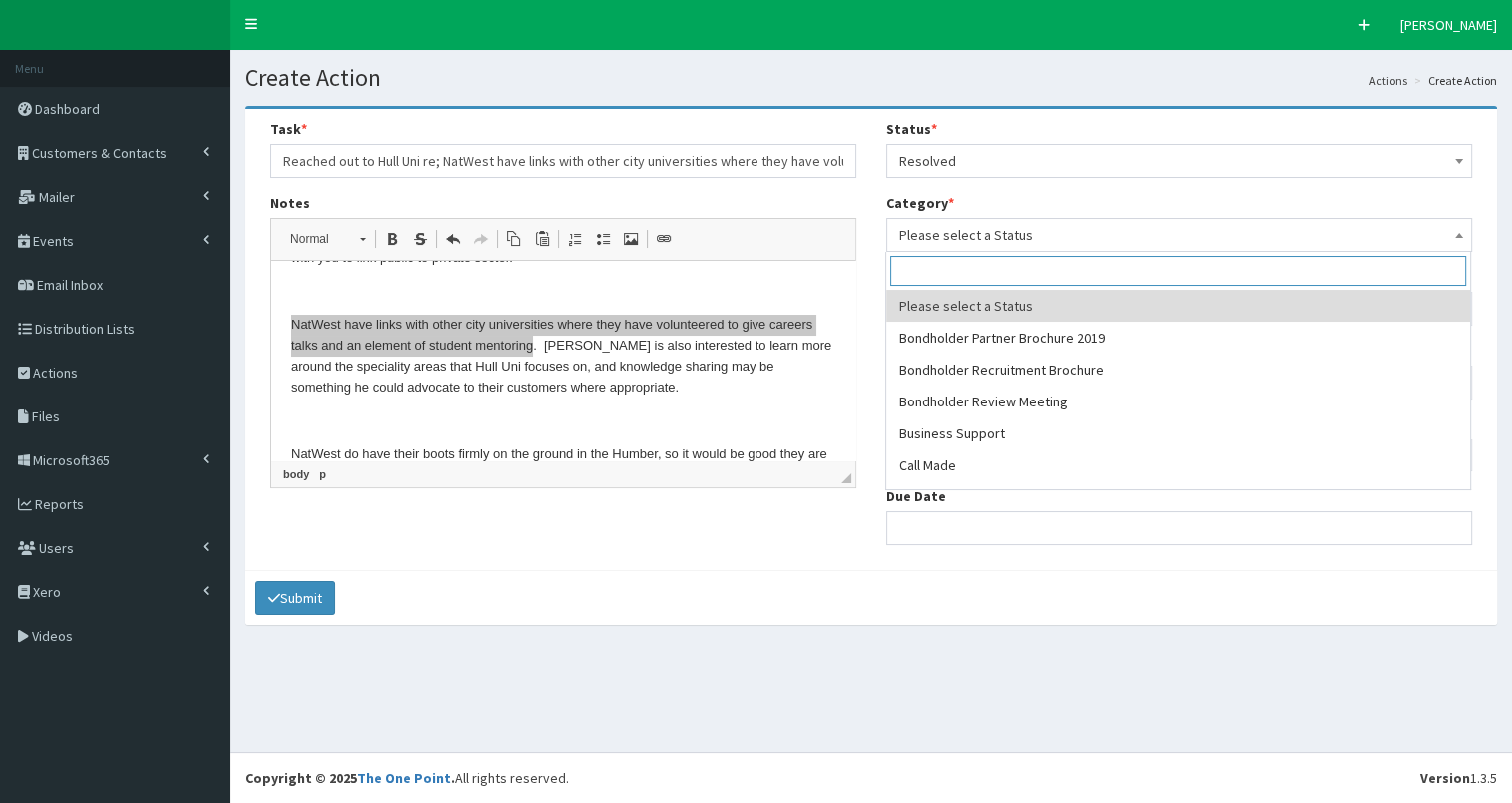 click on "Please select a Status" at bounding box center [1179, 235] 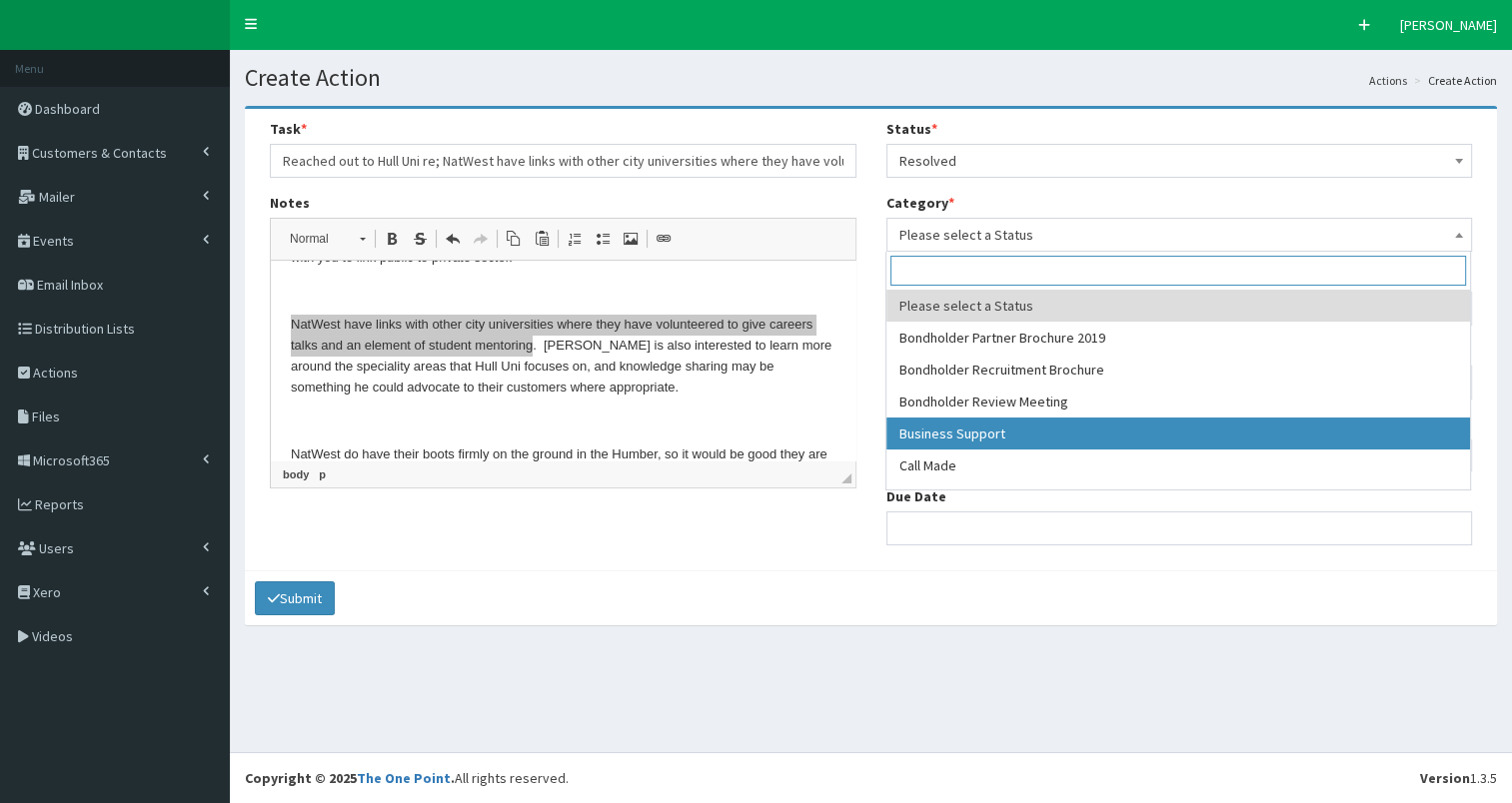 drag, startPoint x: 975, startPoint y: 429, endPoint x: 961, endPoint y: 366, distance: 64.53681 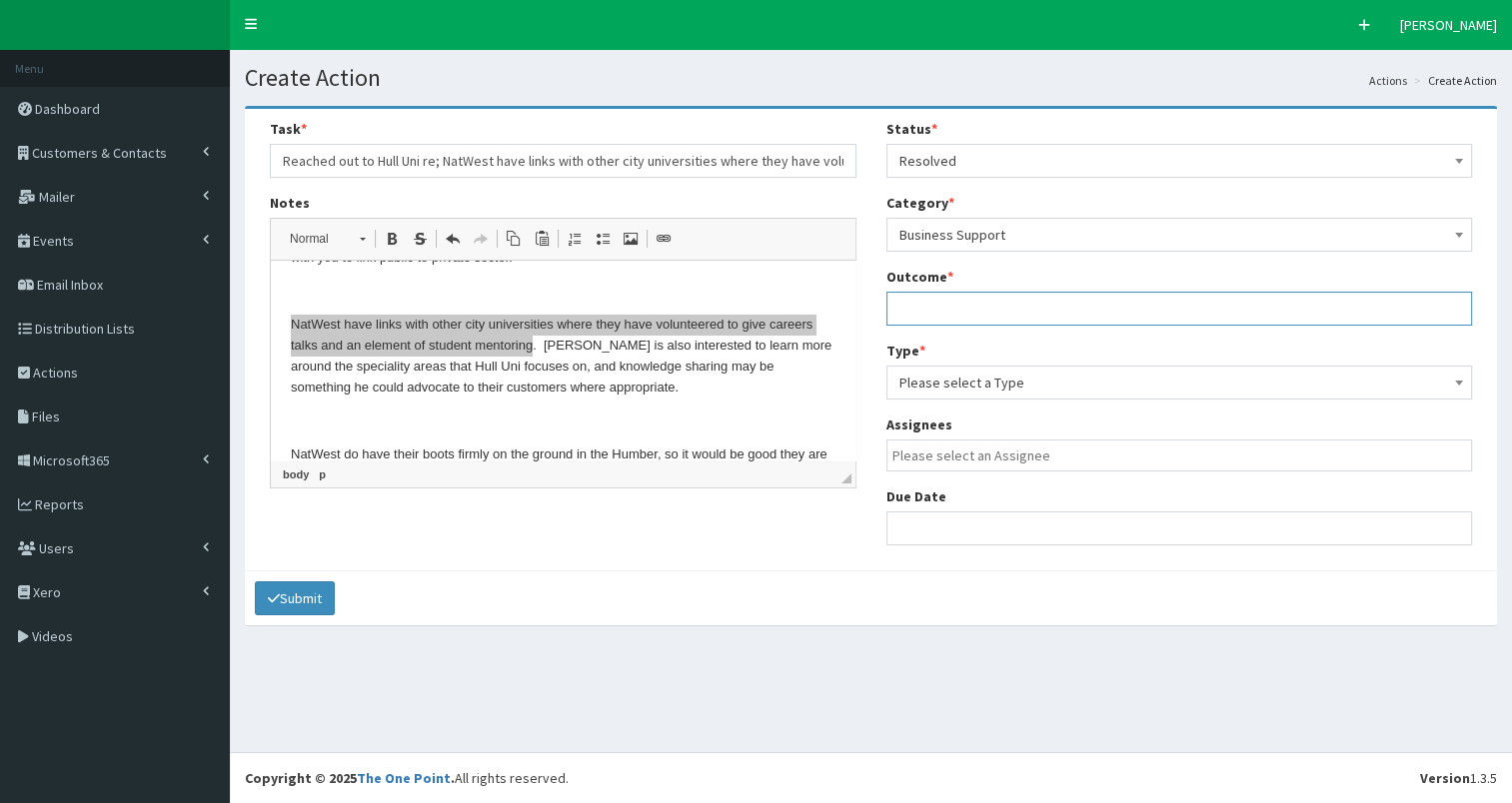 click at bounding box center [1179, 309] 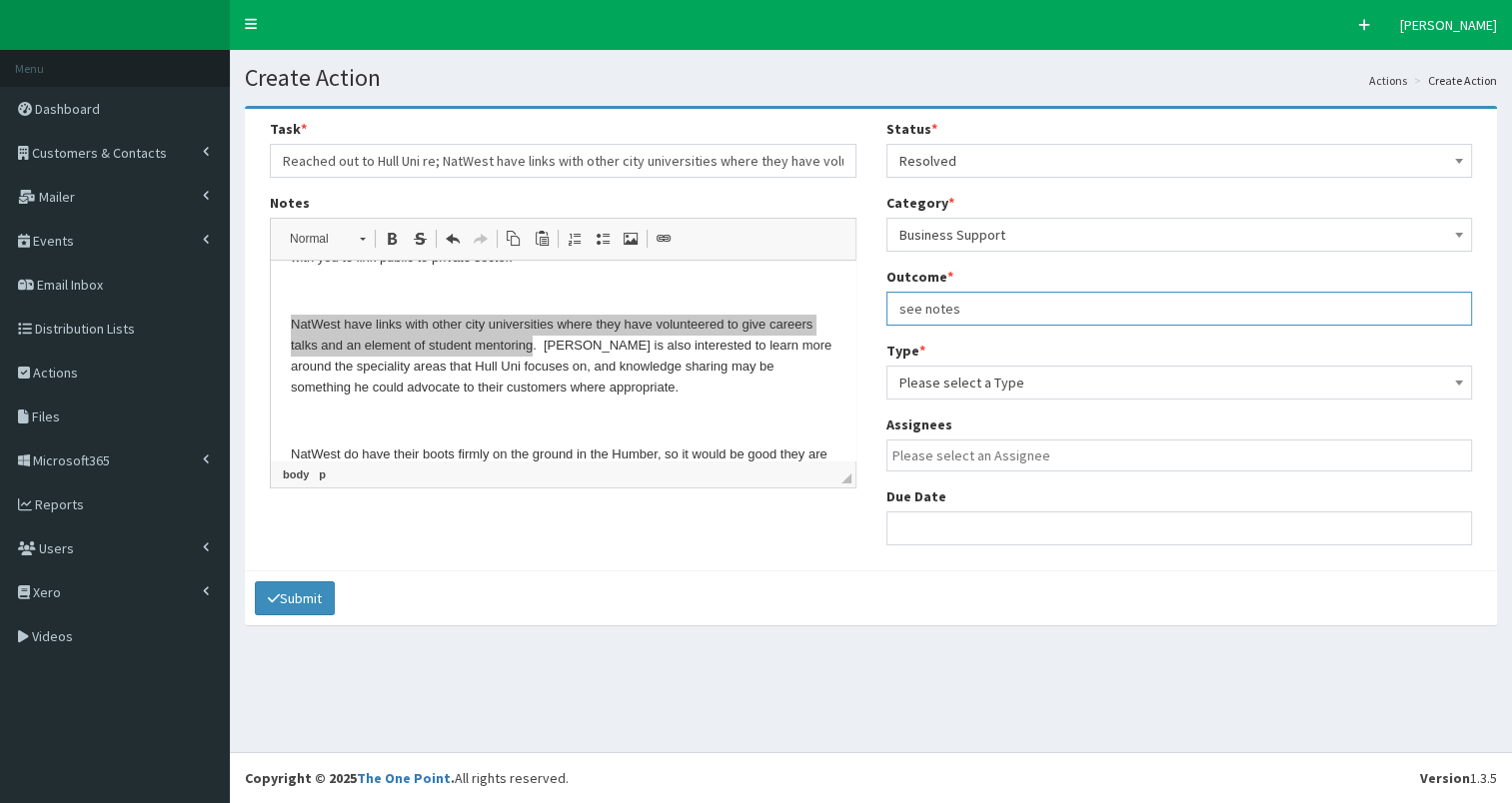type on "see notes" 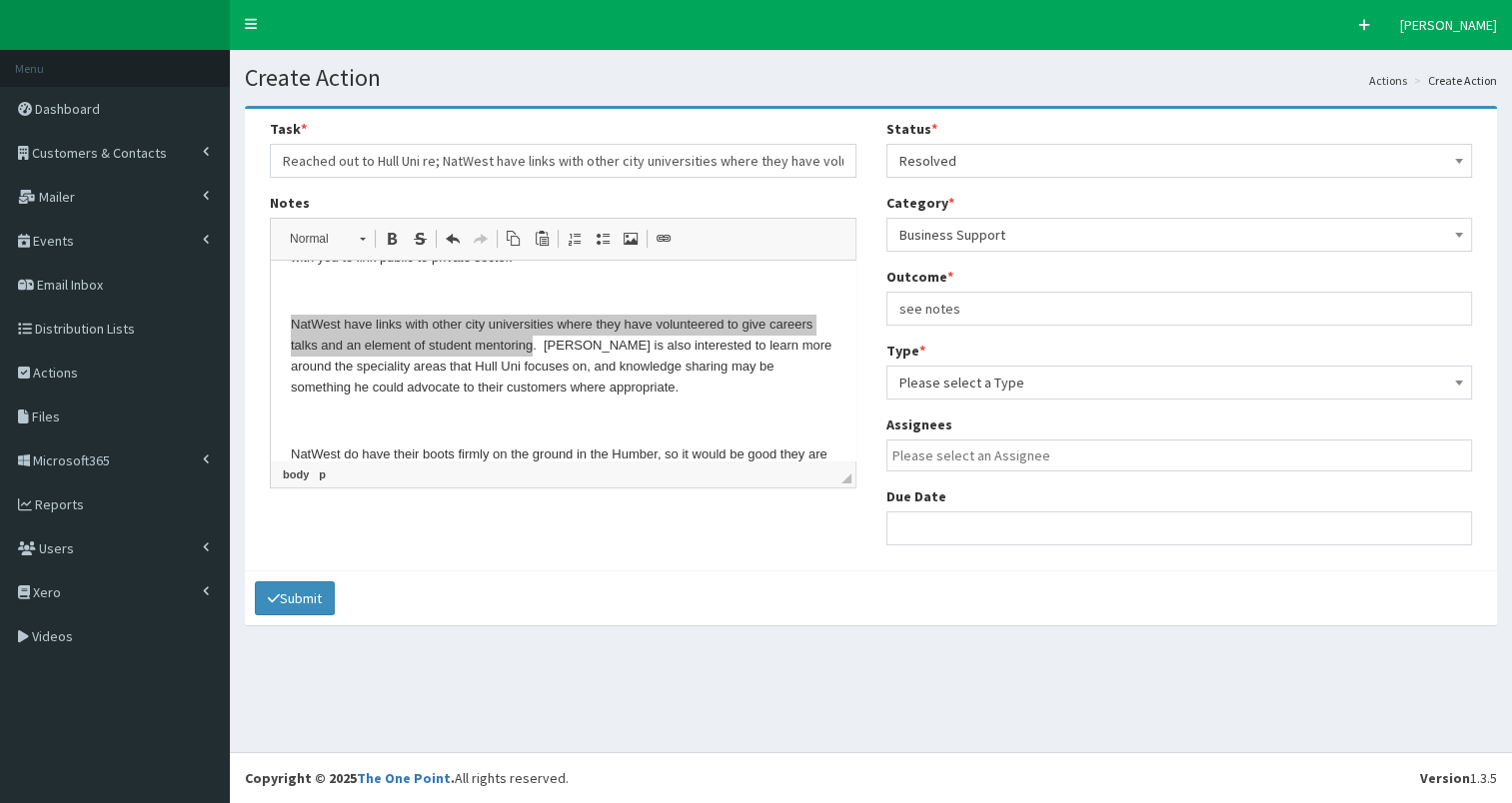 click on "Please select a Type" at bounding box center (1179, 383) 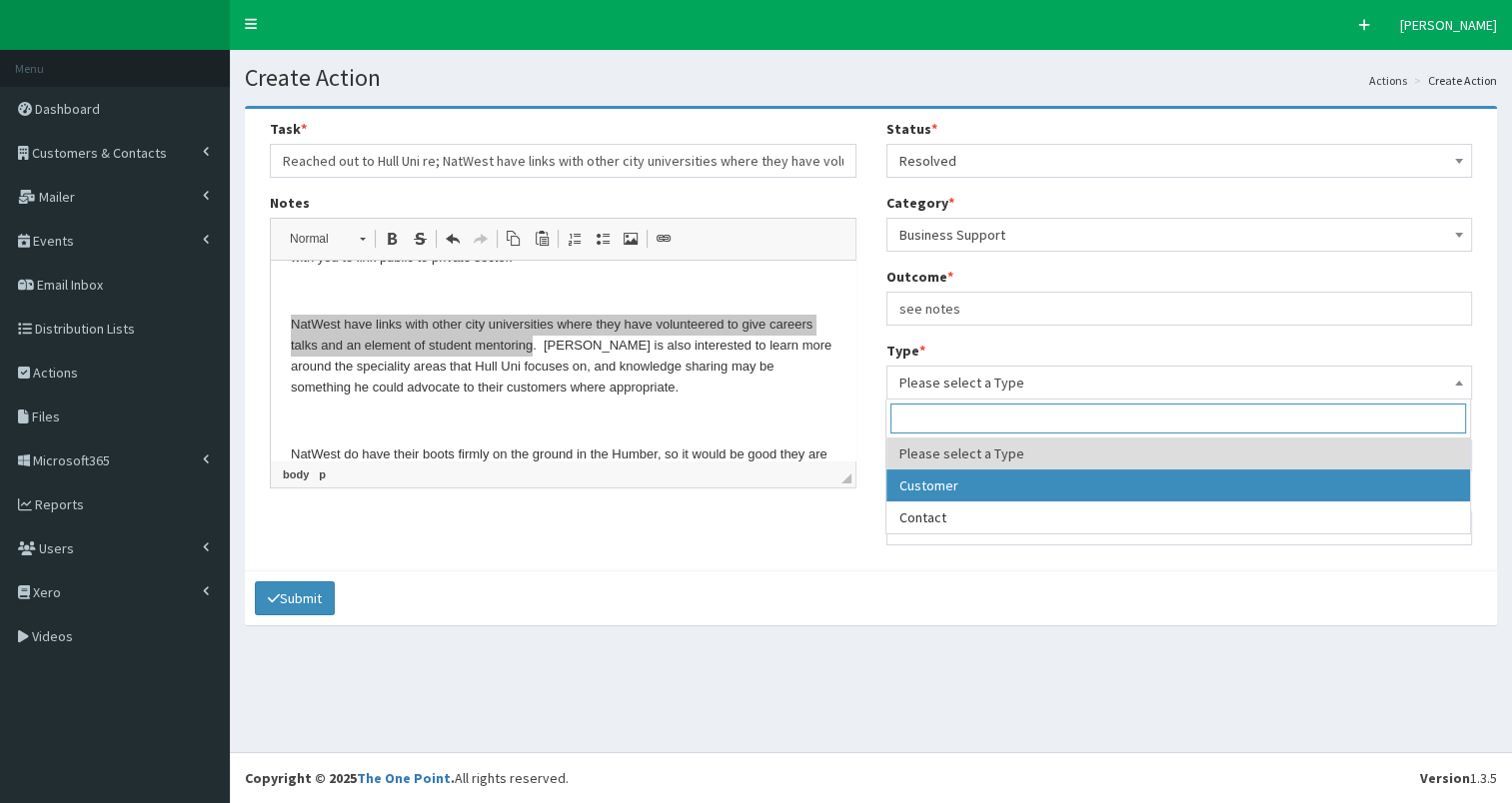 select on "customer" 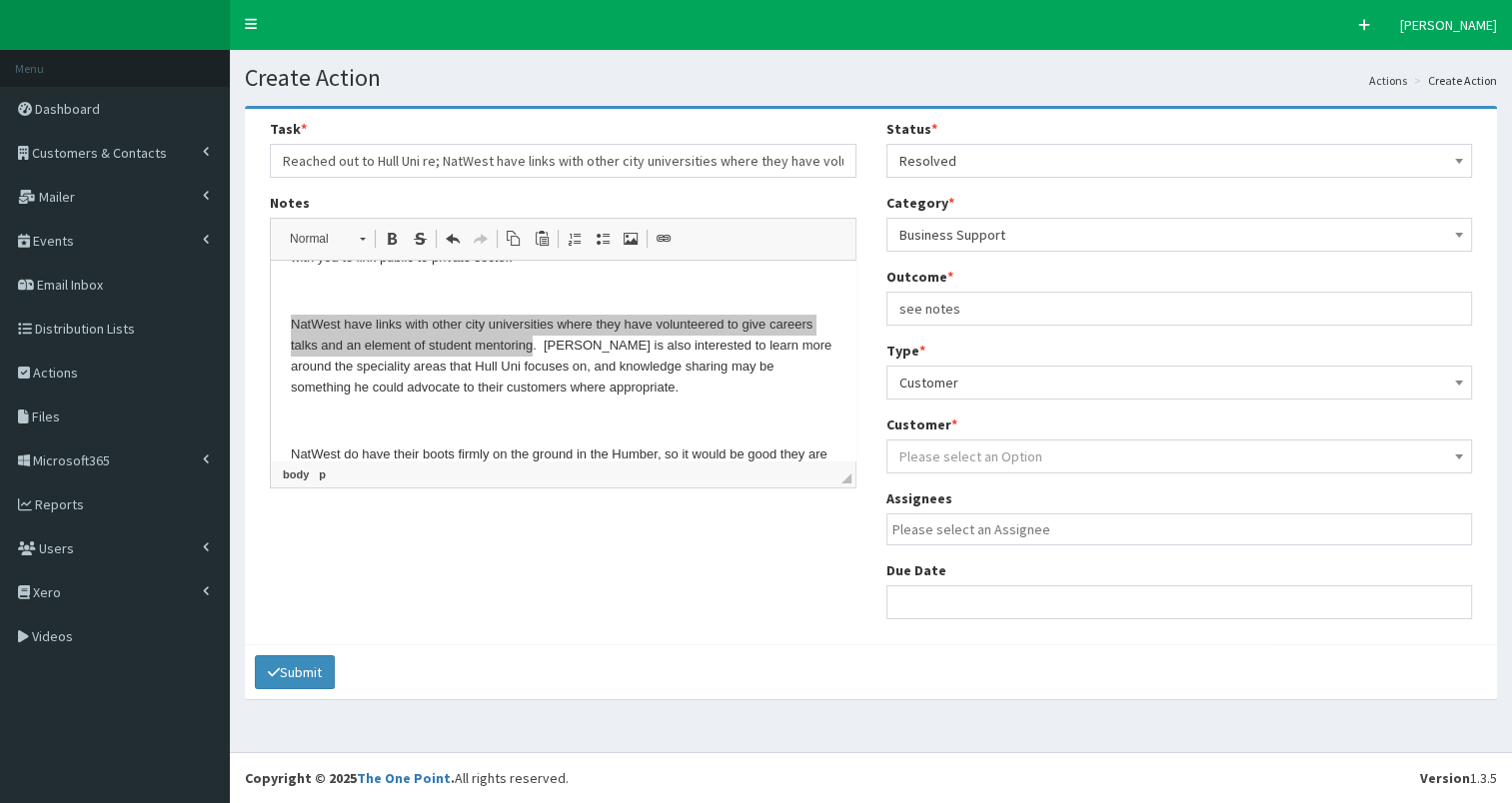 click on "Please select an Option" at bounding box center (970, 456) 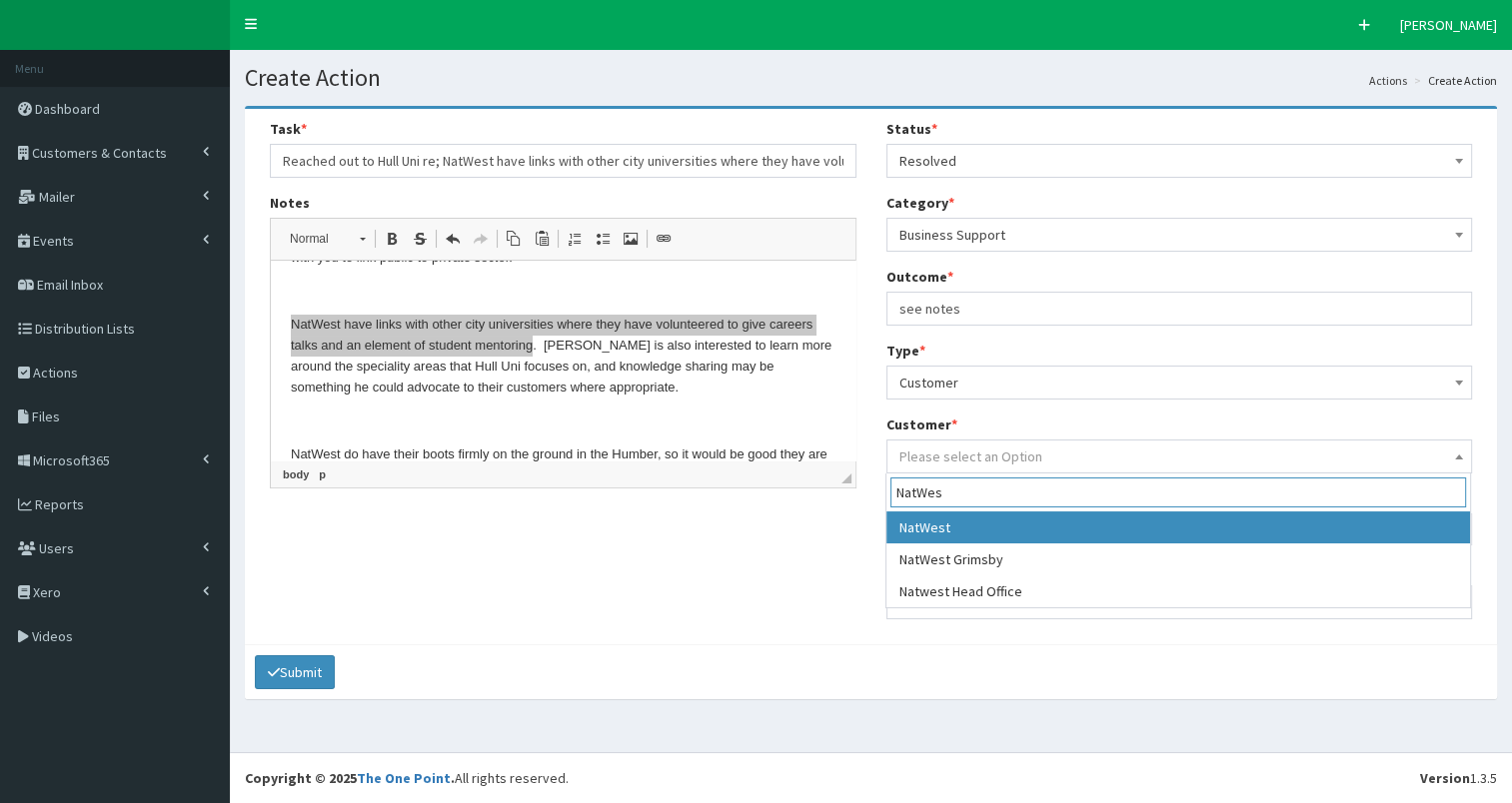 type on "NatWes" 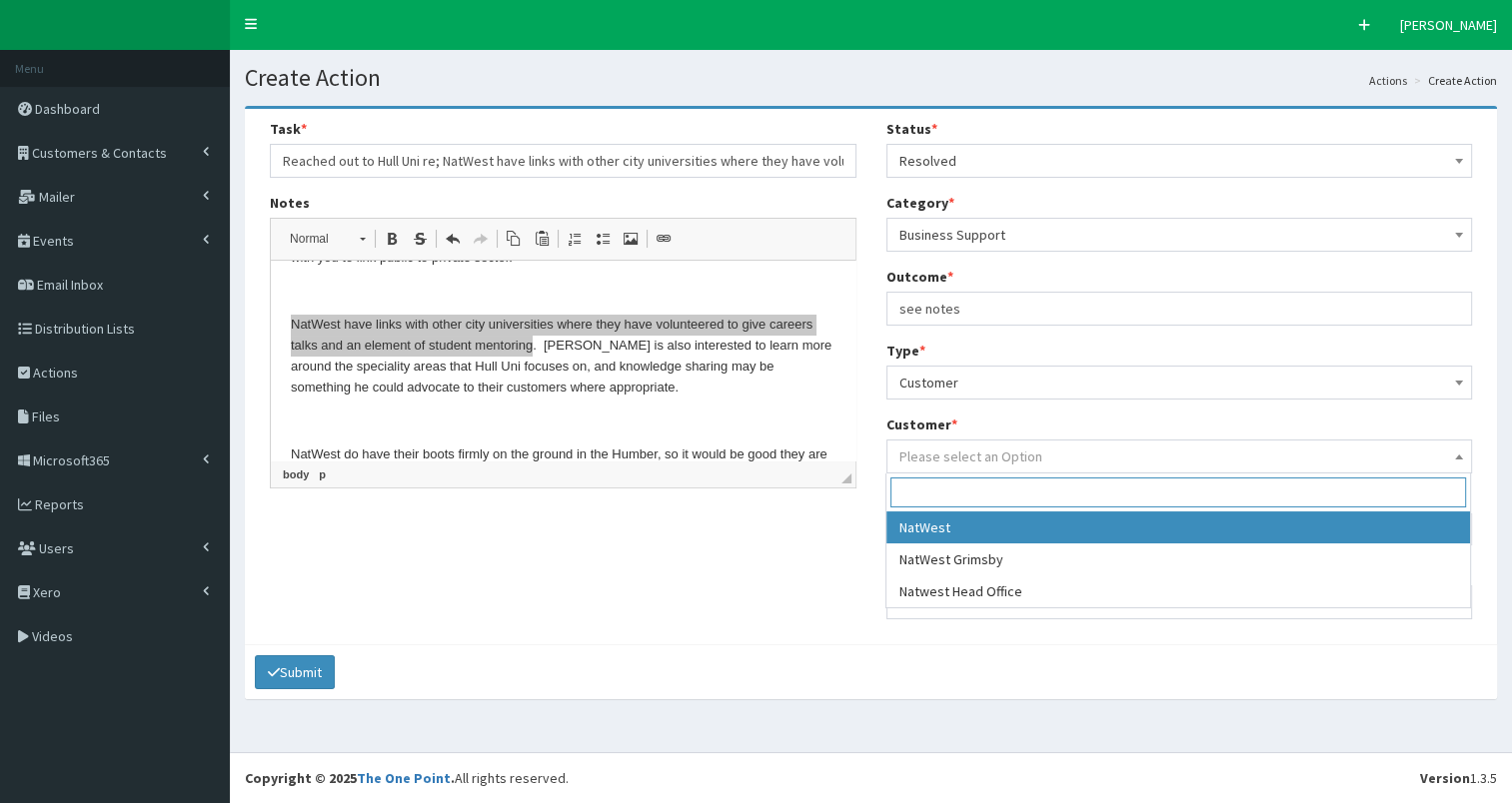 select on "6168" 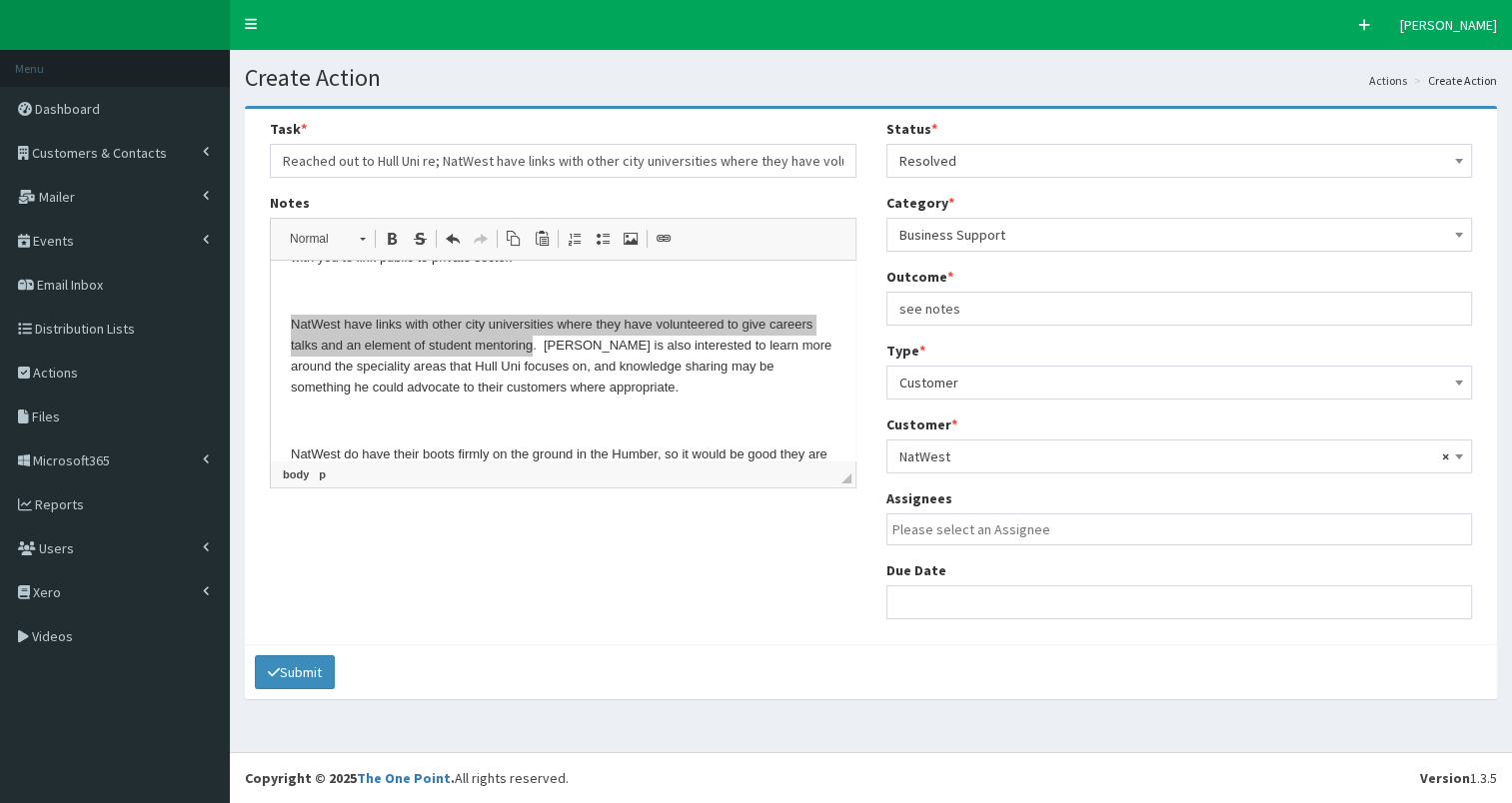 click at bounding box center [1184, 529] 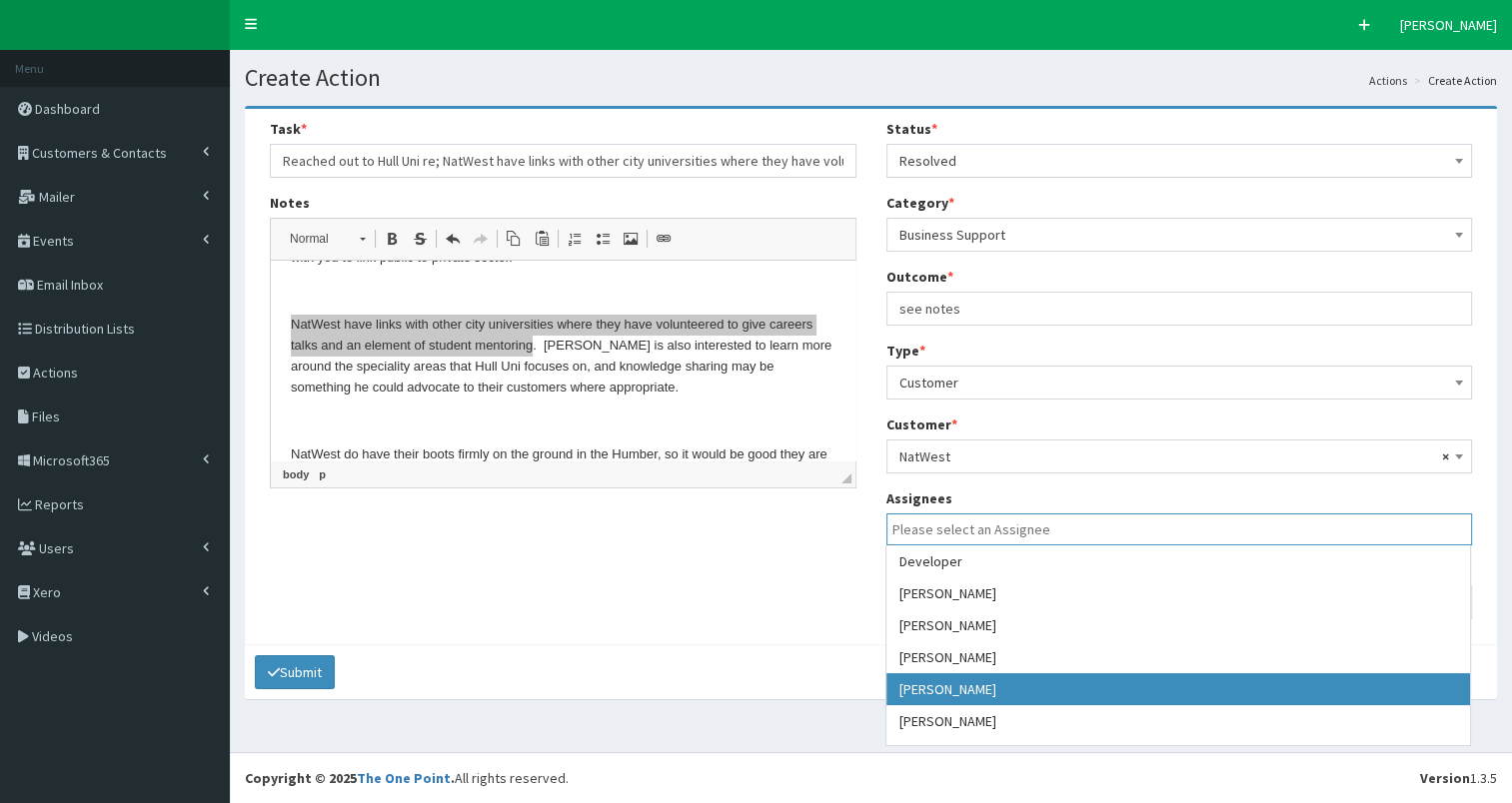 drag, startPoint x: 1007, startPoint y: 682, endPoint x: 947, endPoint y: 665, distance: 62.361847 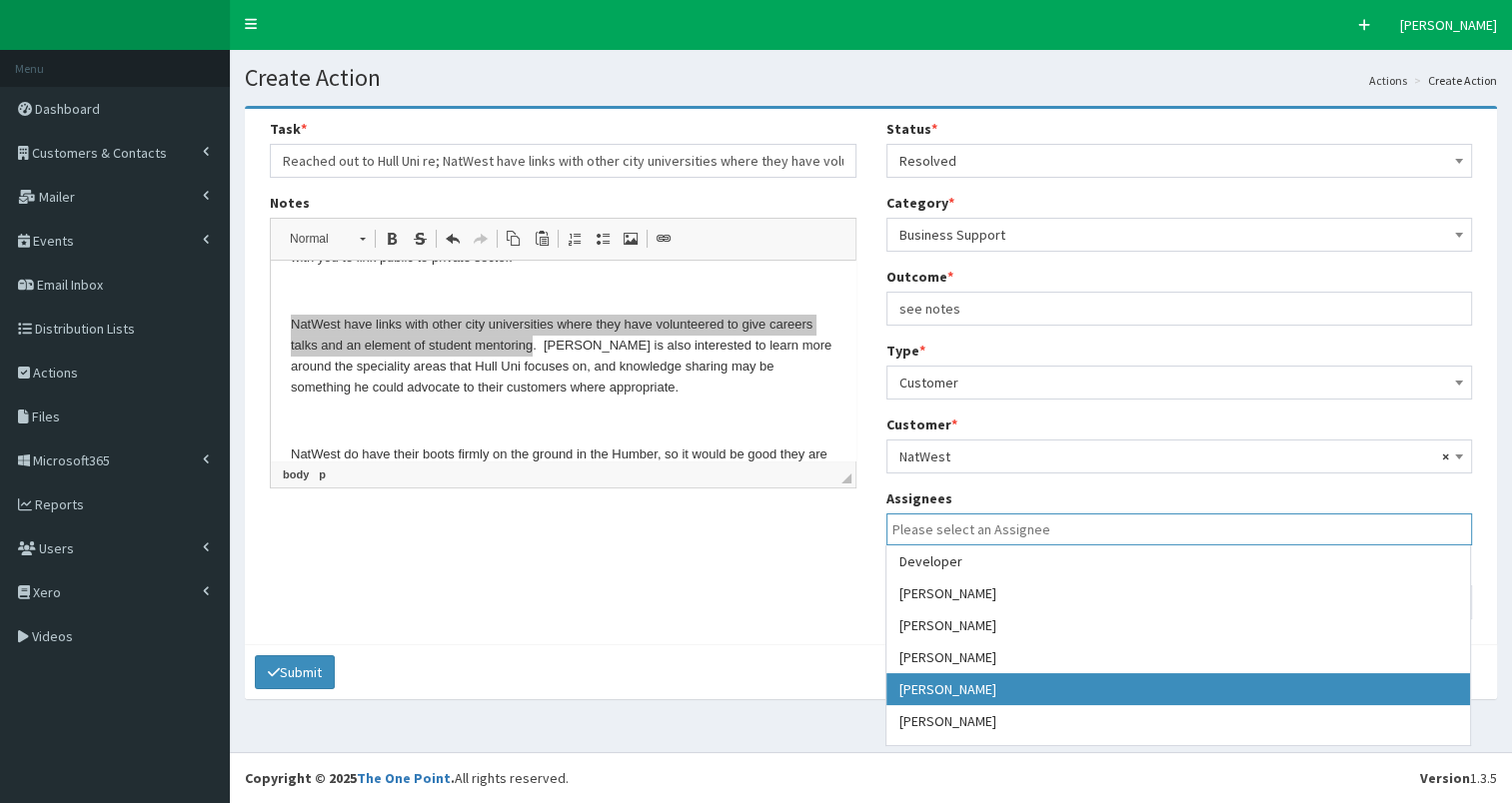 select on "7" 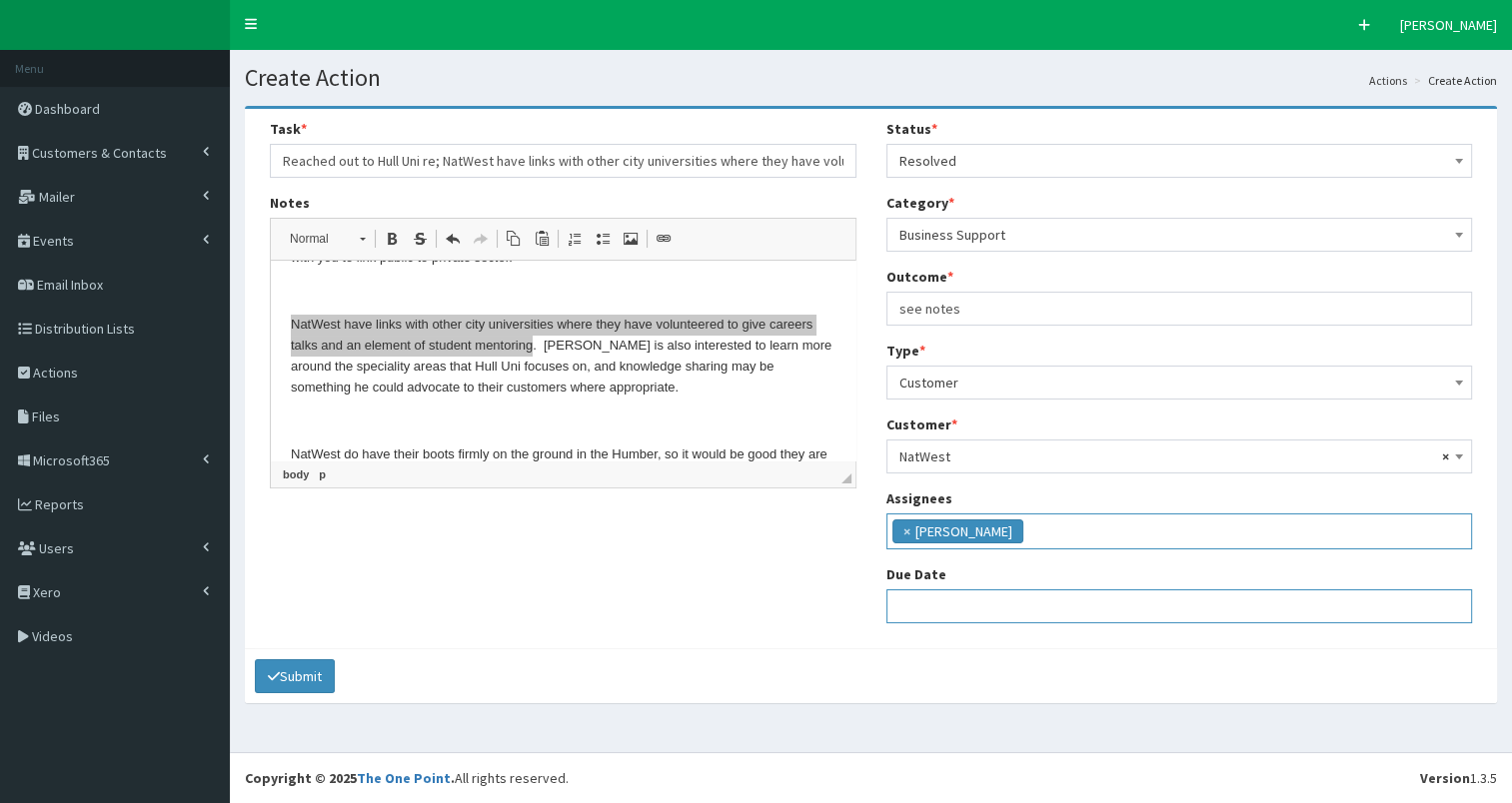 click at bounding box center [1179, 606] 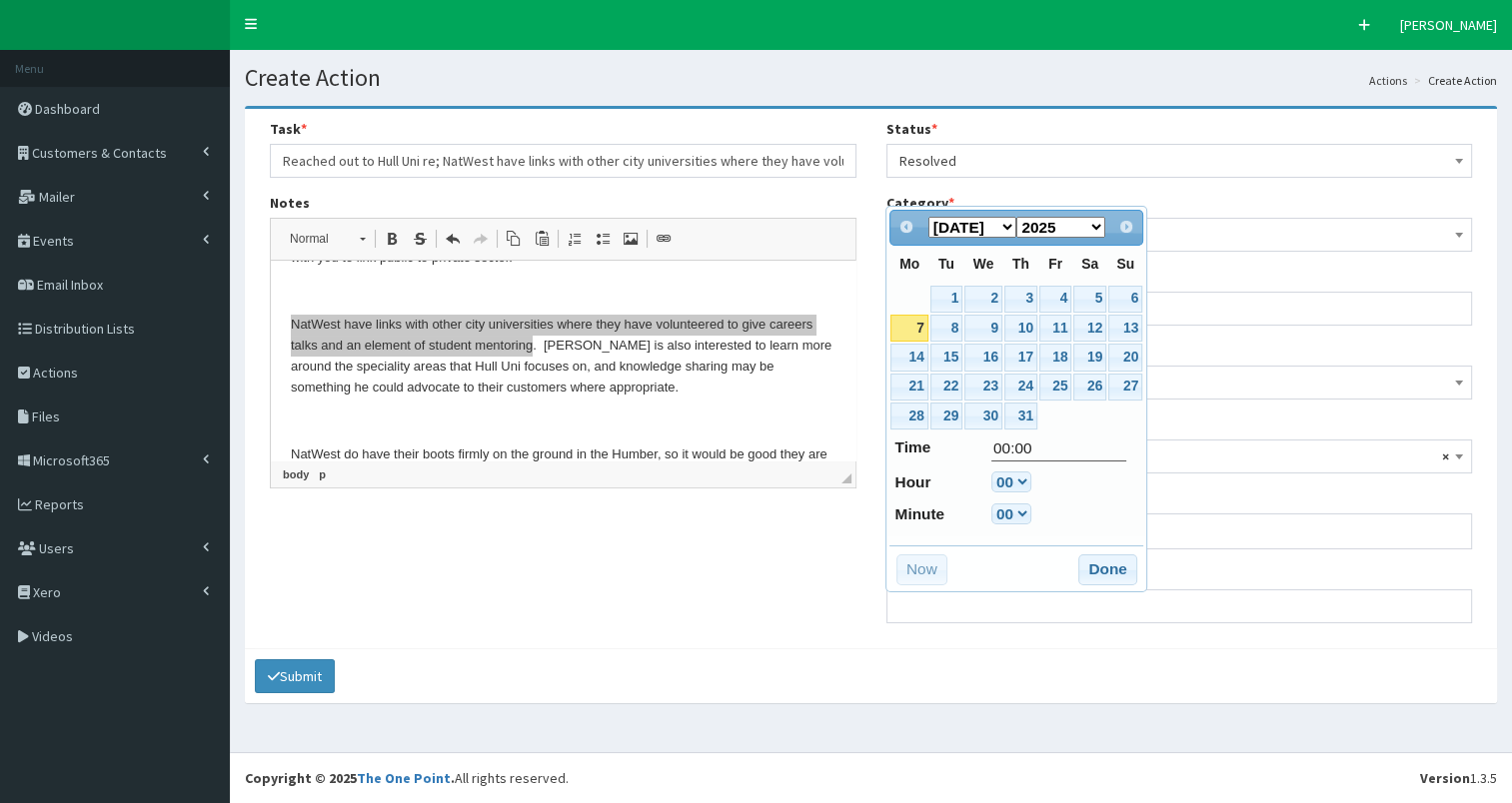 click on "7" at bounding box center (908, 328) 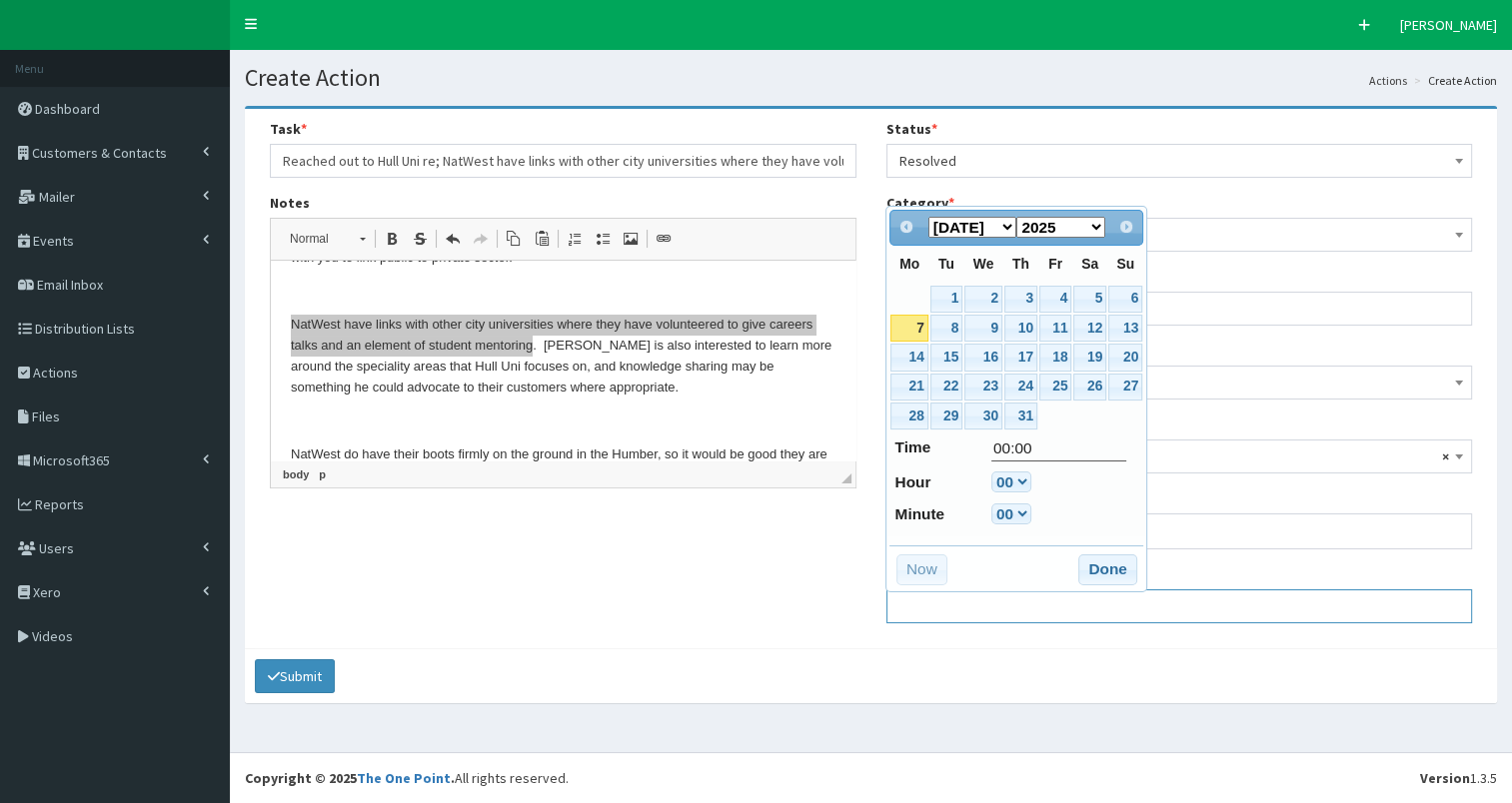type on "07-07-2025 00:00" 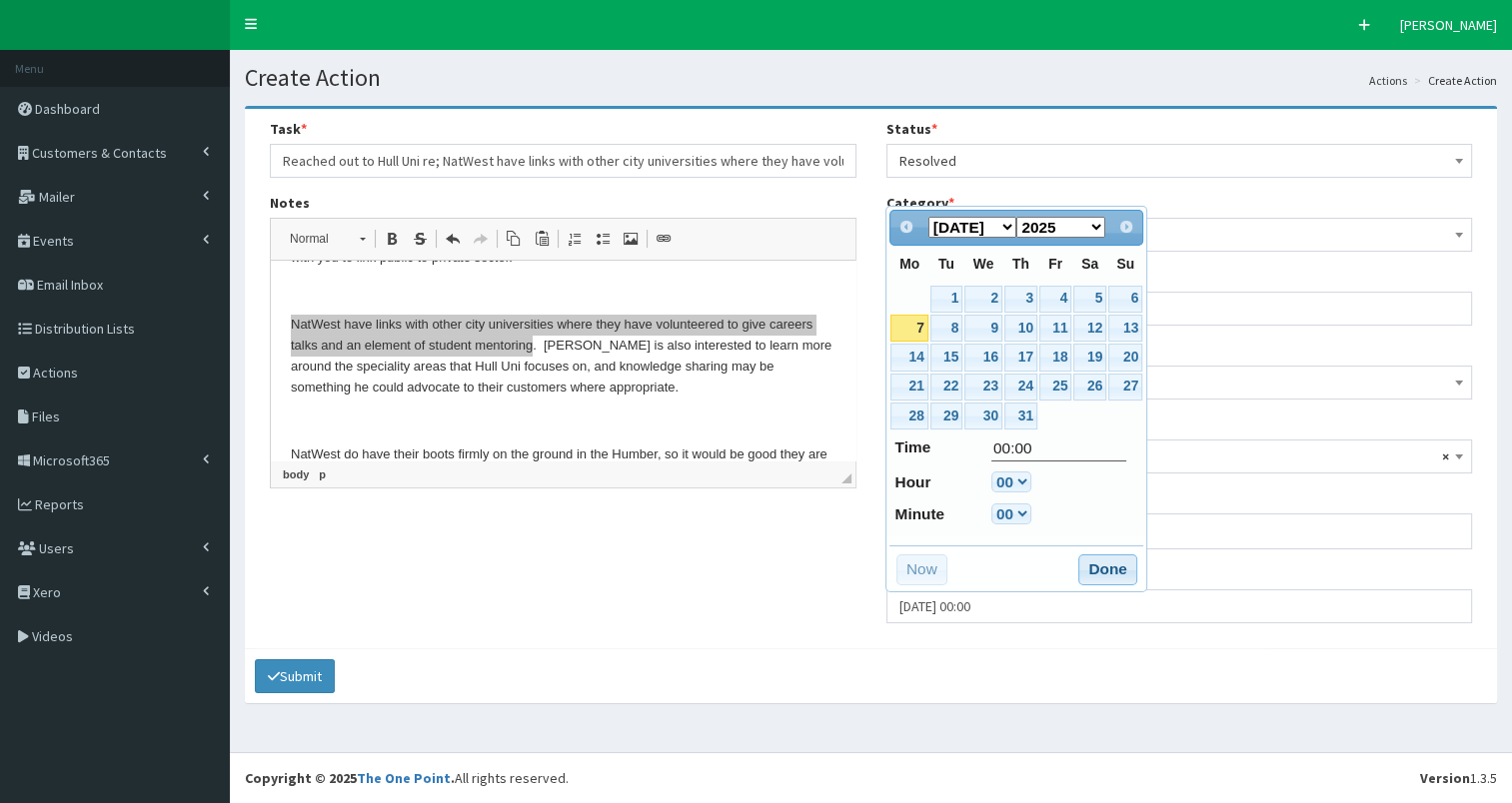 click on "Done" at bounding box center (1107, 570) 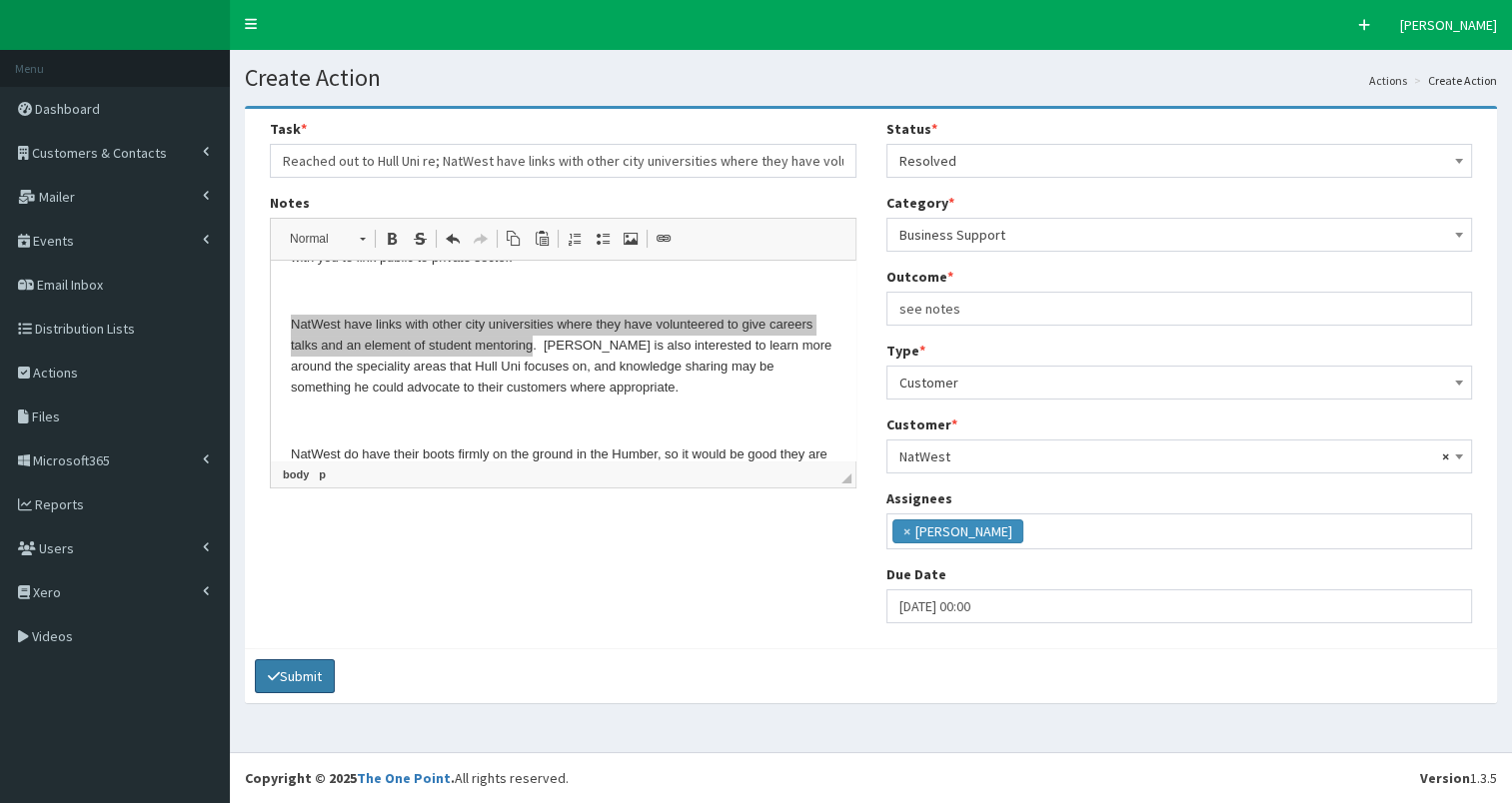 click on "Submit" at bounding box center [295, 676] 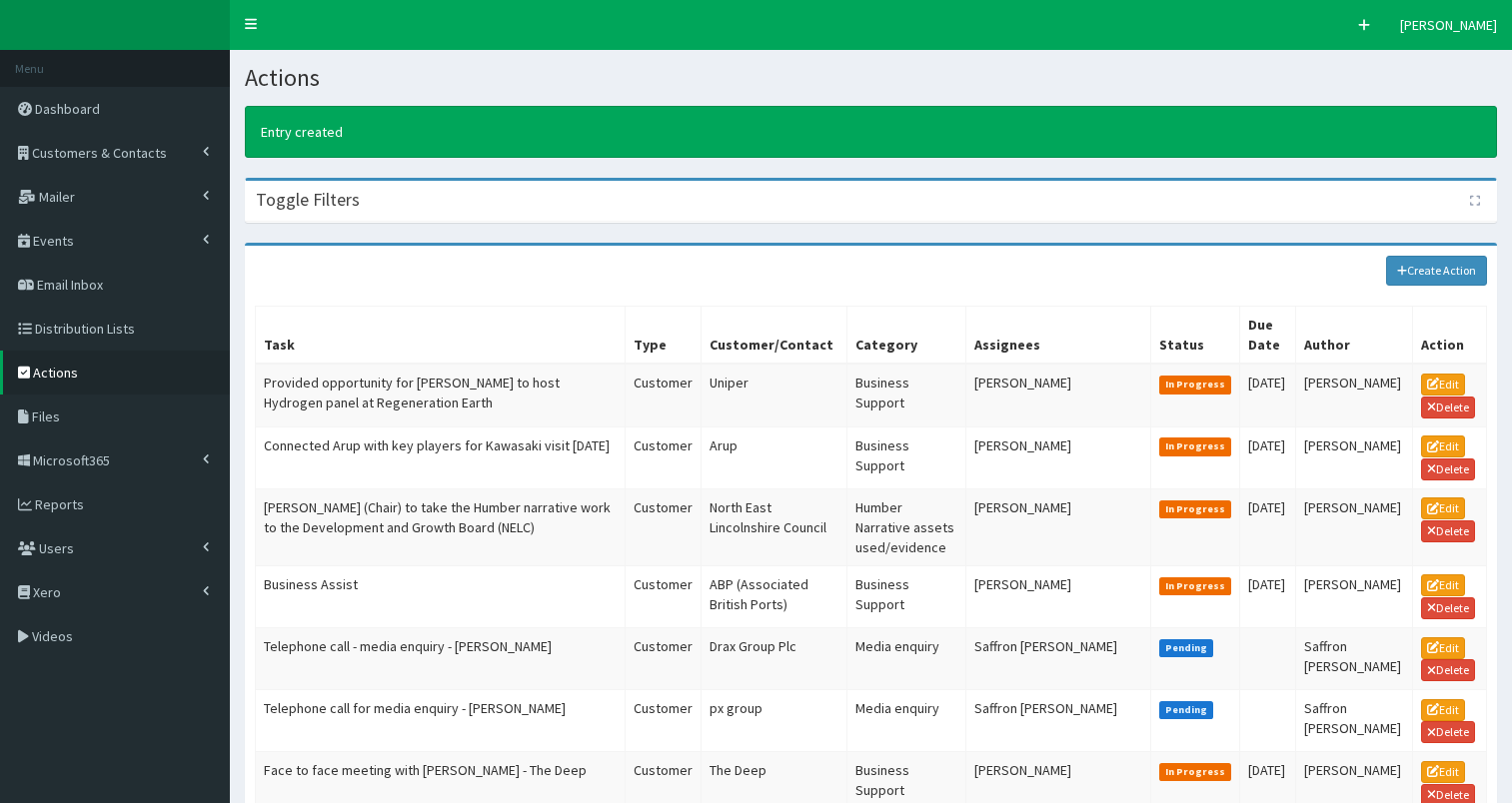 scroll, scrollTop: 0, scrollLeft: 0, axis: both 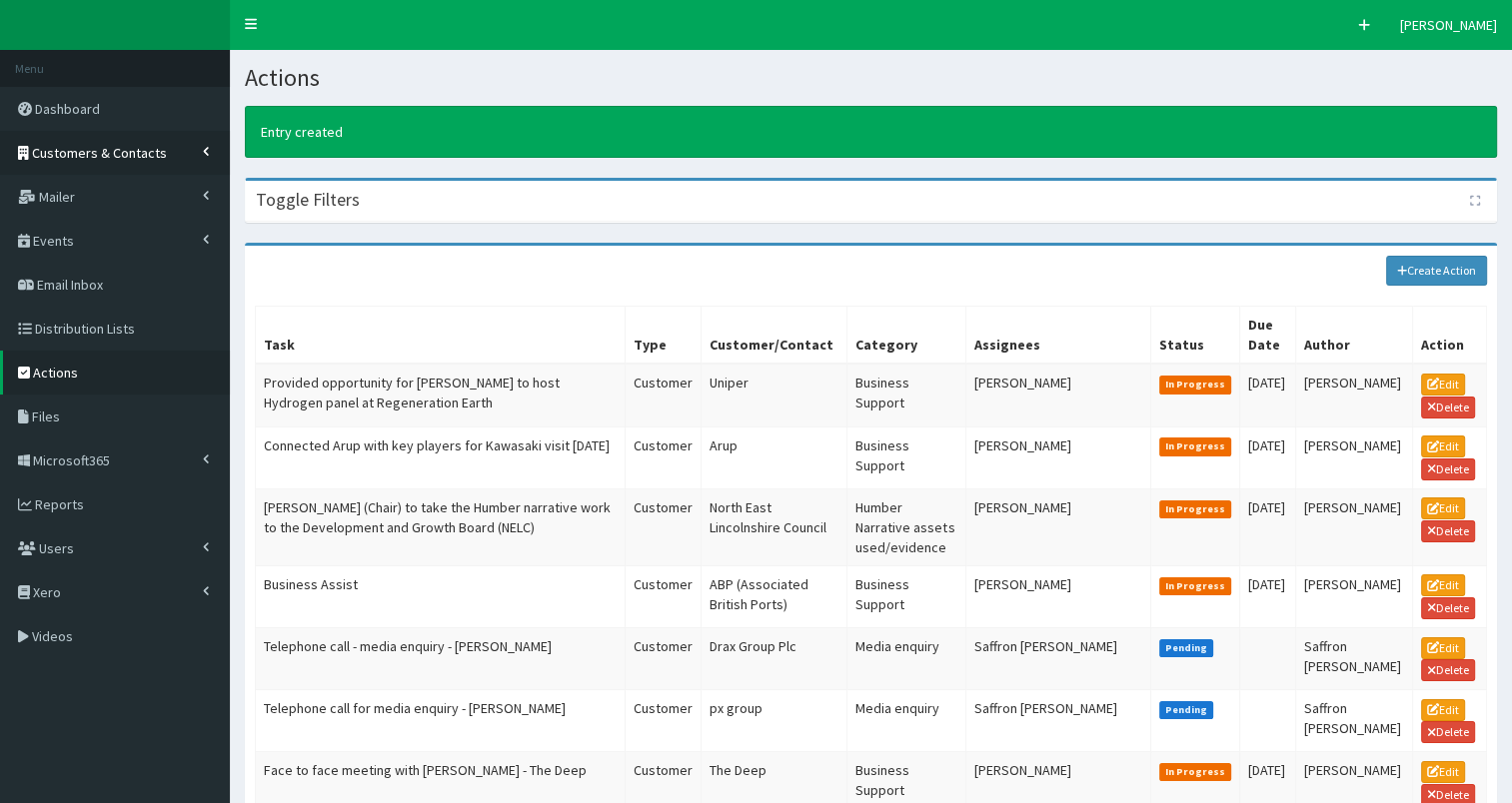 click on "Customers & Contacts" at bounding box center (99, 153) 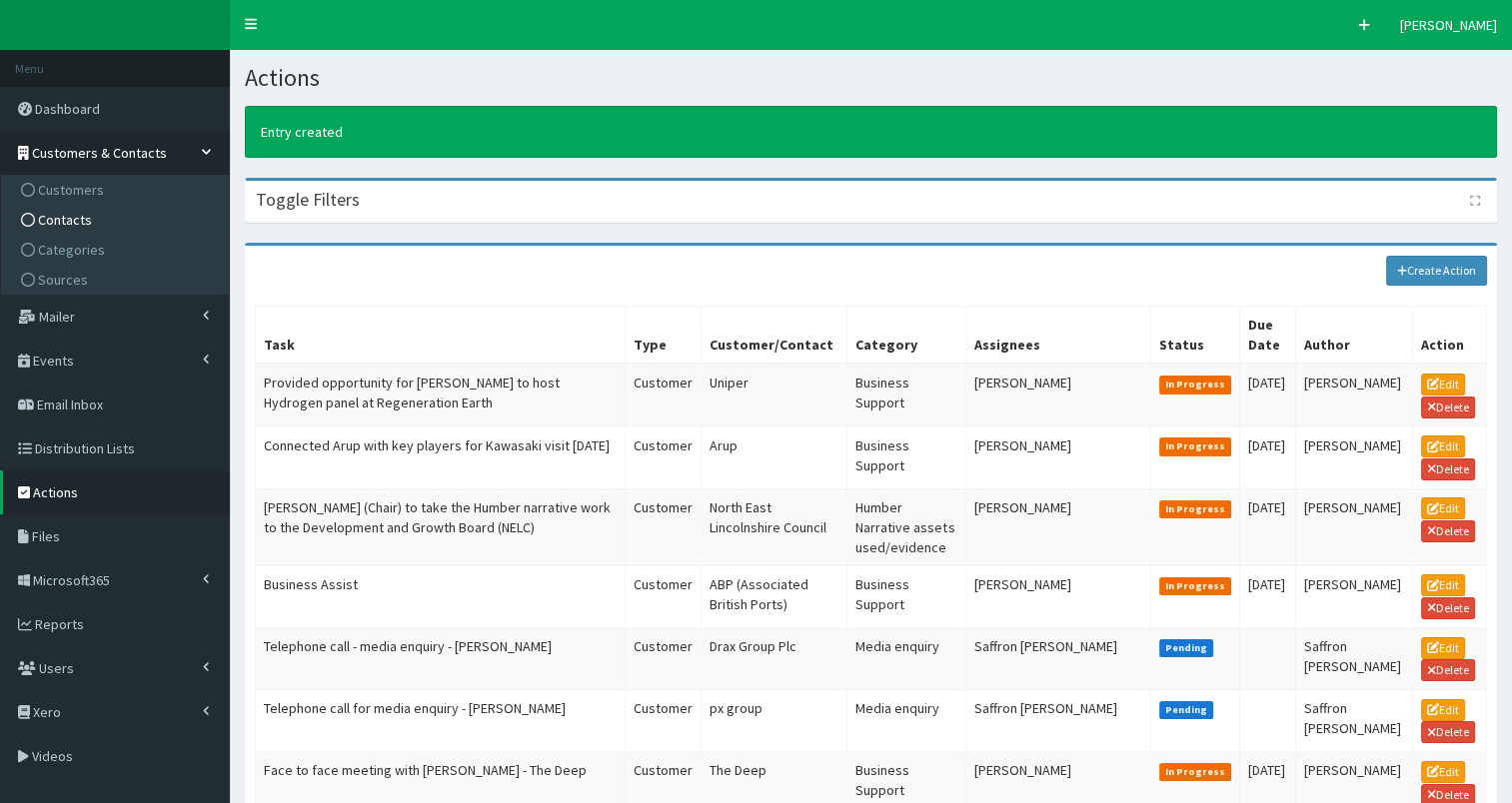 click on "Contacts" at bounding box center [65, 220] 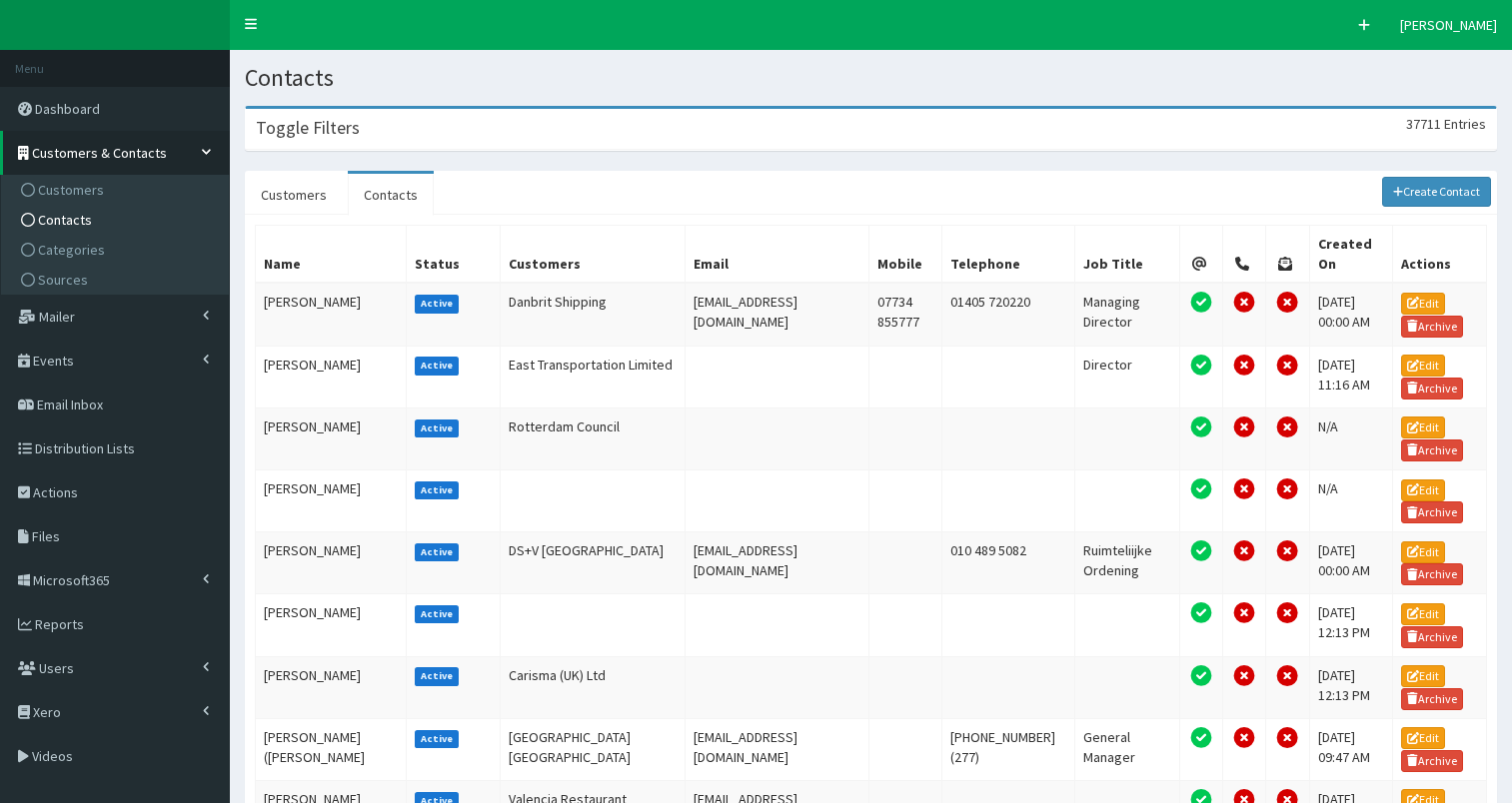 scroll, scrollTop: 0, scrollLeft: 0, axis: both 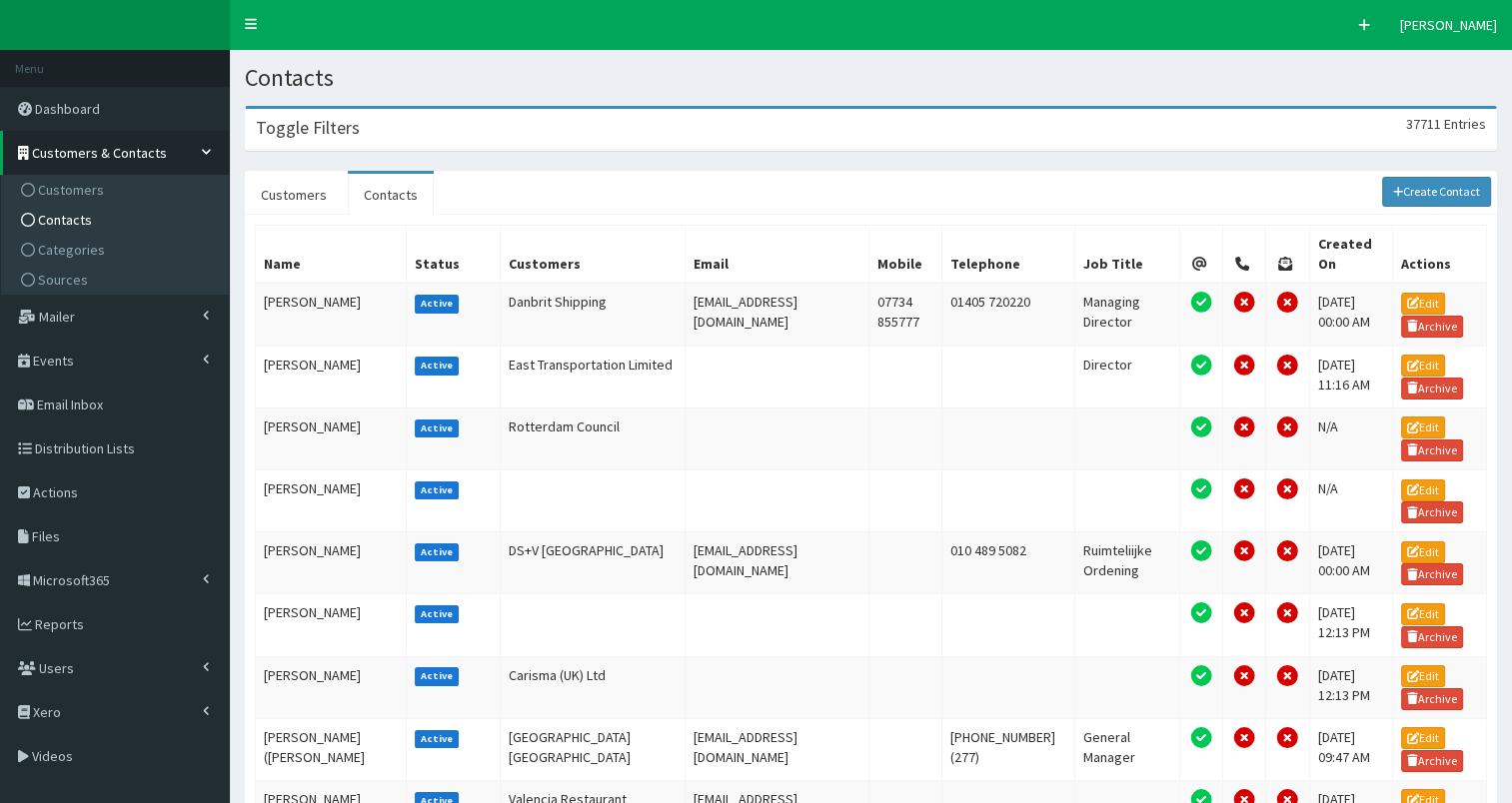click on "Toggle Filters
37711   Entries" at bounding box center (870, 129) 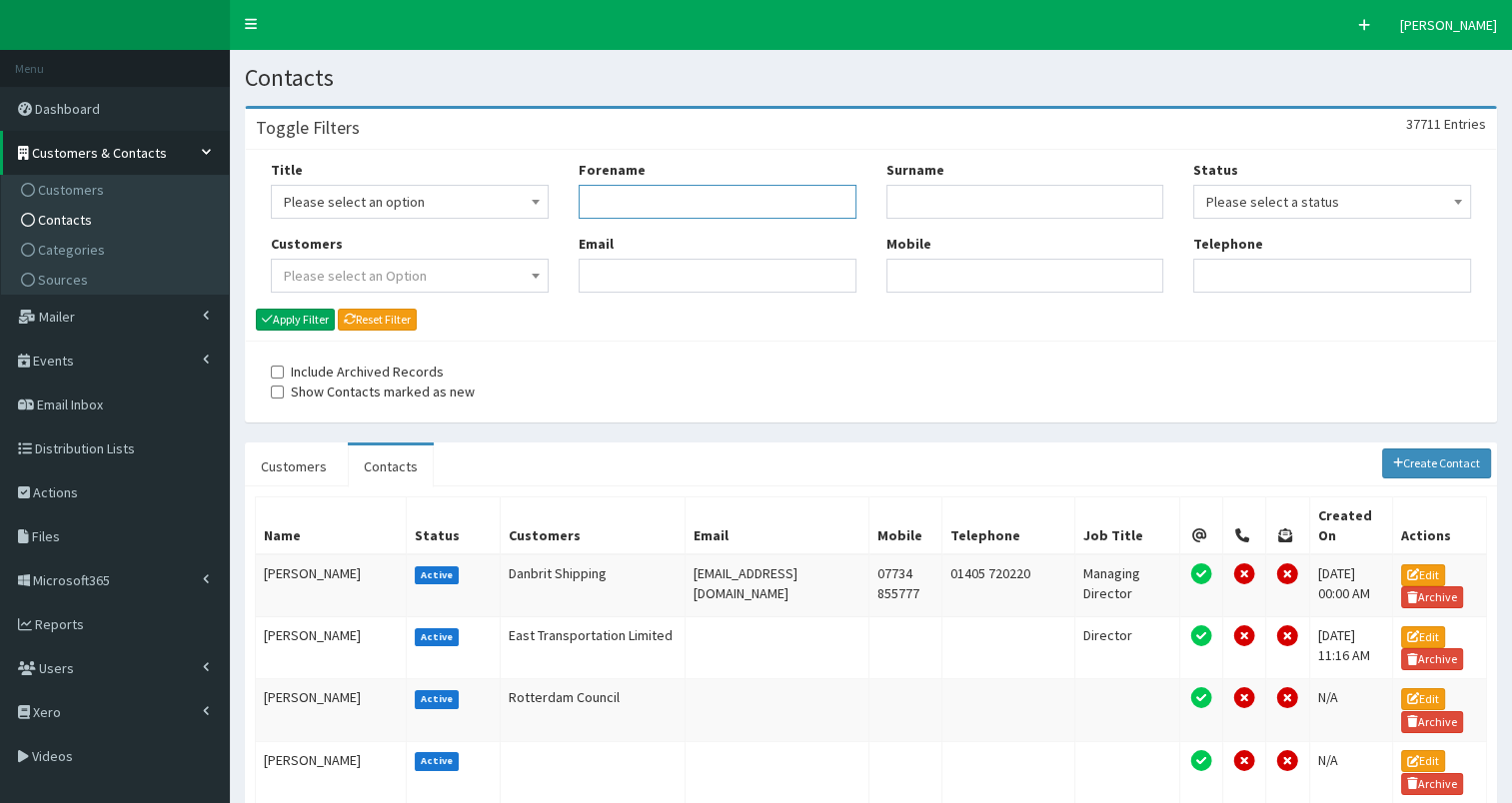 click on "Forename" at bounding box center (718, 202) 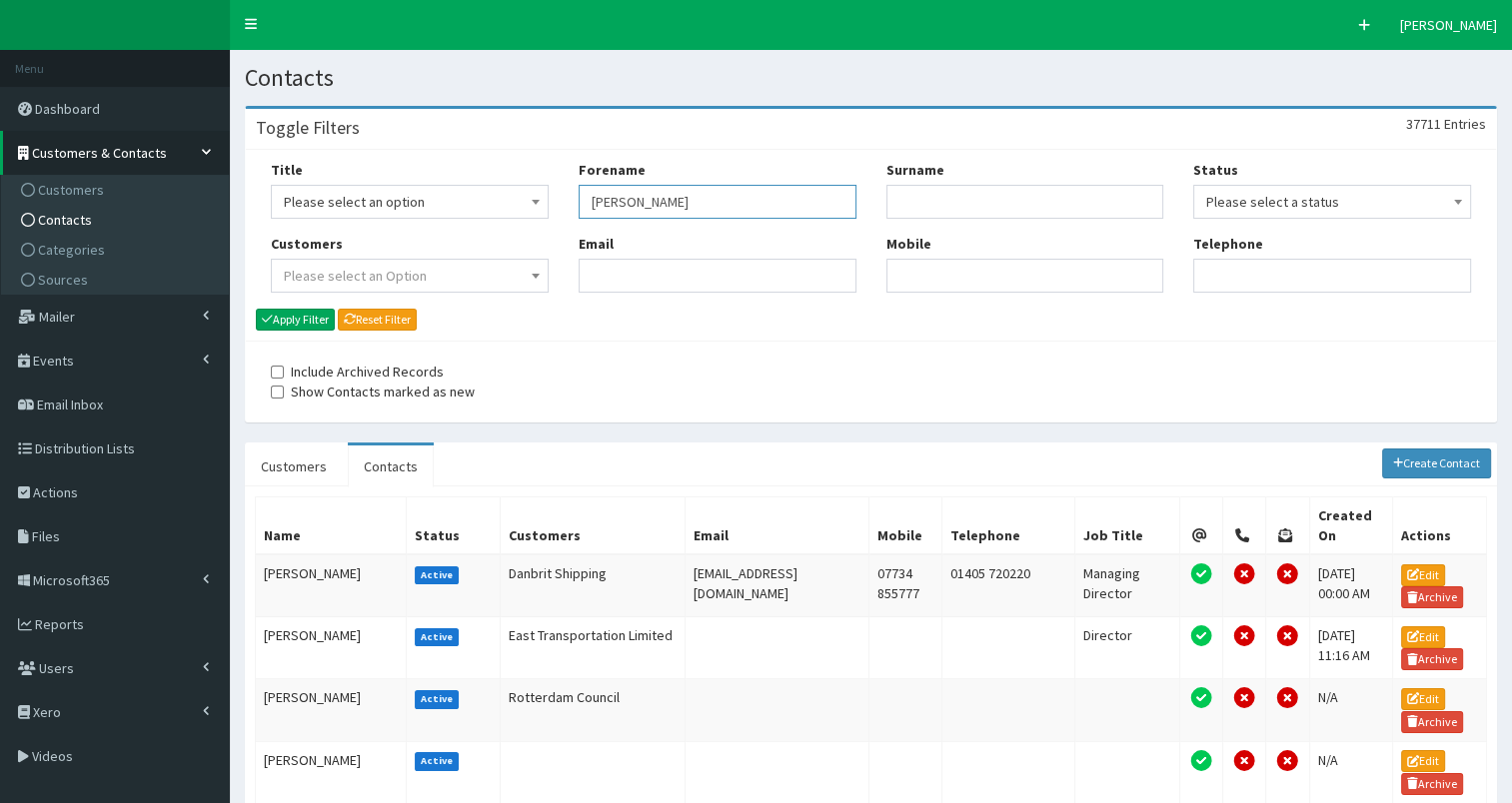 type on "emma" 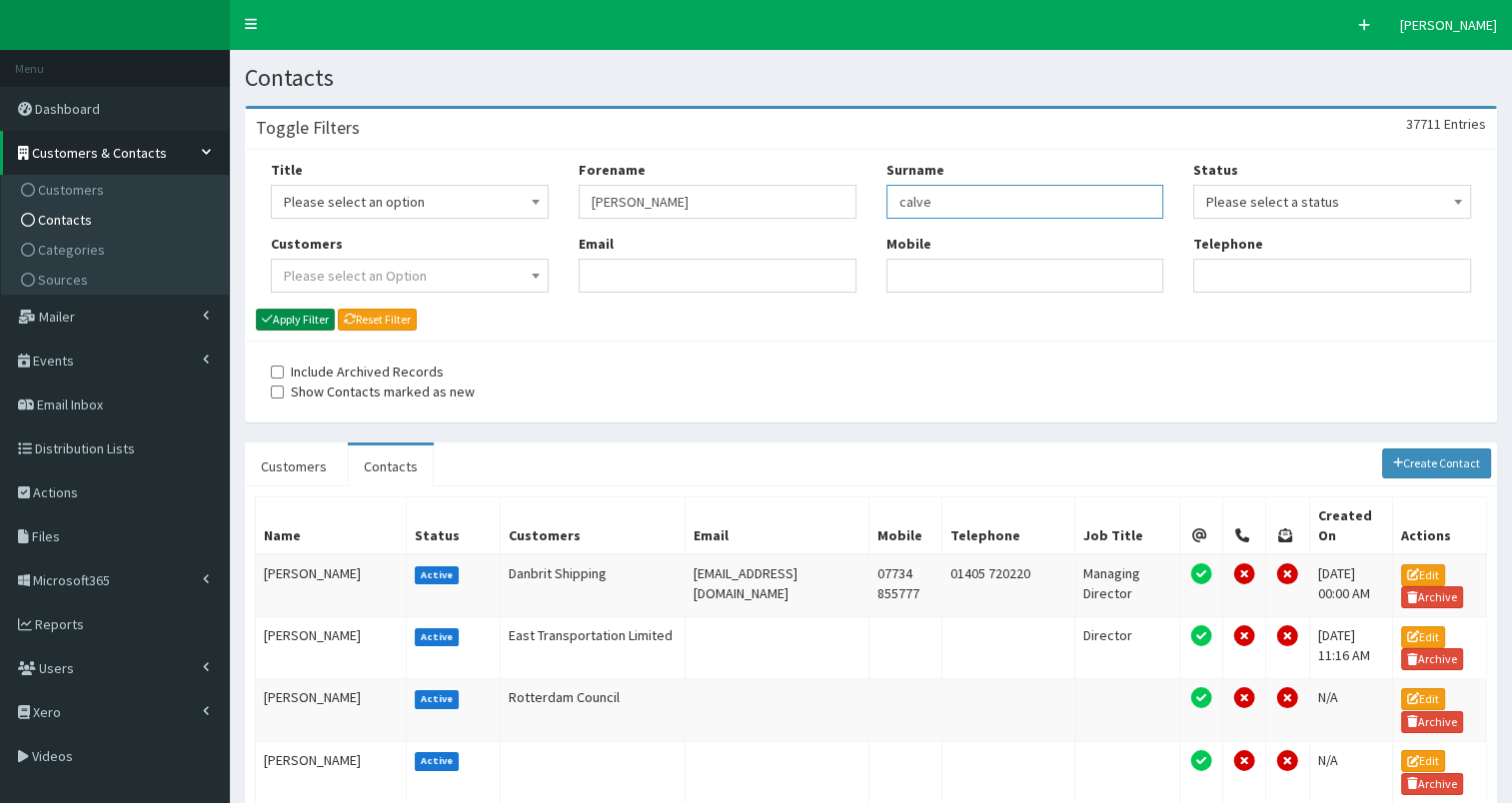 type on "calve" 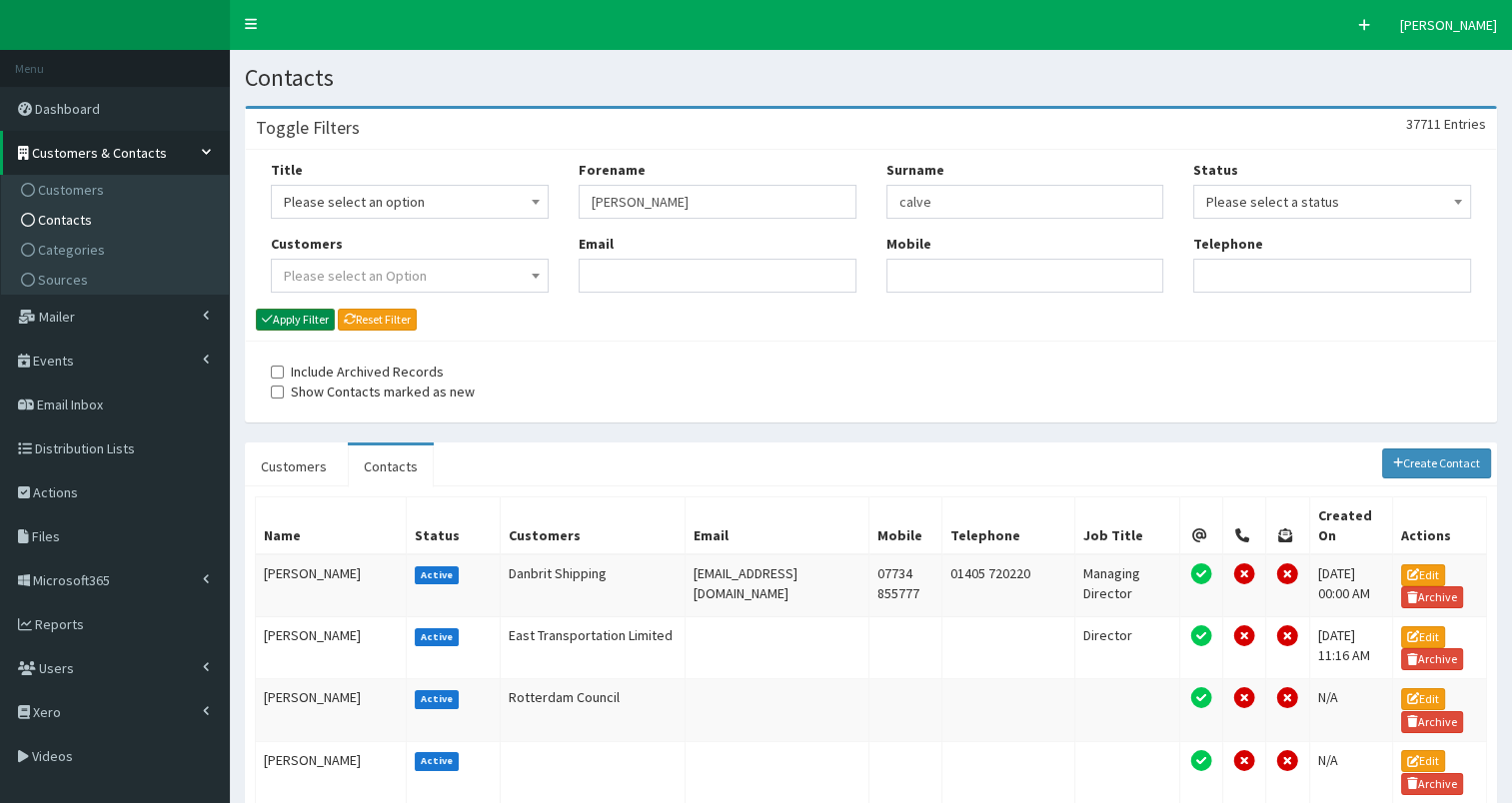 click on "Apply Filter" at bounding box center [295, 320] 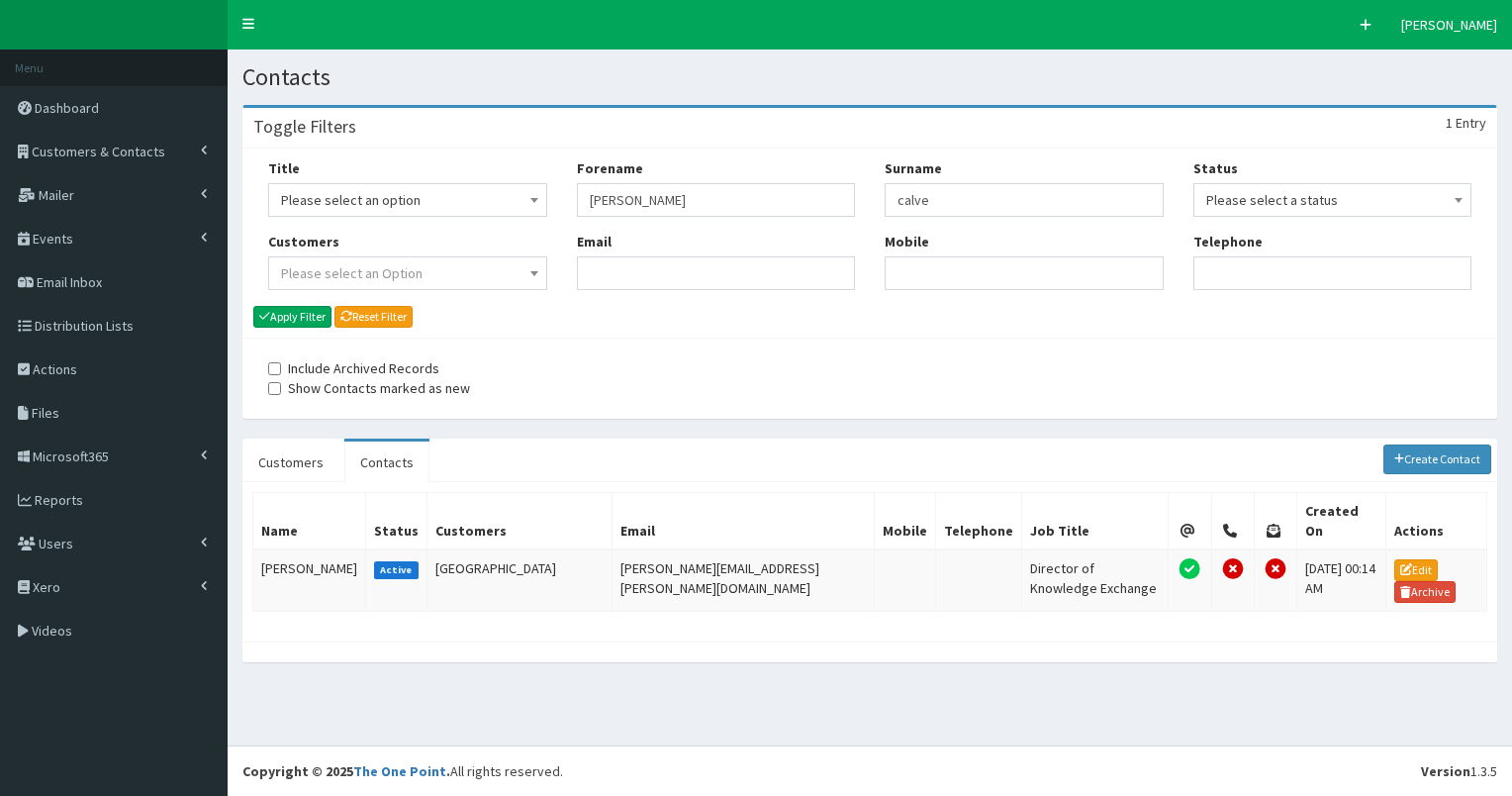 scroll, scrollTop: 0, scrollLeft: 0, axis: both 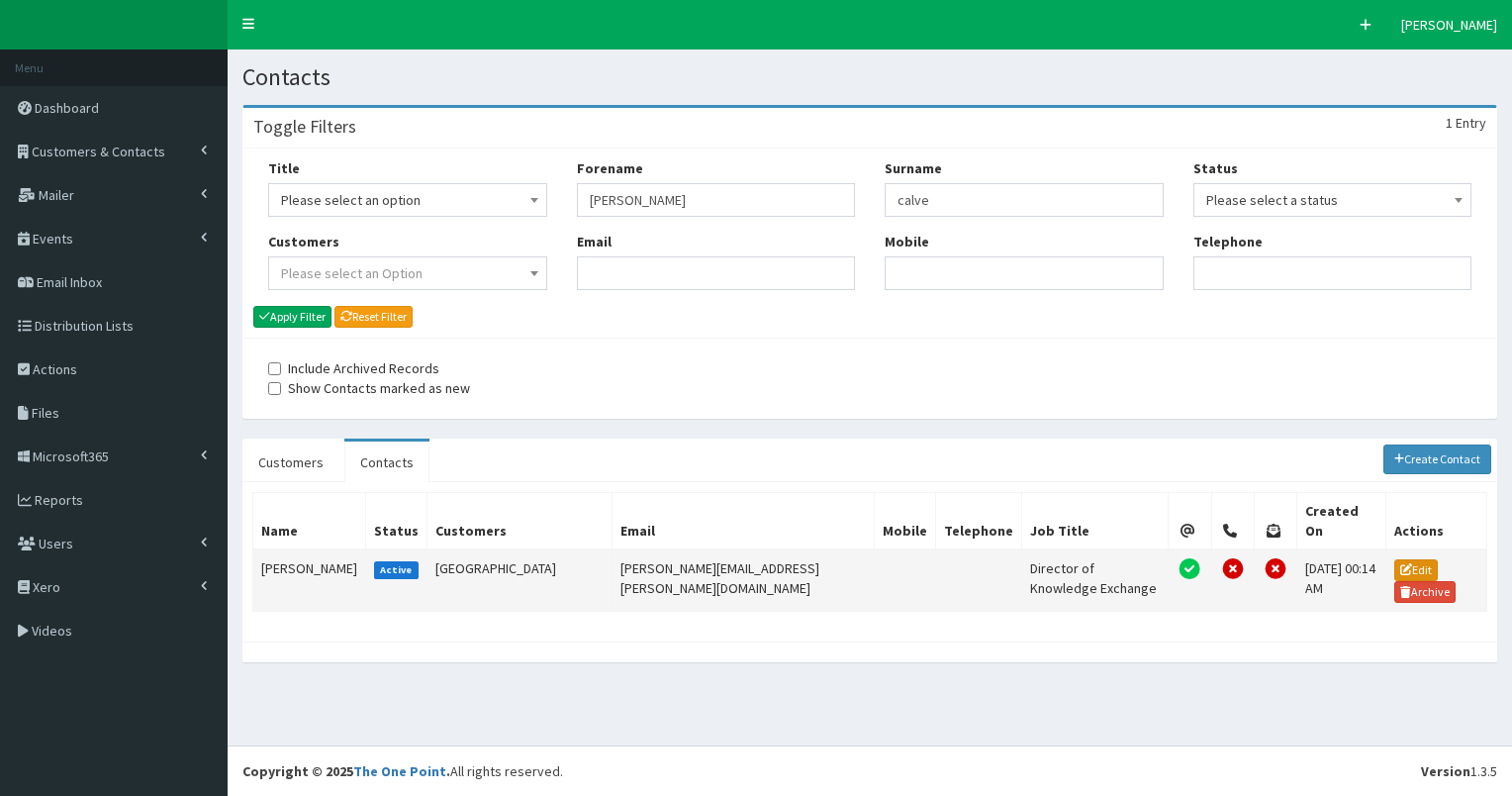 click on "Edit" at bounding box center [1416, 570] 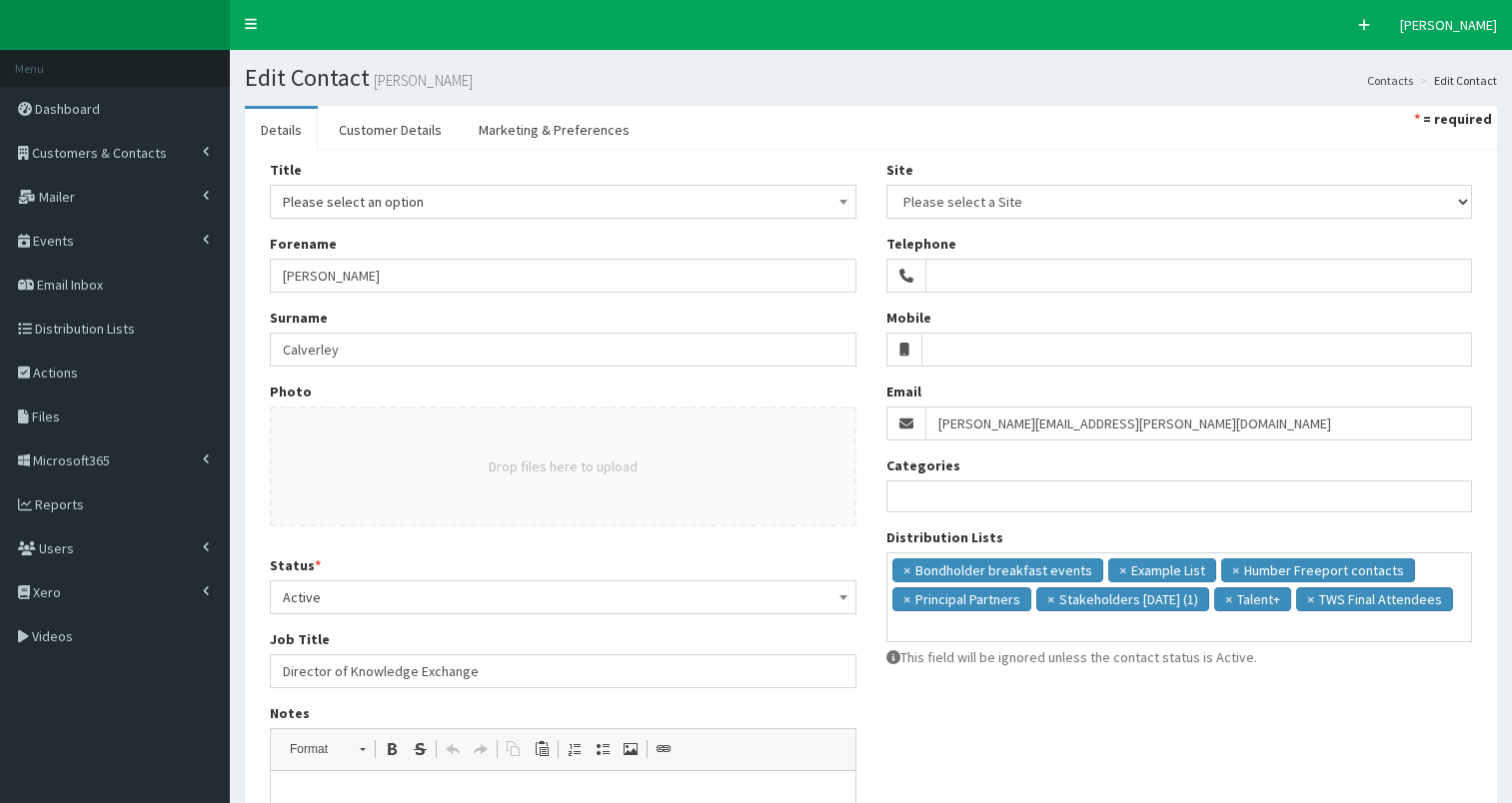select 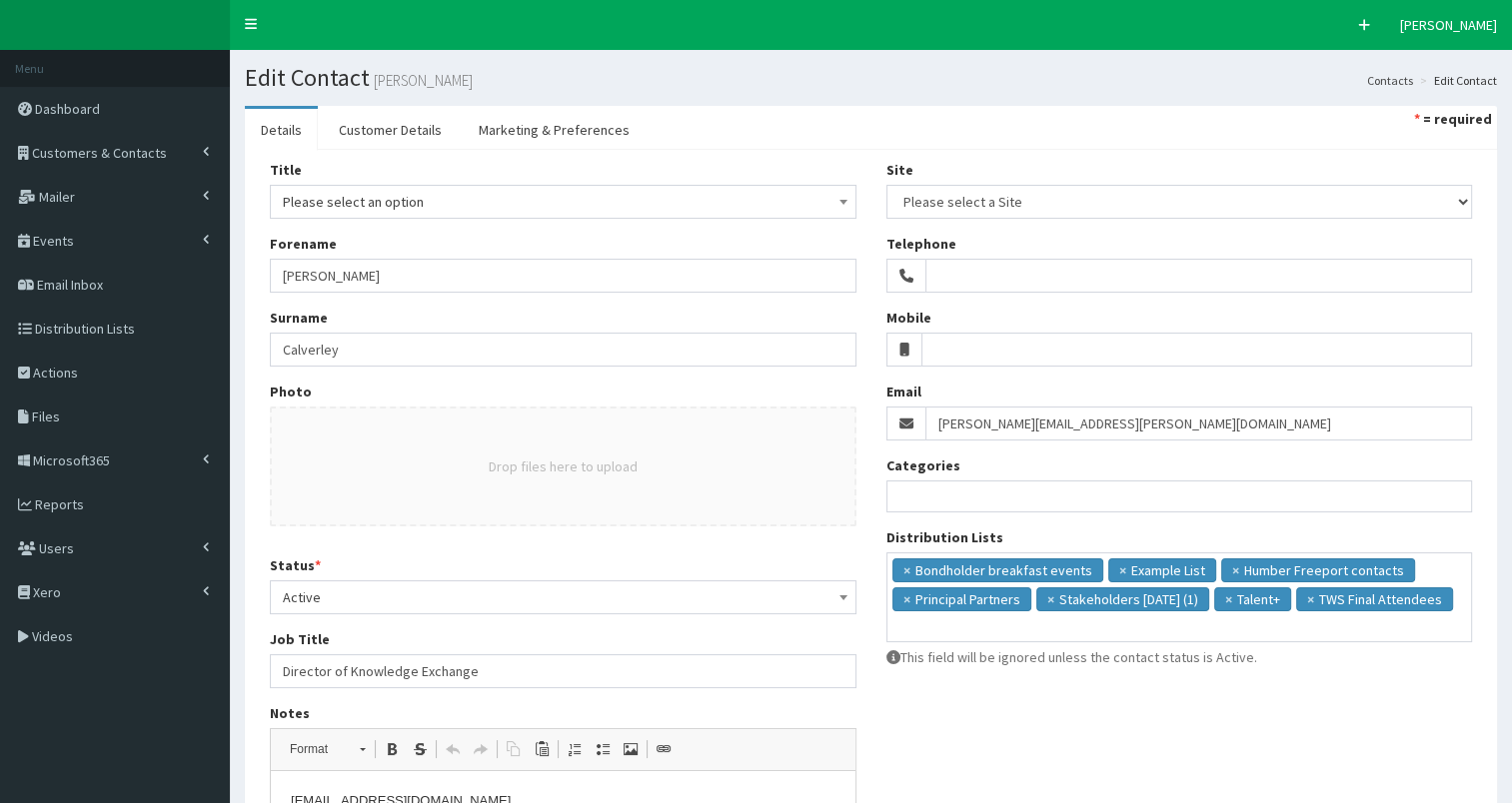 scroll, scrollTop: 0, scrollLeft: 0, axis: both 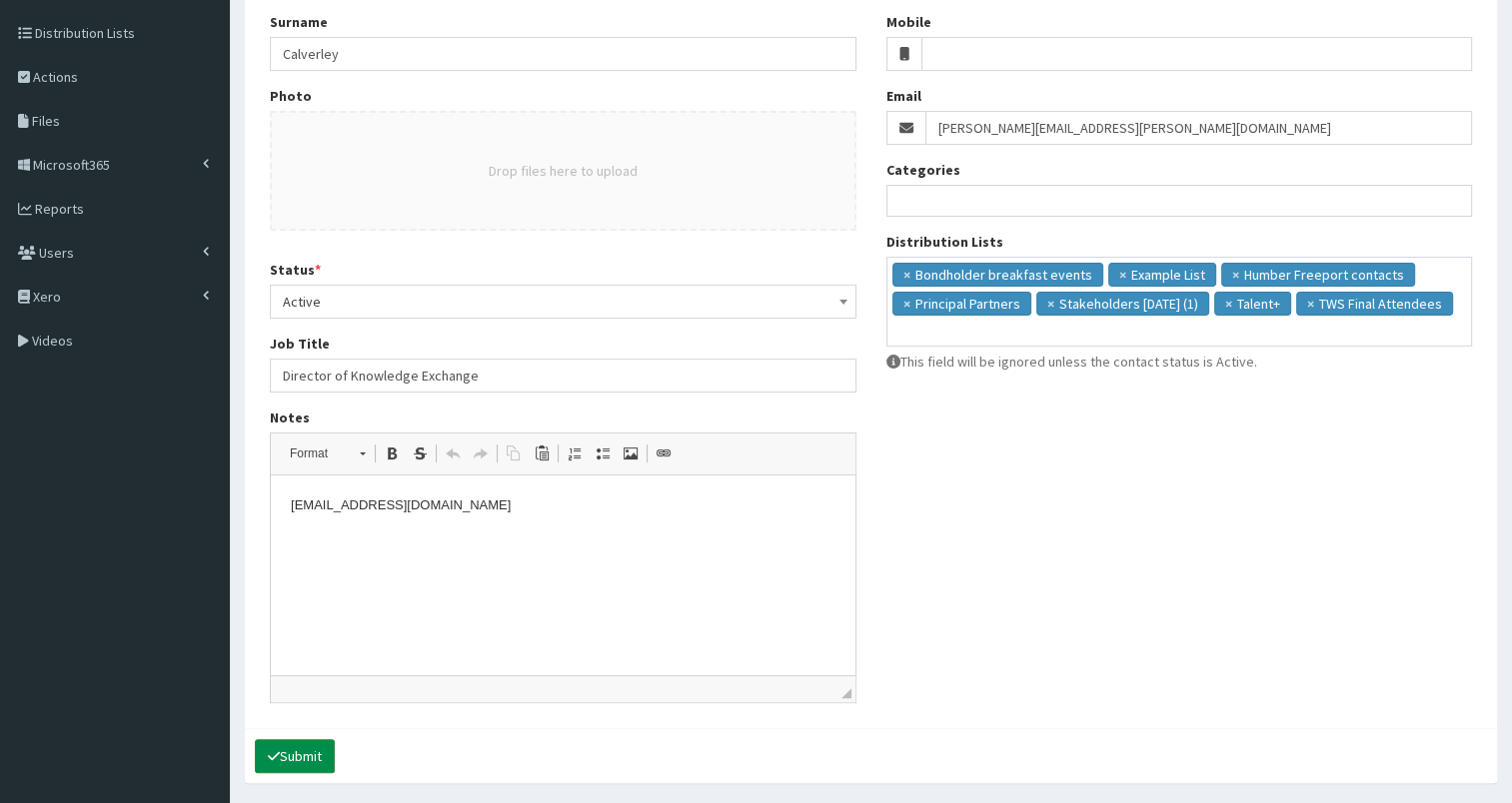 drag, startPoint x: 303, startPoint y: 755, endPoint x: 843, endPoint y: 272, distance: 724.49224 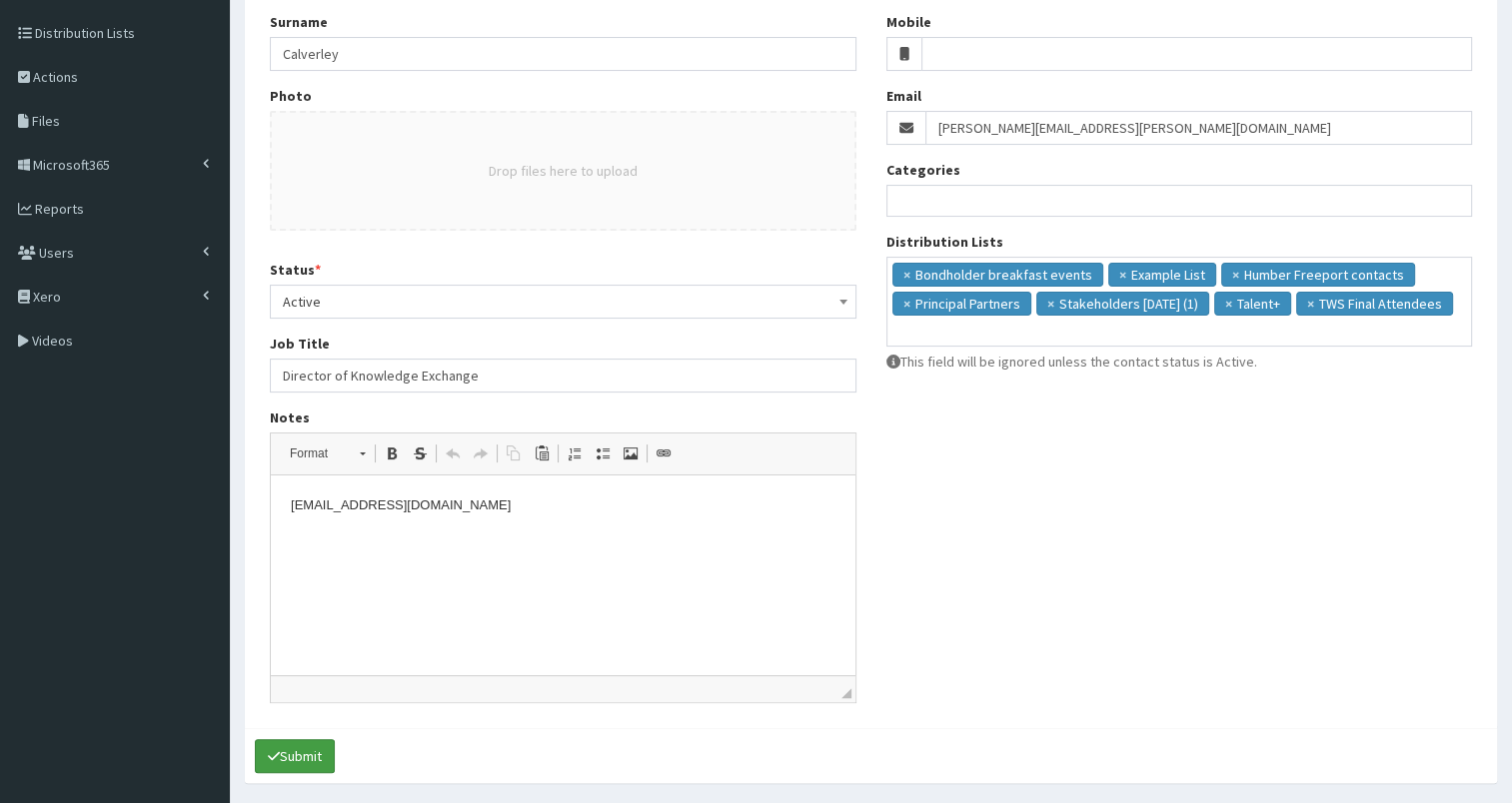 click on "Submit" at bounding box center (295, 756) 